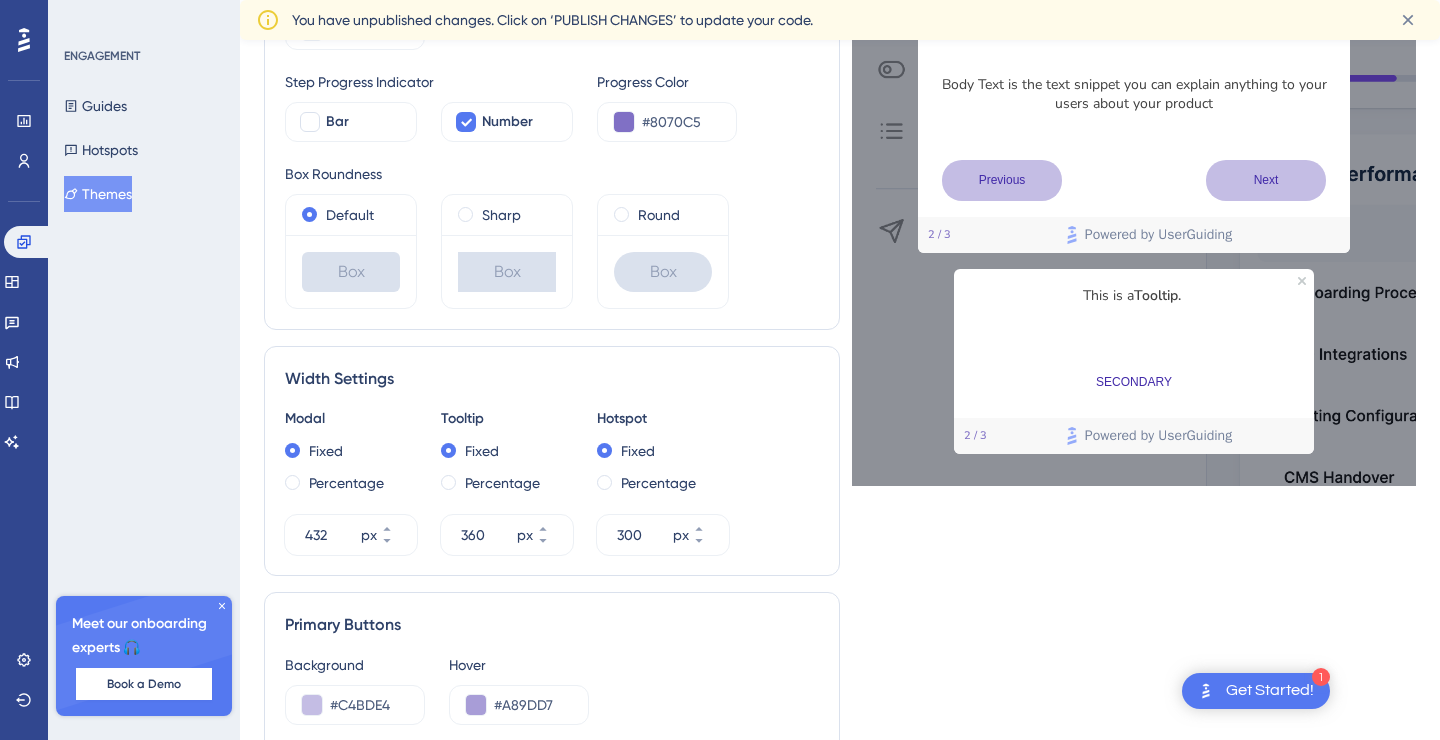 scroll, scrollTop: 1218, scrollLeft: 0, axis: vertical 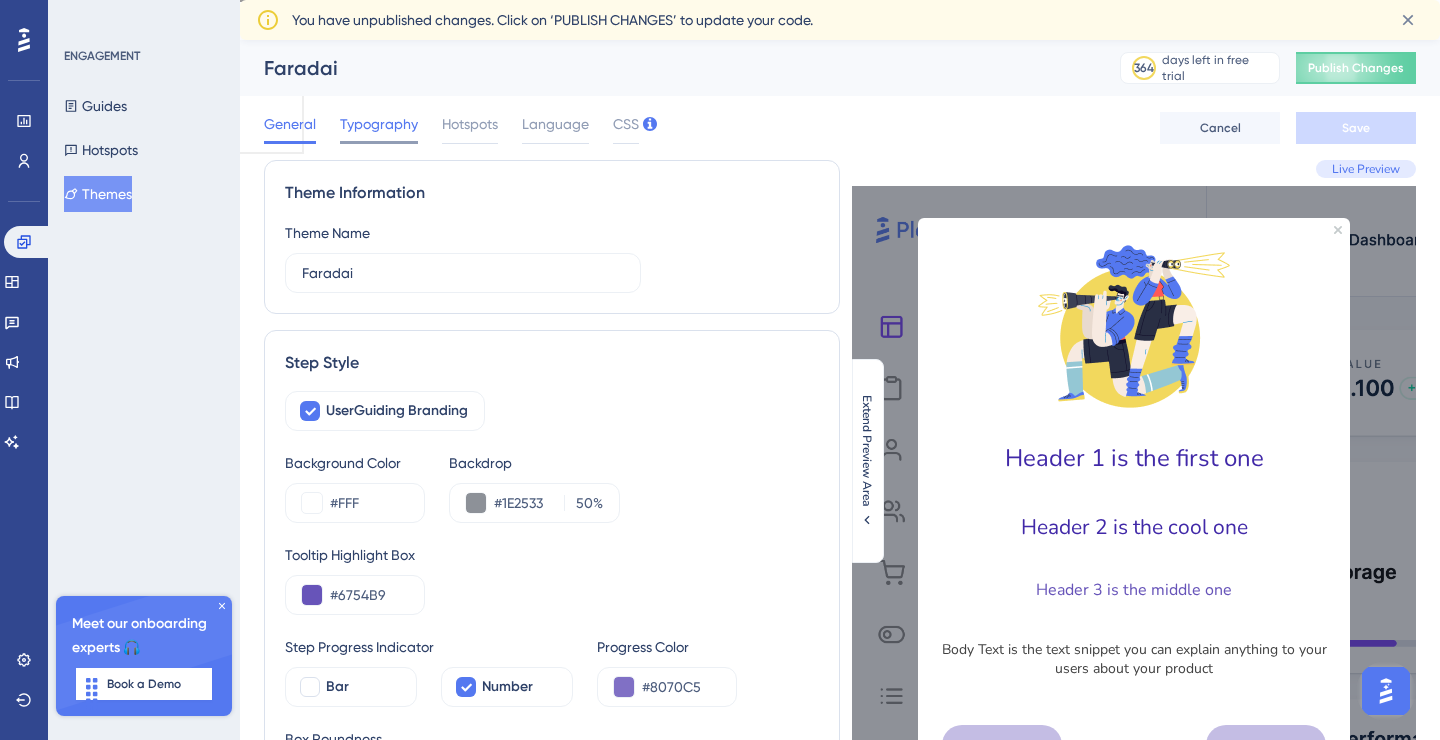 click on "Typography" at bounding box center [379, 124] 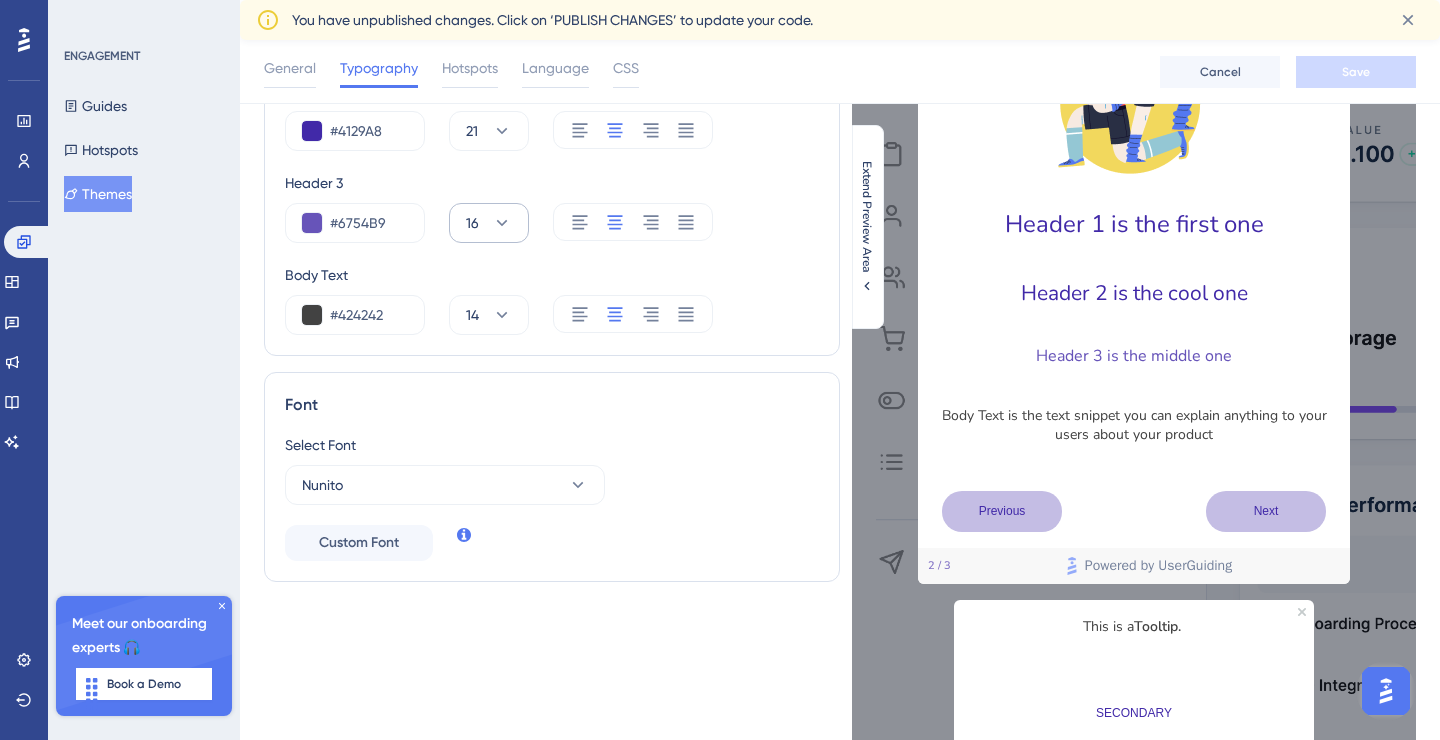 scroll, scrollTop: 0, scrollLeft: 0, axis: both 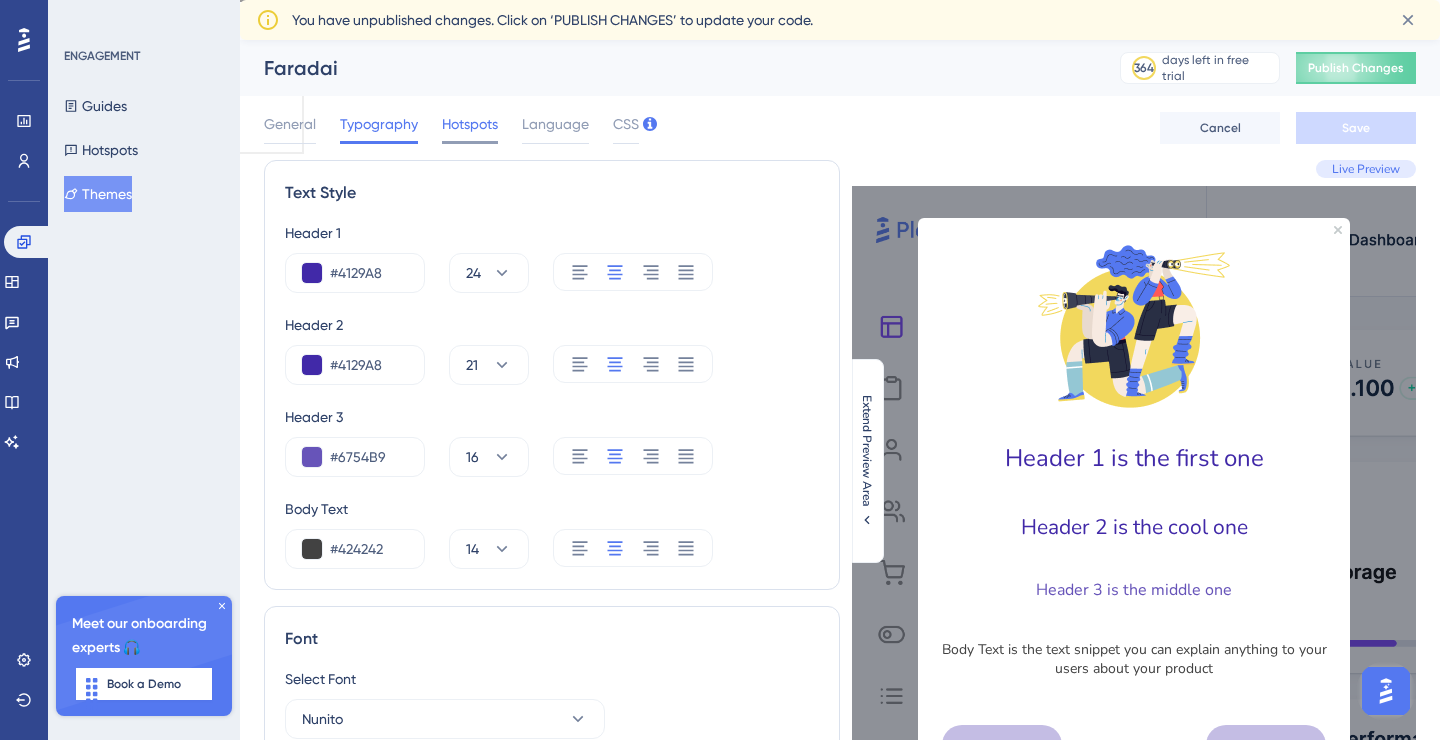 click on "Hotspots" at bounding box center [470, 124] 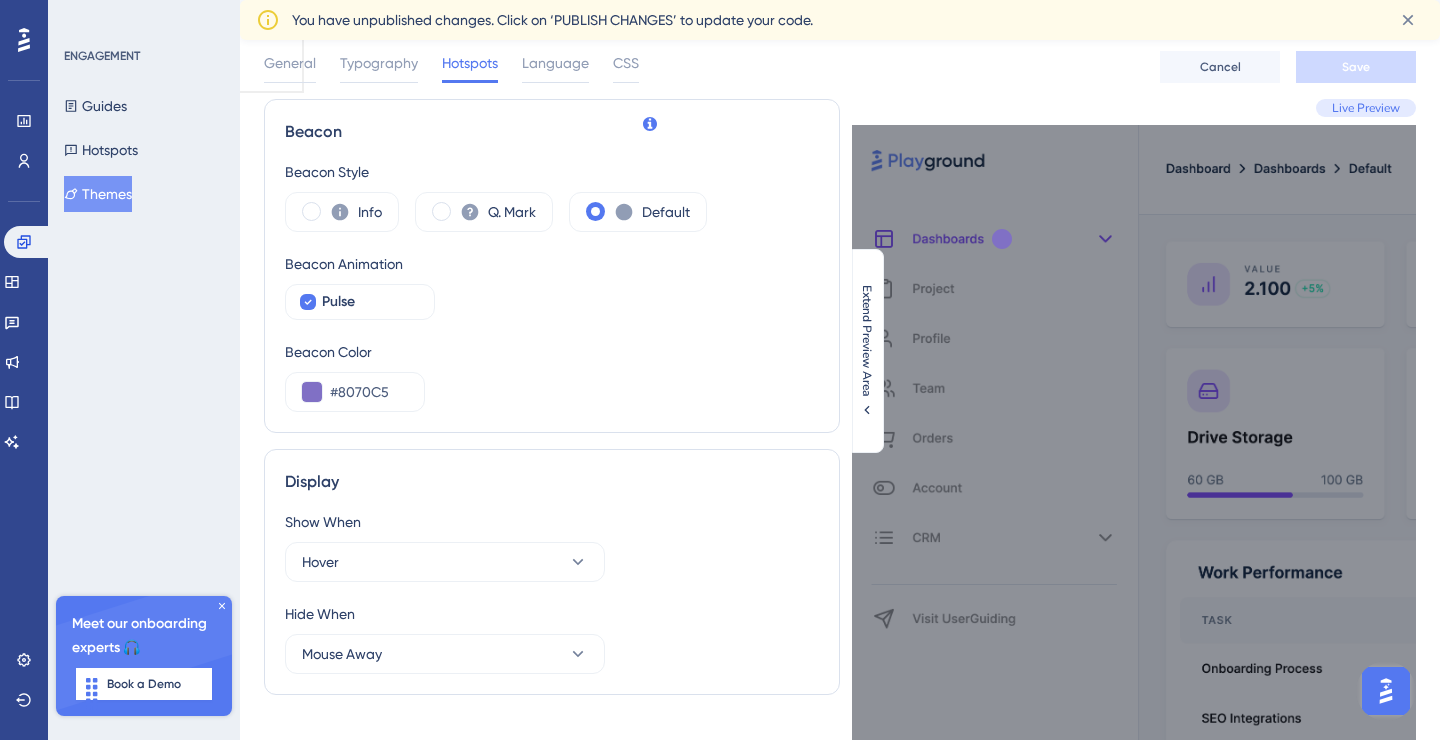 scroll, scrollTop: 0, scrollLeft: 0, axis: both 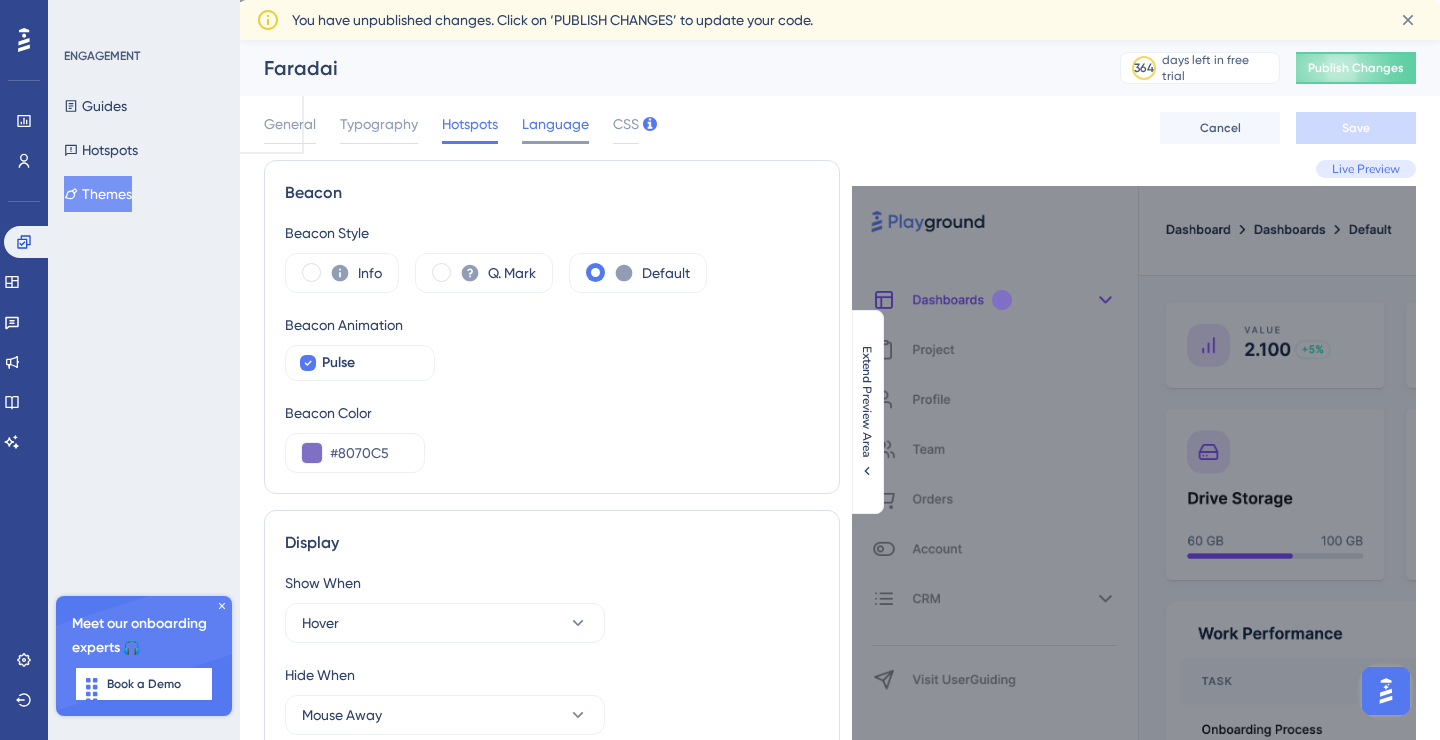 click on "Language" at bounding box center [555, 124] 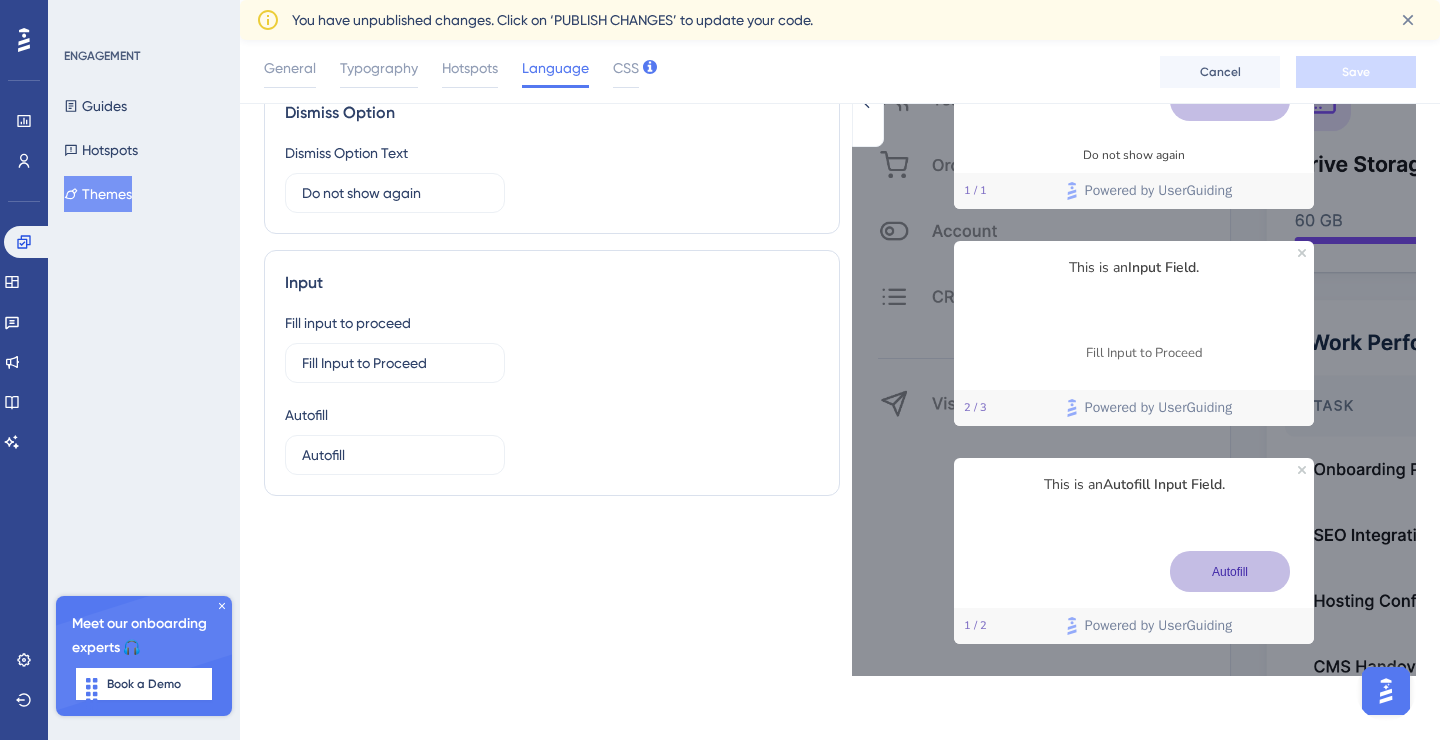 scroll, scrollTop: 0, scrollLeft: 0, axis: both 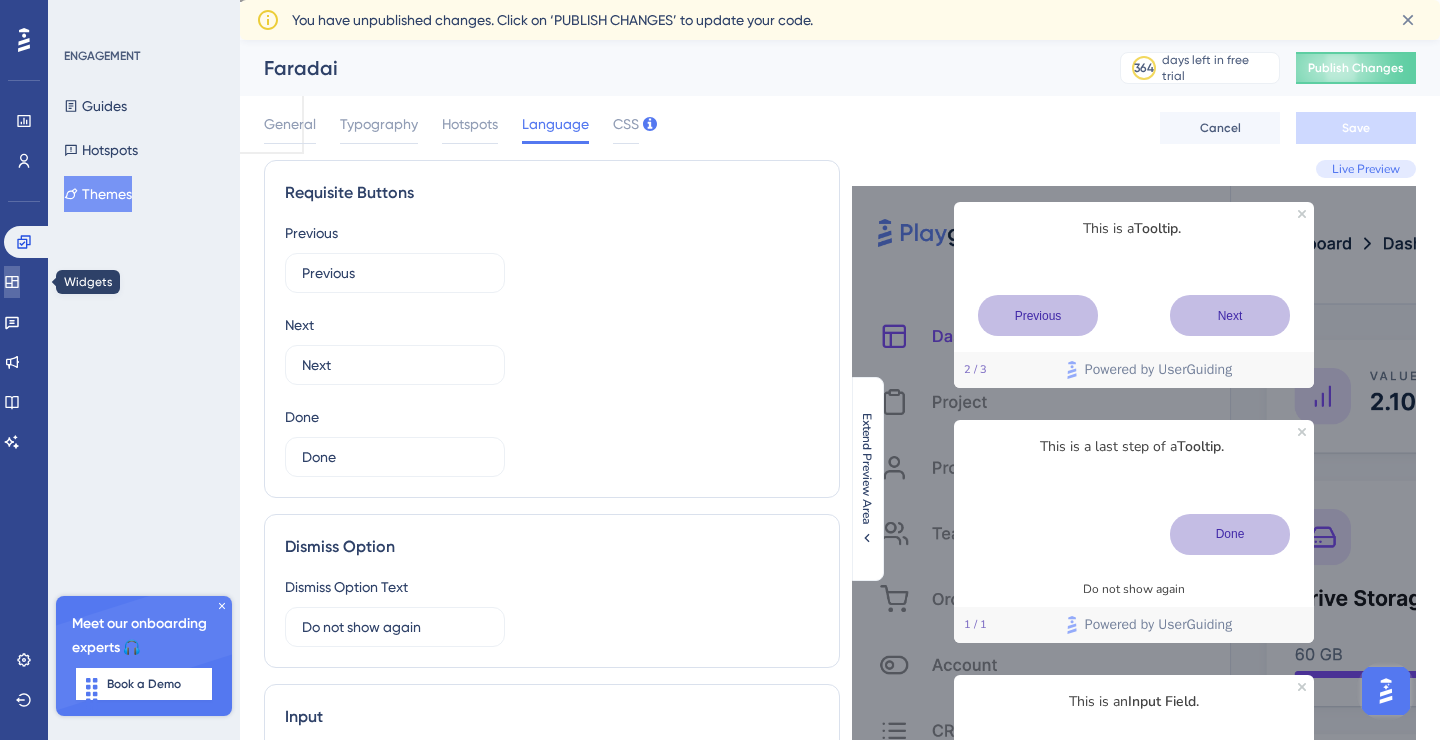 click 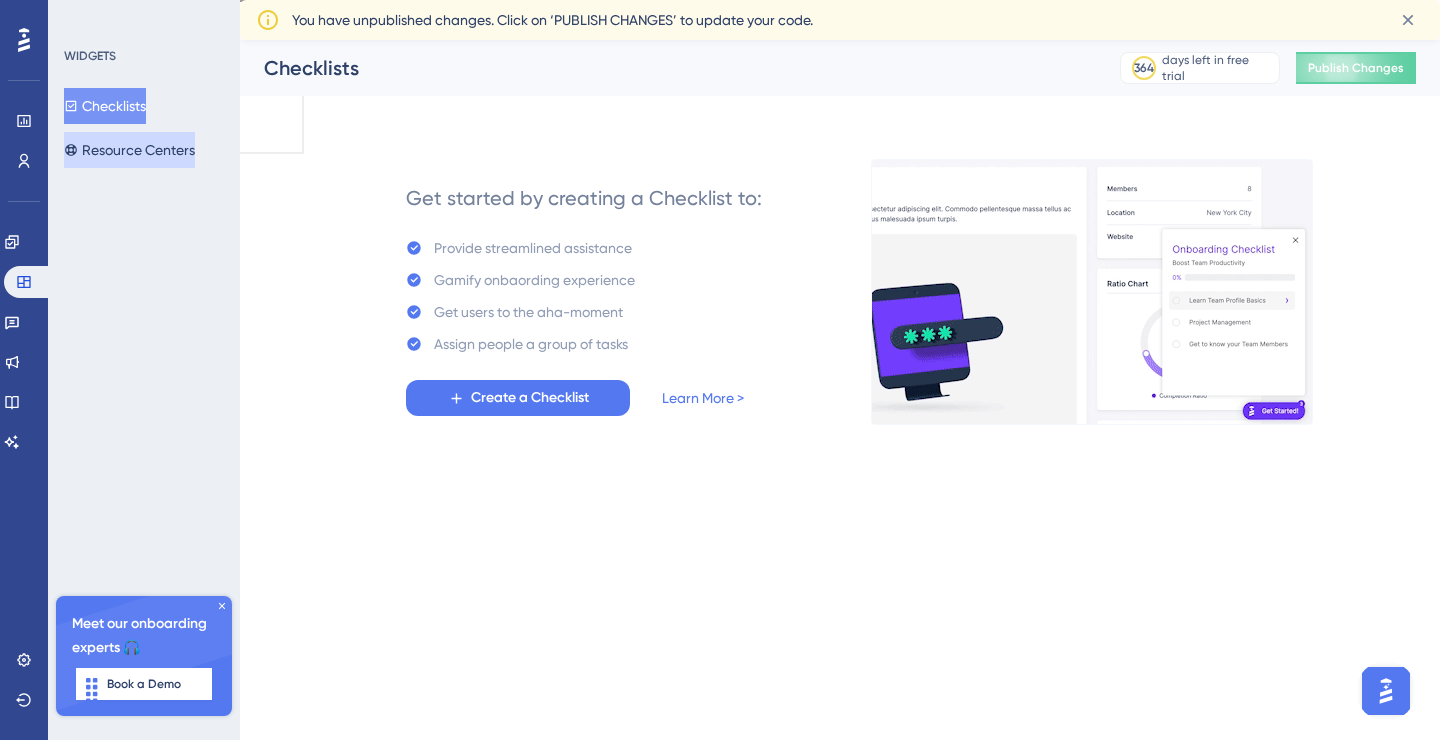 click on "Resource Centers" at bounding box center [129, 150] 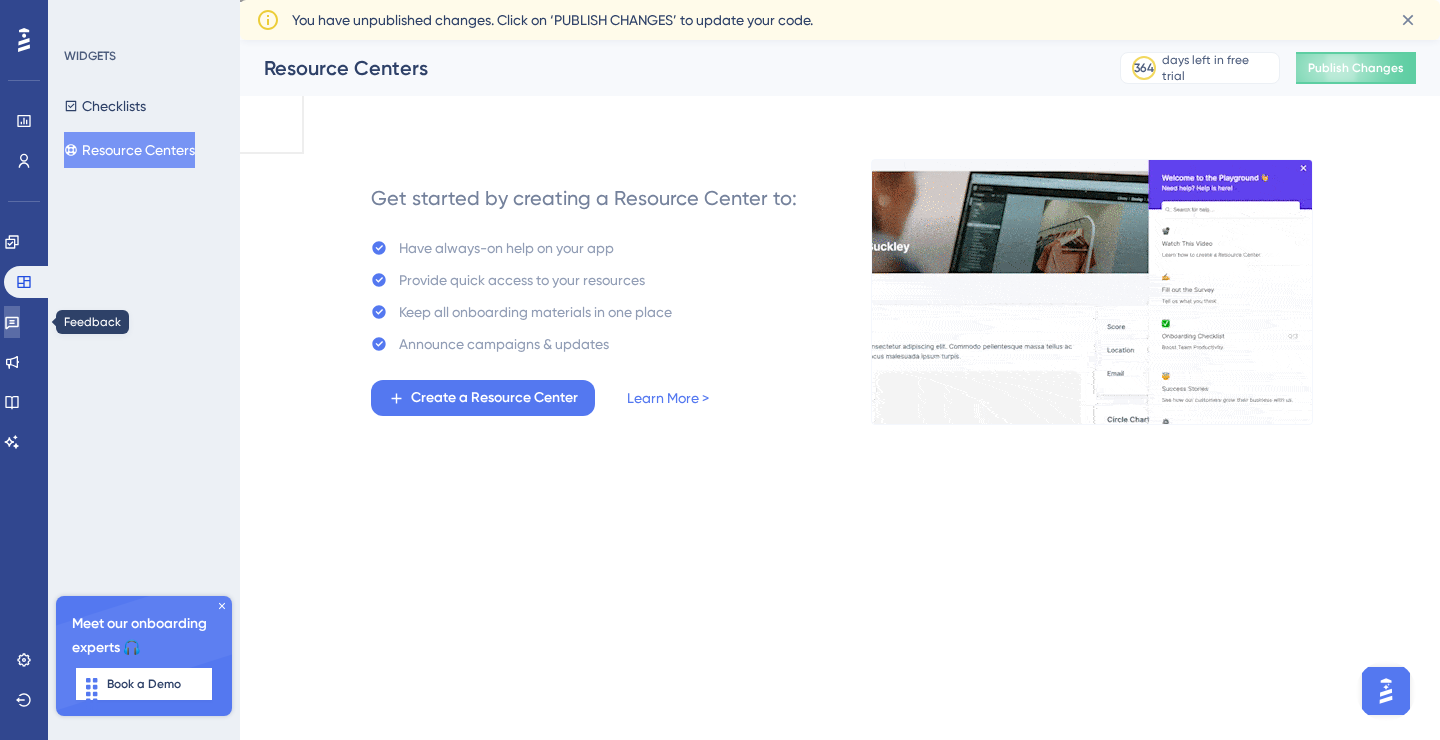 click 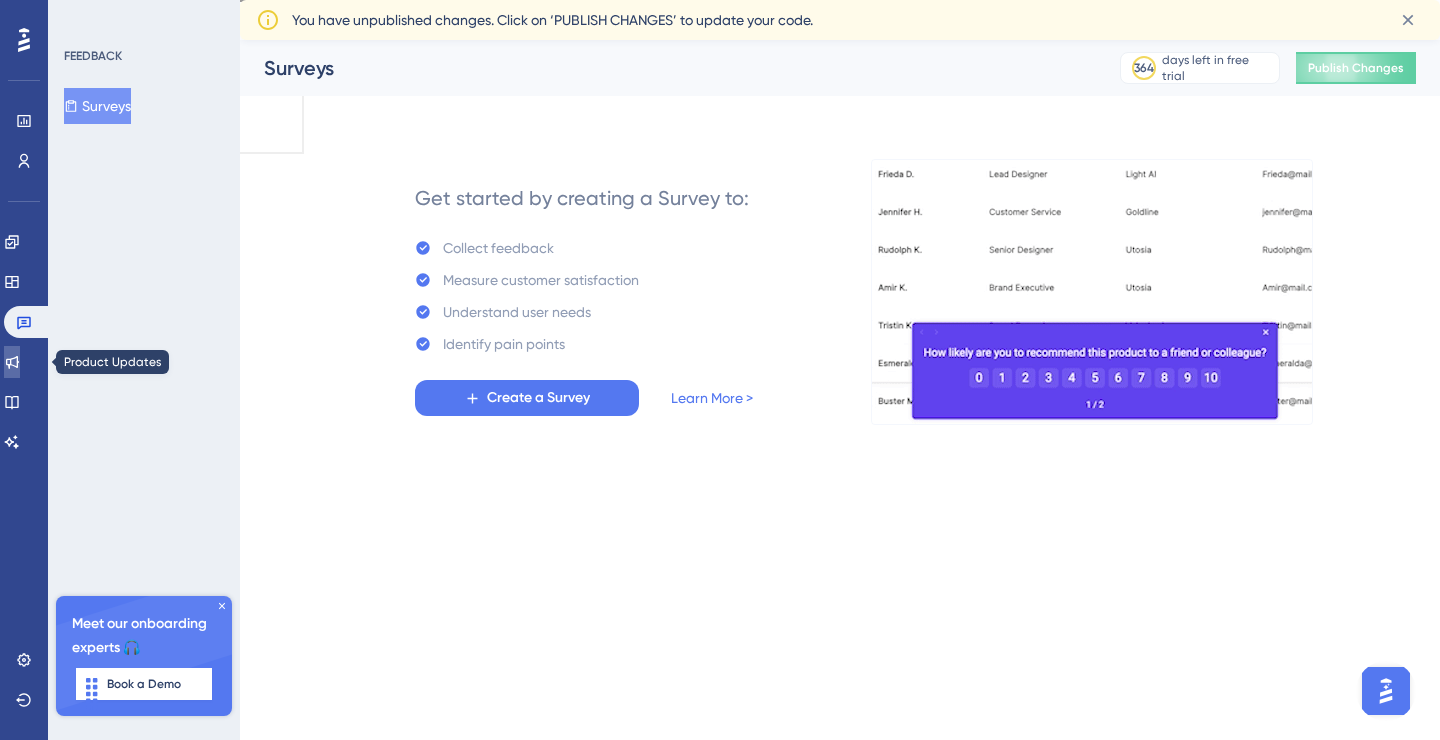 click 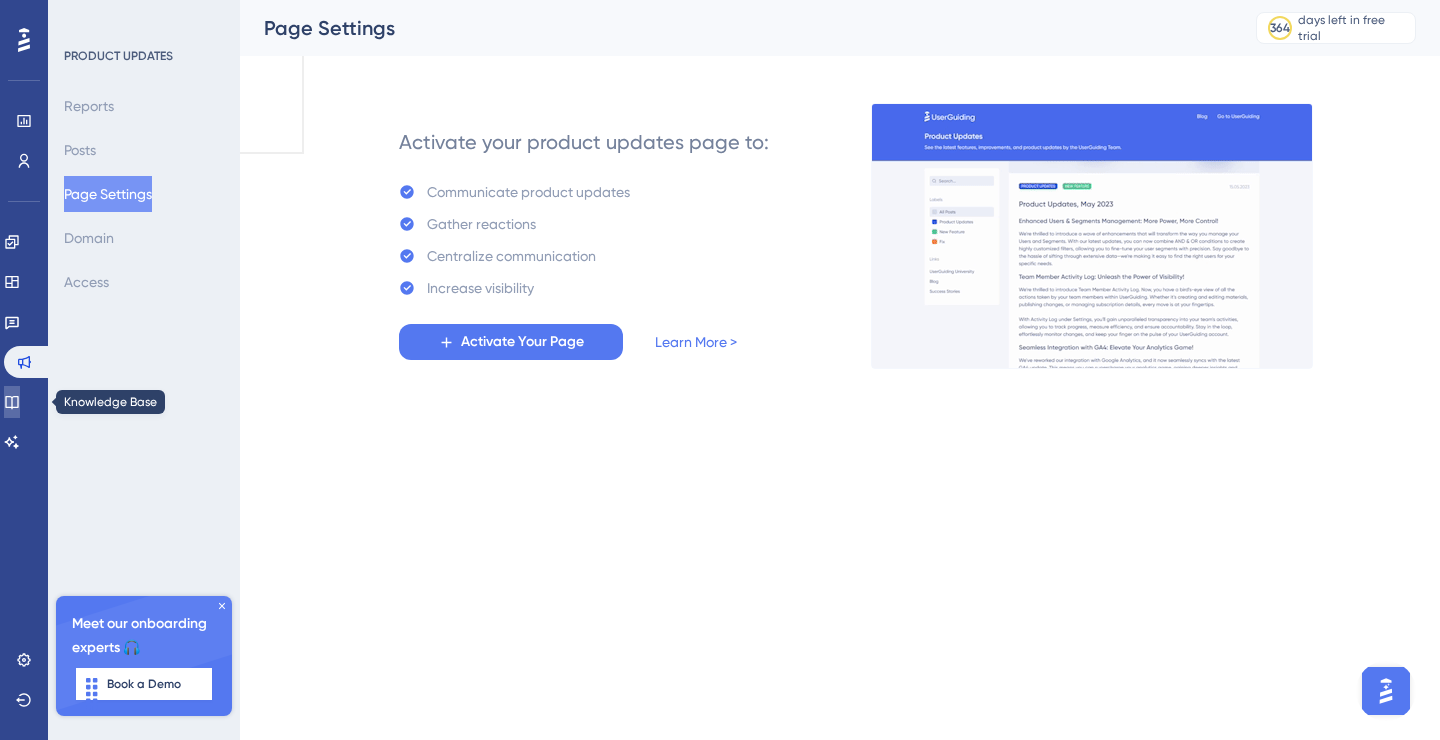 click 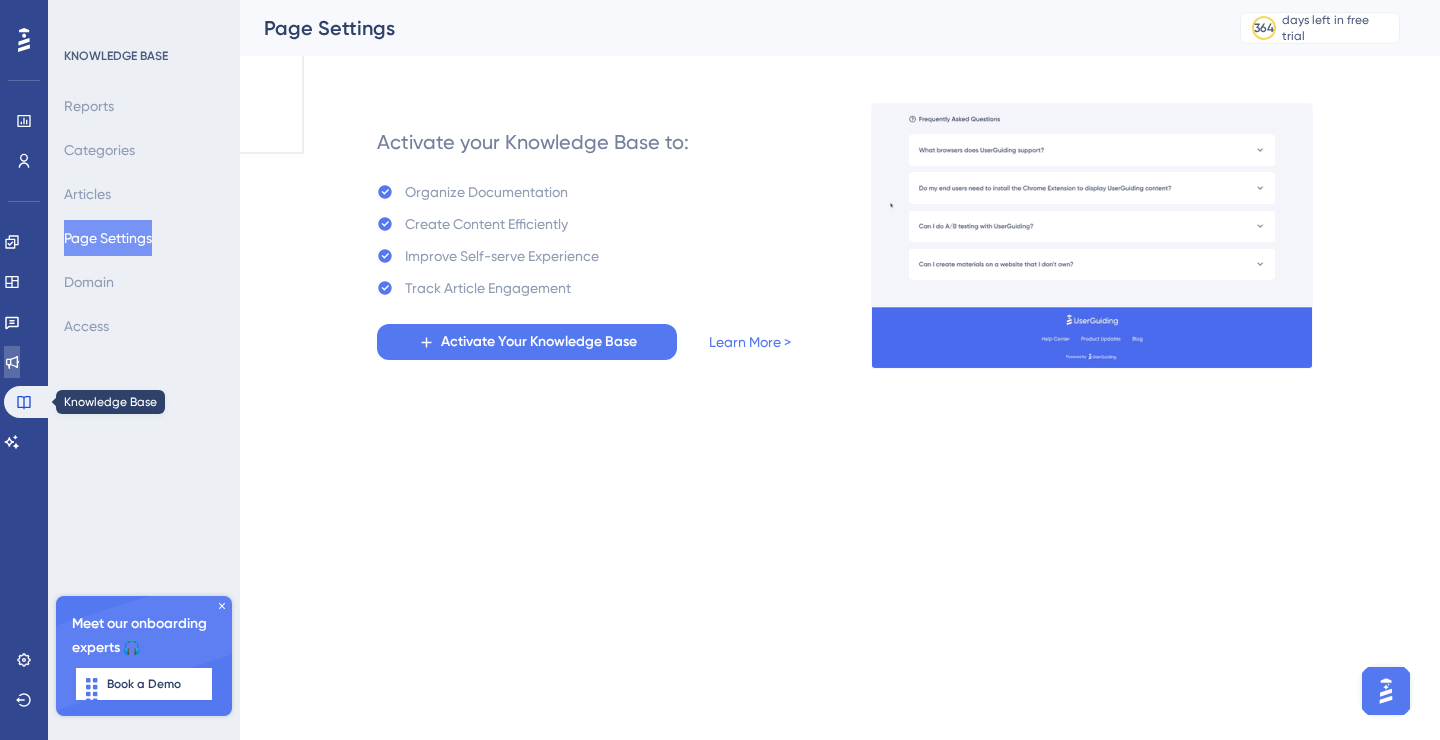 click 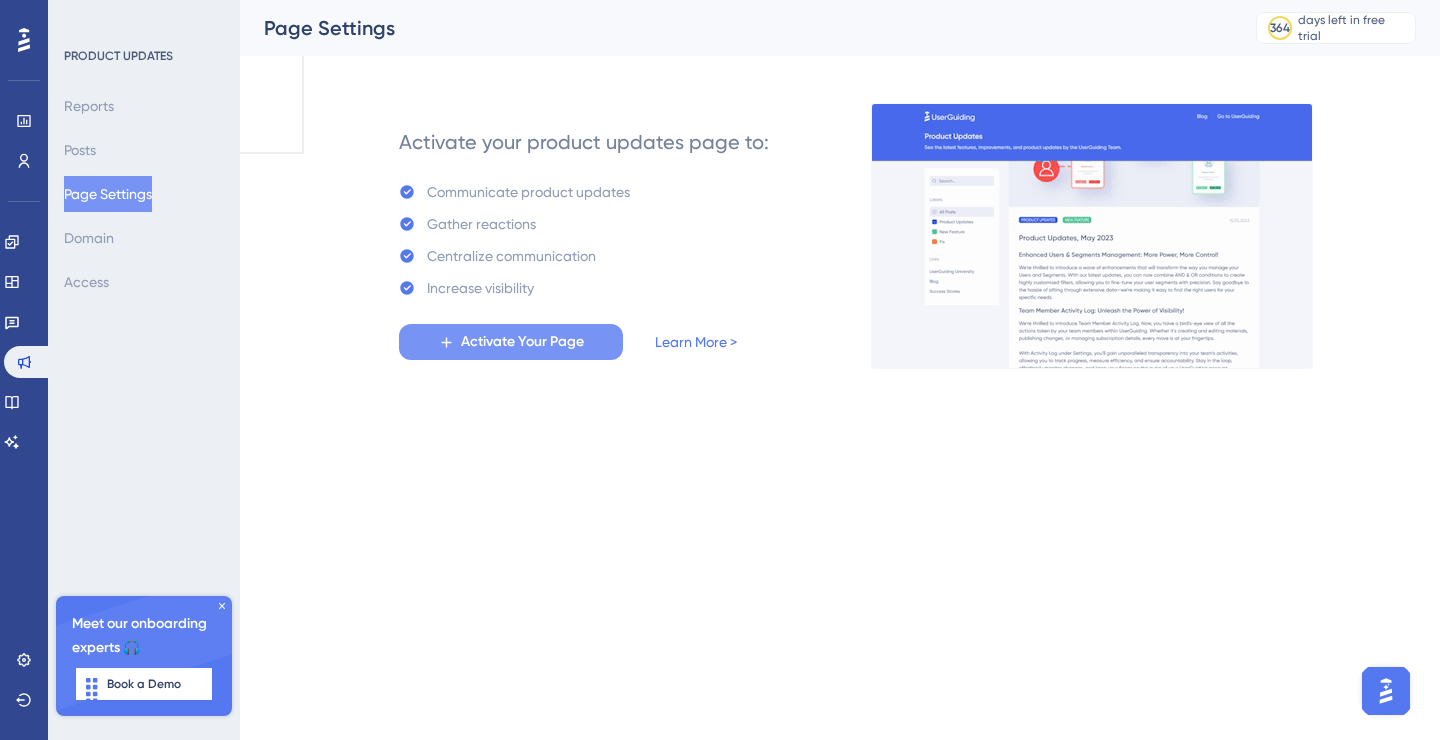 click on "Activate Your Page" at bounding box center [522, 342] 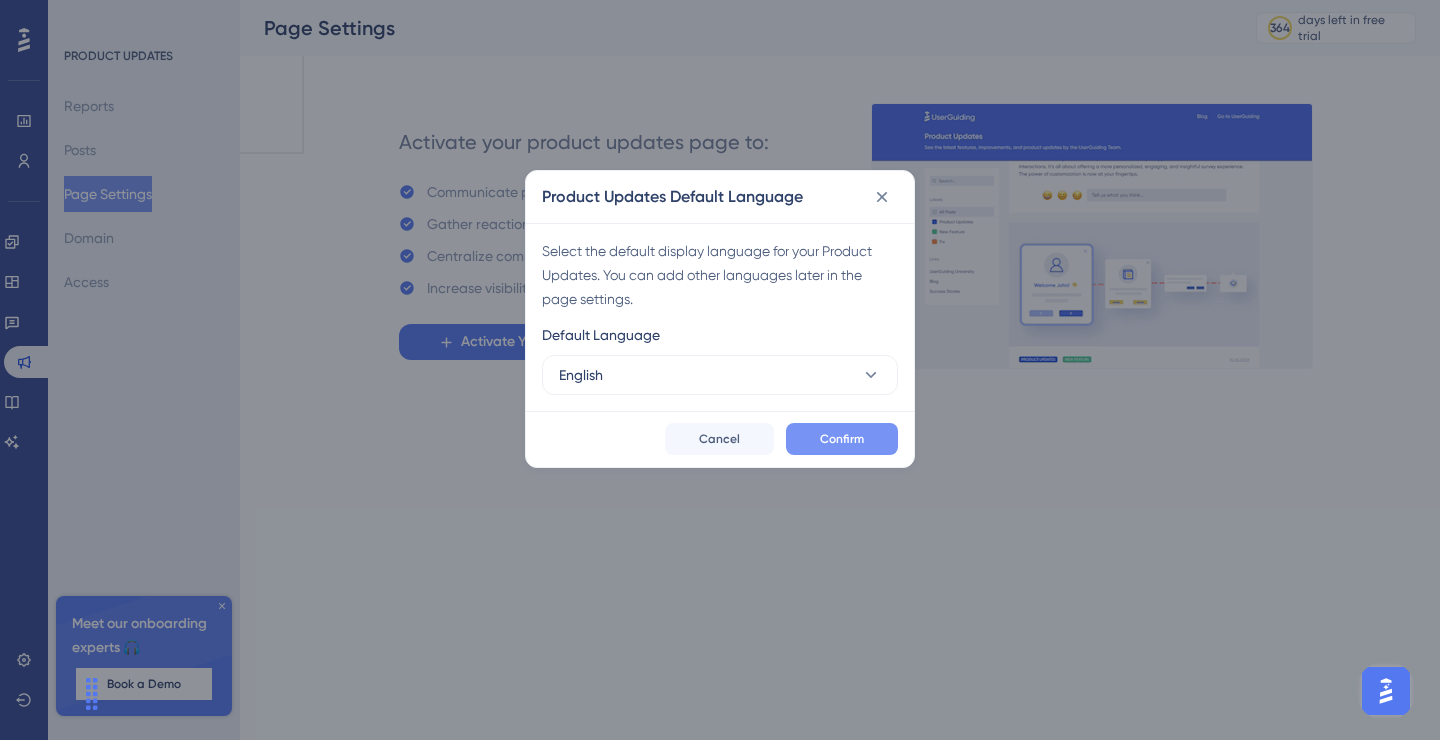 click on "Confirm" at bounding box center (842, 439) 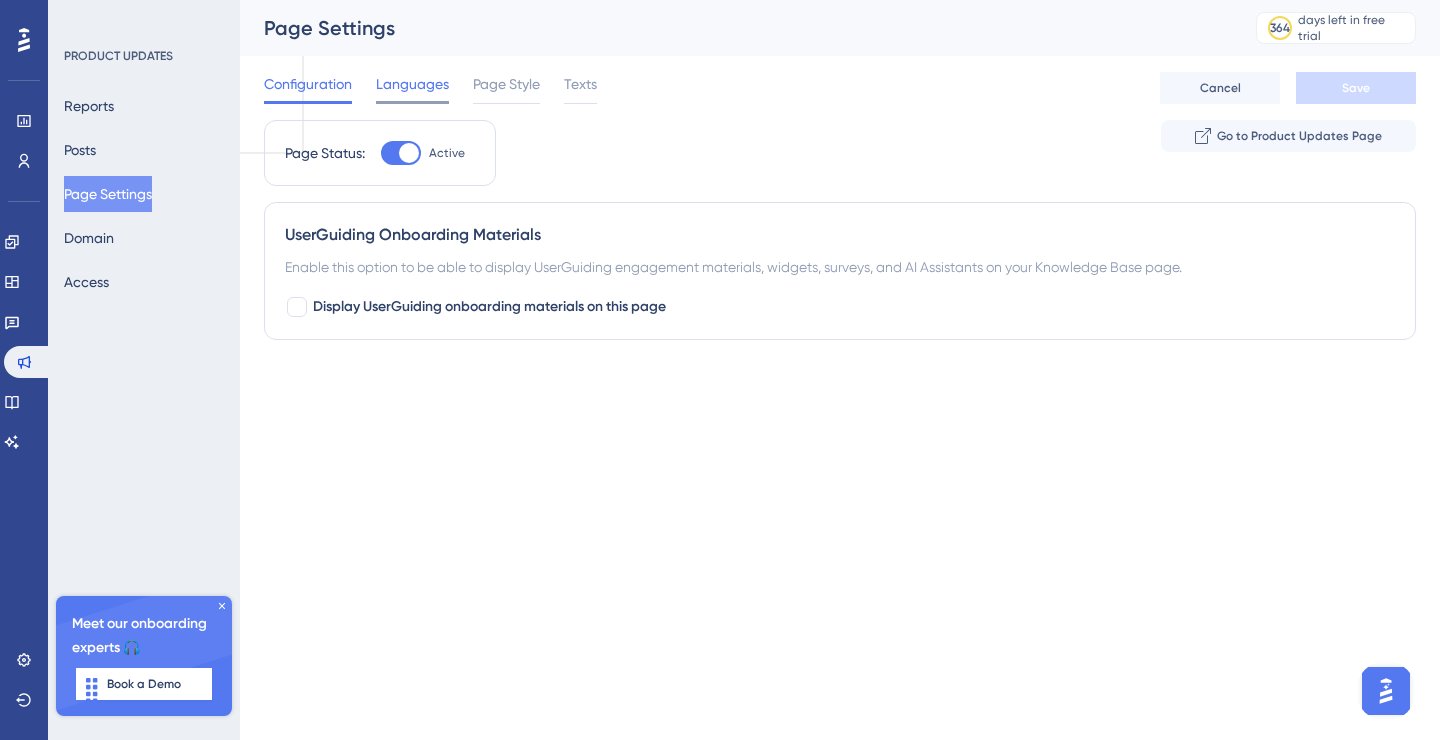 click on "Languages" at bounding box center [412, 84] 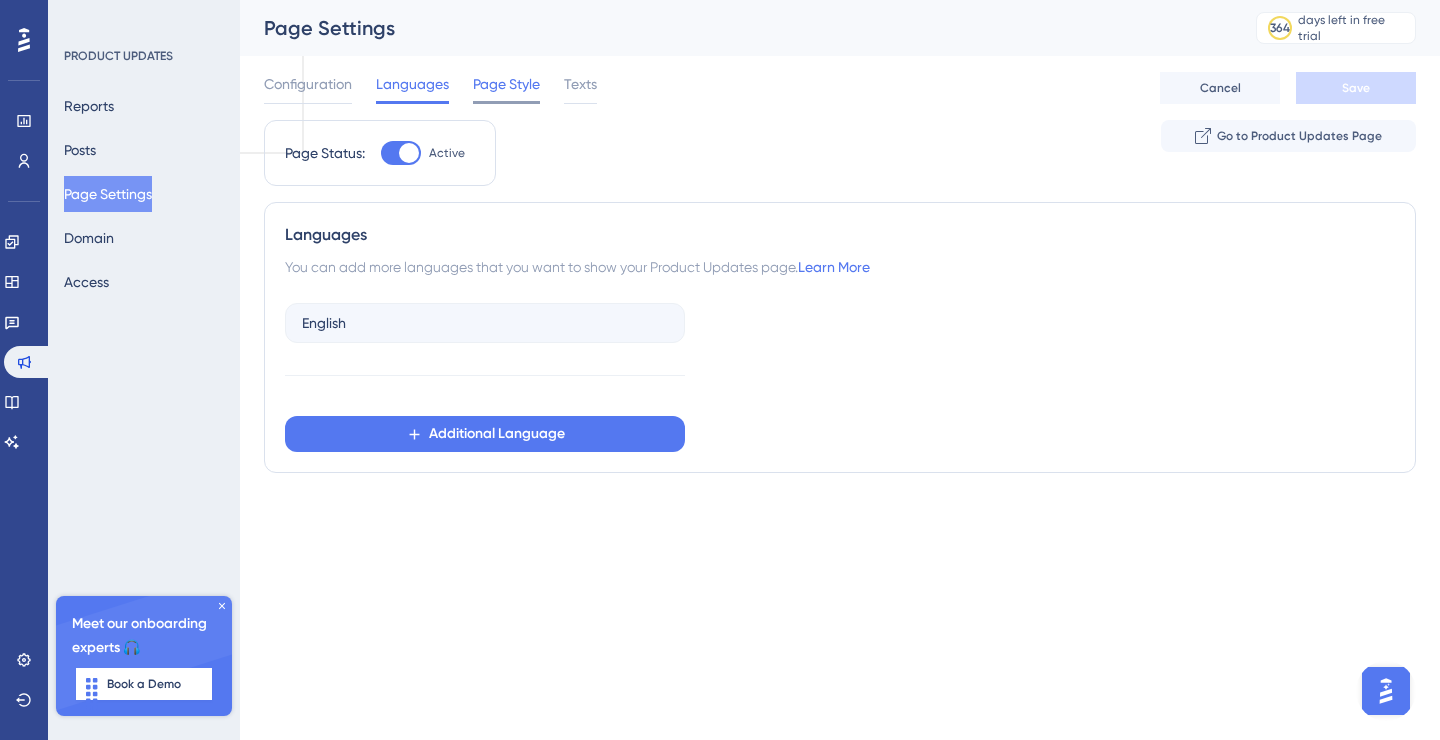 click on "Page Style" at bounding box center [506, 84] 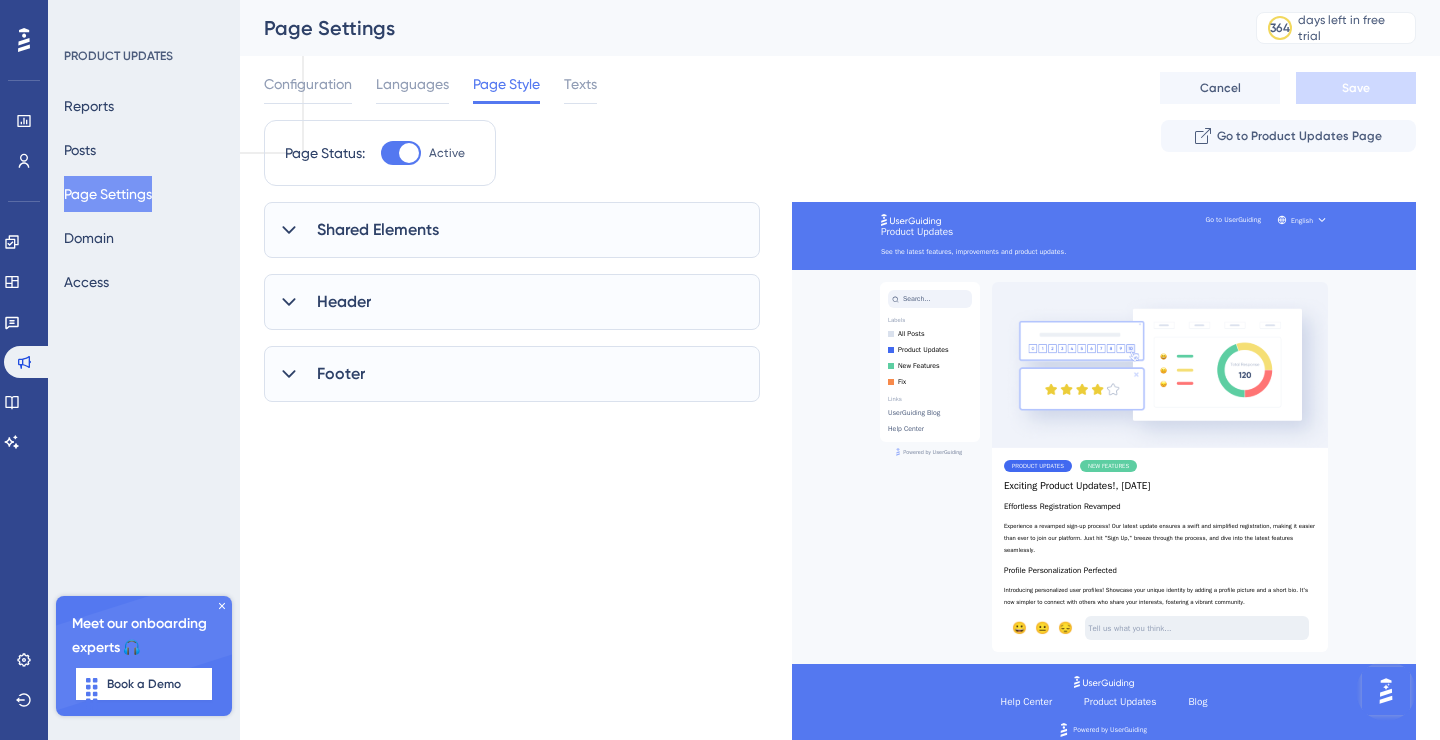 scroll, scrollTop: 0, scrollLeft: 0, axis: both 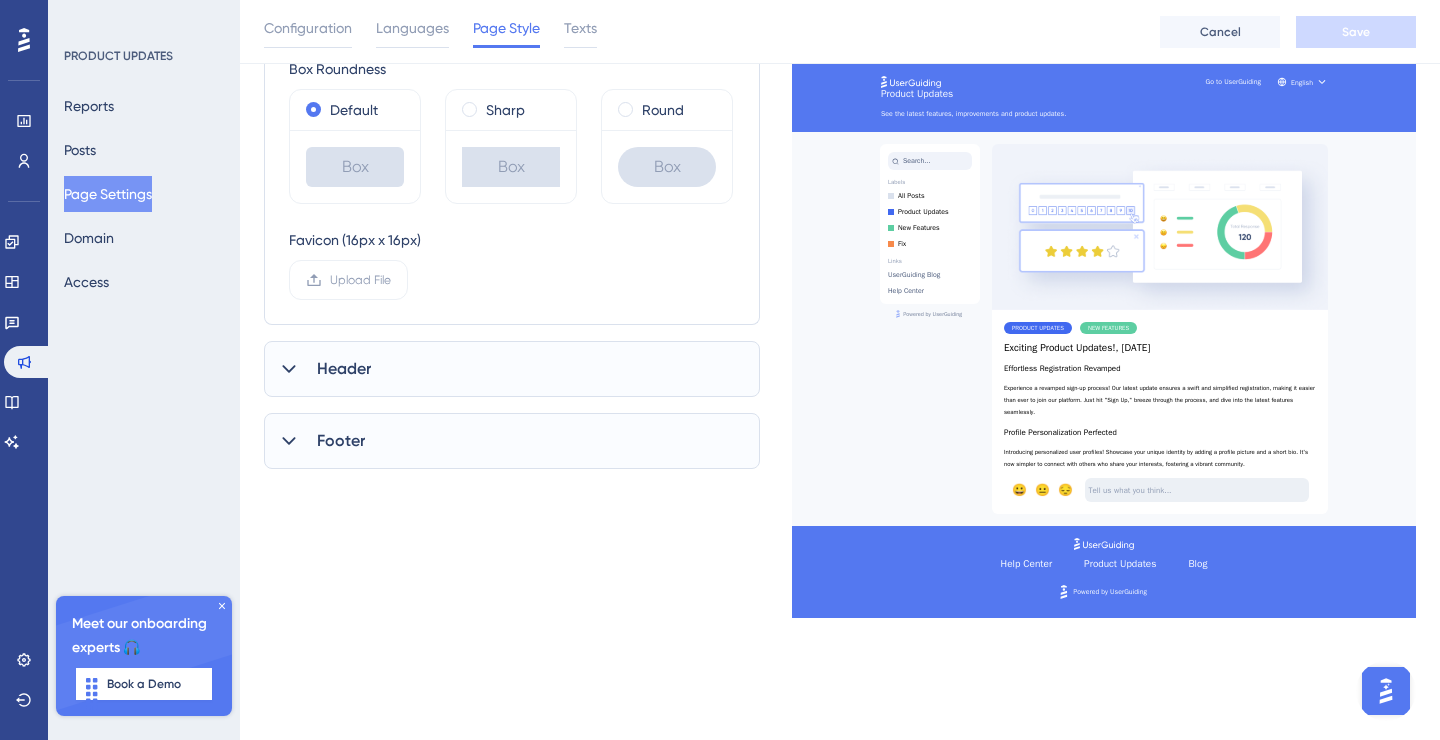 click on "Header" at bounding box center [512, 369] 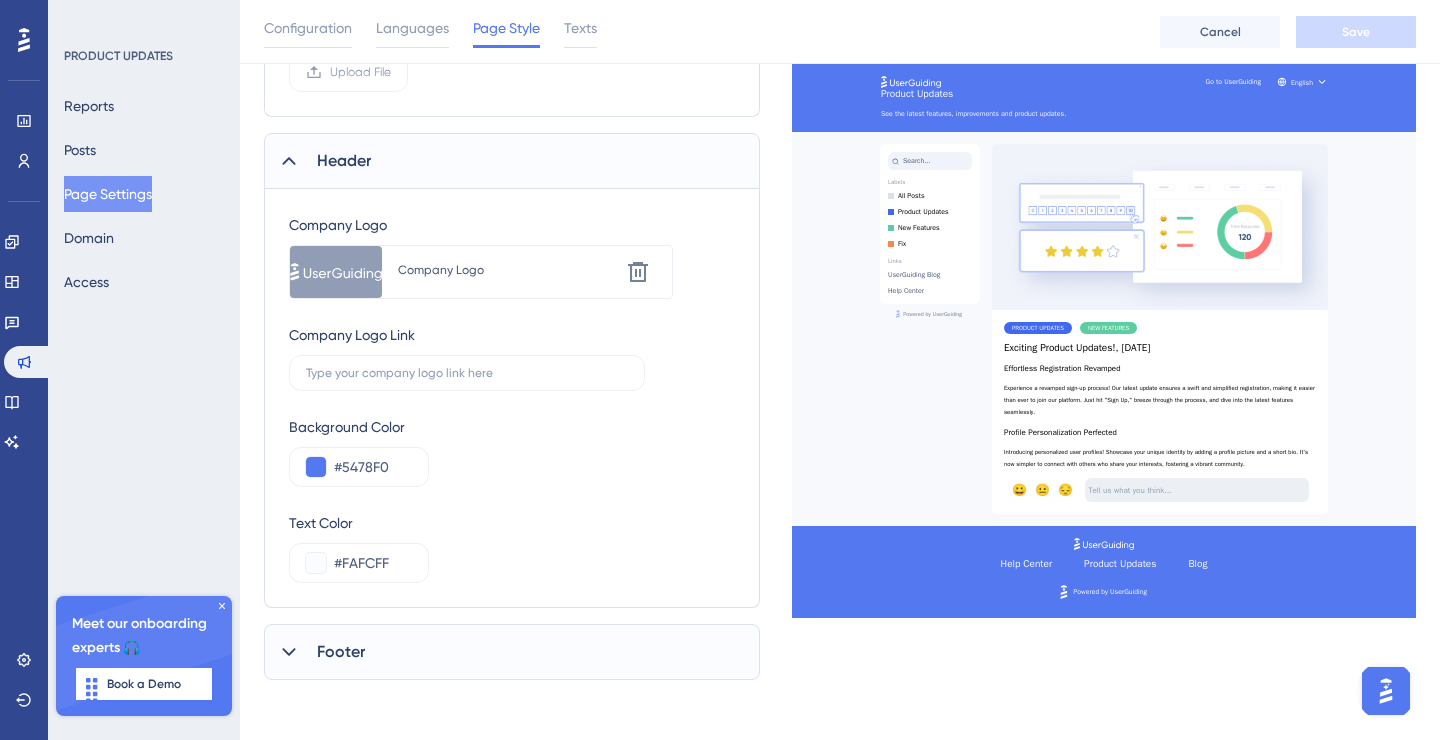 scroll, scrollTop: 657, scrollLeft: 0, axis: vertical 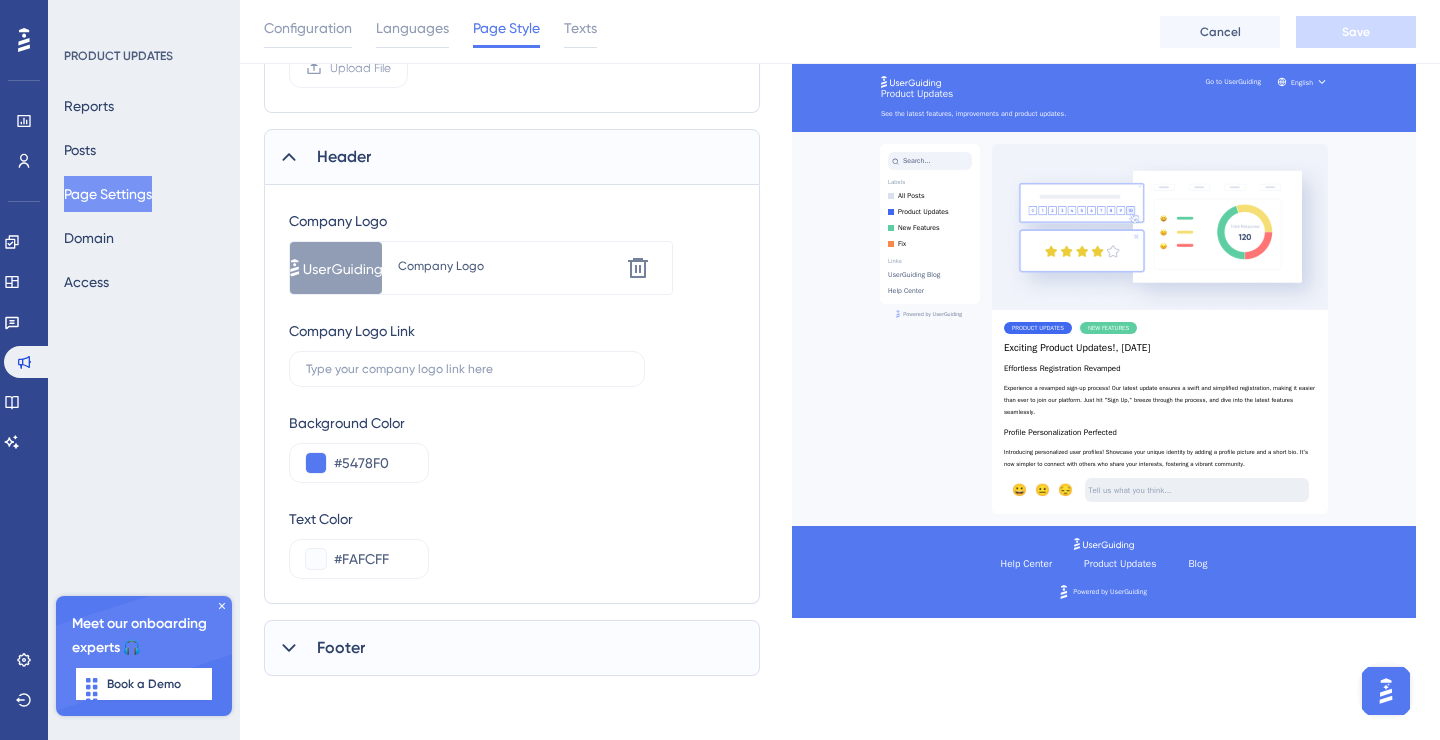 click on "Footer" at bounding box center [512, 648] 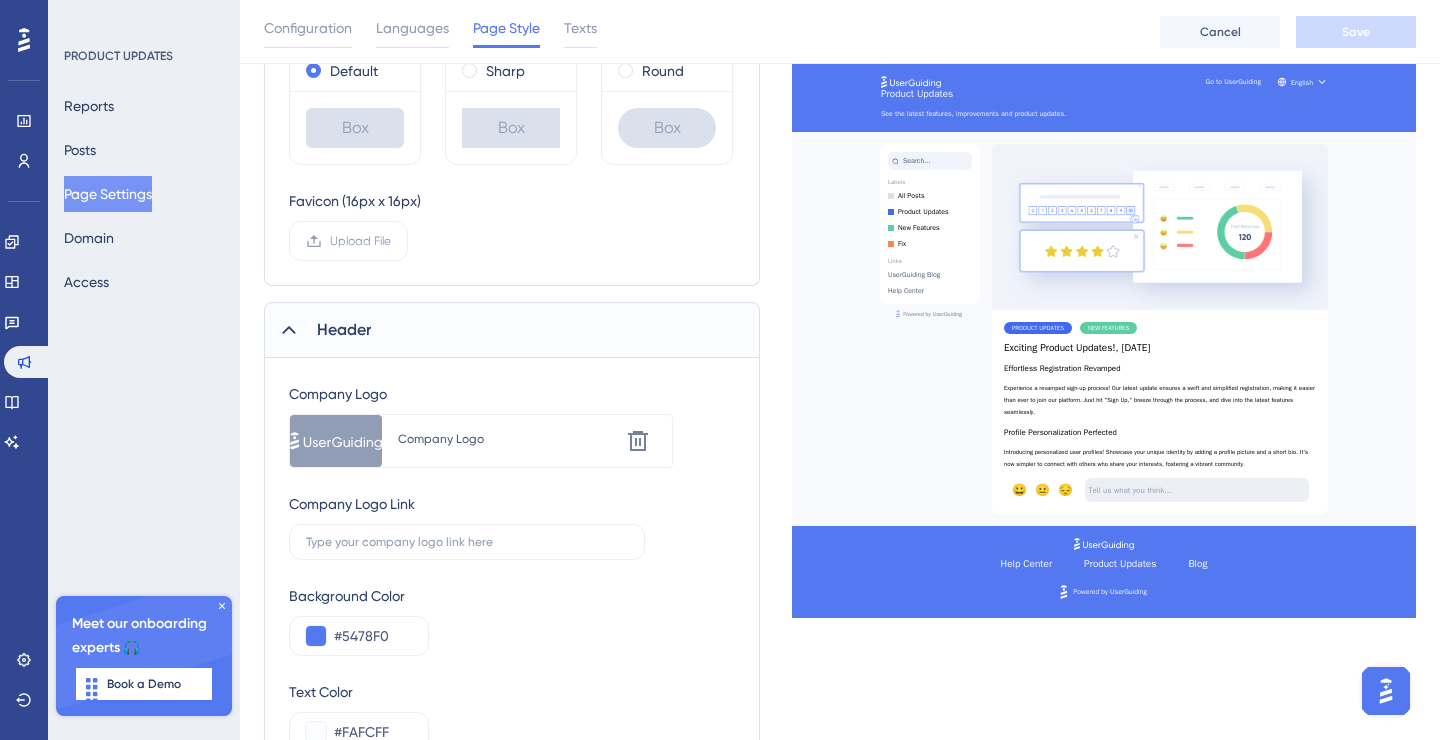 scroll, scrollTop: 0, scrollLeft: 0, axis: both 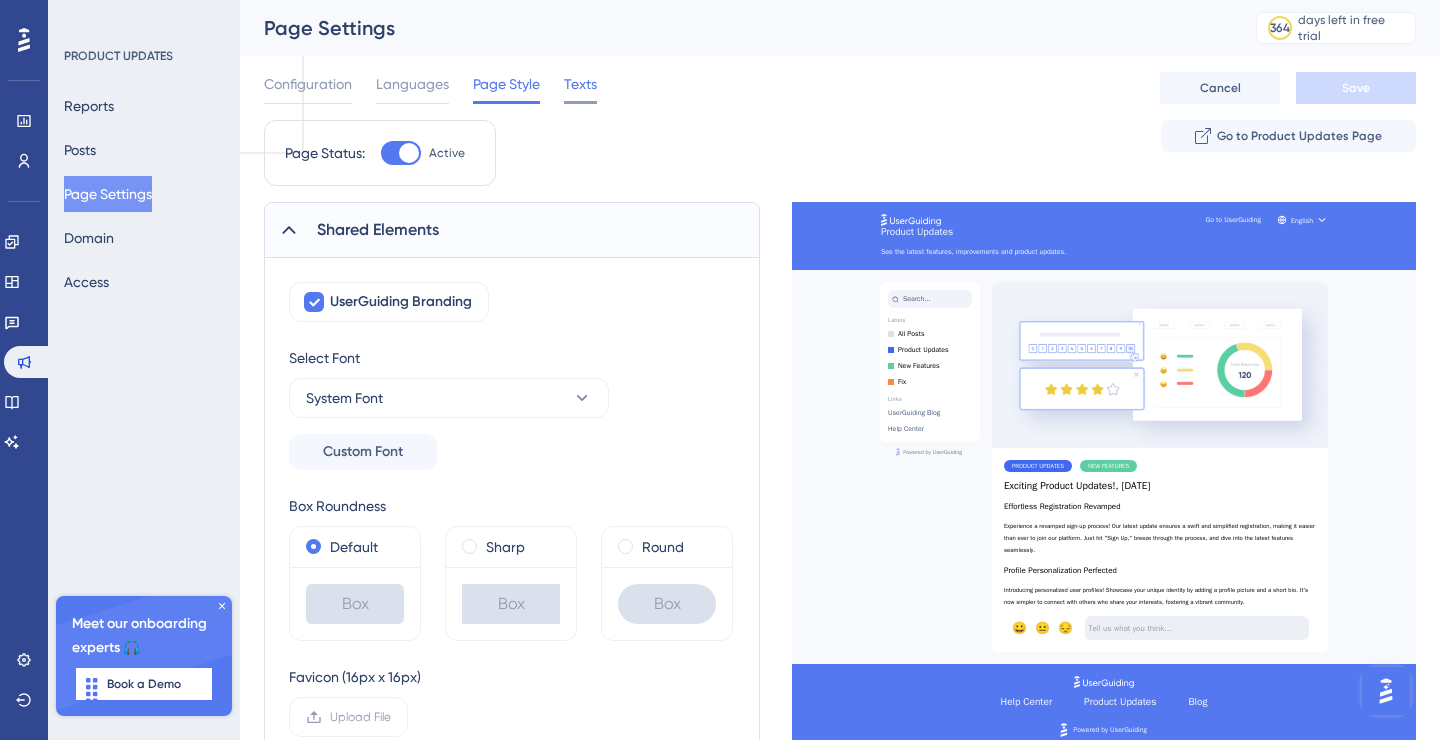 click on "Texts" at bounding box center [580, 84] 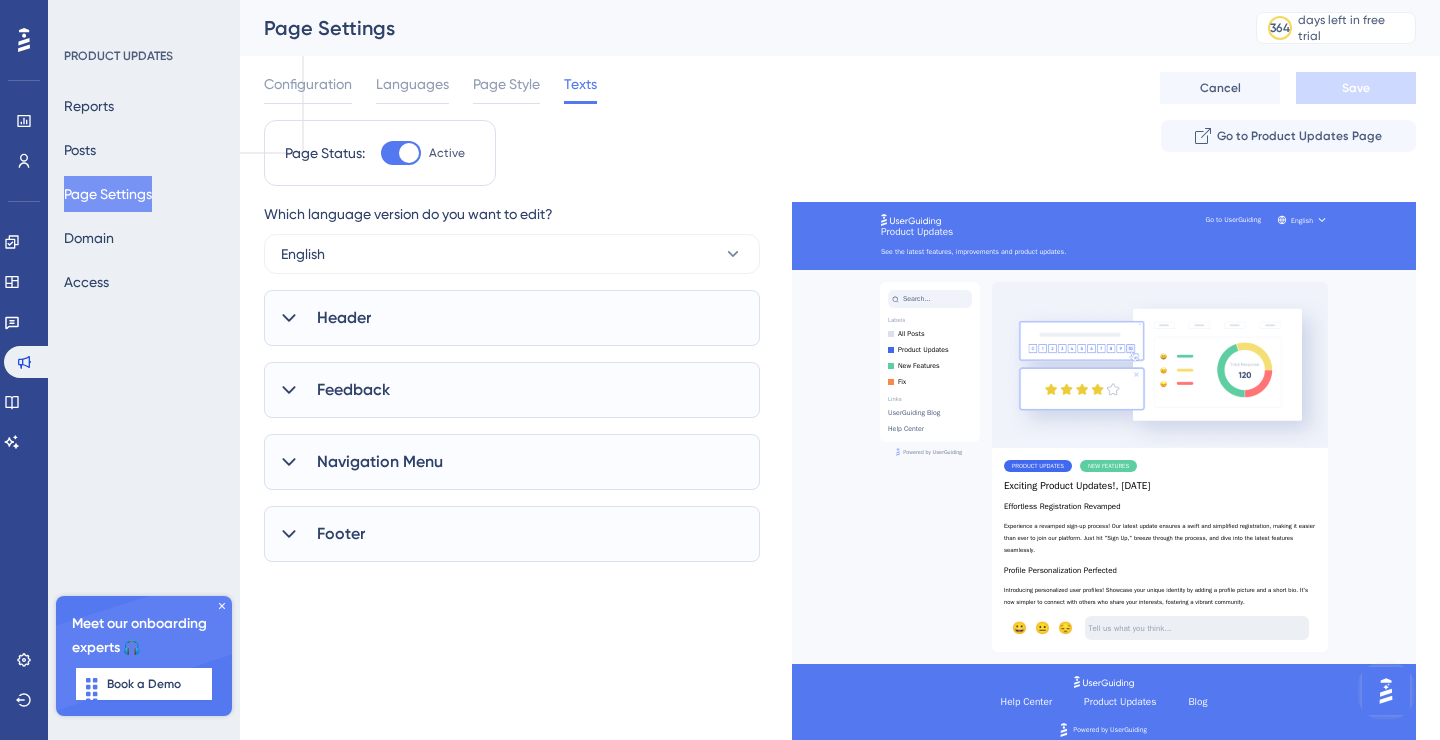scroll, scrollTop: 0, scrollLeft: 0, axis: both 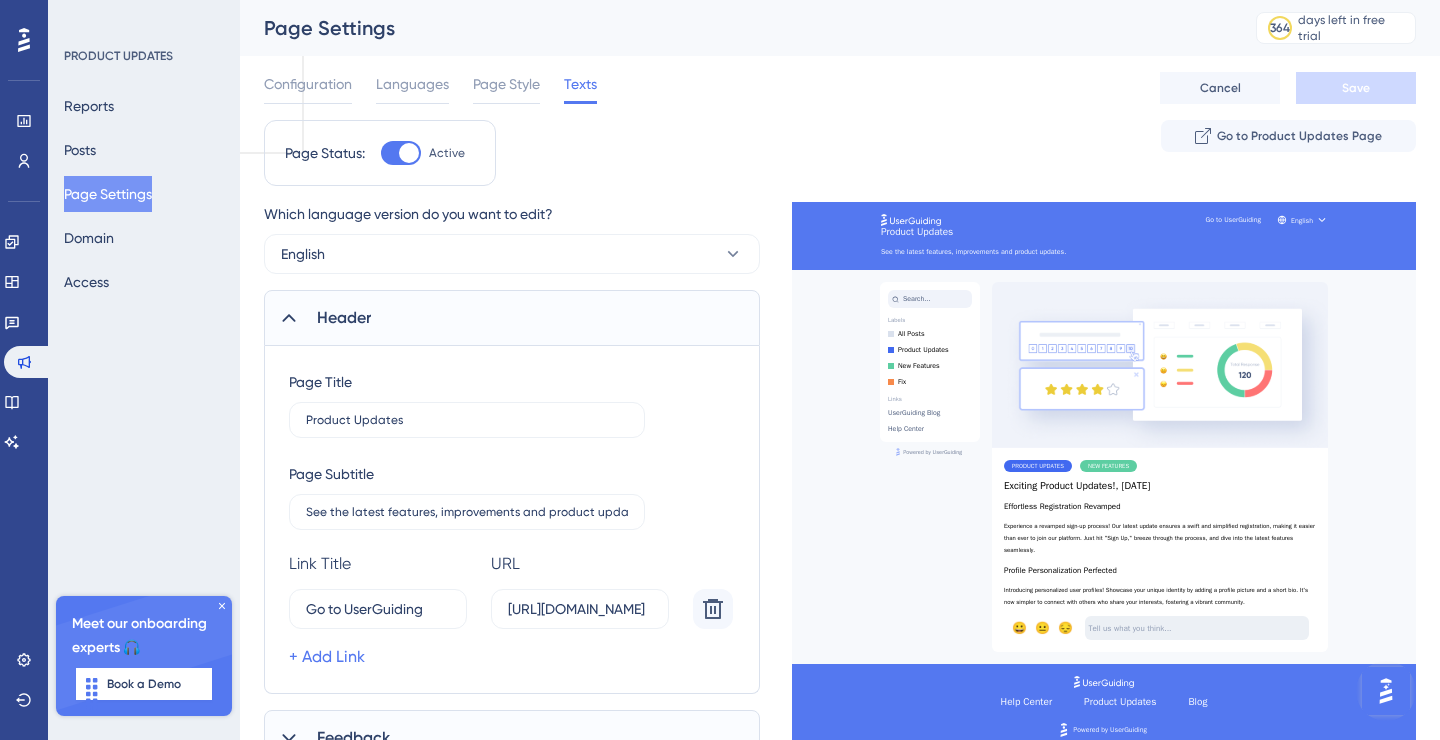 click on "Header" at bounding box center (512, 318) 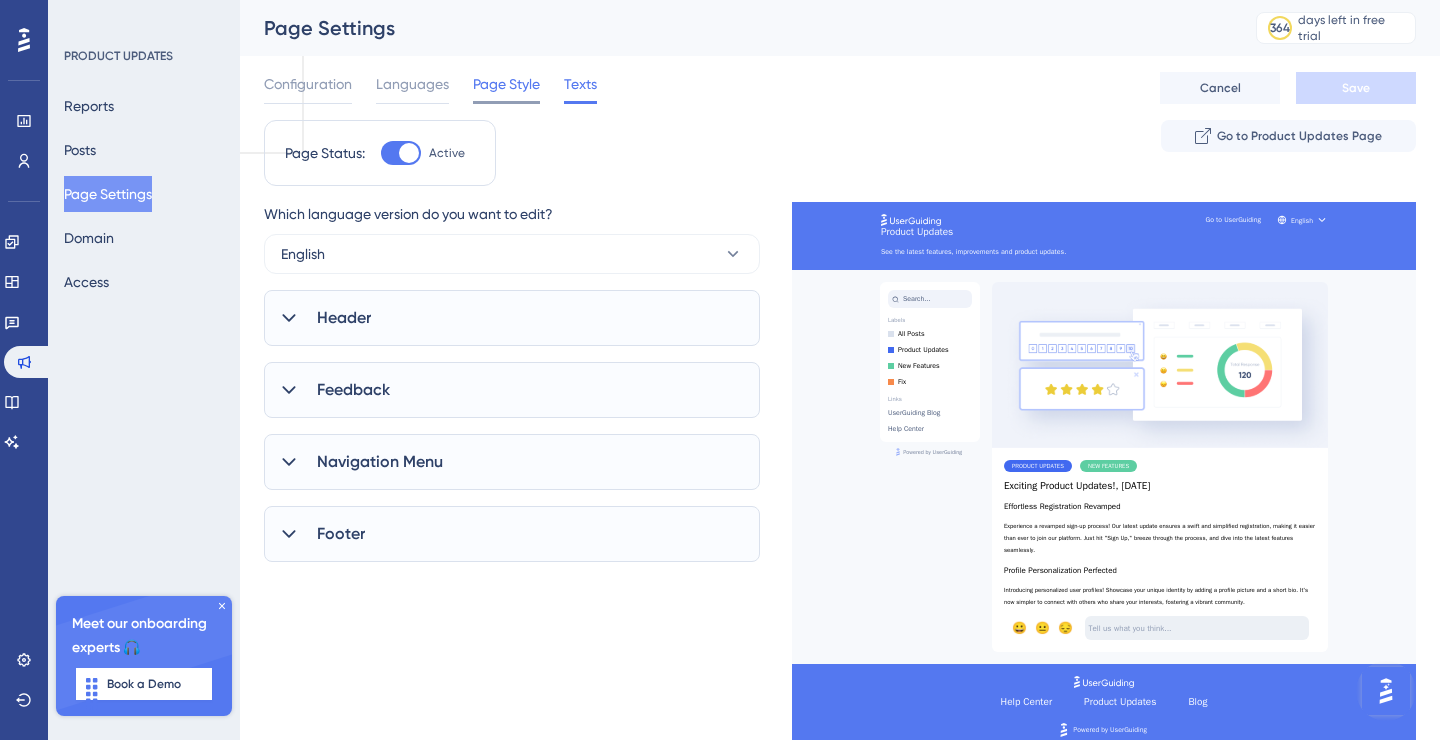 click on "Page Style" at bounding box center (506, 88) 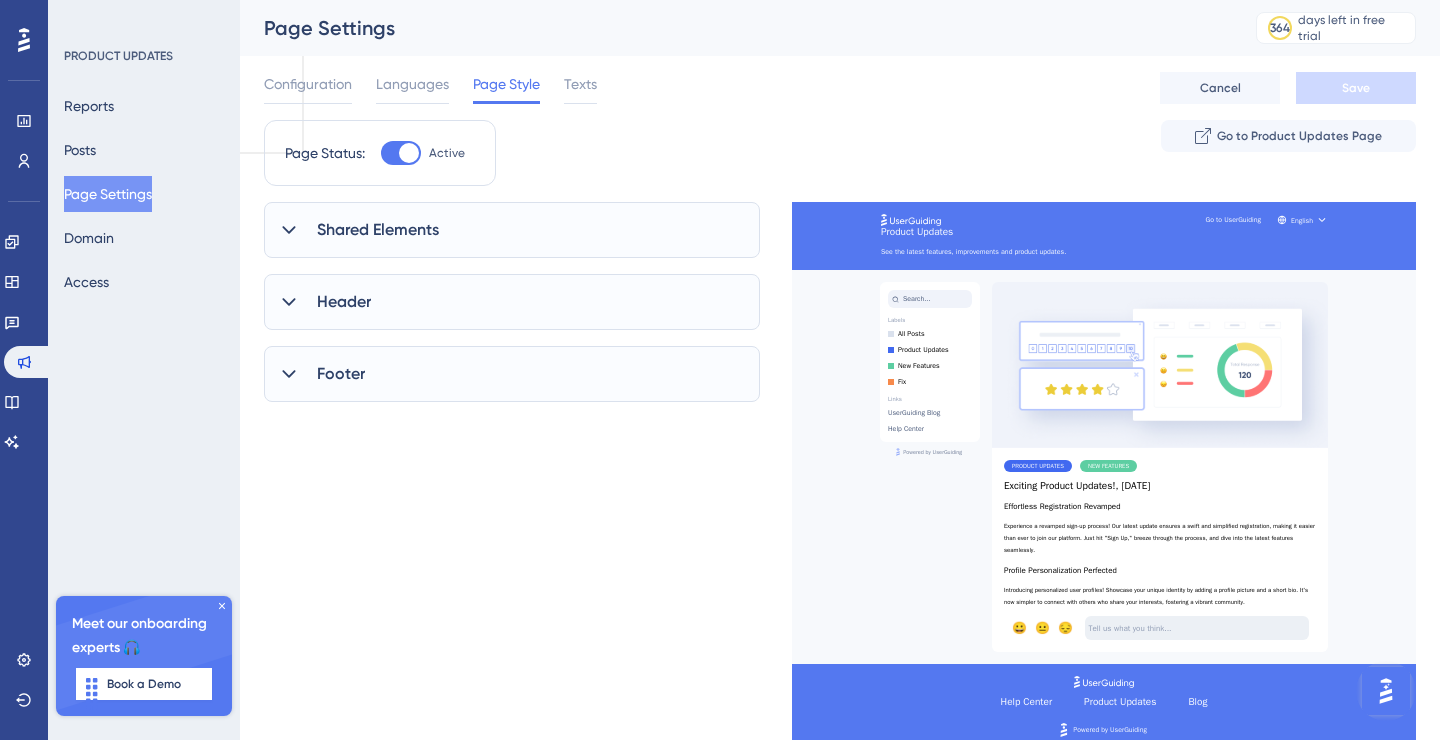 scroll, scrollTop: 0, scrollLeft: 0, axis: both 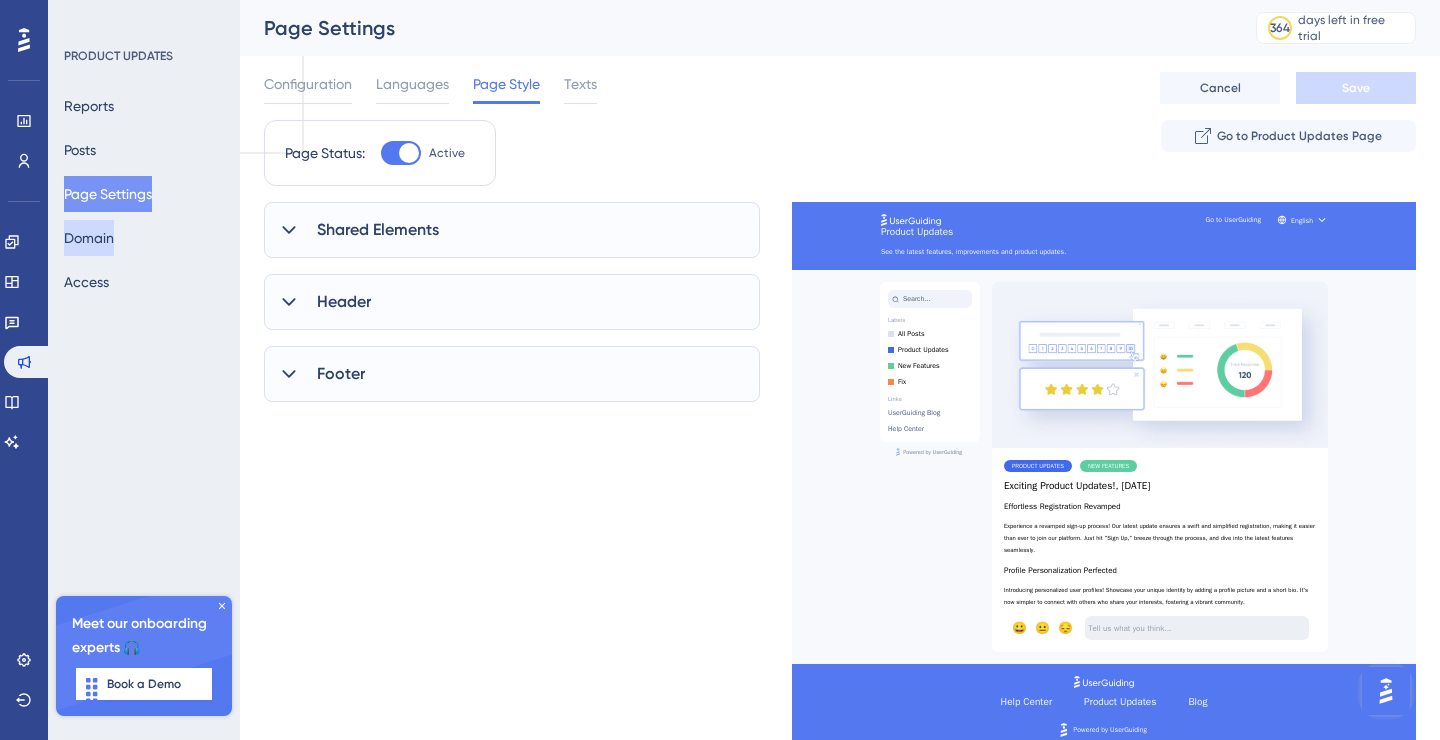 click on "Domain" at bounding box center [89, 238] 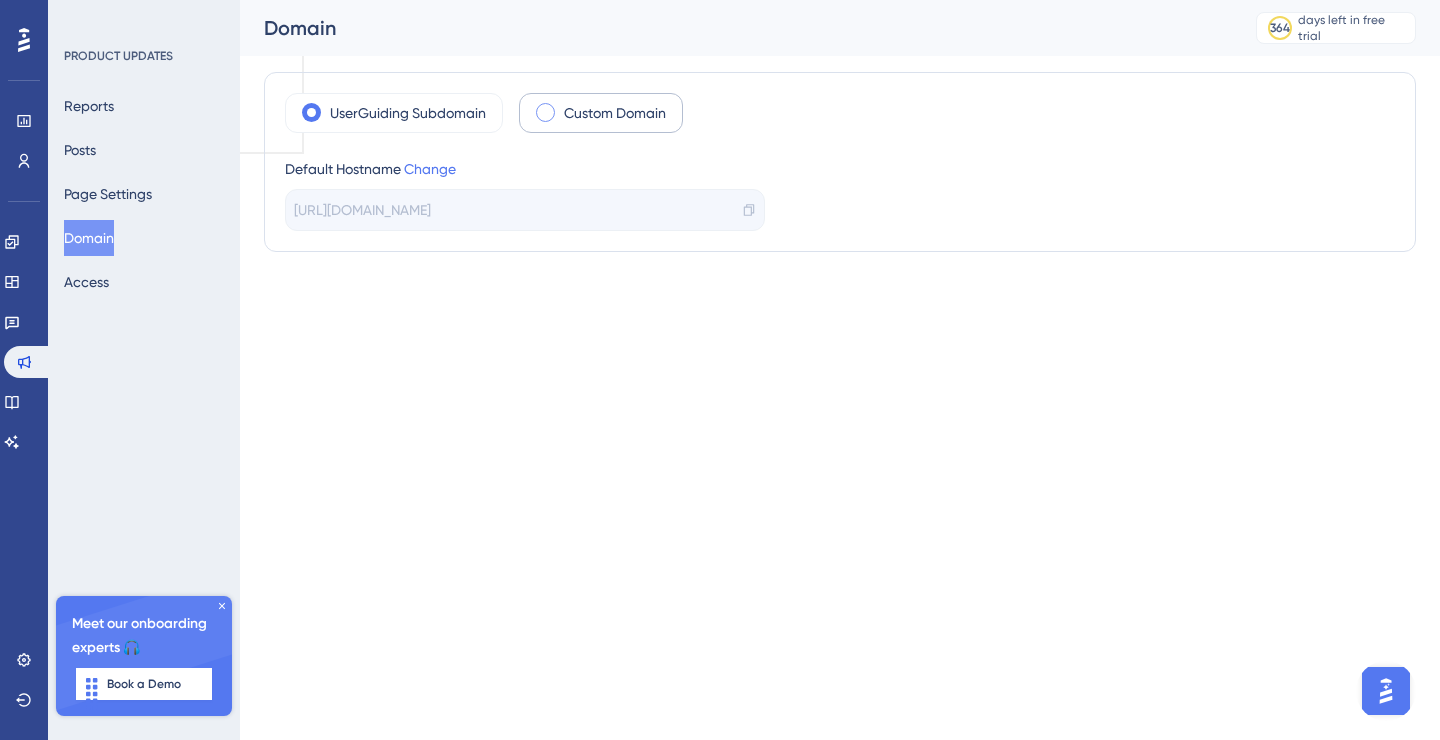 click on "Custom Domain" at bounding box center [615, 113] 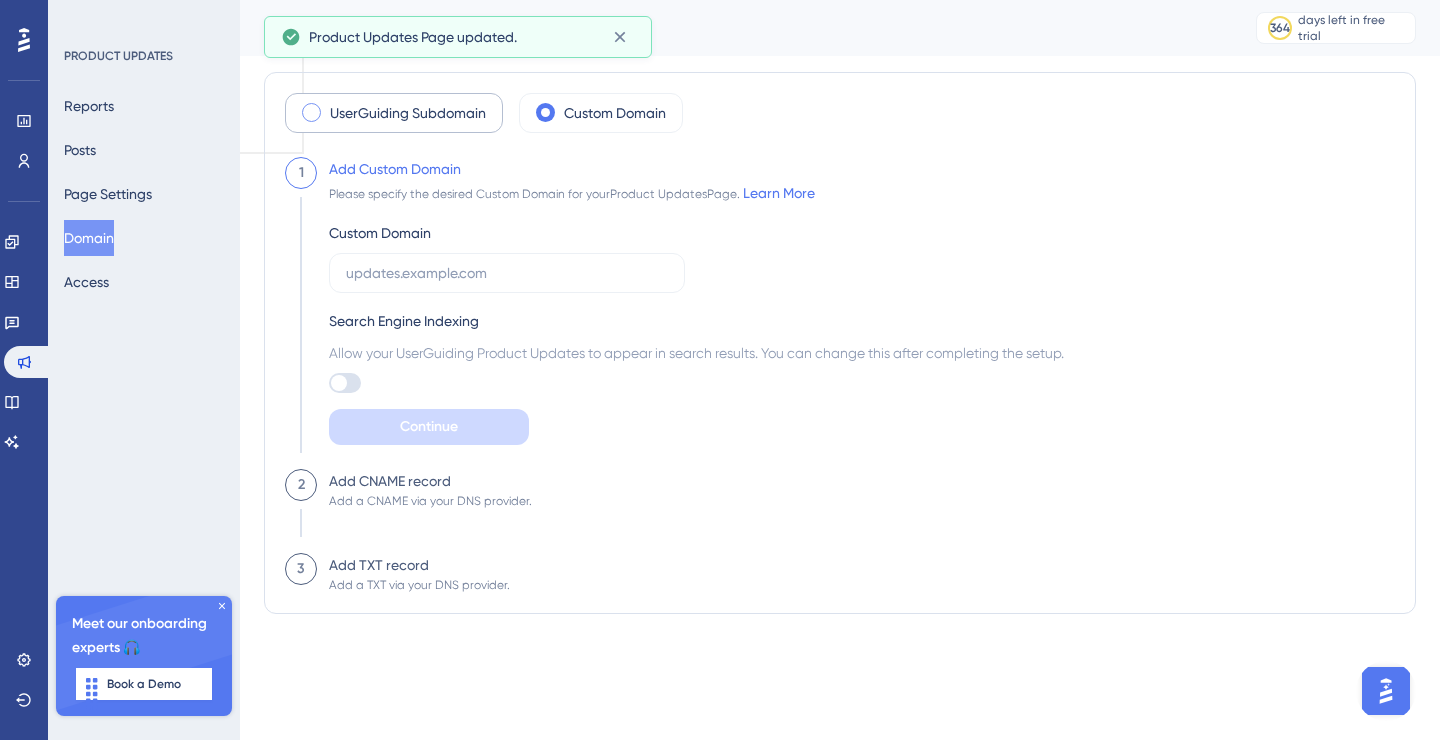 click on "UserGuiding Subdomain" at bounding box center [408, 113] 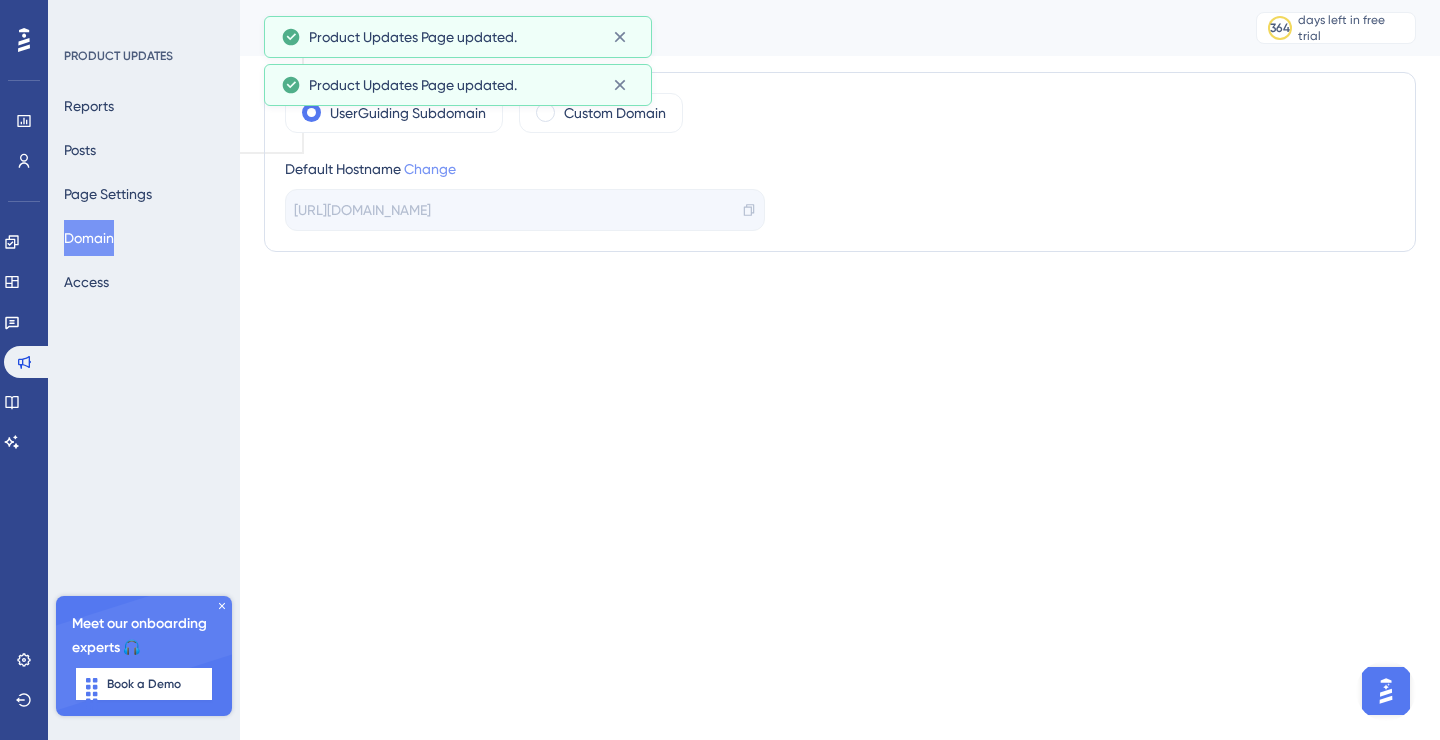 click on "Change" at bounding box center (430, 169) 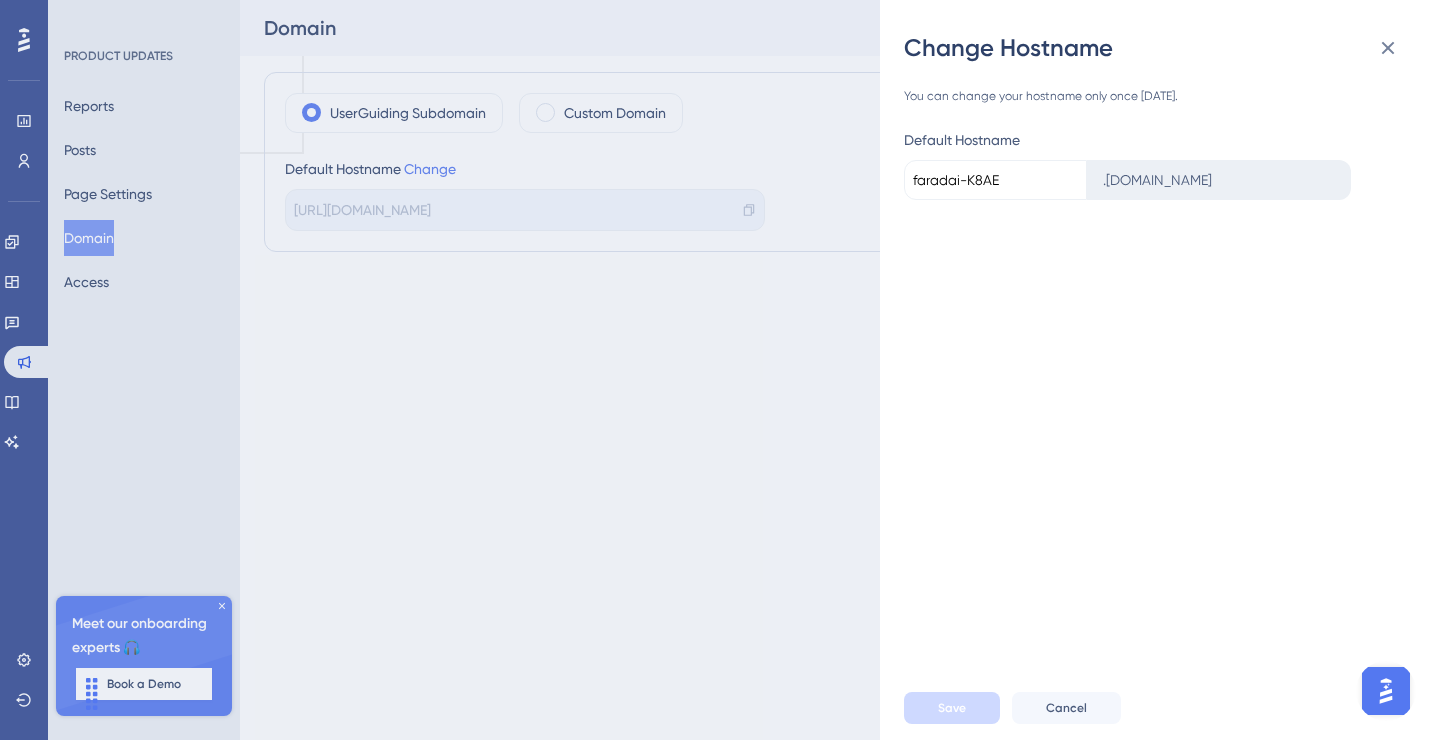 click on "faradai-K8AE" at bounding box center [995, 180] 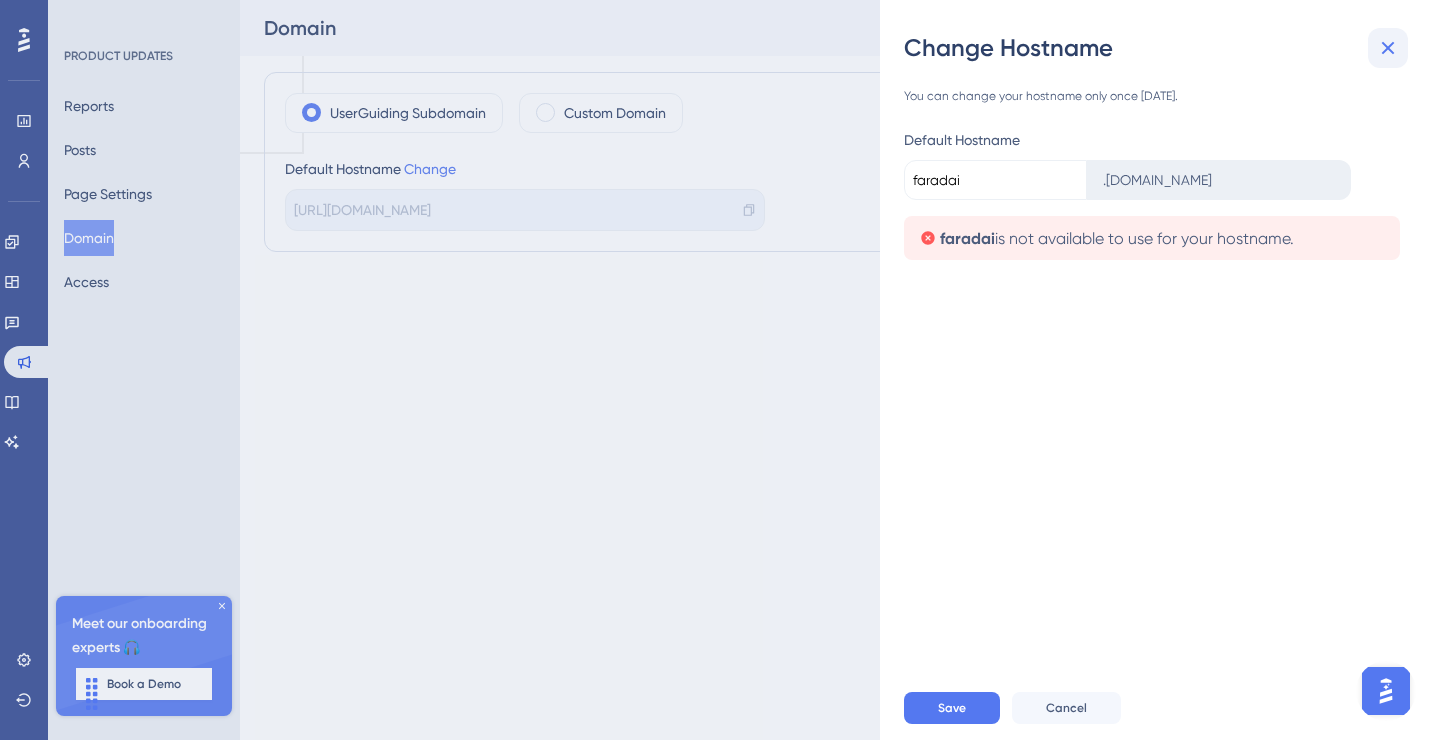 type on "faradai" 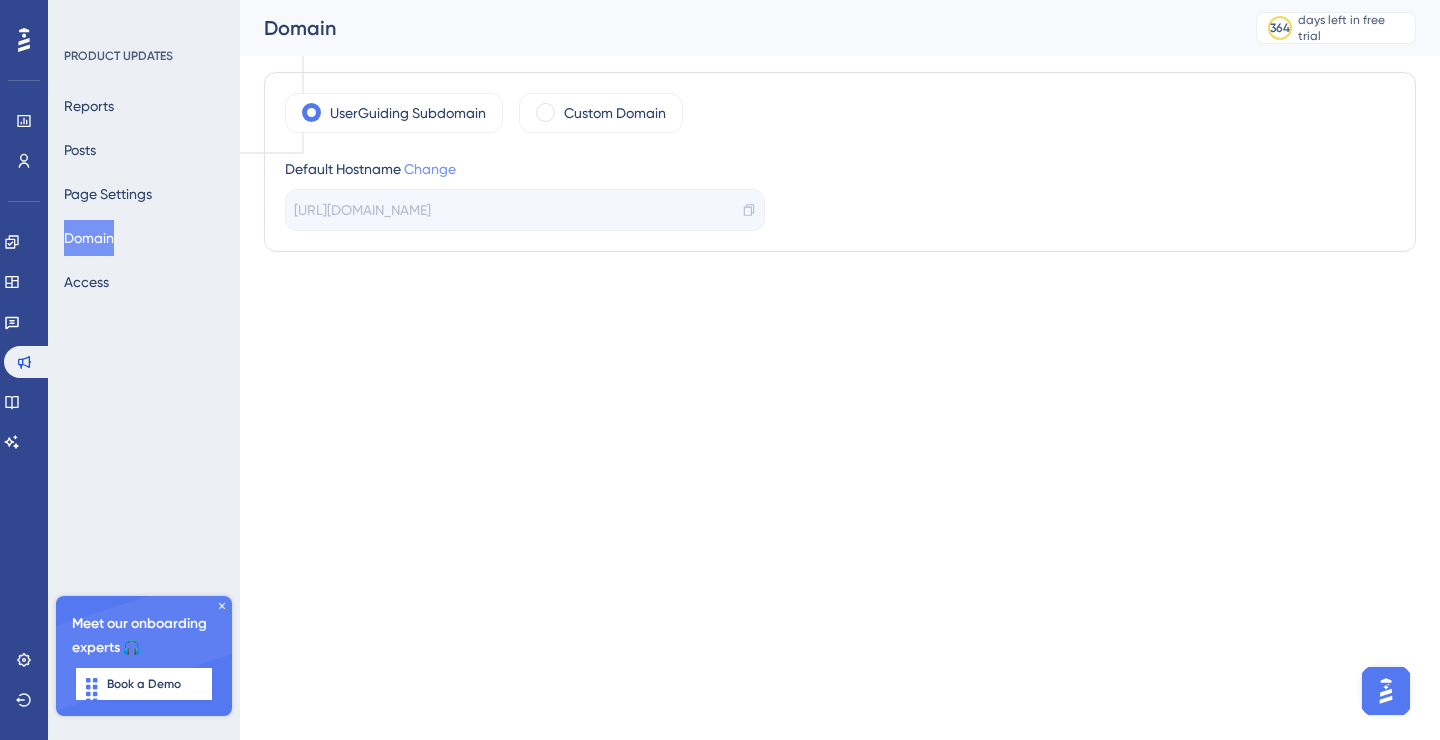 click on "Change" at bounding box center (430, 169) 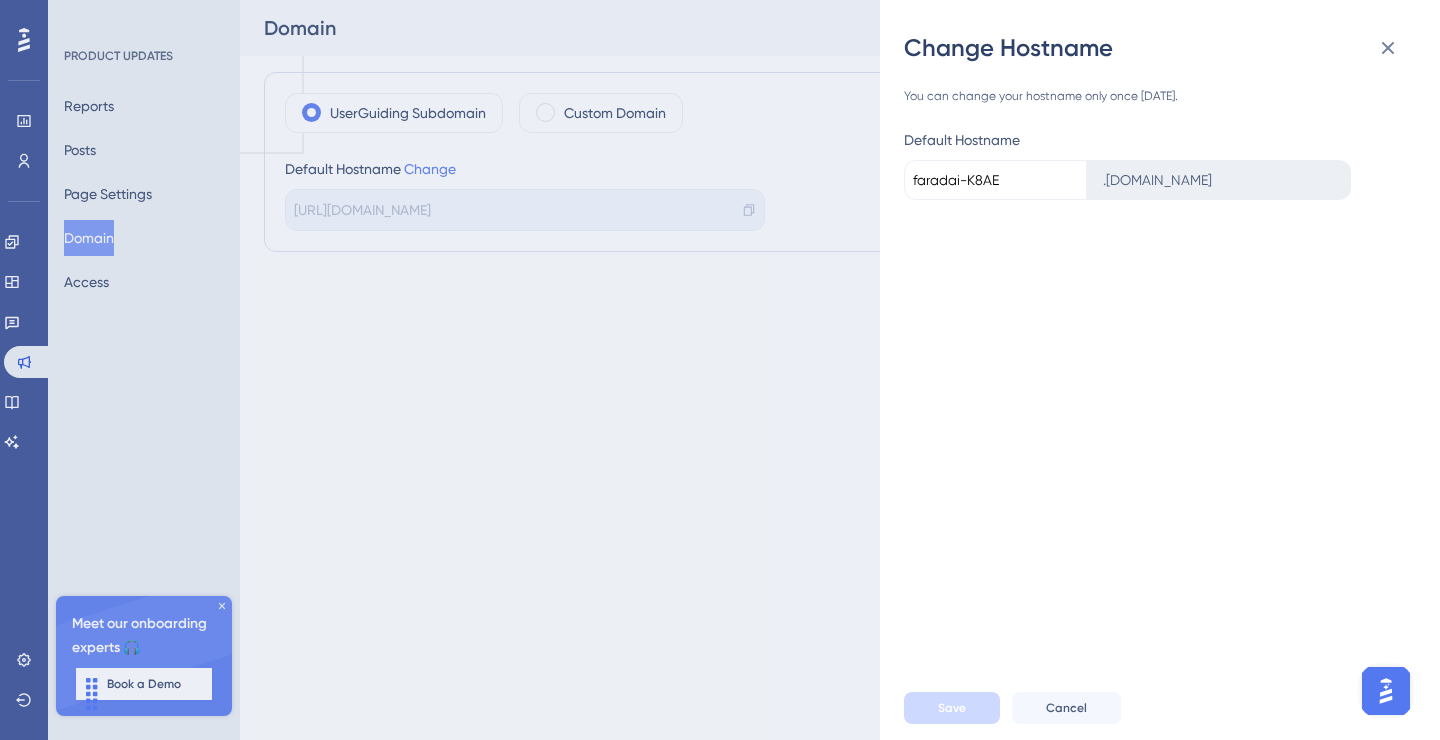 click on "faradai-K8AE" at bounding box center (995, 180) 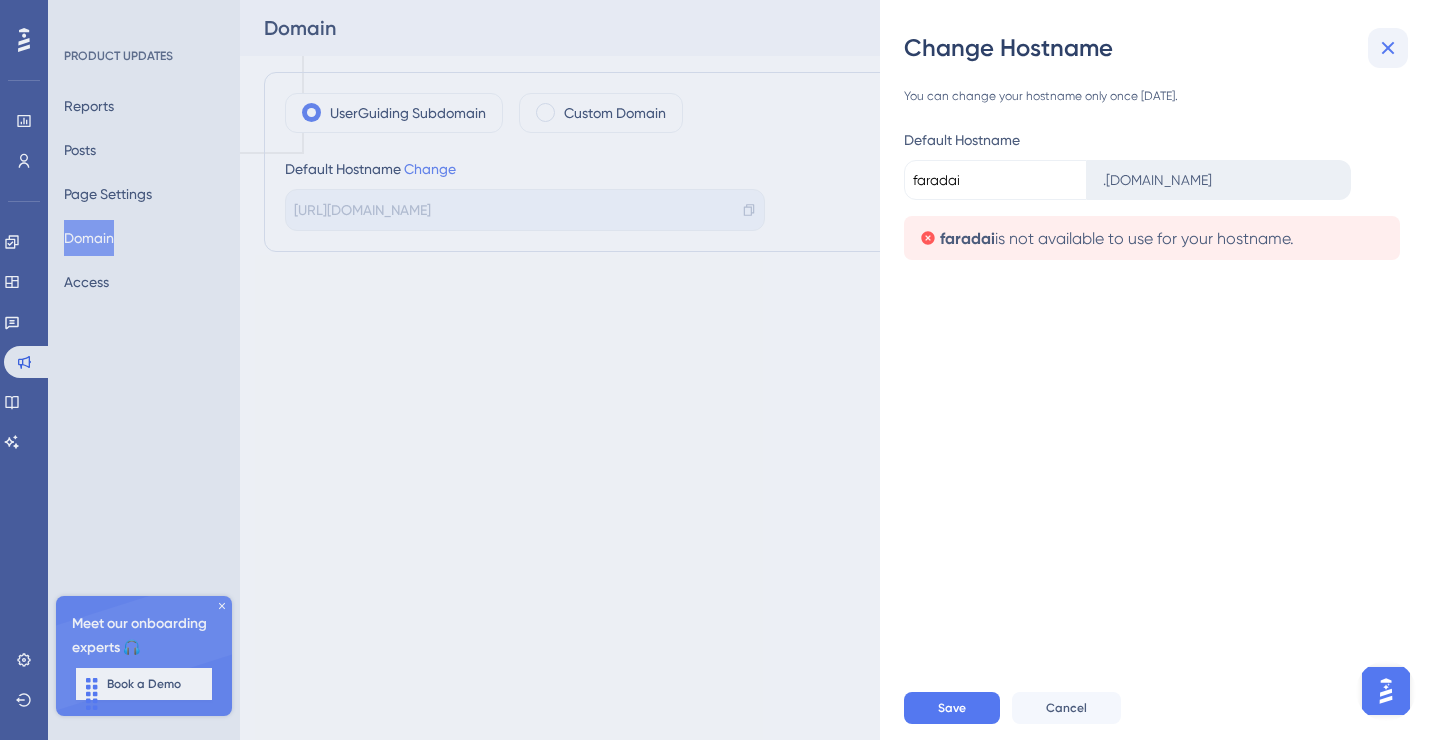 type on "faradai" 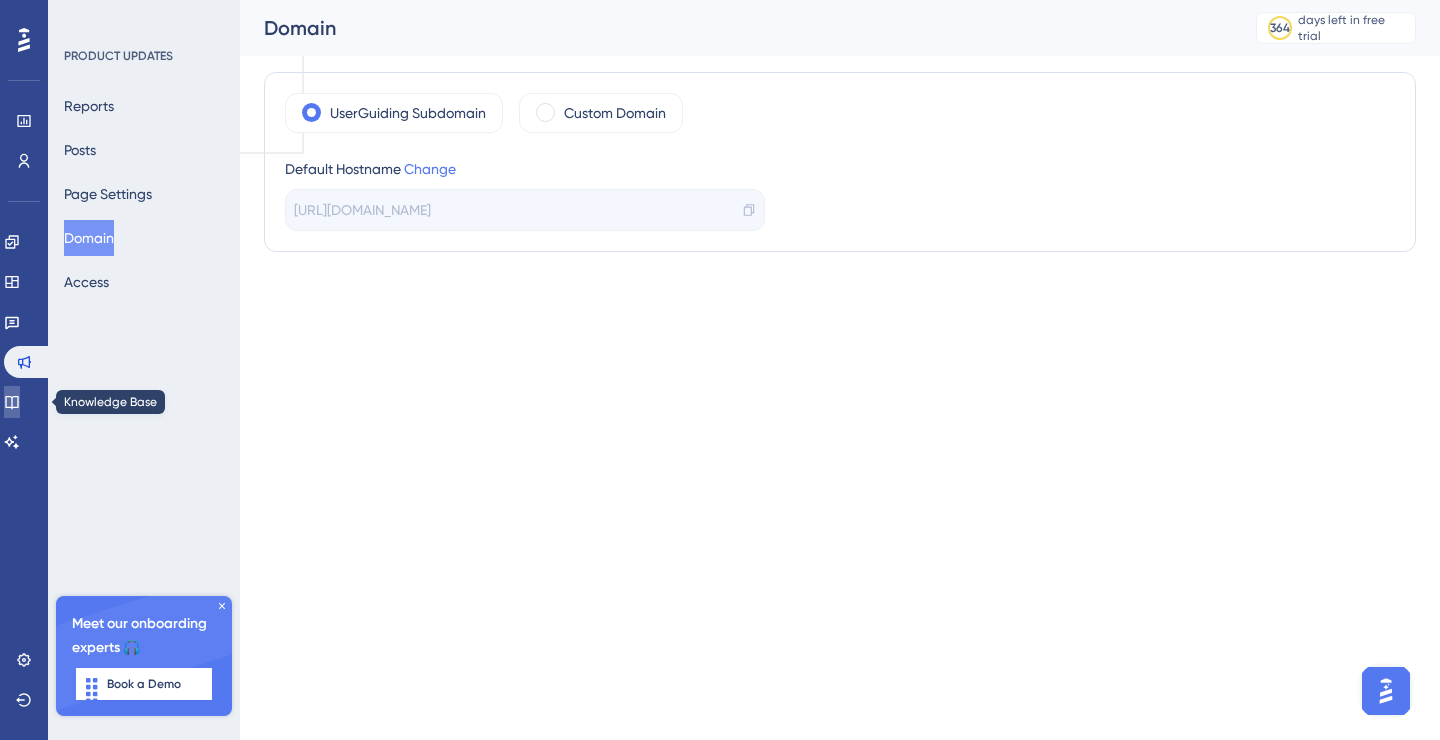 click at bounding box center (12, 402) 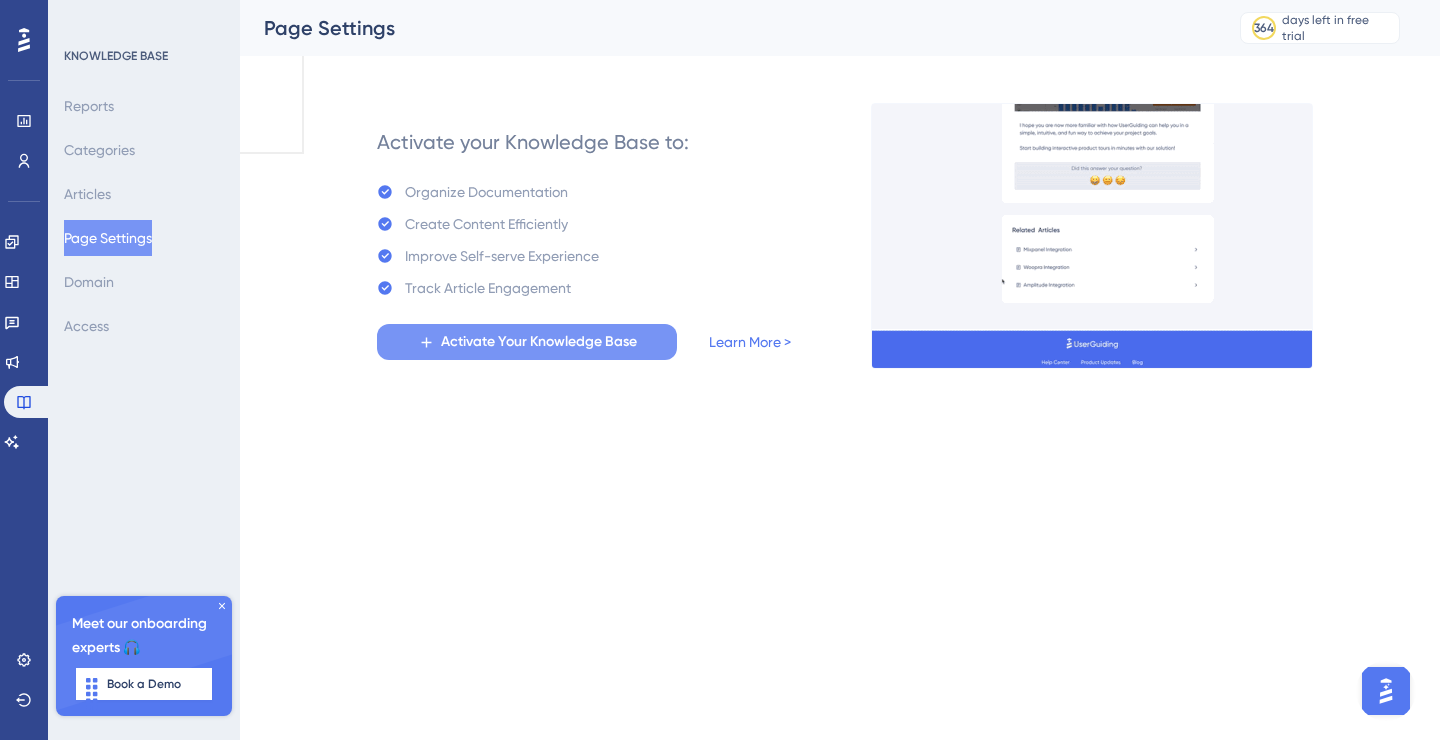 click on "Activate Your Knowledge Base" at bounding box center [539, 342] 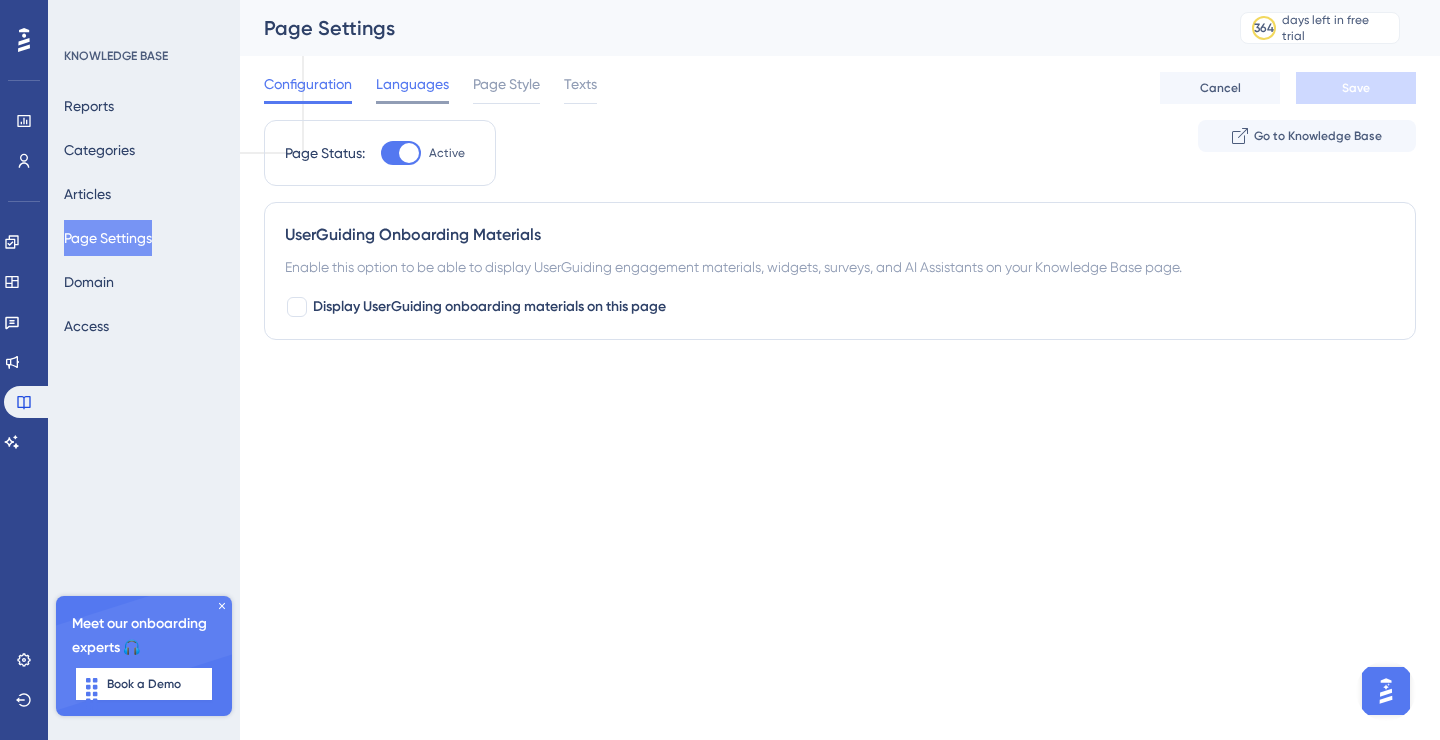 click on "Languages" at bounding box center (412, 84) 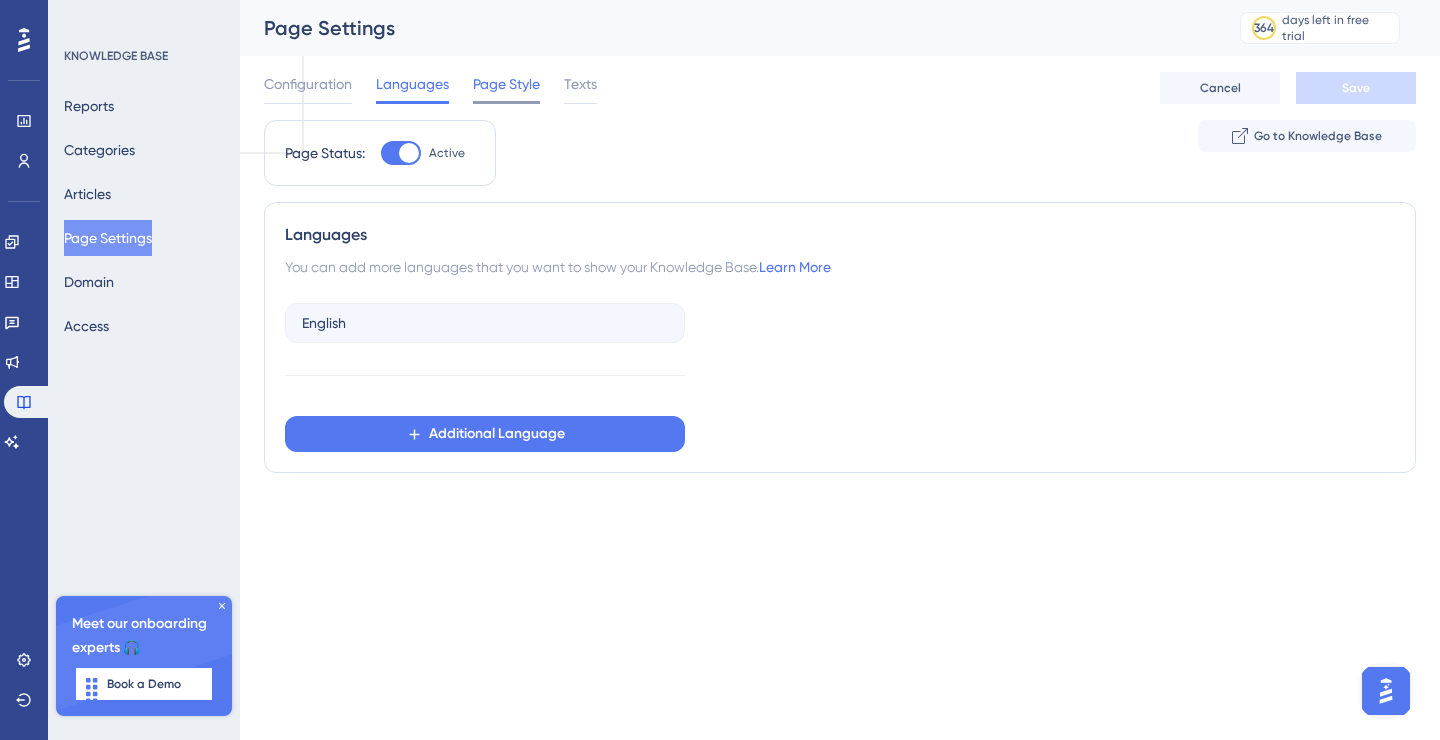 click on "Page Style" at bounding box center [506, 84] 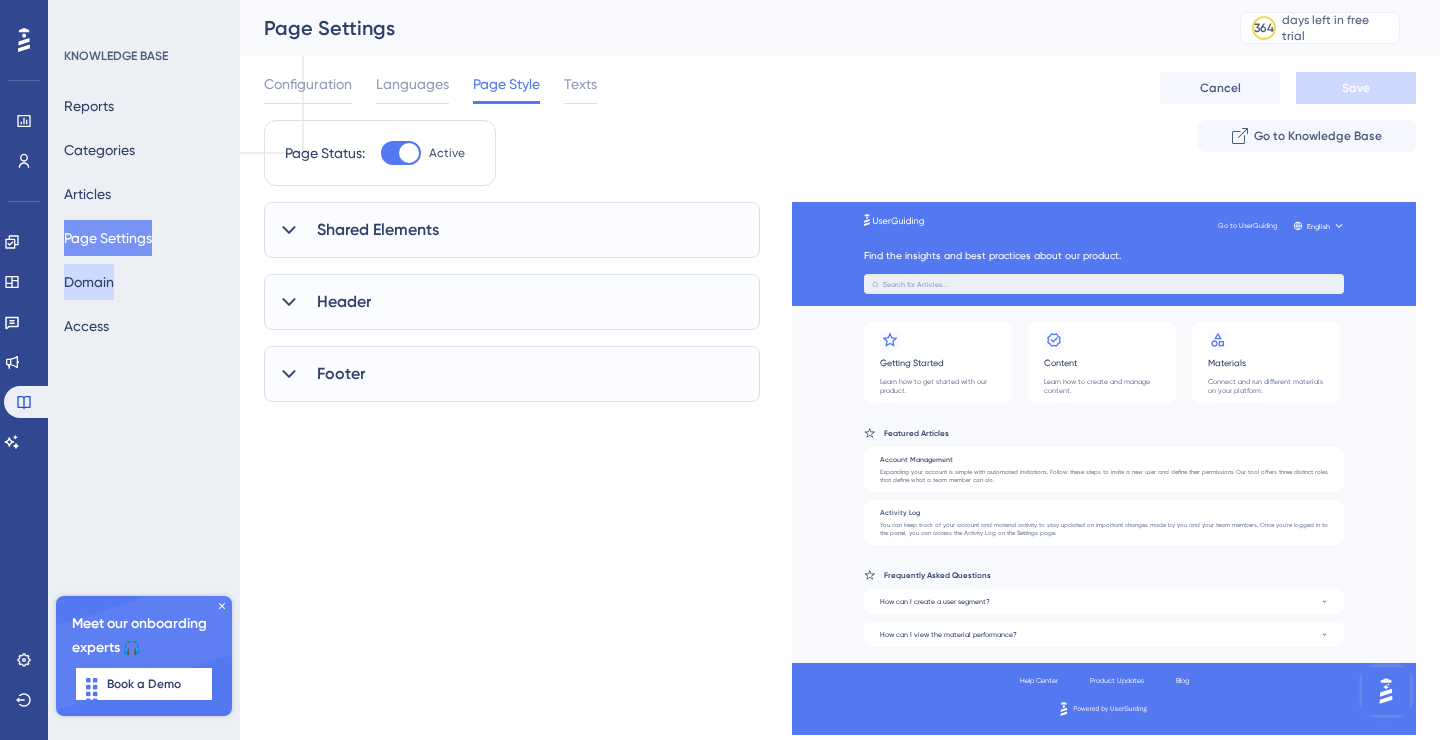 click on "Domain" at bounding box center (89, 282) 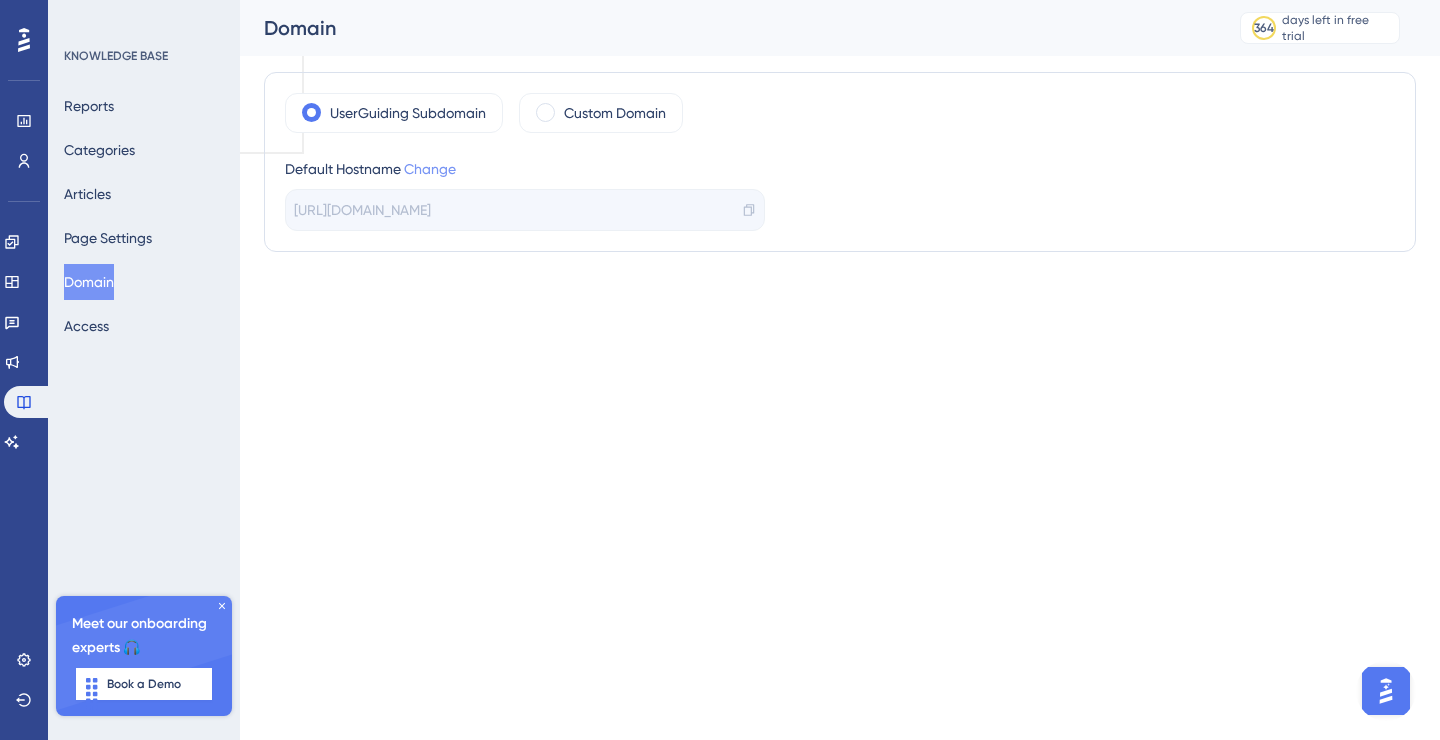 click on "Change" at bounding box center (430, 169) 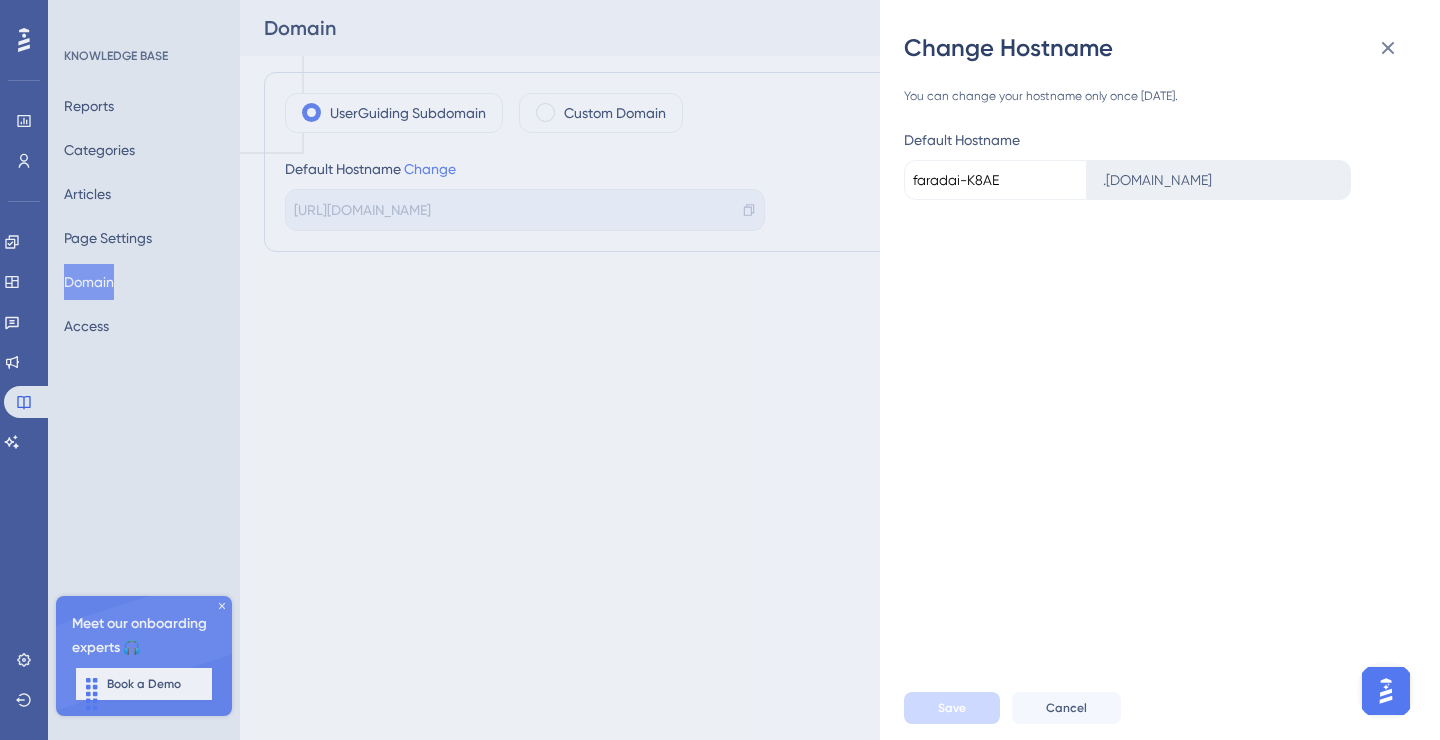 click on "faradai-K8AE" at bounding box center (995, 180) 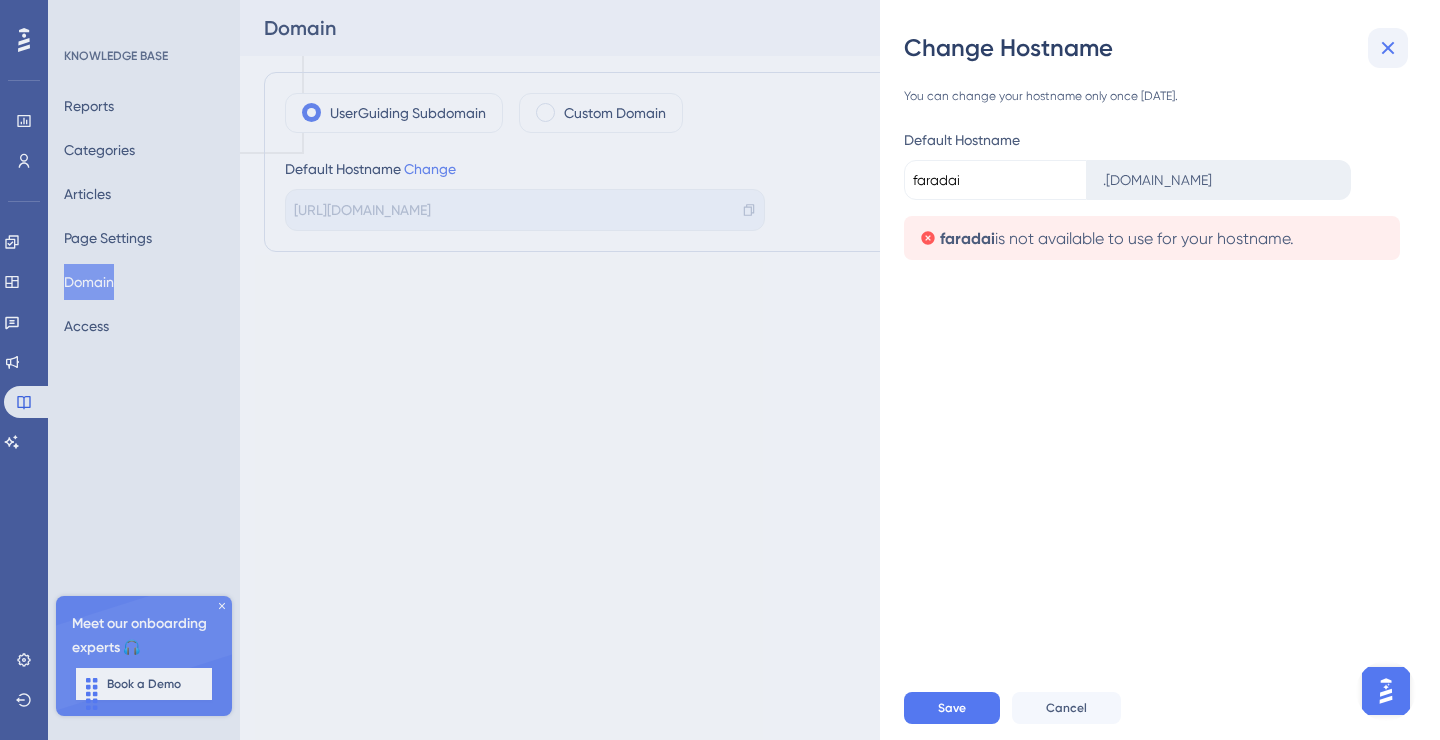 type on "faradai" 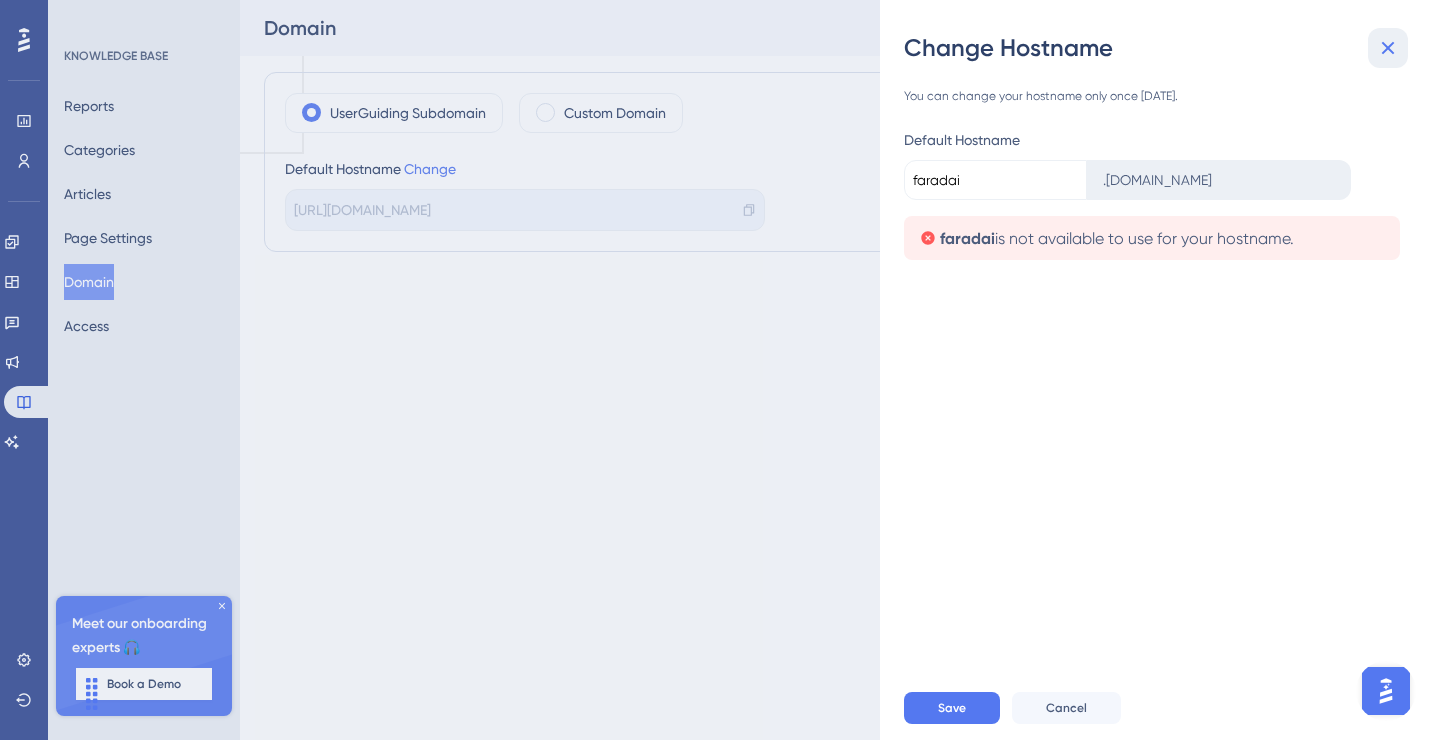 click 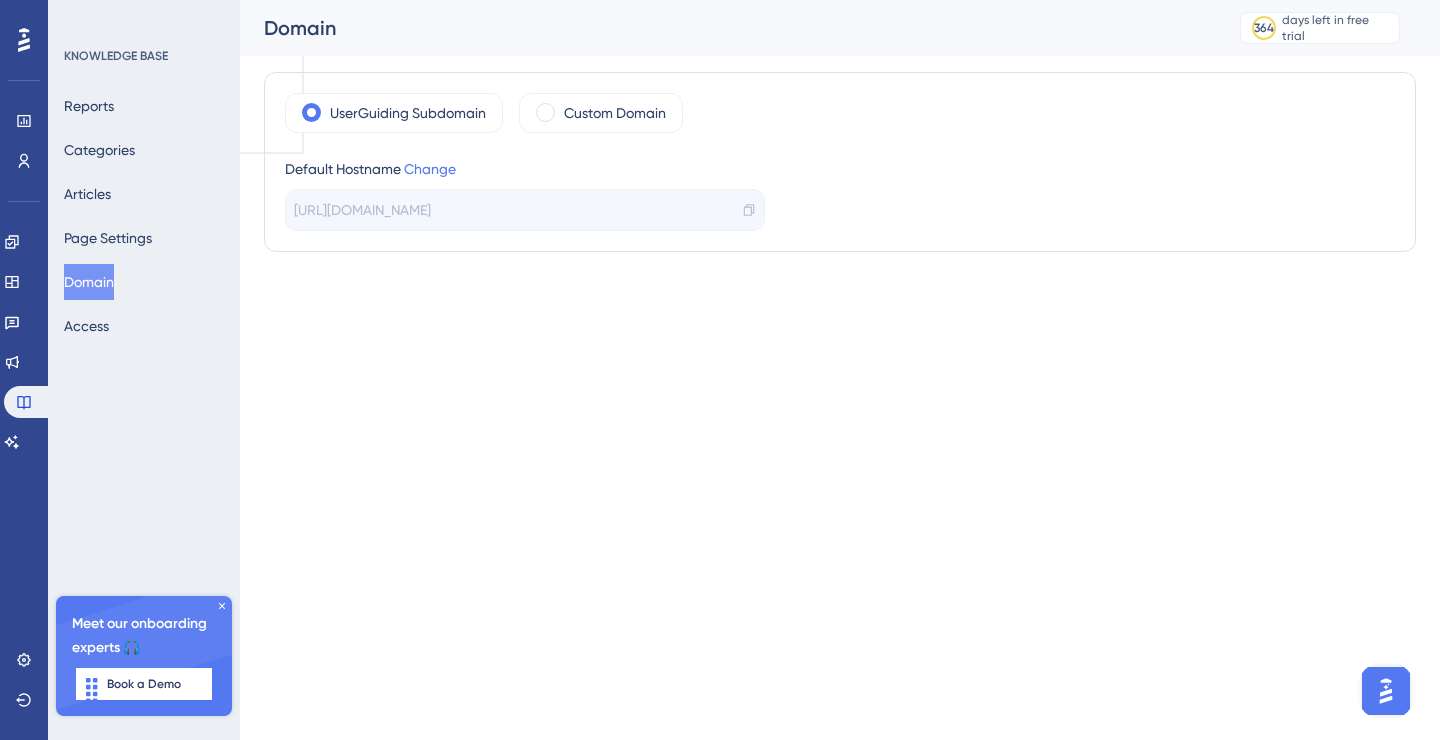 click on "Performance Users Engagement Widgets Feedback Product Updates Knowledge Base AI Assistant Settings Logout KNOWLEDGE BASE Reports Categories Articles Page Settings Domain Access Meet our onboarding experts 🎧 Book a Demo Upgrade Plan Domain 364 days left in free trial Click to see  upgrade options UserGuiding Subdomain Custom Domain Default Hostname   Change [URL][DOMAIN_NAME]" at bounding box center (720, 79) 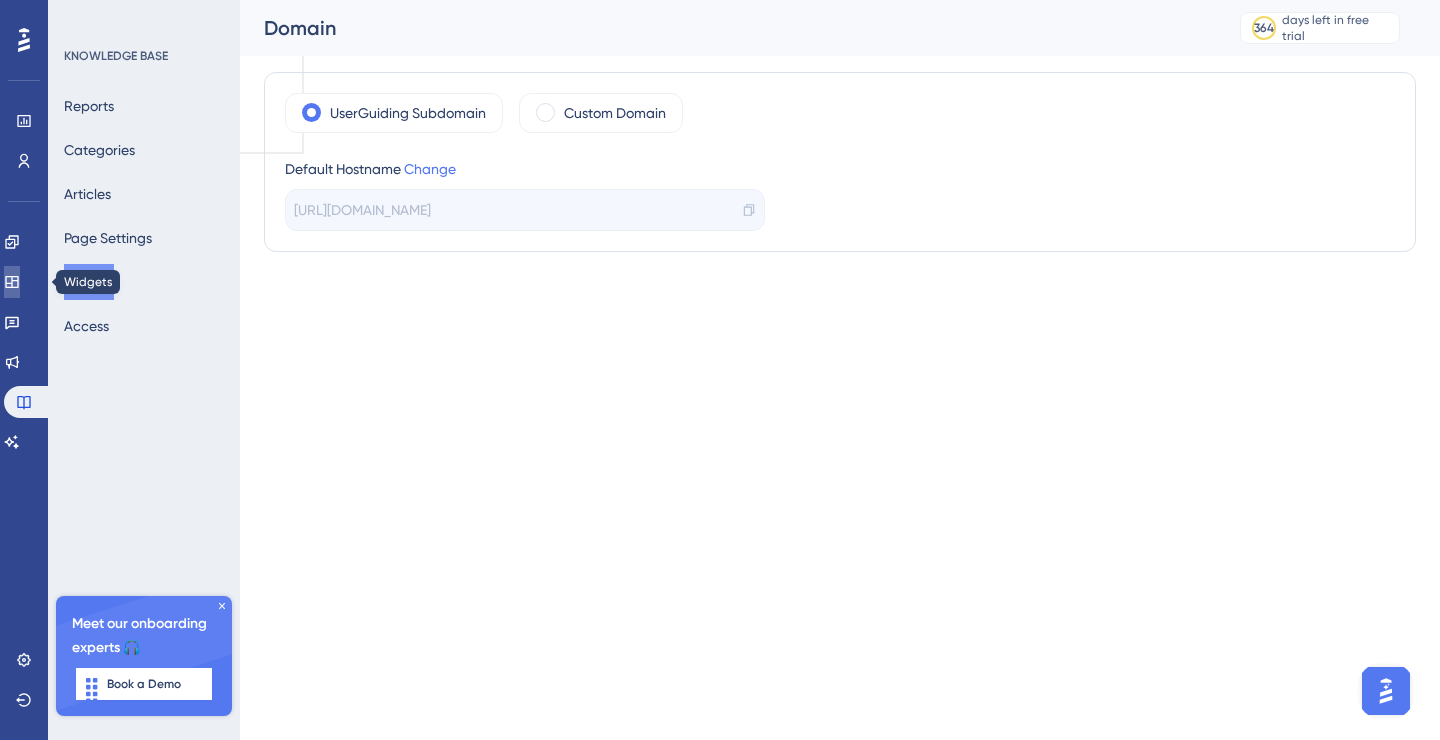 click 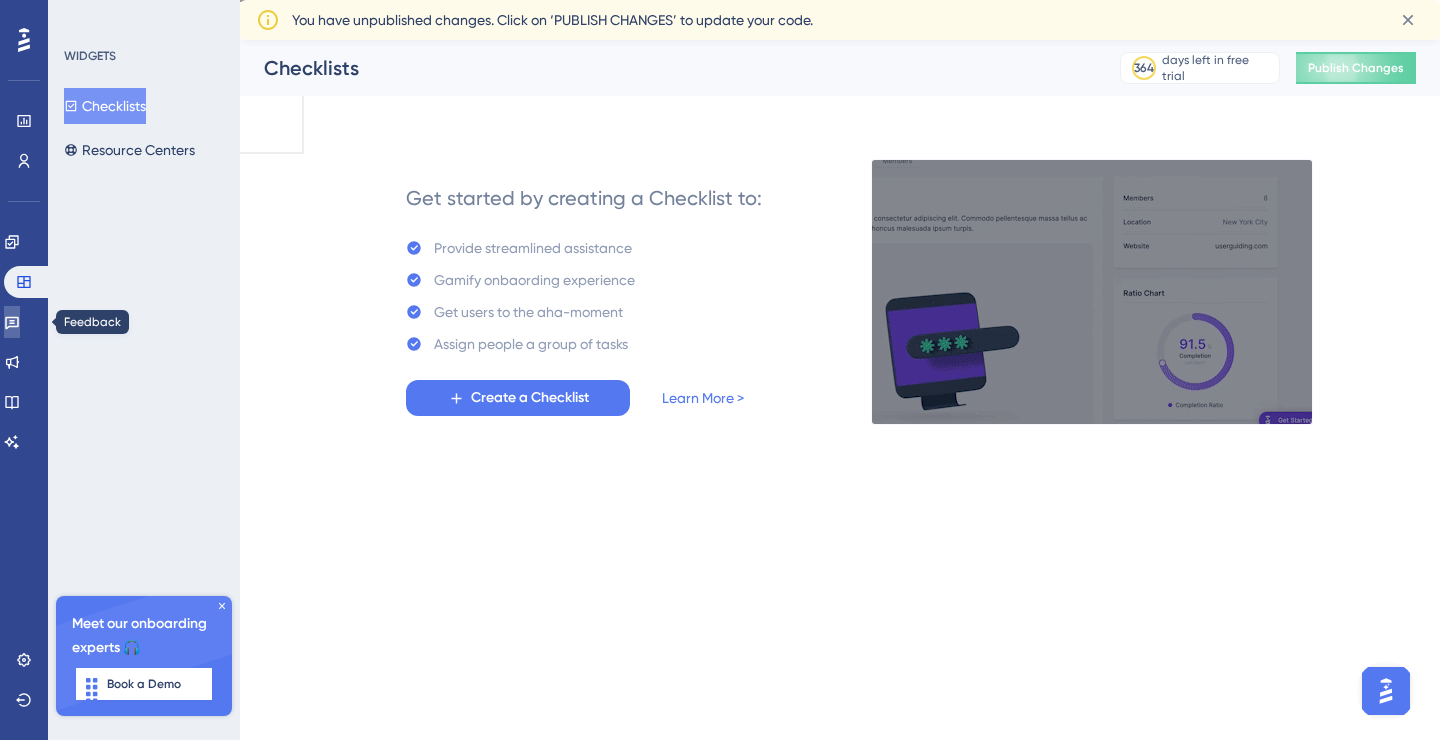 click 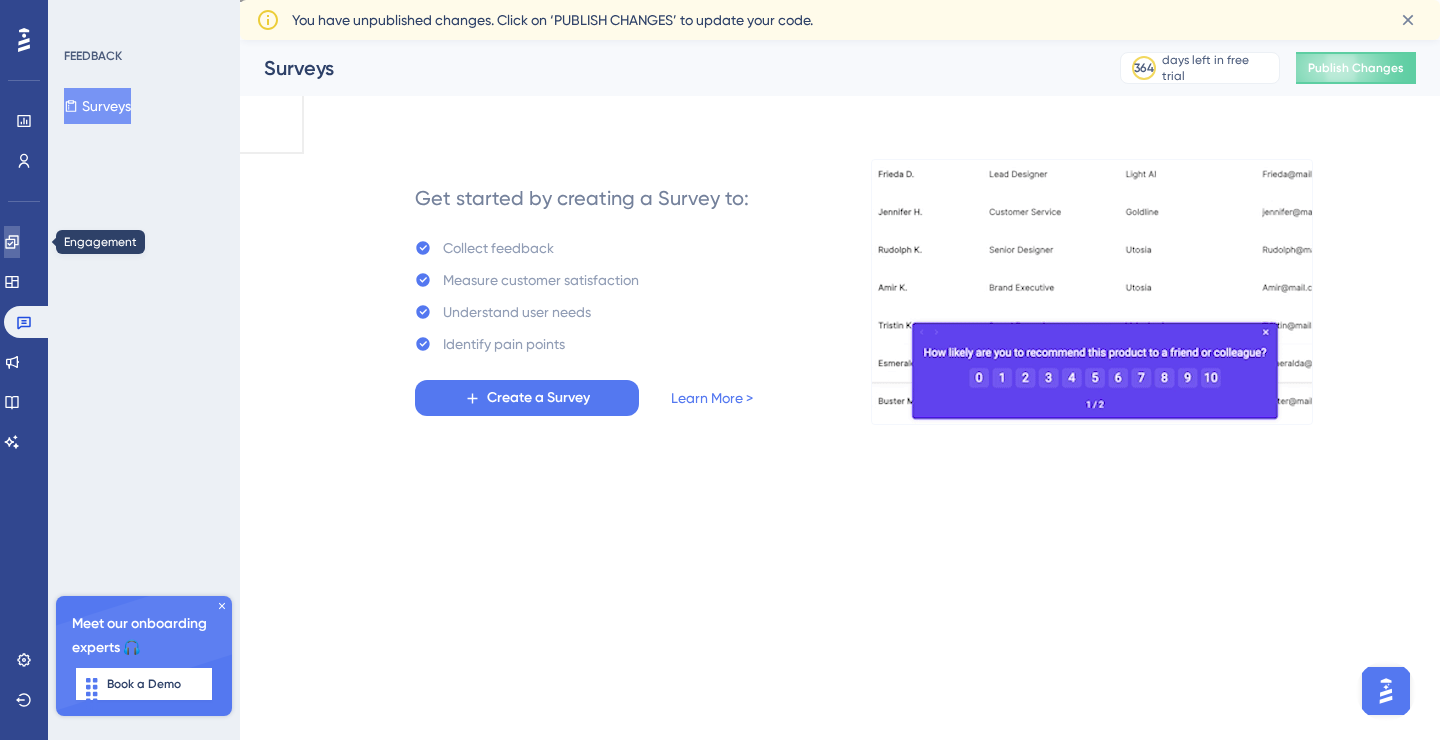 click 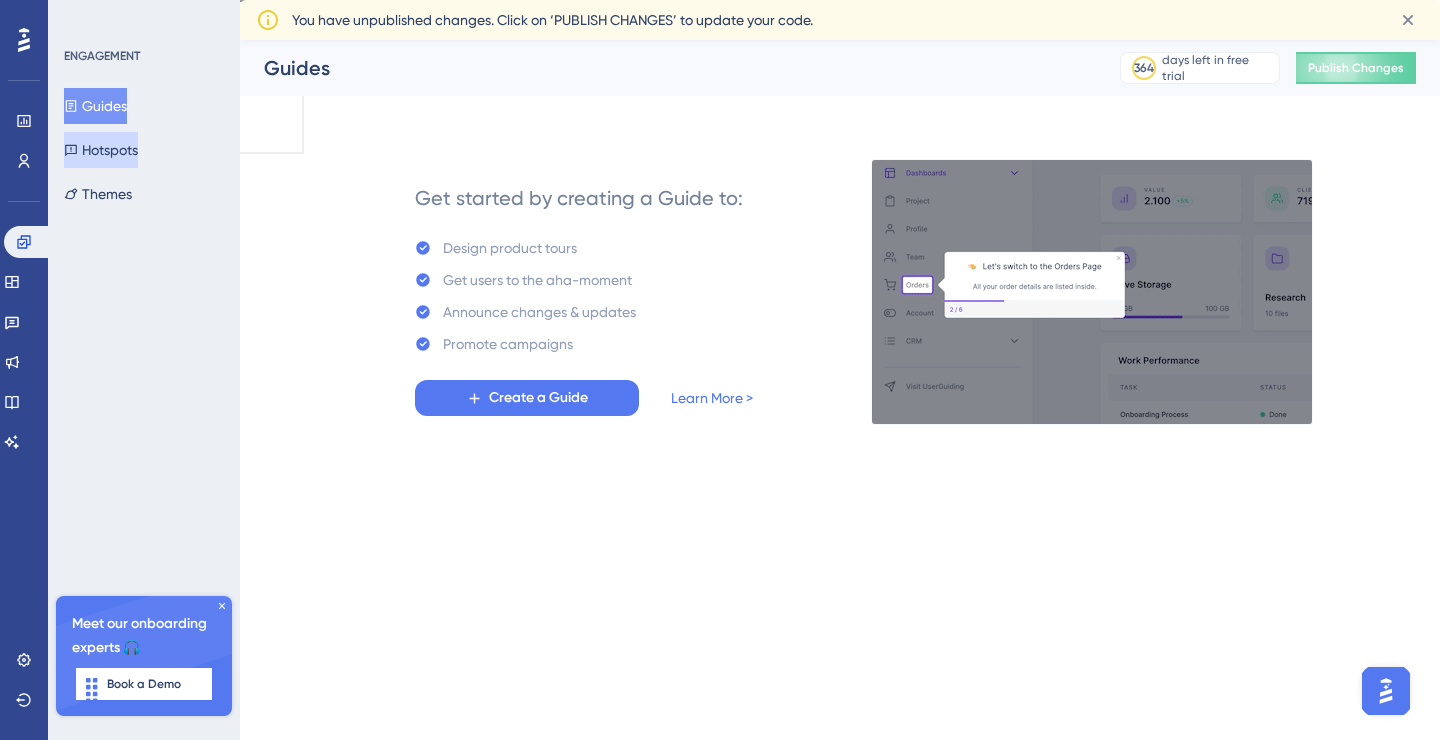 click on "Hotspots" at bounding box center [101, 150] 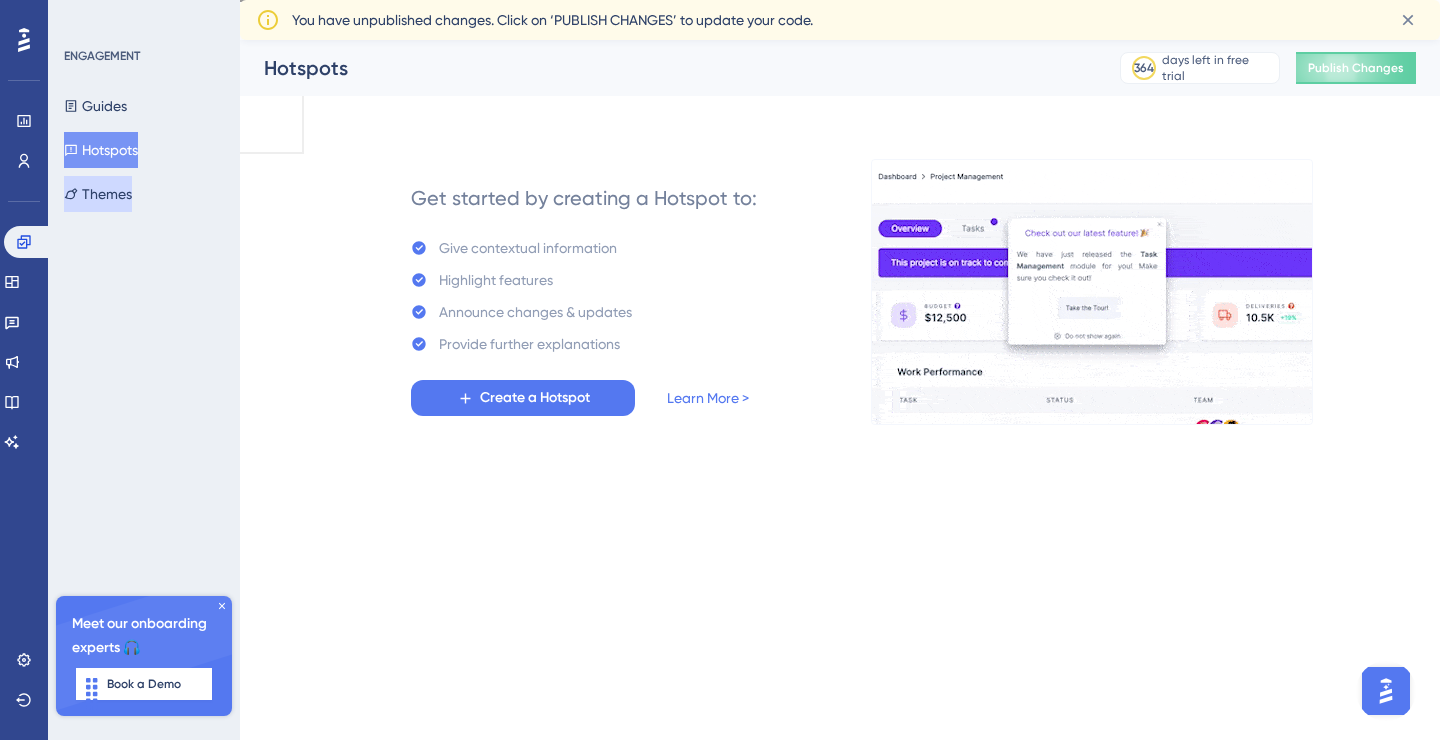 click 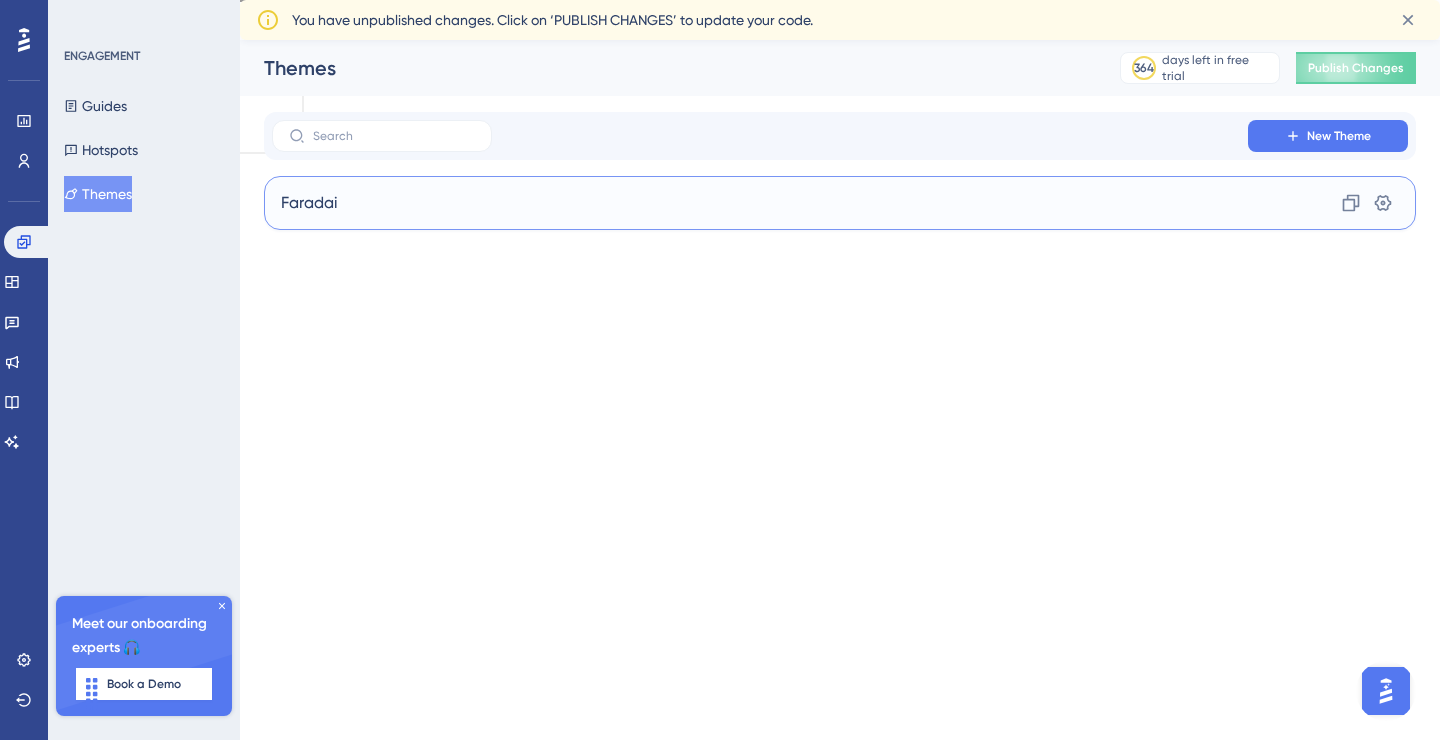 click on "Faradai" at bounding box center [309, 203] 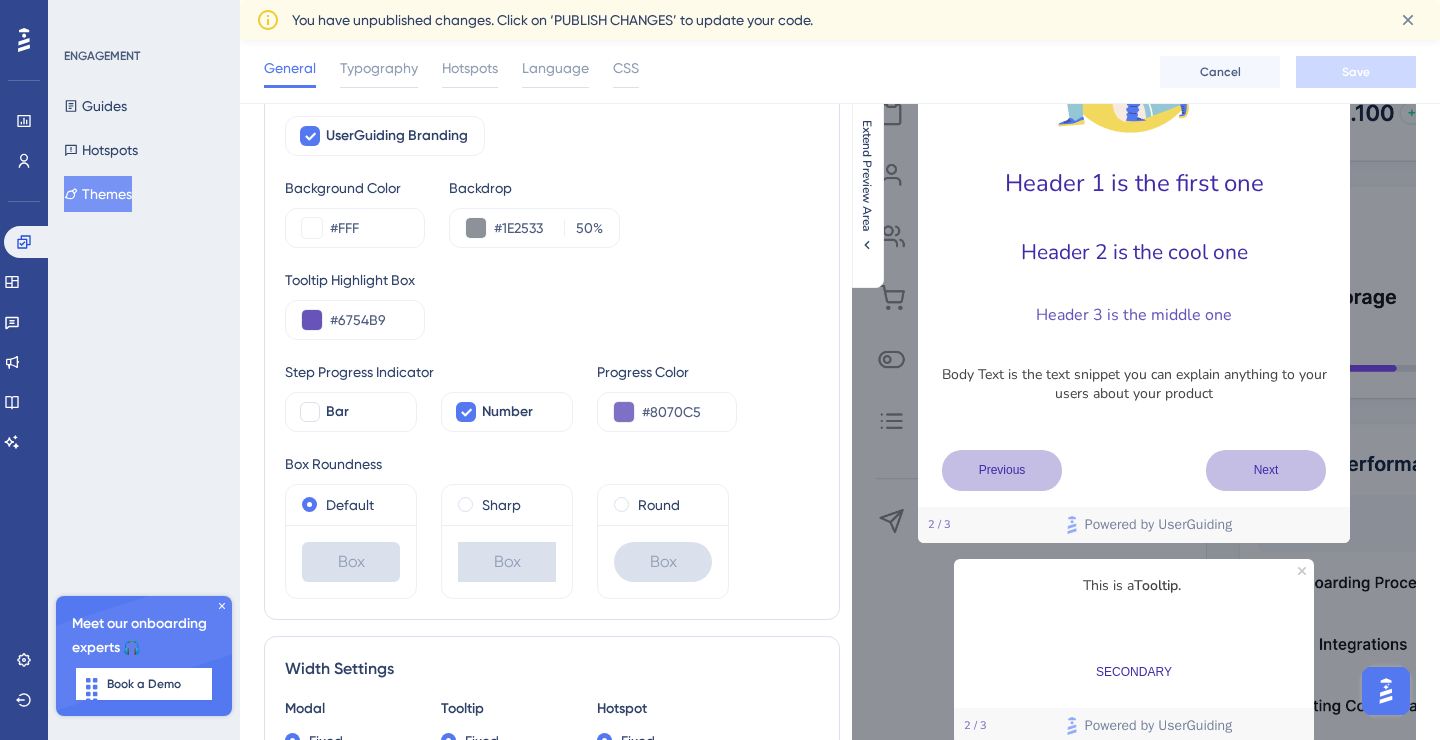 scroll, scrollTop: 0, scrollLeft: 0, axis: both 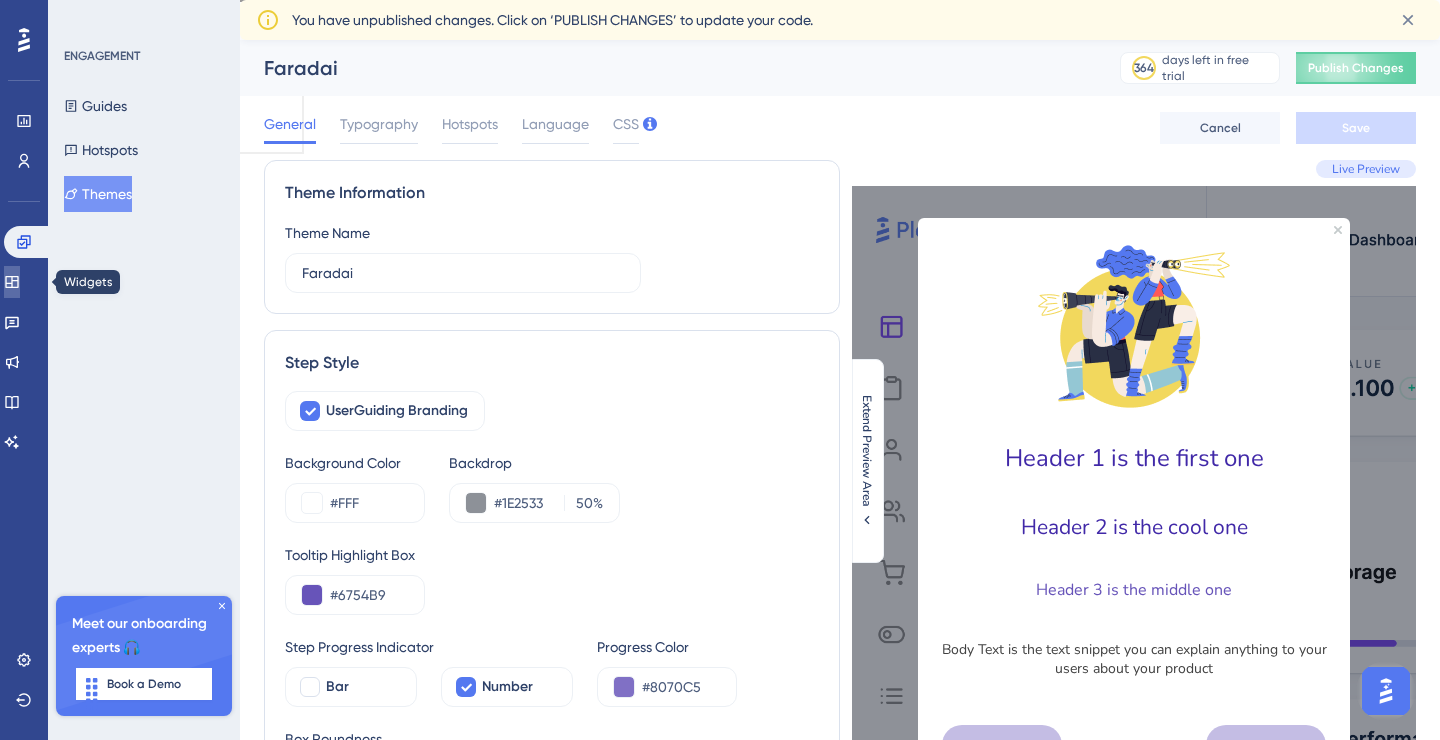 click 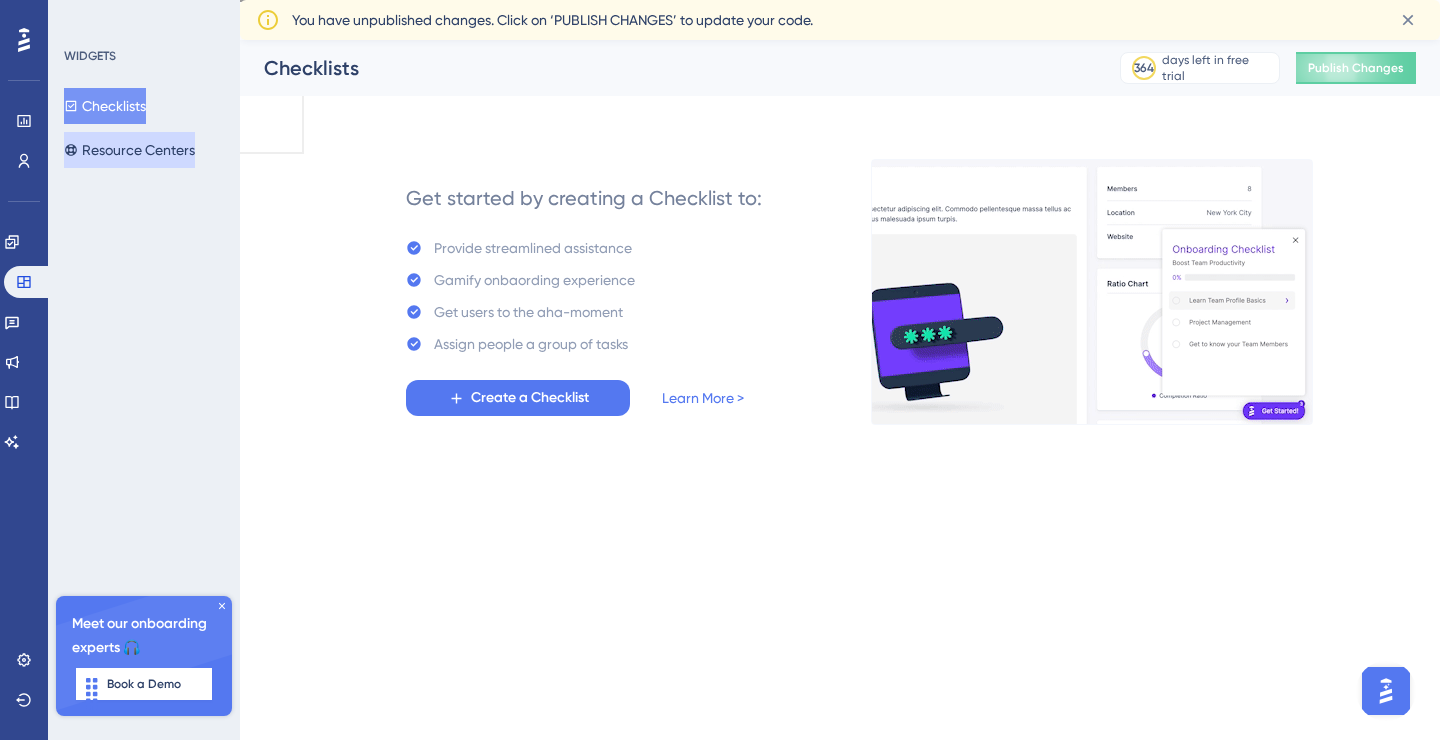 click on "Resource Centers" at bounding box center (129, 150) 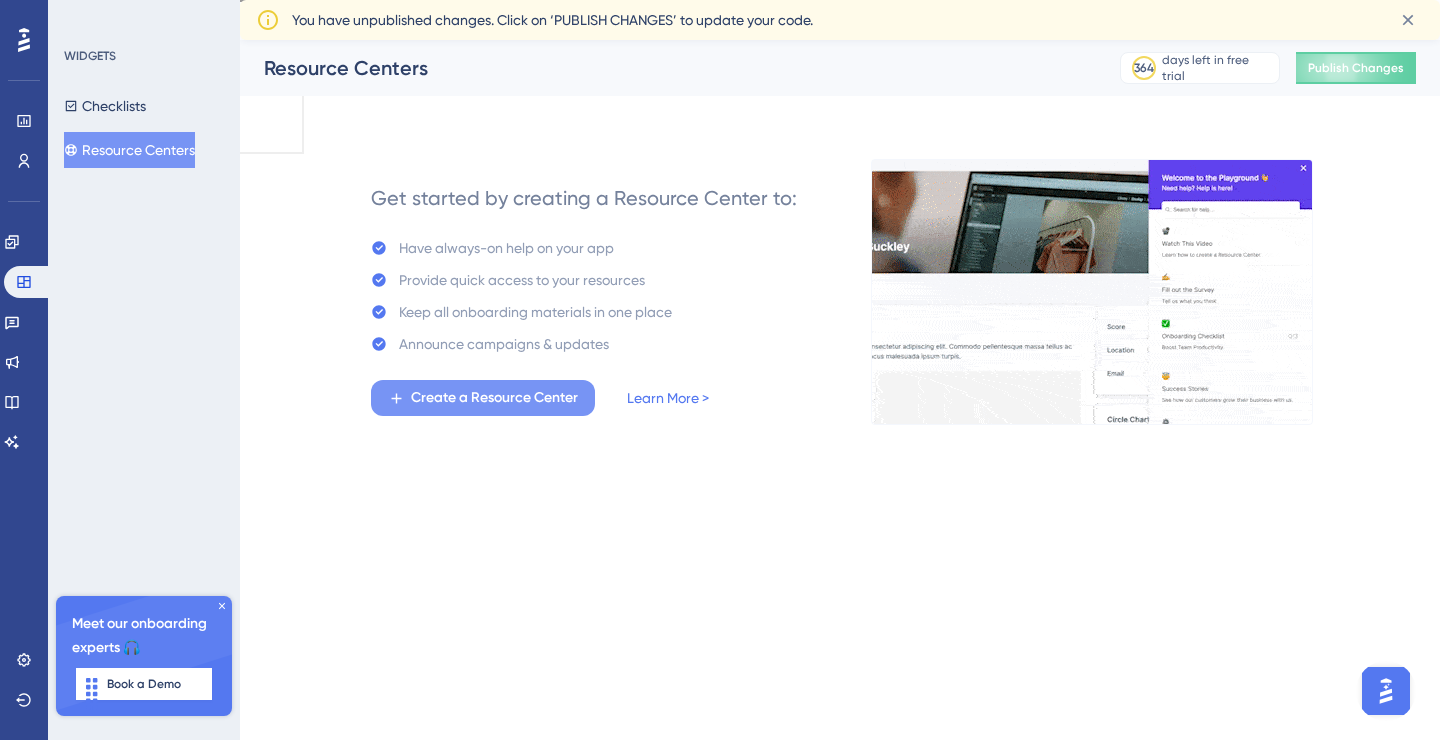 click on "Create a Resource Center" at bounding box center [494, 398] 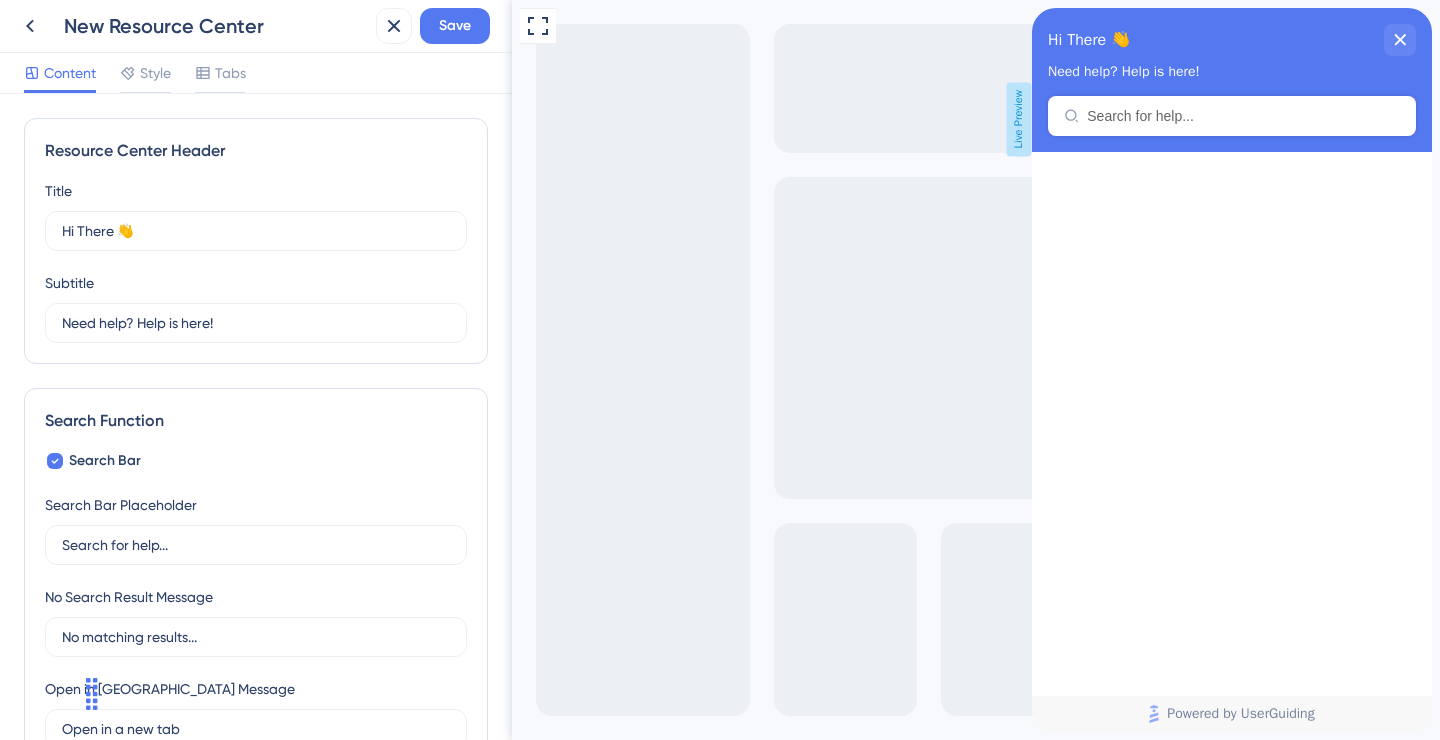 scroll, scrollTop: 0, scrollLeft: 0, axis: both 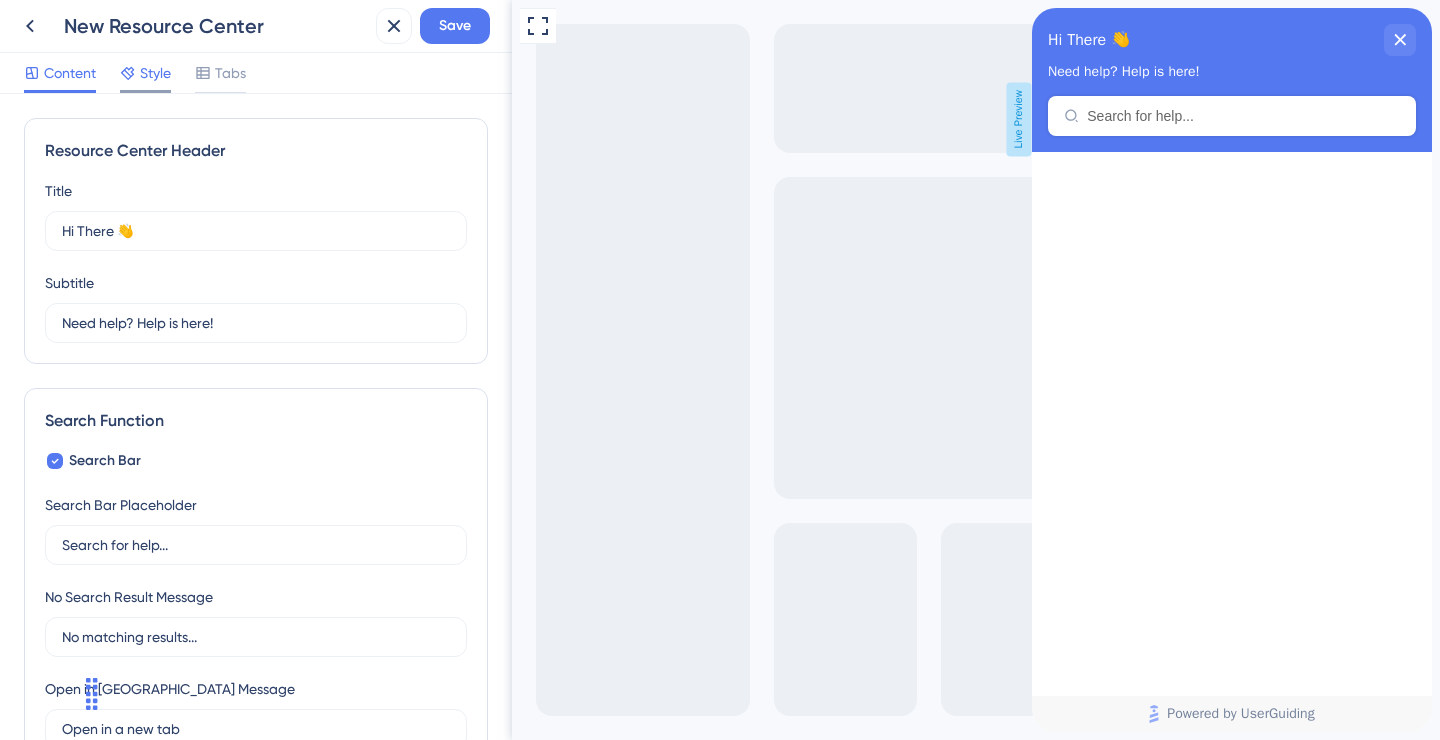 click on "Style" at bounding box center [155, 73] 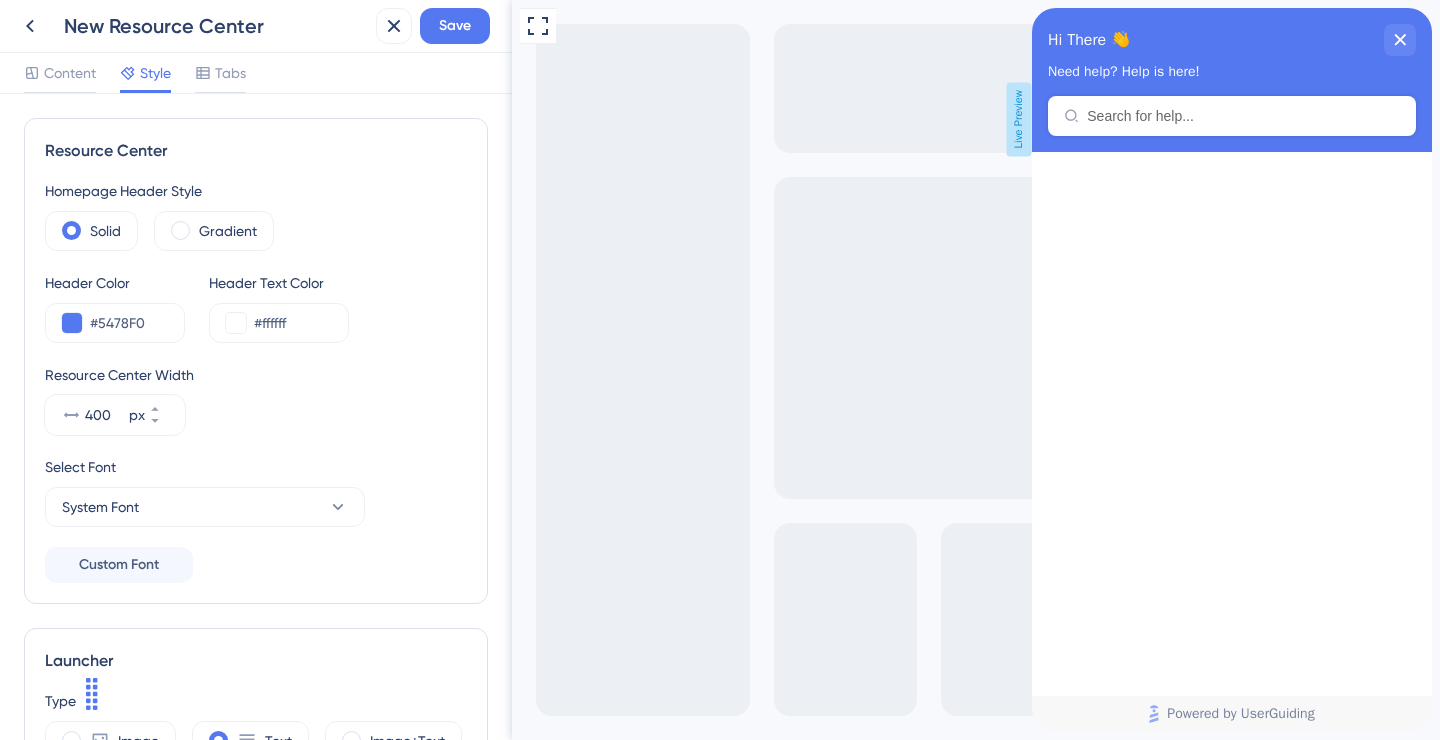 scroll, scrollTop: 0, scrollLeft: 0, axis: both 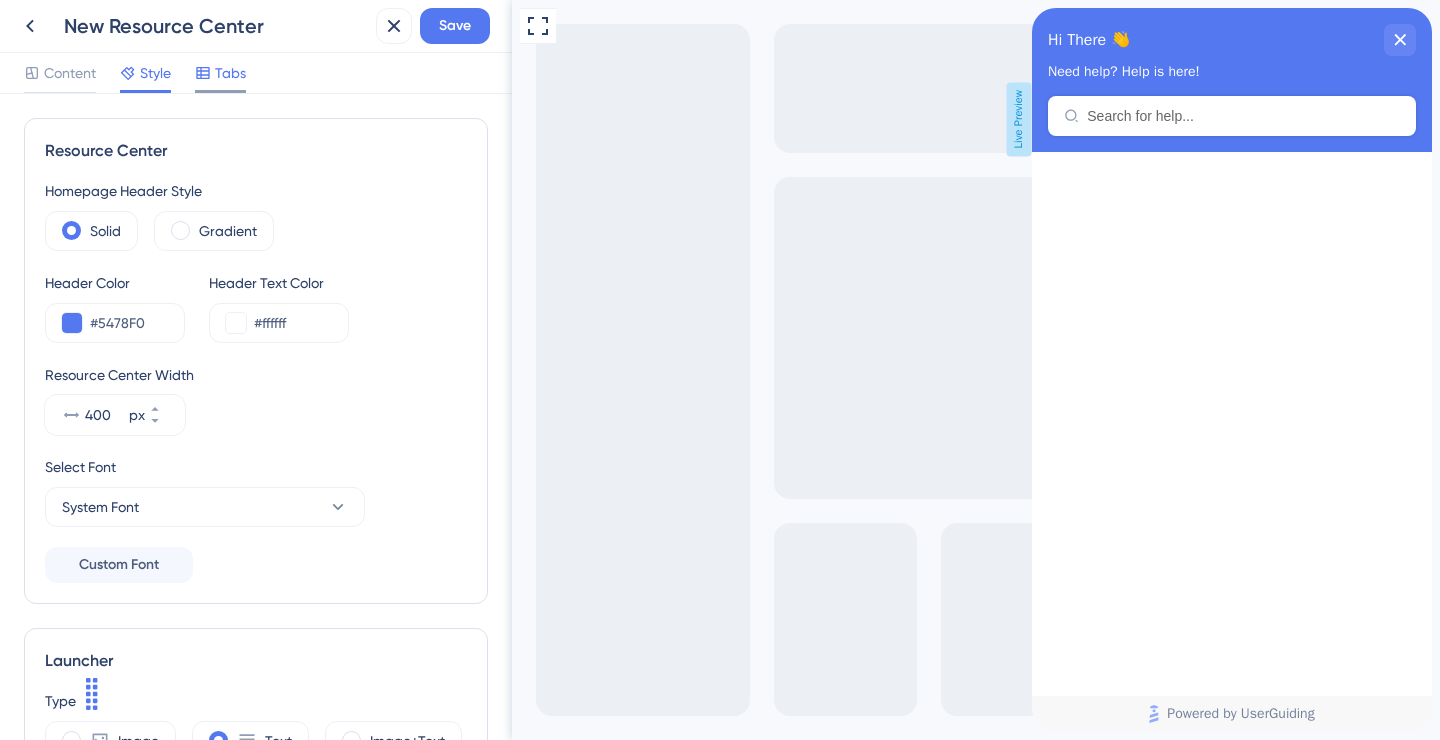 click on "Tabs" at bounding box center (220, 73) 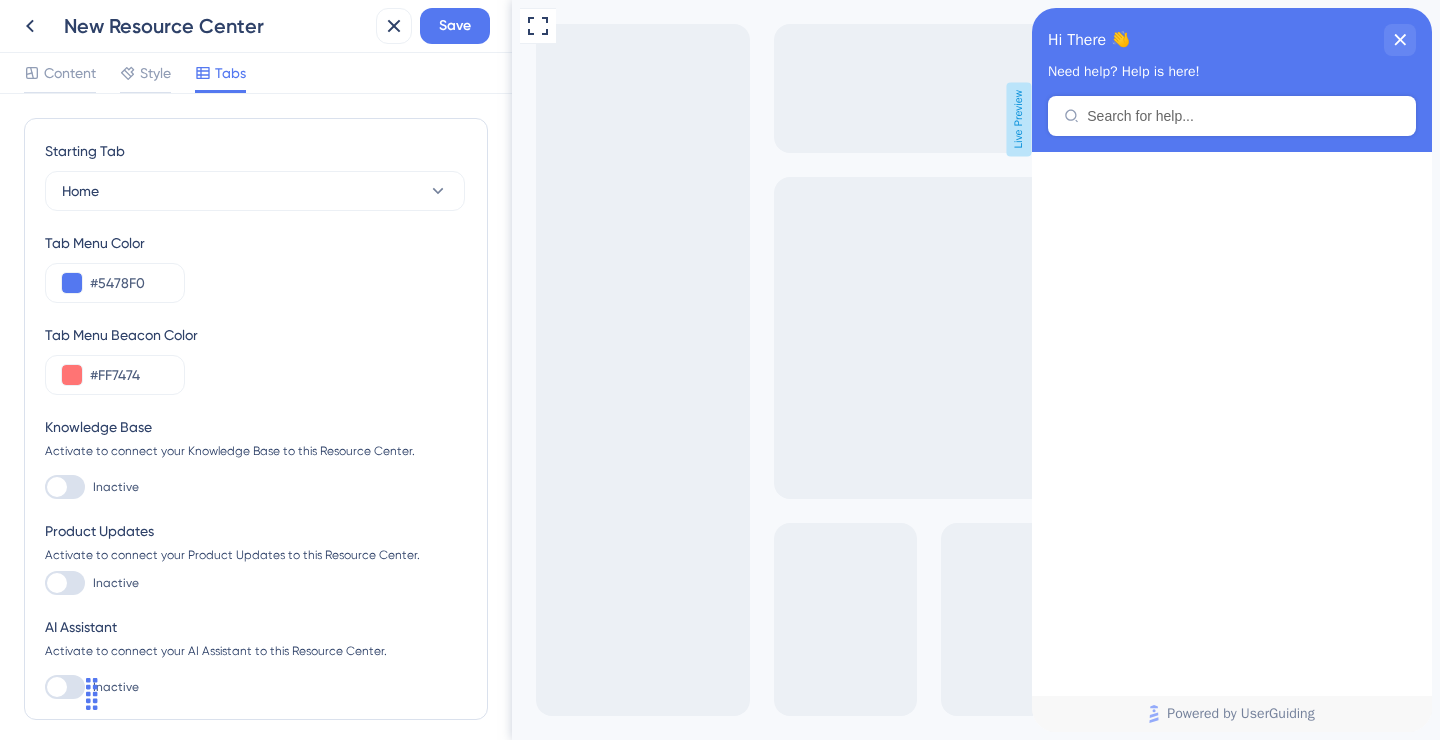 scroll, scrollTop: 84, scrollLeft: 0, axis: vertical 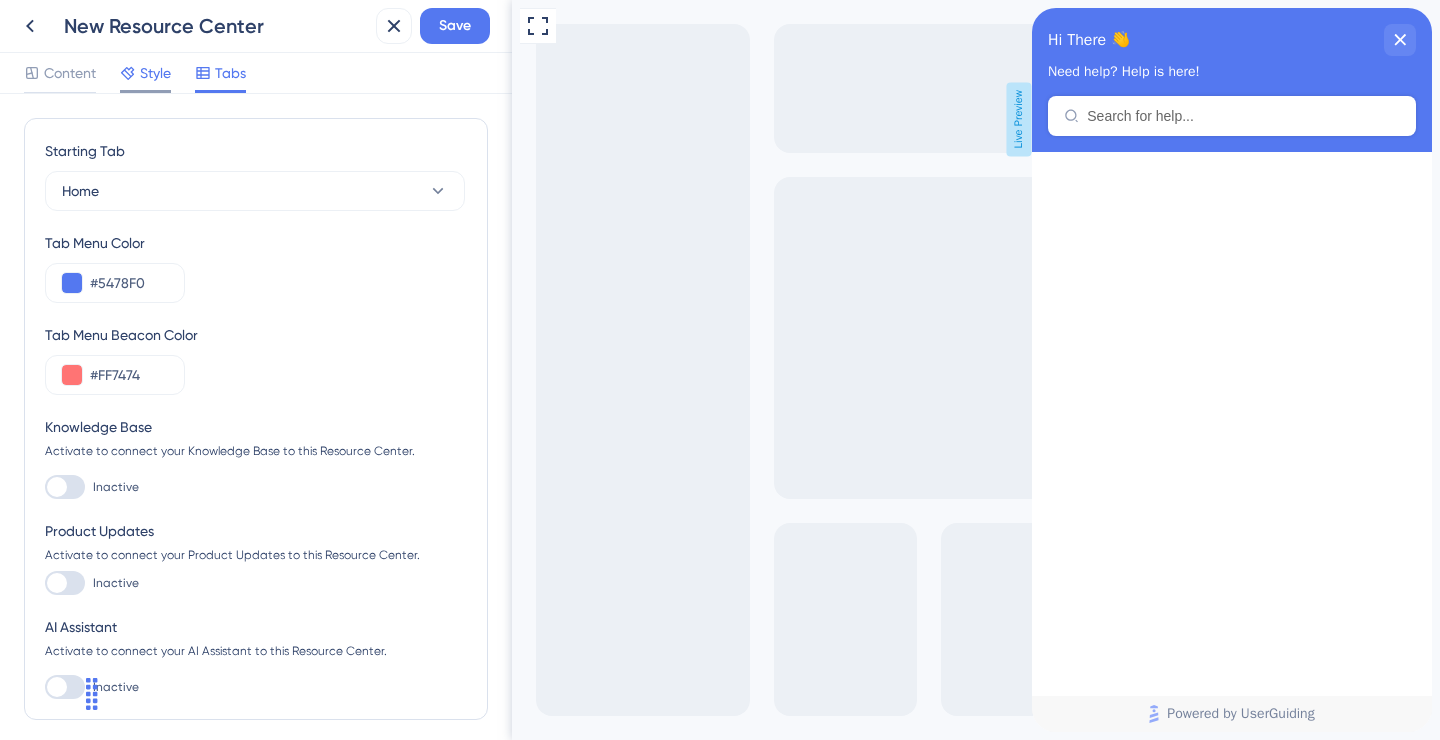 click on "Style" at bounding box center [145, 73] 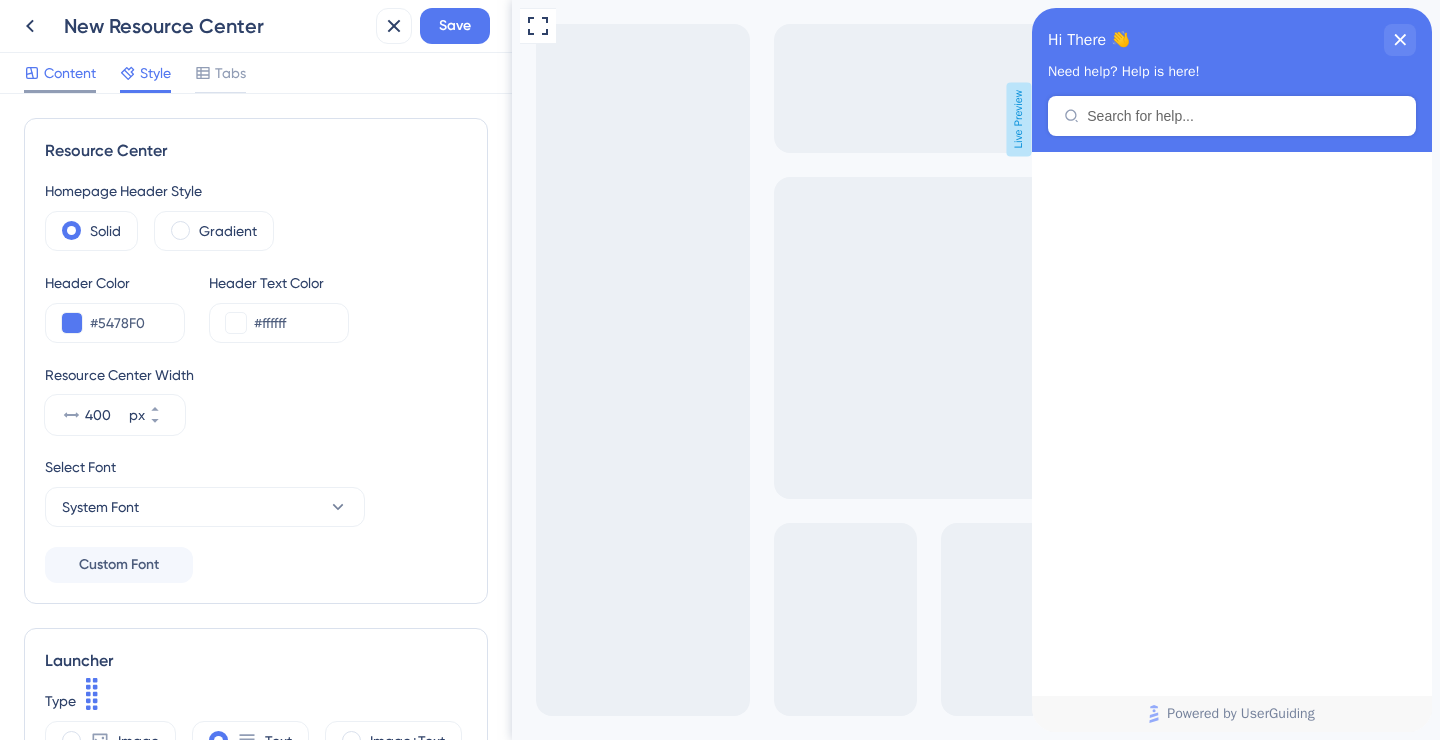 click on "Content" at bounding box center [70, 73] 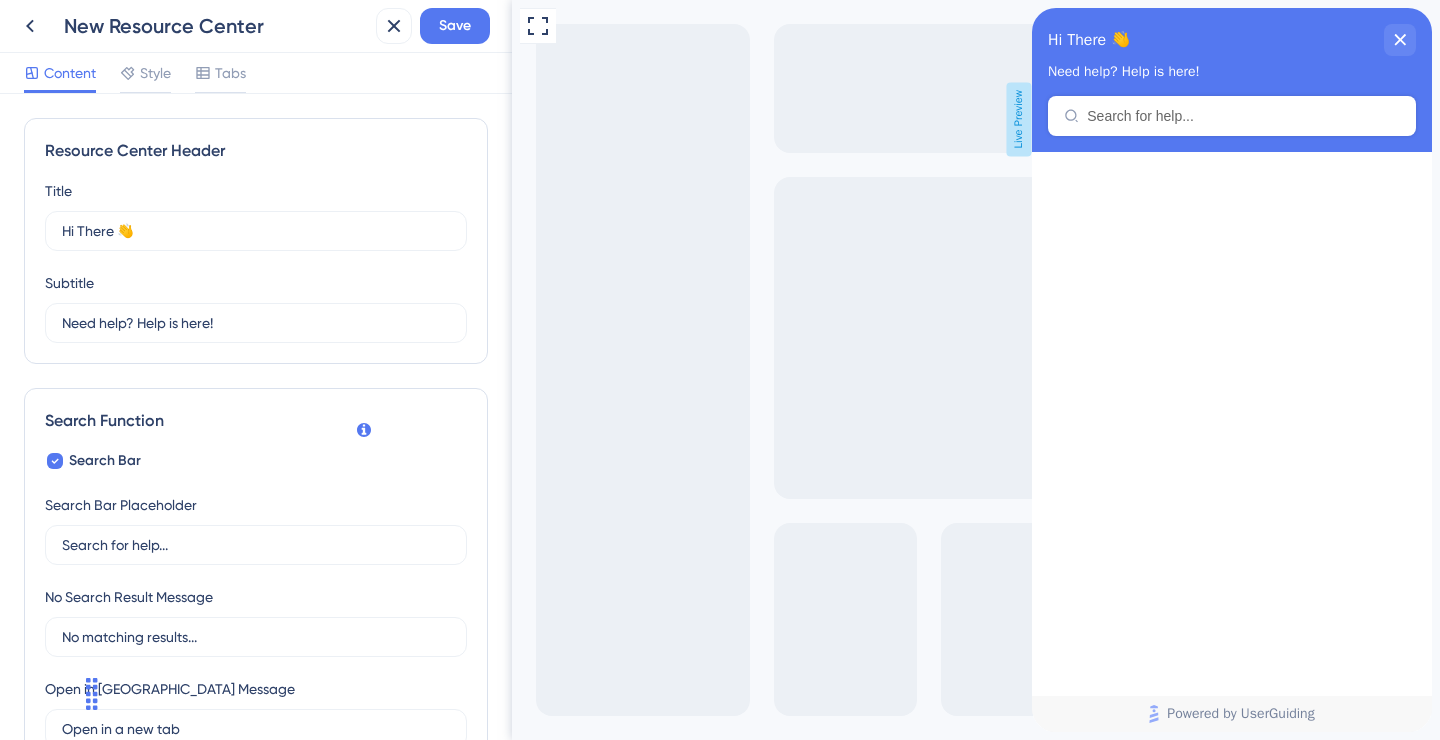 scroll, scrollTop: 352, scrollLeft: 0, axis: vertical 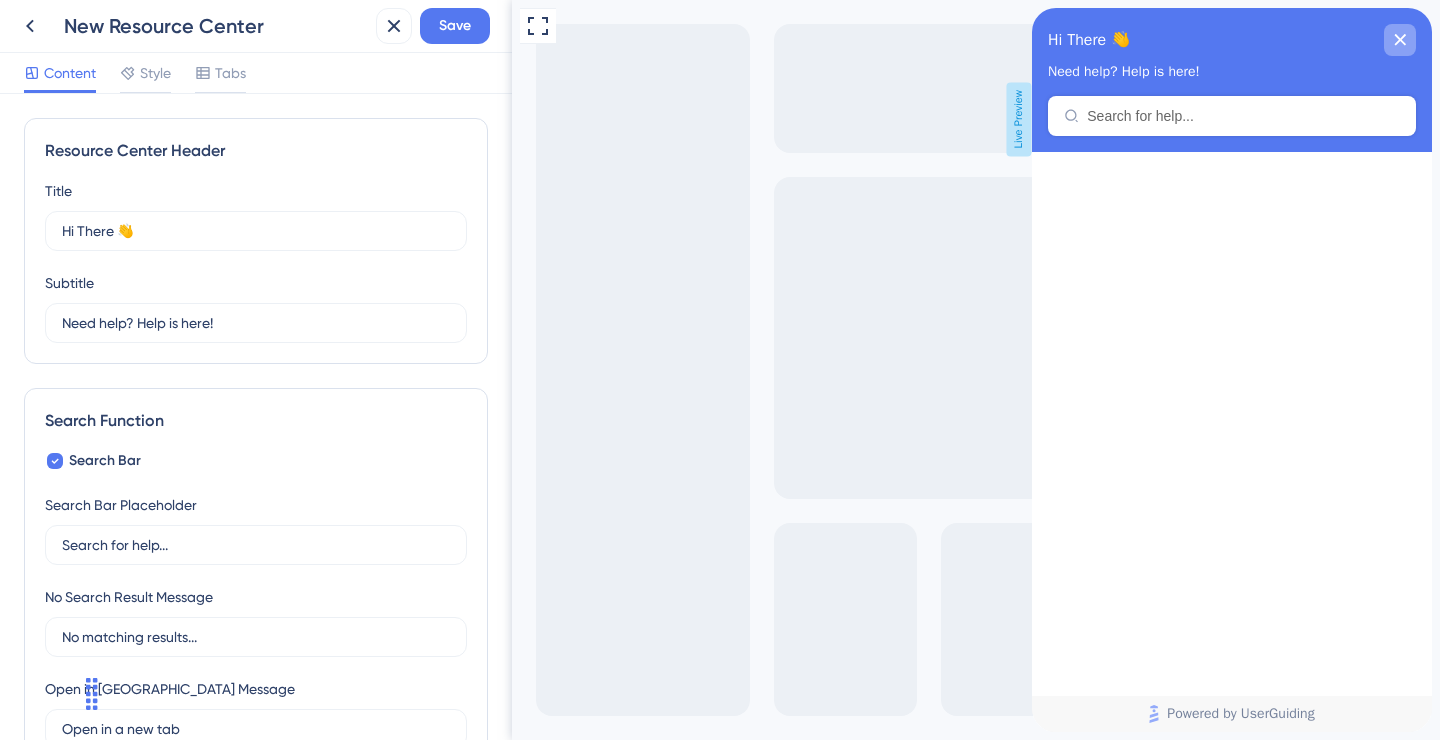 click at bounding box center (1400, 40) 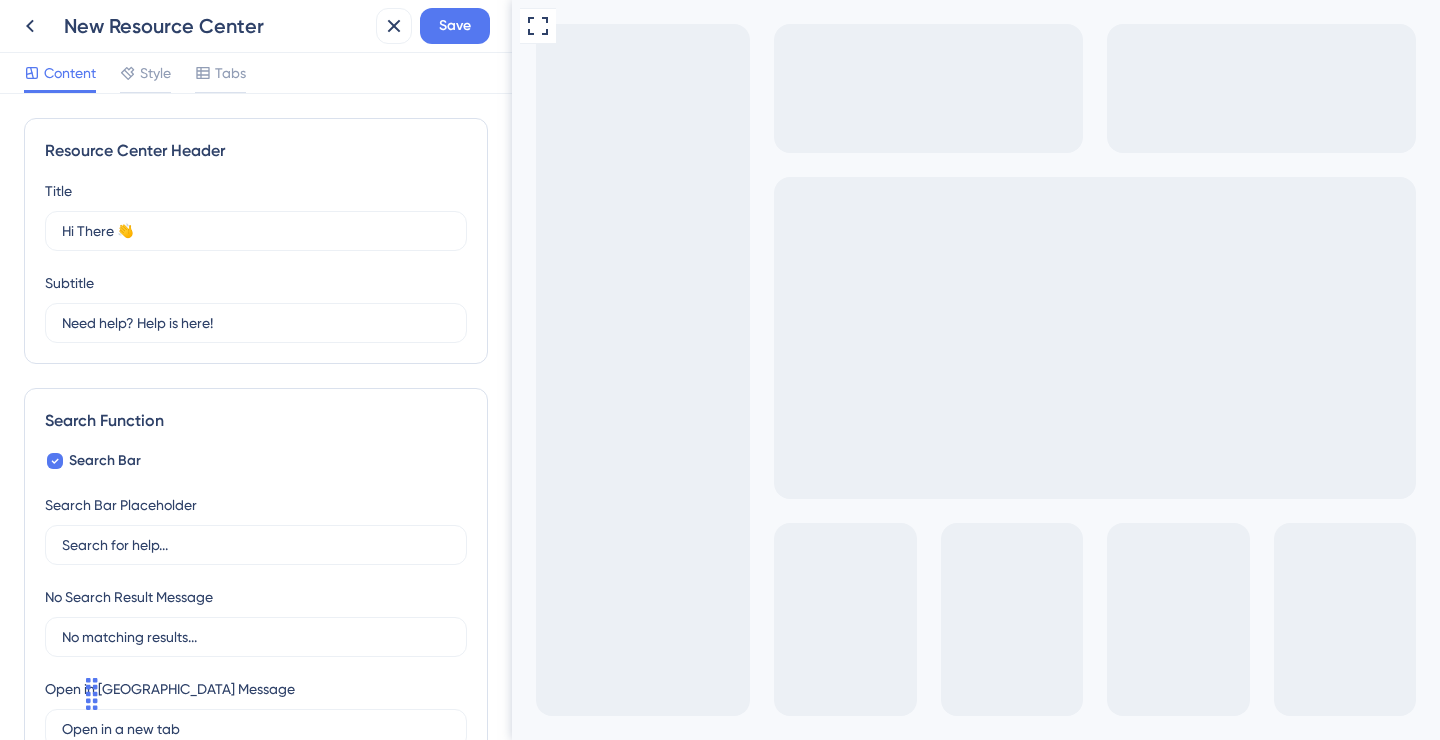 click on "Get Started" at bounding box center [957, 873] 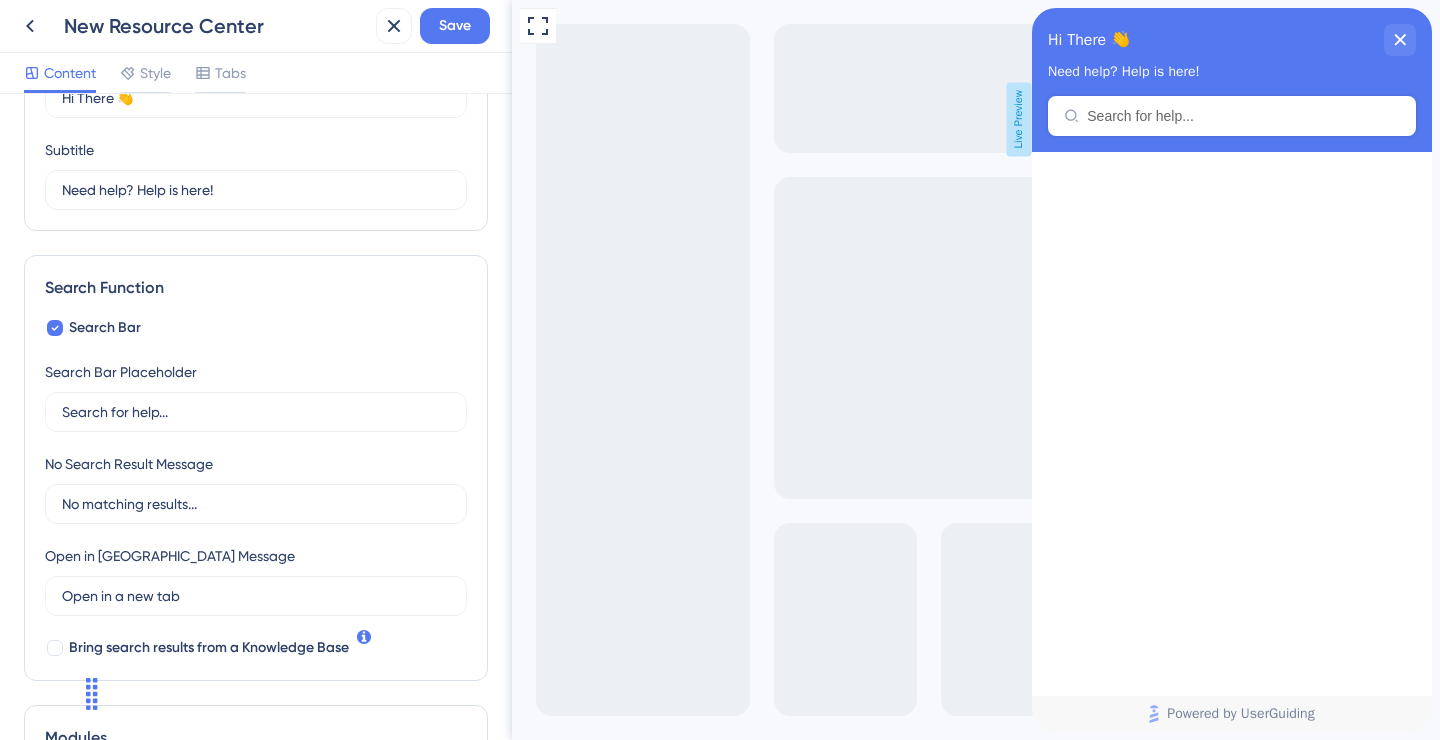 scroll, scrollTop: 120, scrollLeft: 0, axis: vertical 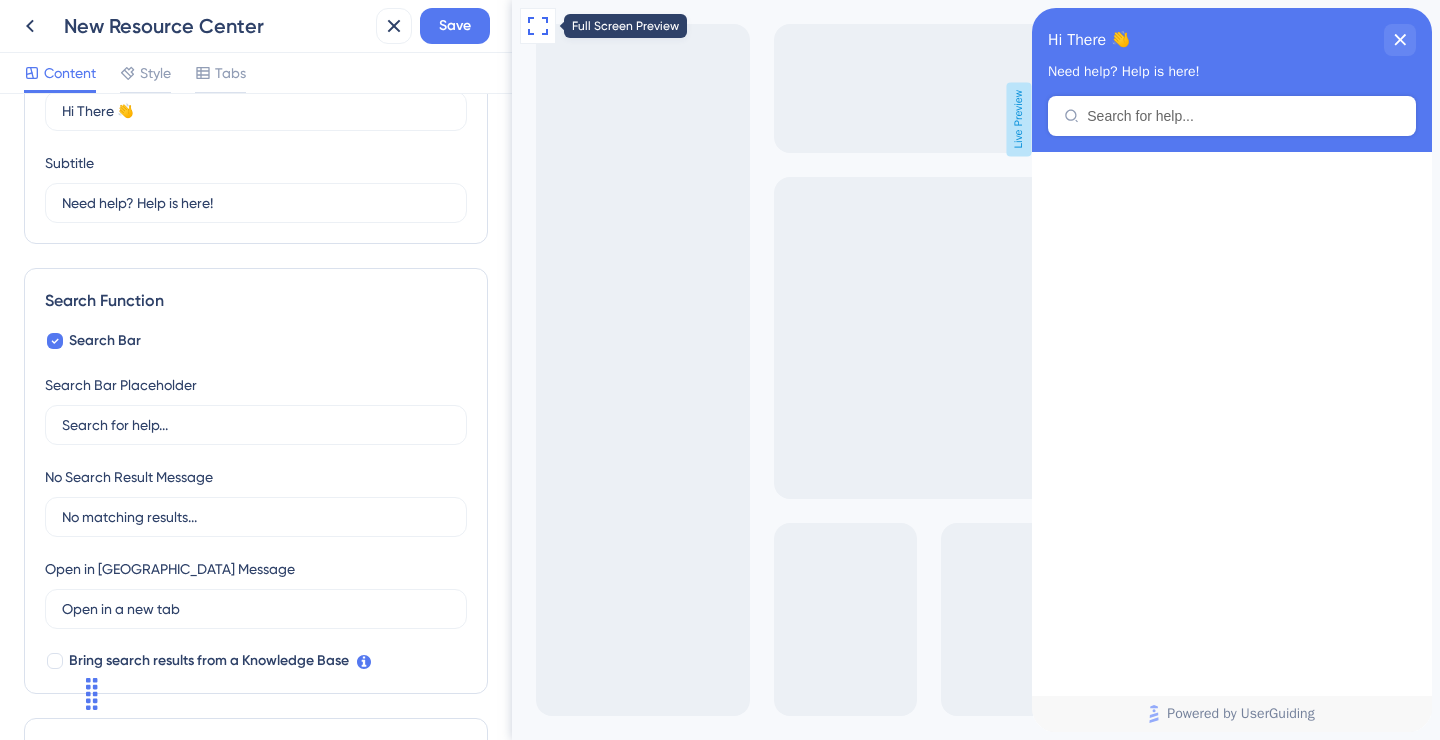 click 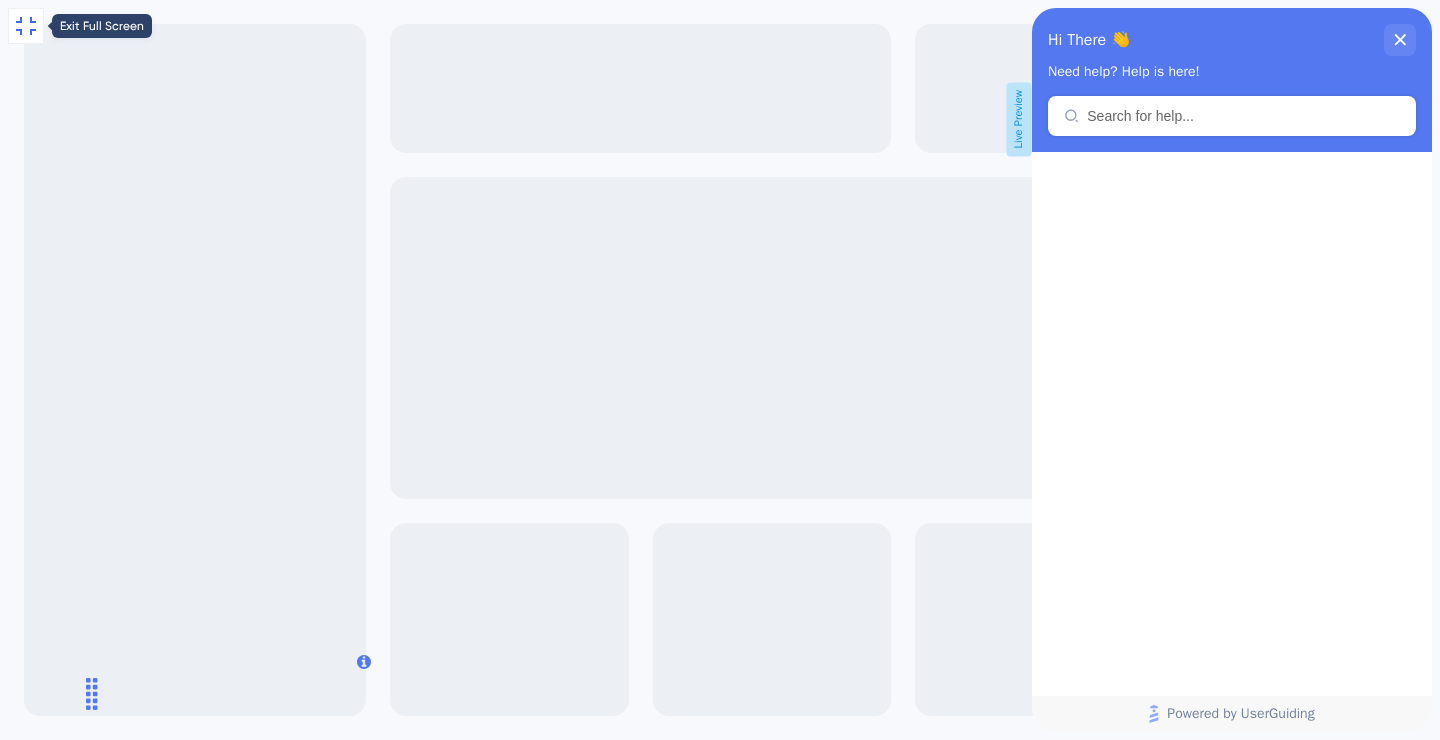 click at bounding box center [26, 26] 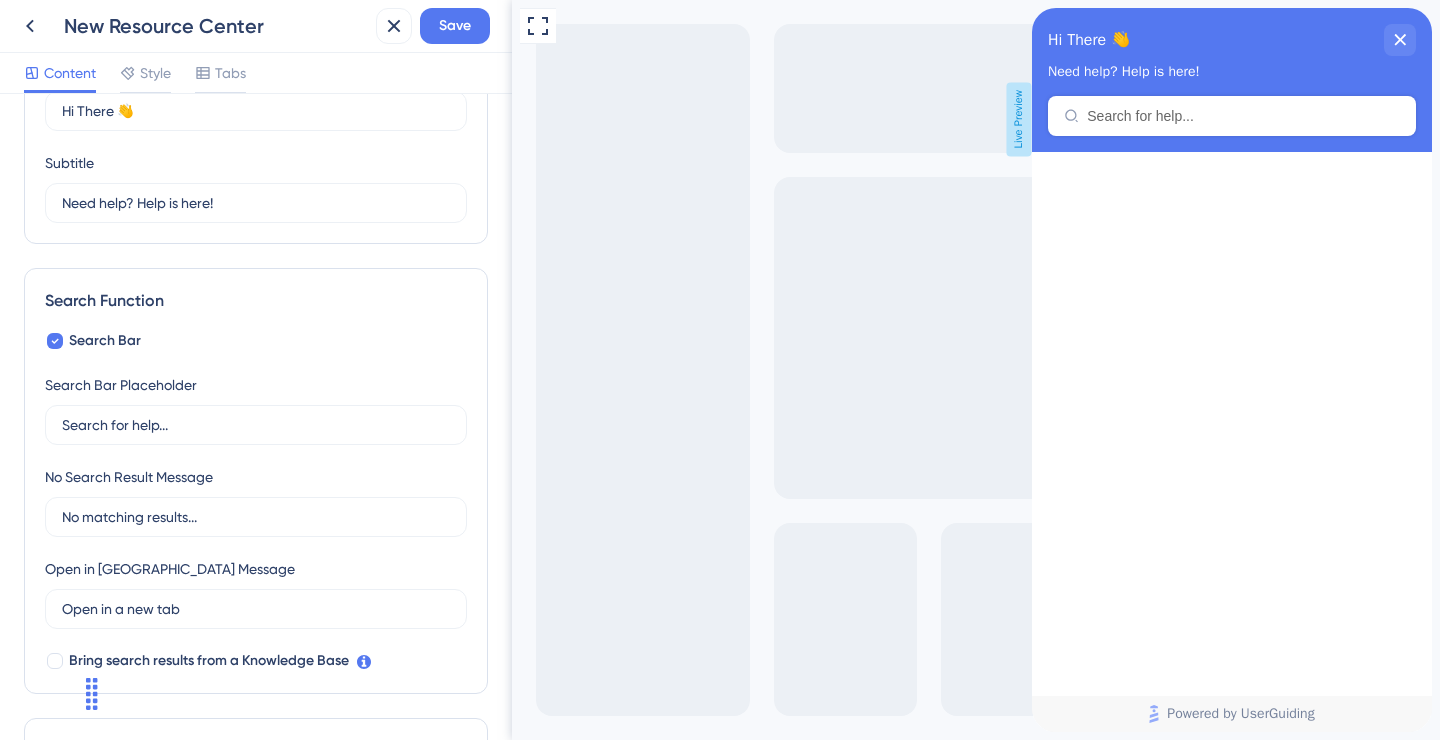 click on "Live Preview" at bounding box center [1018, 119] 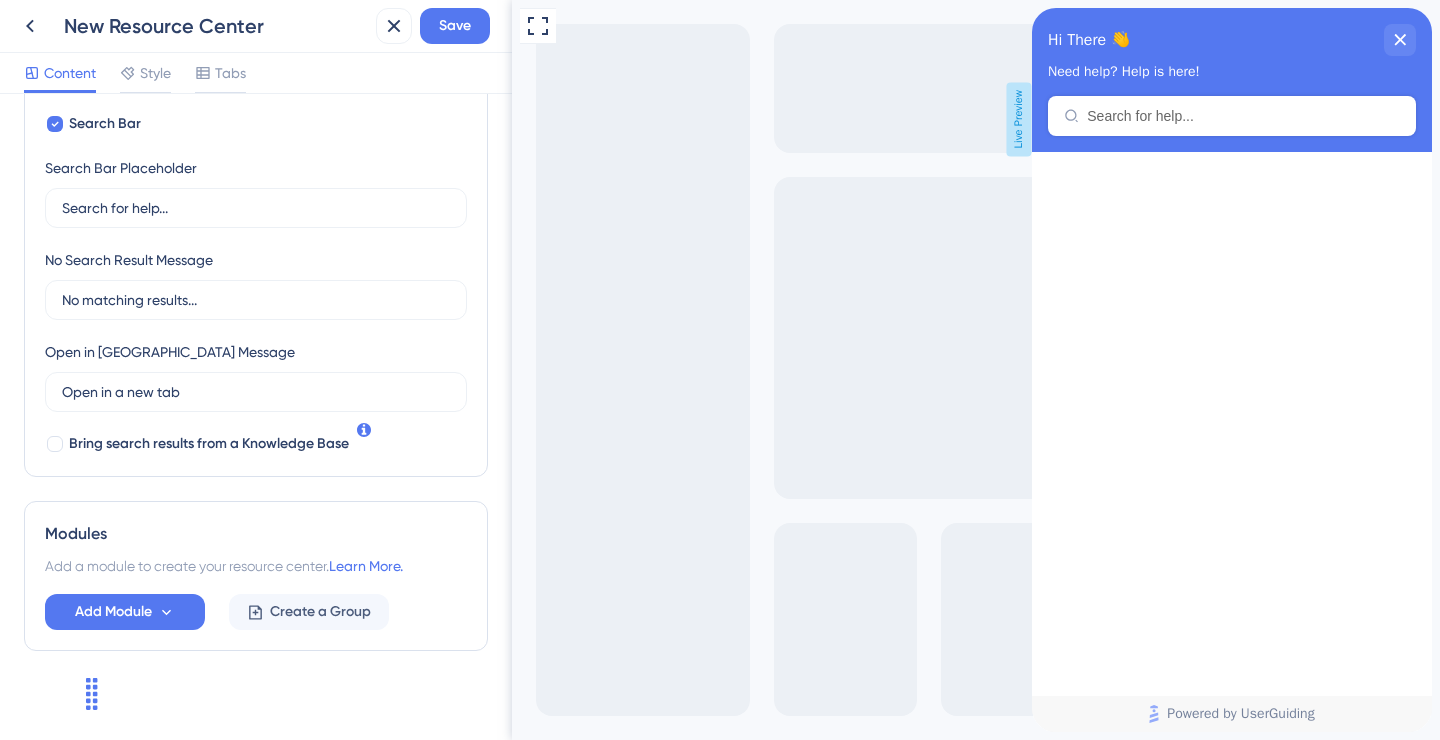 scroll, scrollTop: 352, scrollLeft: 0, axis: vertical 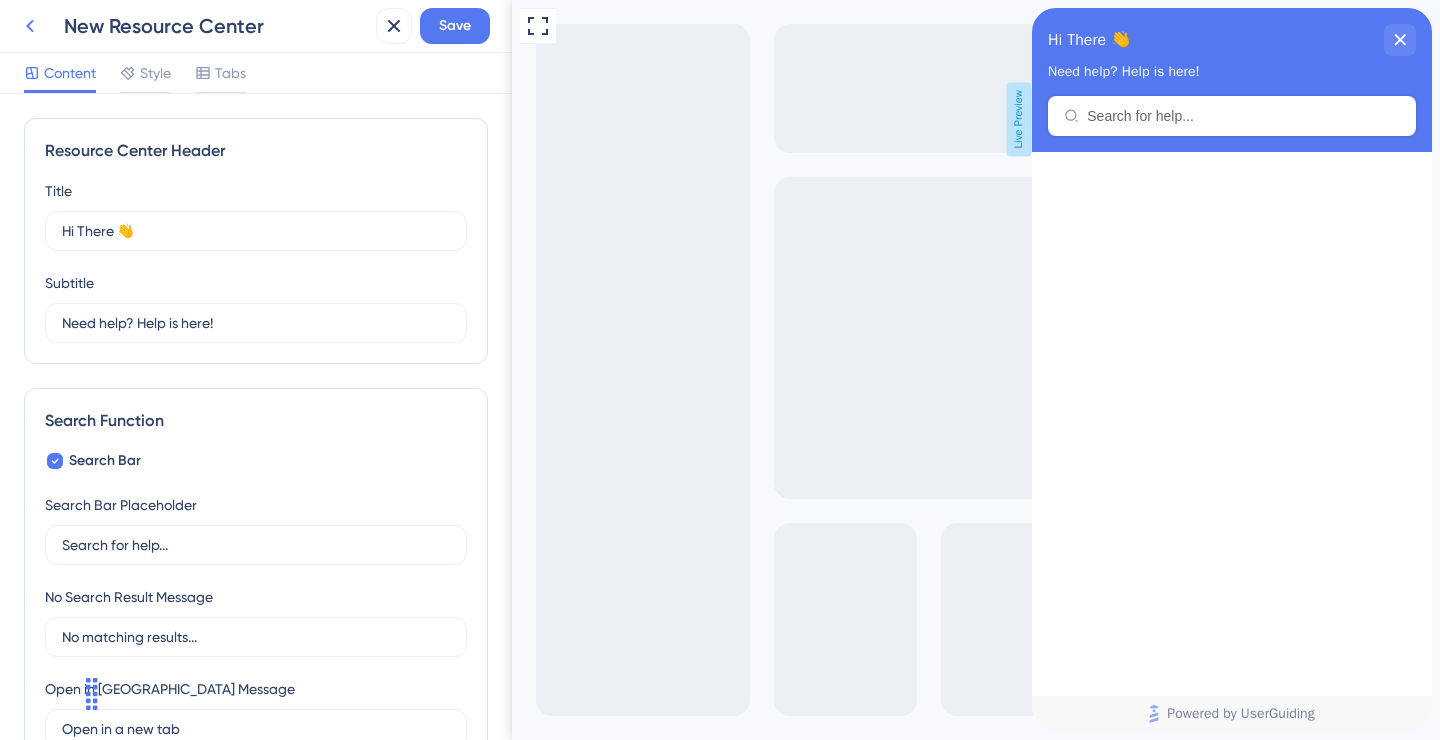 click 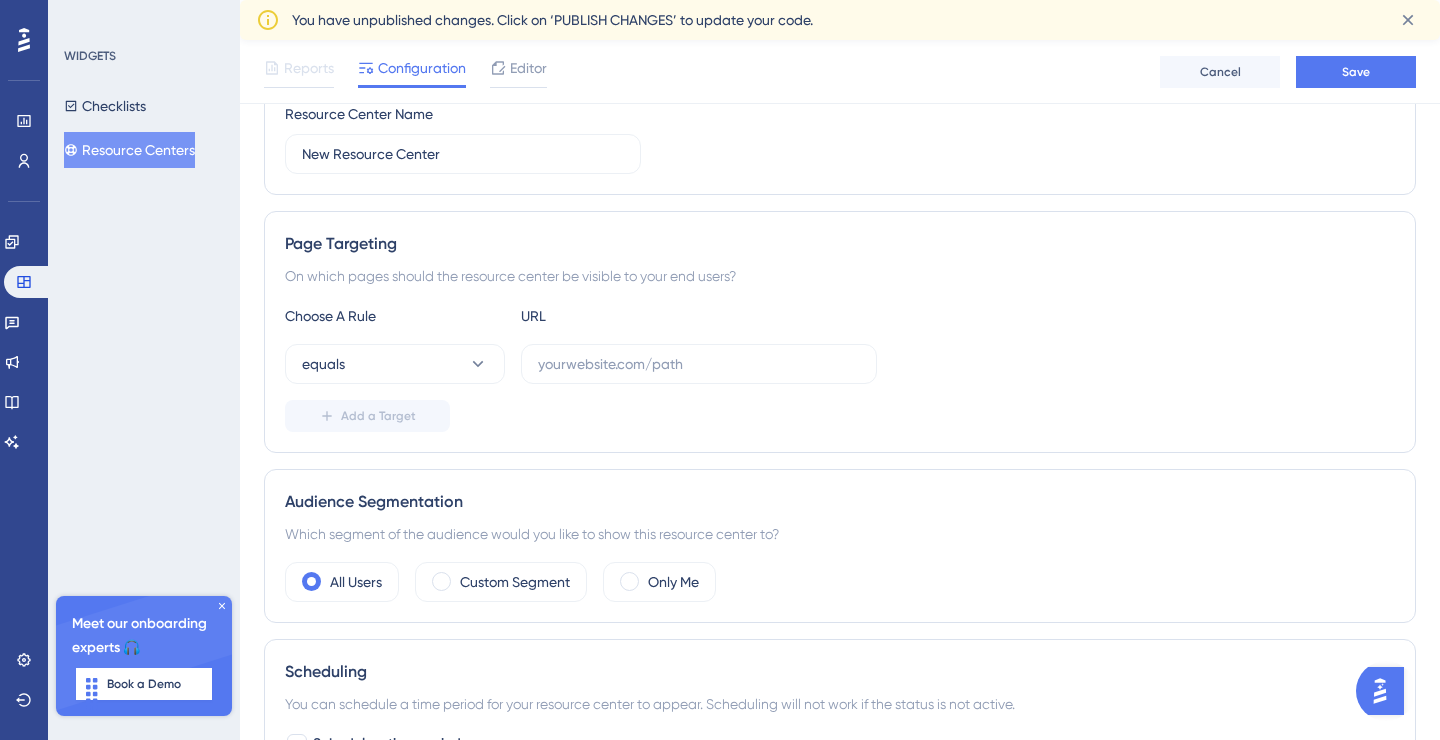 scroll, scrollTop: 210, scrollLeft: 0, axis: vertical 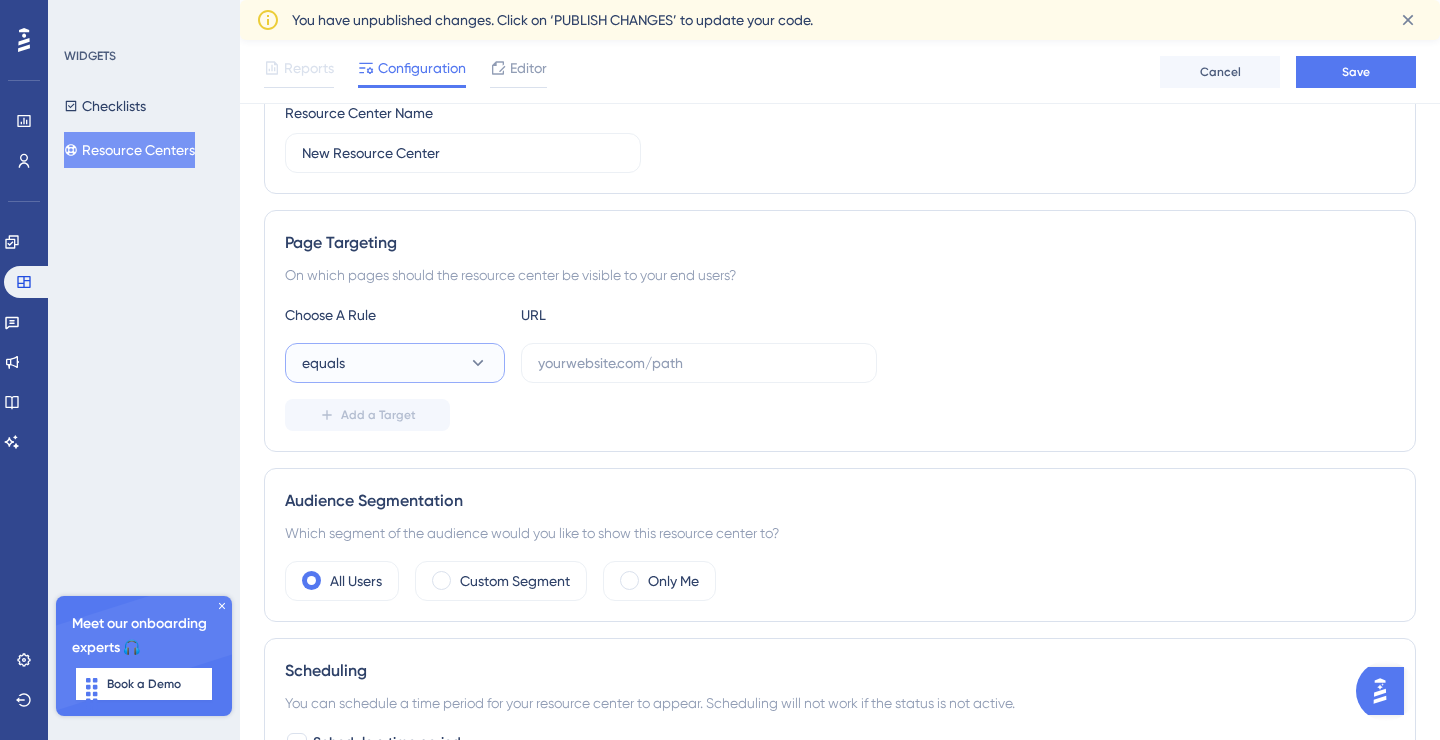 click on "equals" at bounding box center [395, 363] 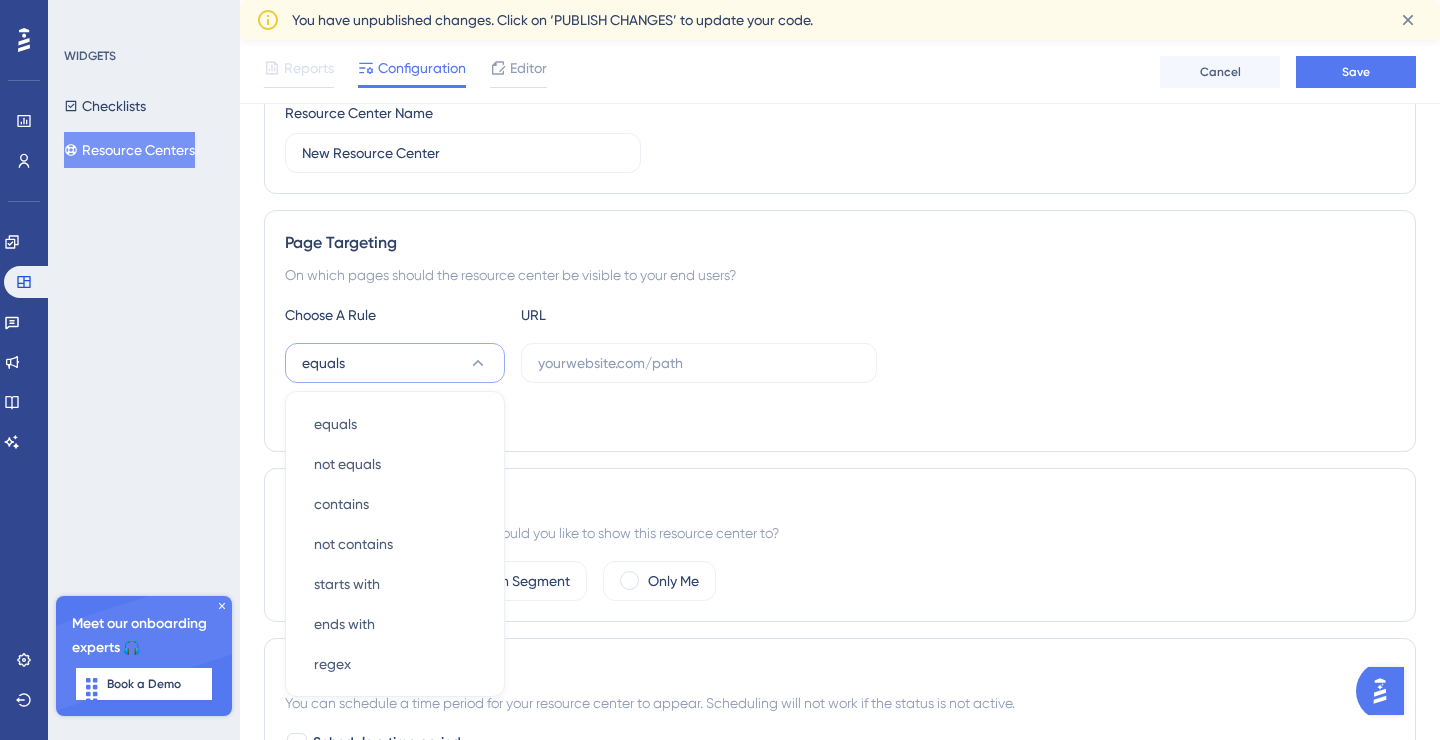 scroll, scrollTop: 381, scrollLeft: 0, axis: vertical 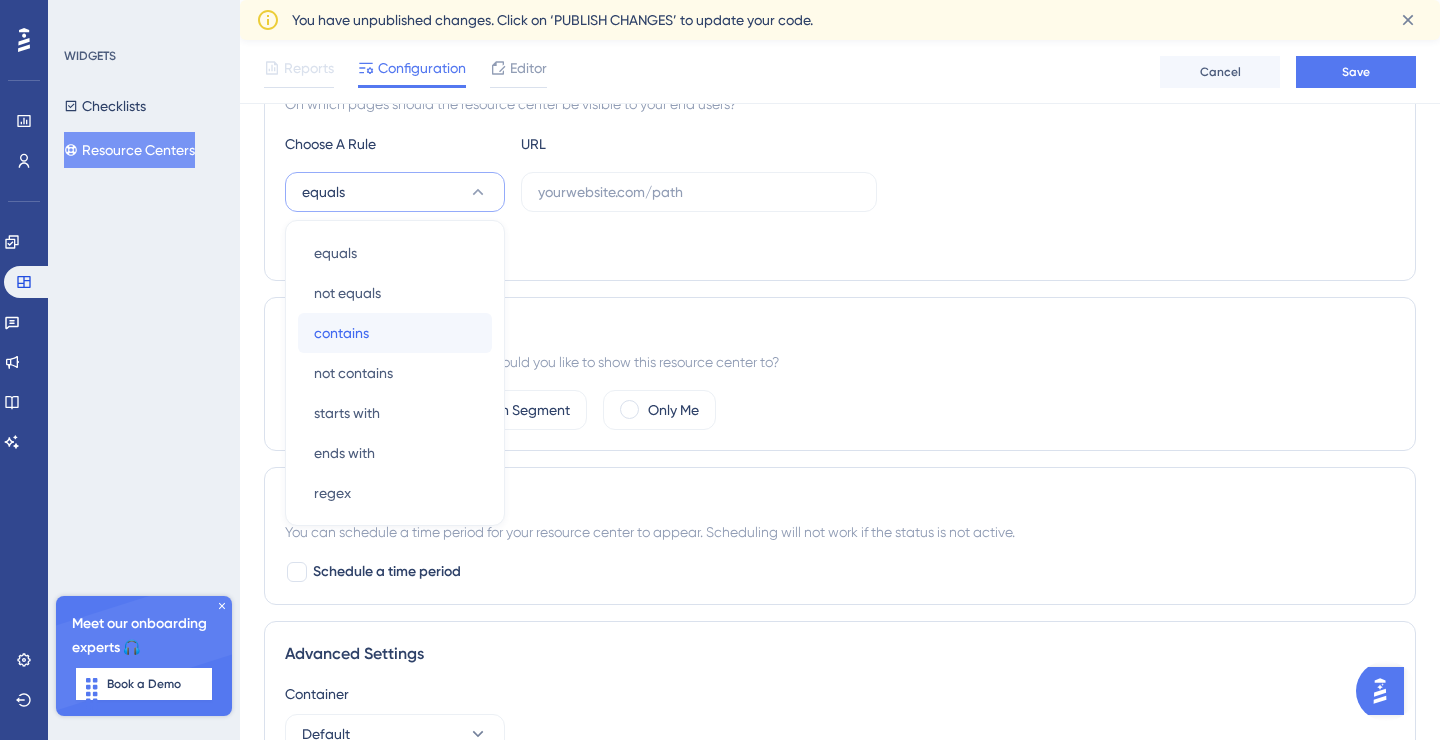 click on "contains contains" at bounding box center [395, 333] 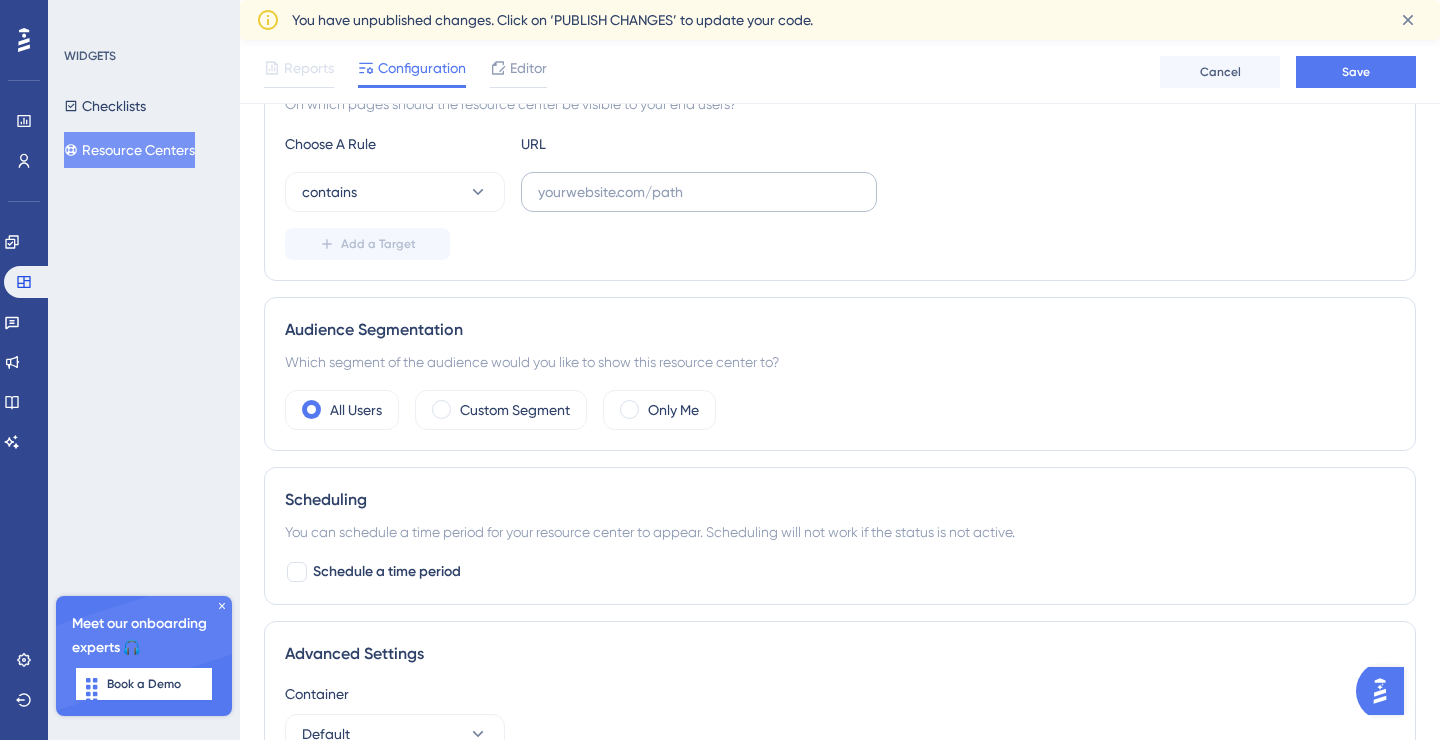 click at bounding box center [699, 192] 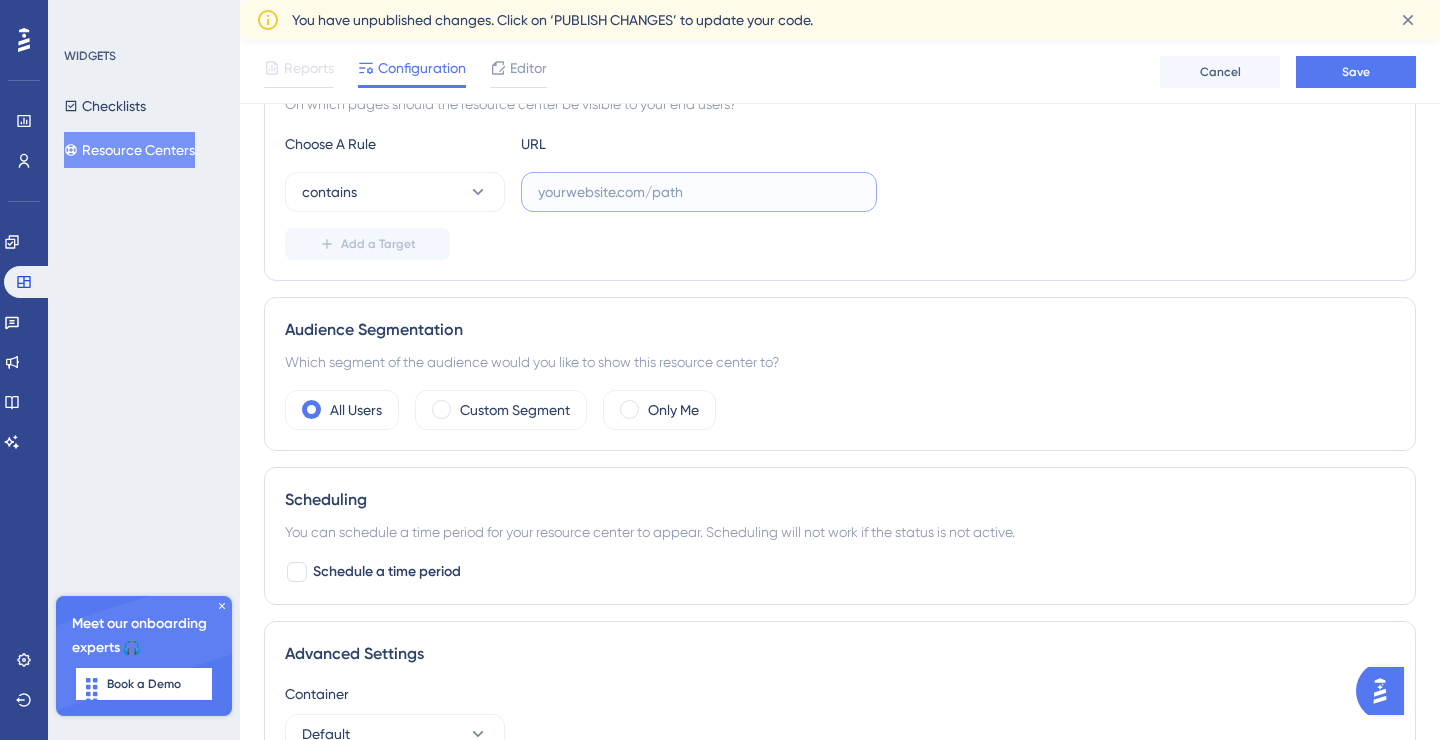 click at bounding box center [699, 192] 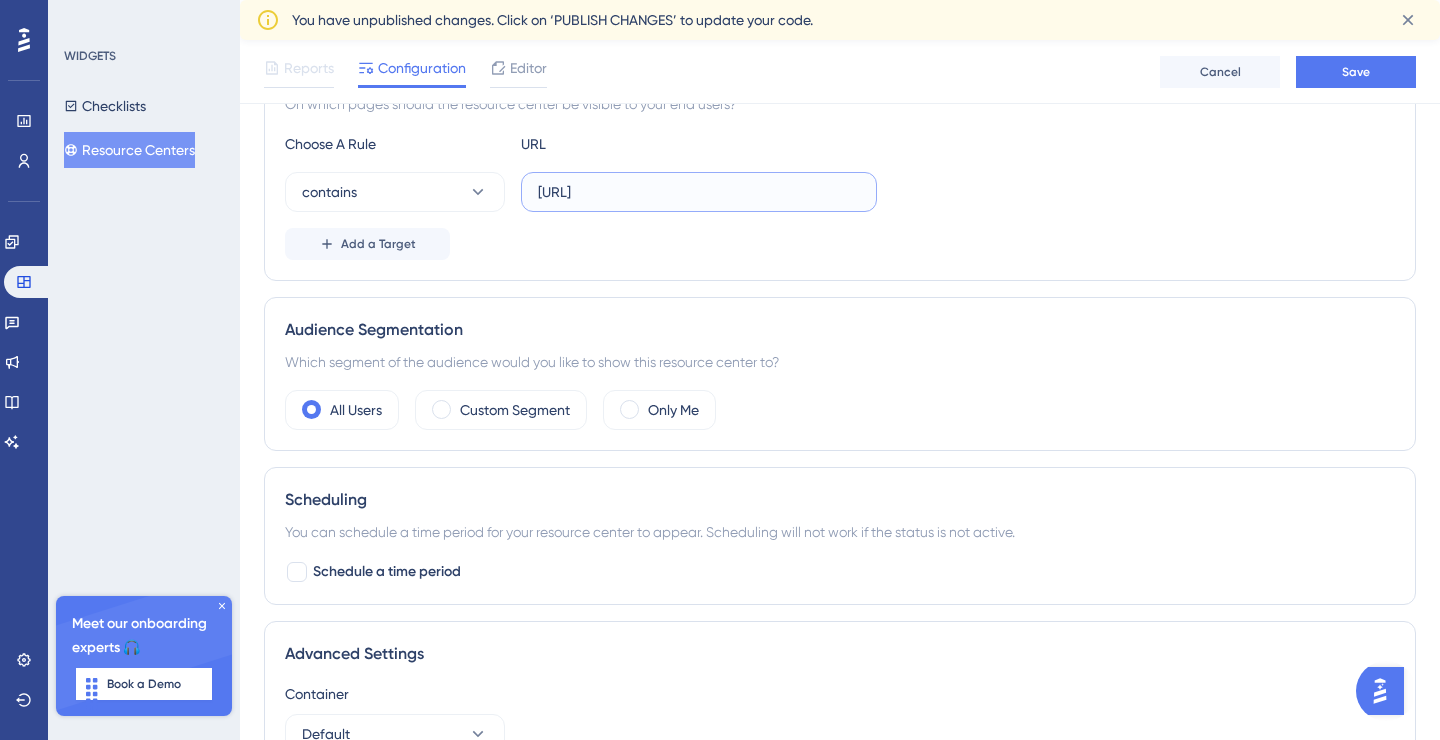 type on "[URL]" 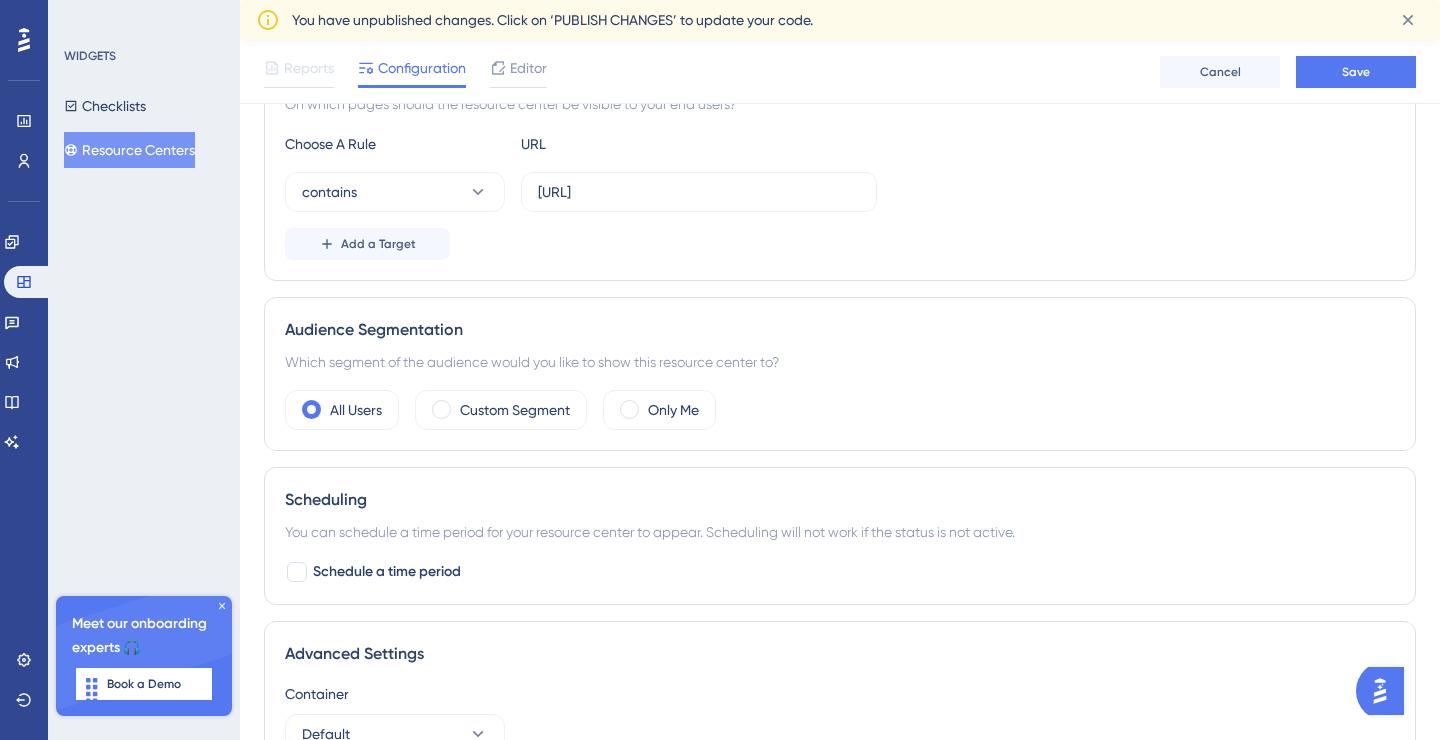 click on "Add a Target" at bounding box center [840, 244] 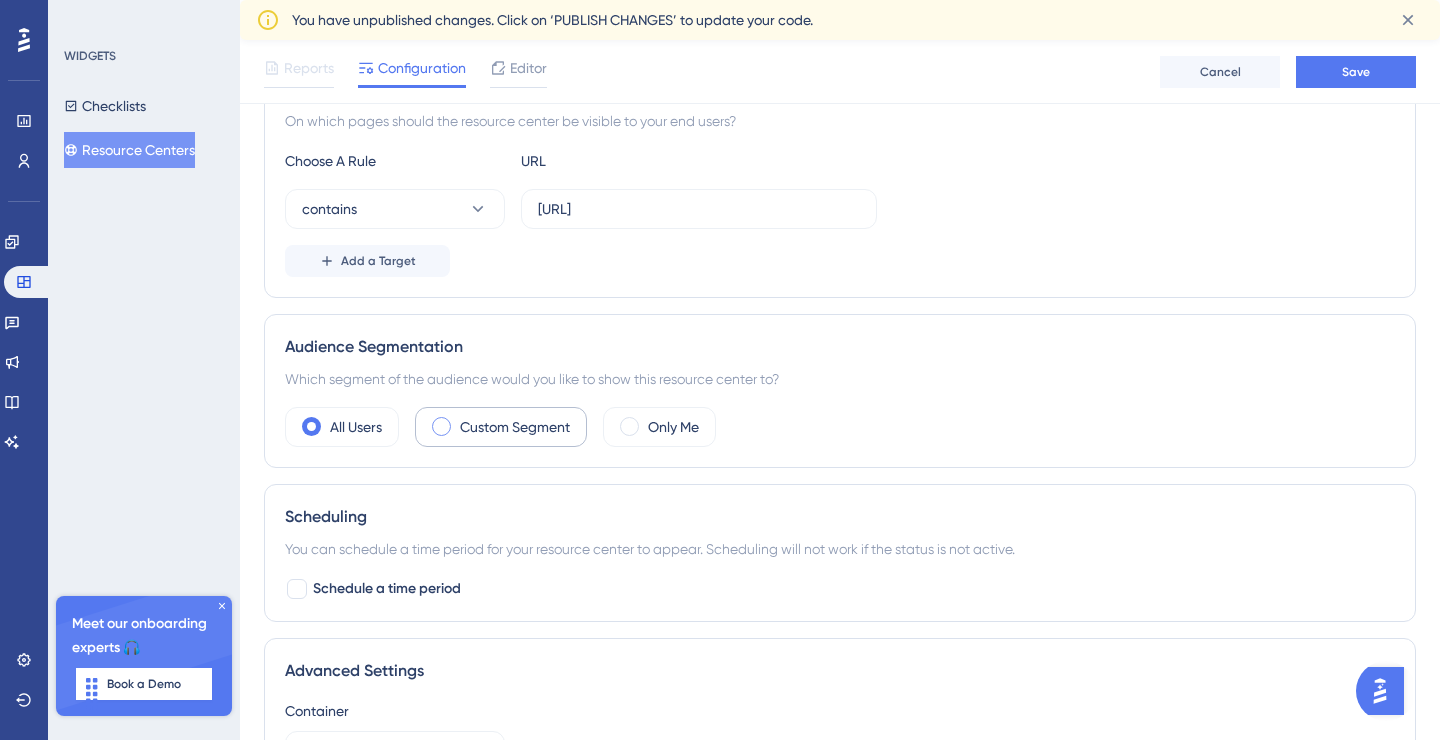 scroll, scrollTop: 355, scrollLeft: 0, axis: vertical 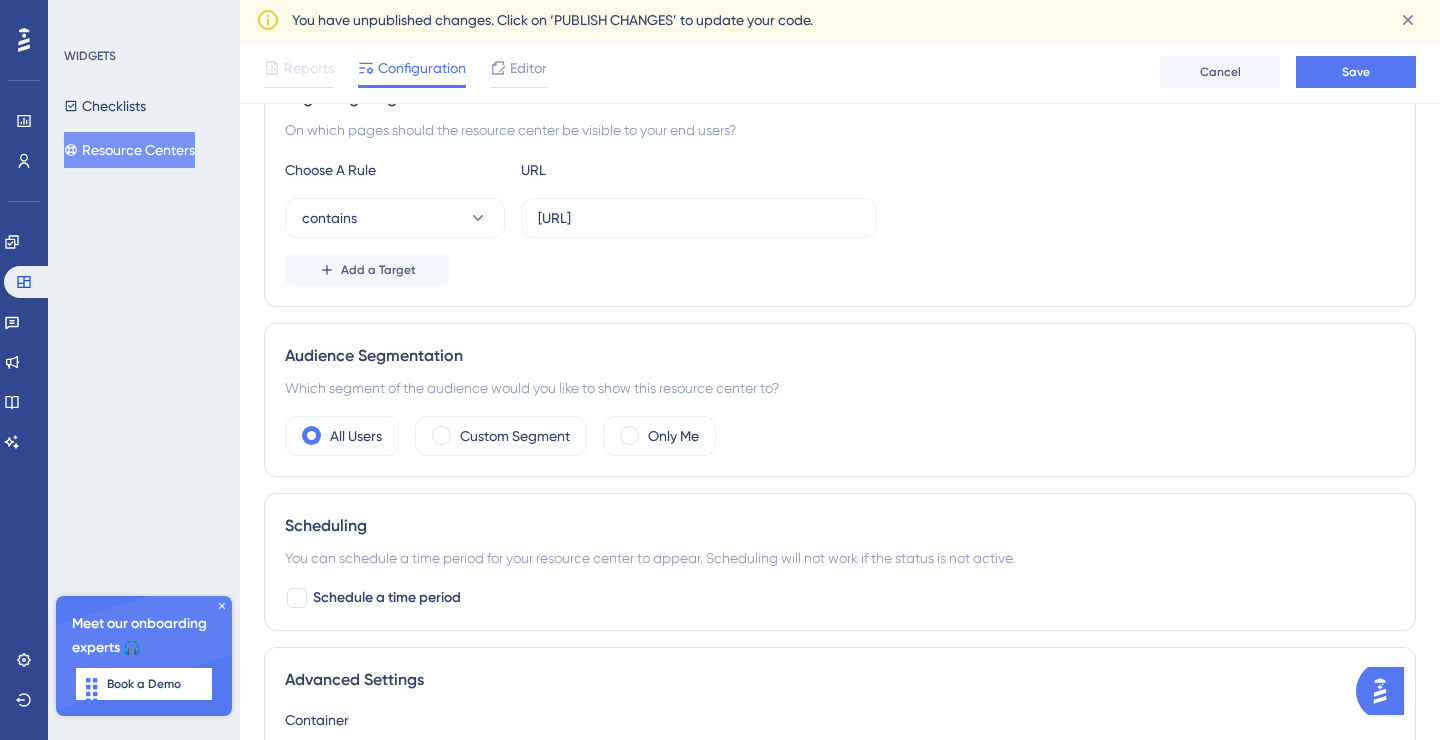 click on "Reports" at bounding box center [309, 68] 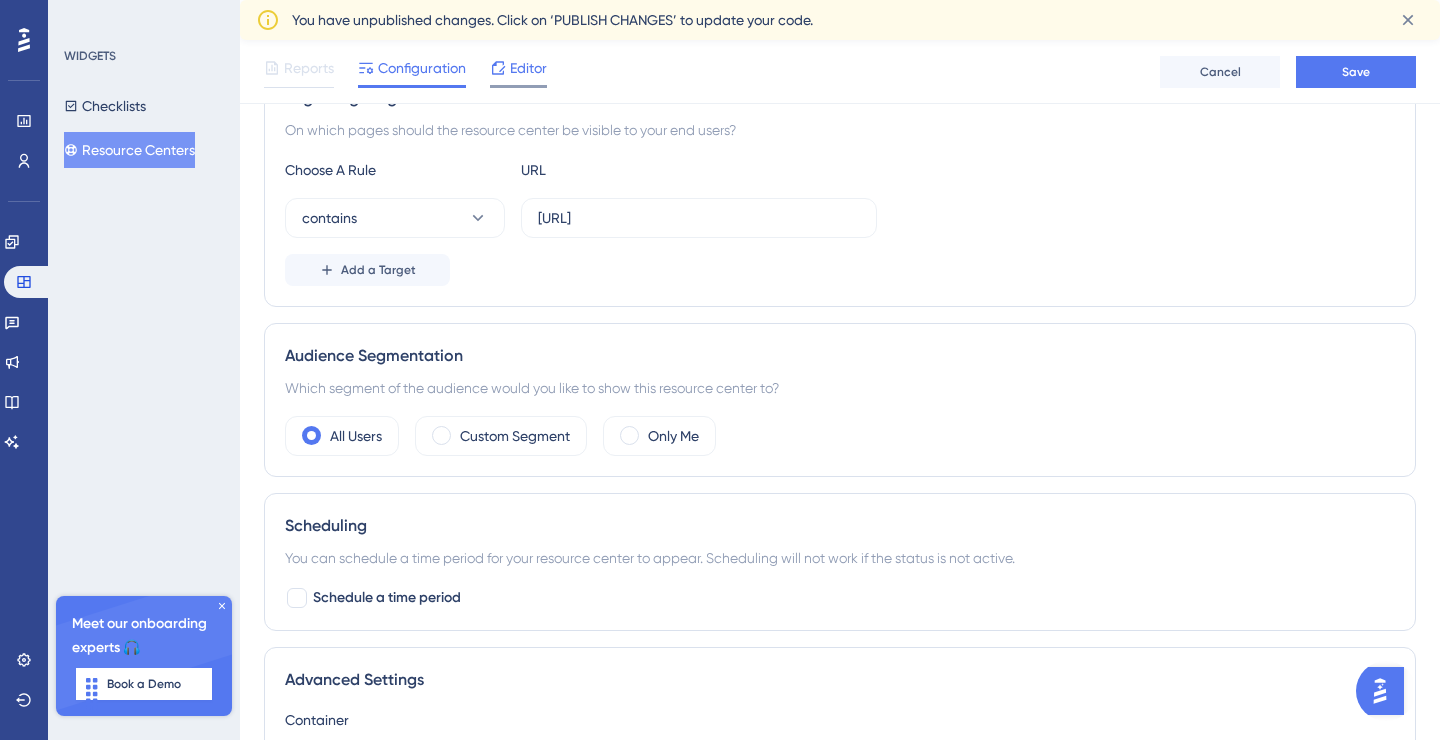click on "Editor" at bounding box center [528, 68] 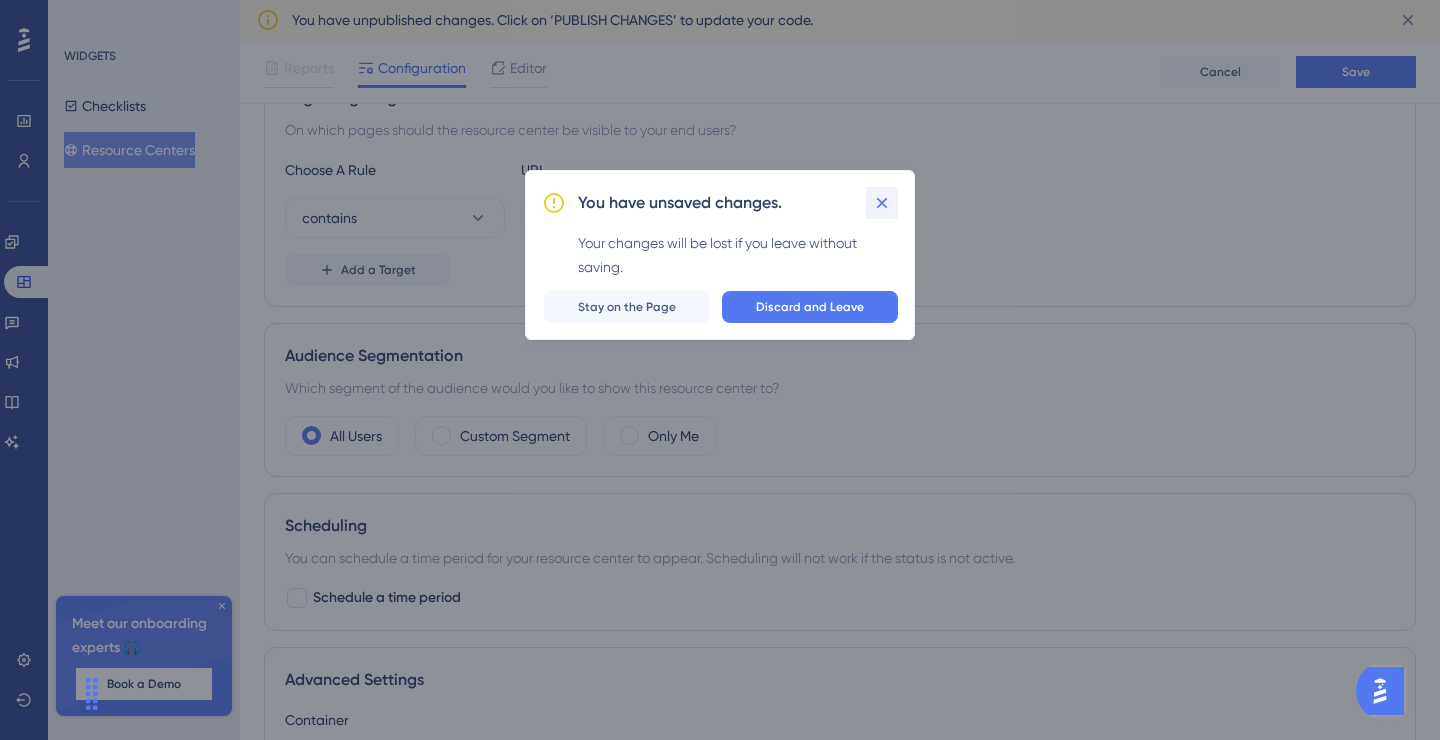 click 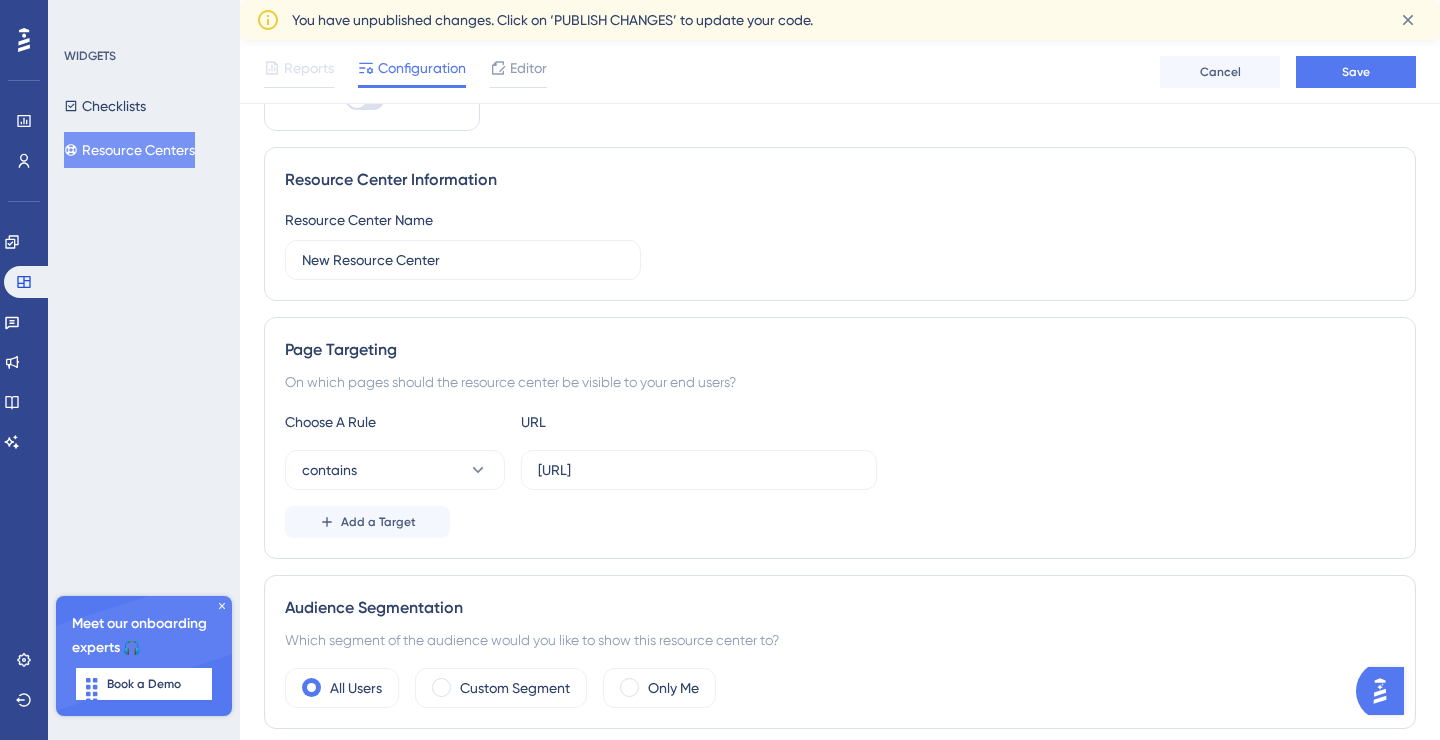 scroll, scrollTop: 0, scrollLeft: 0, axis: both 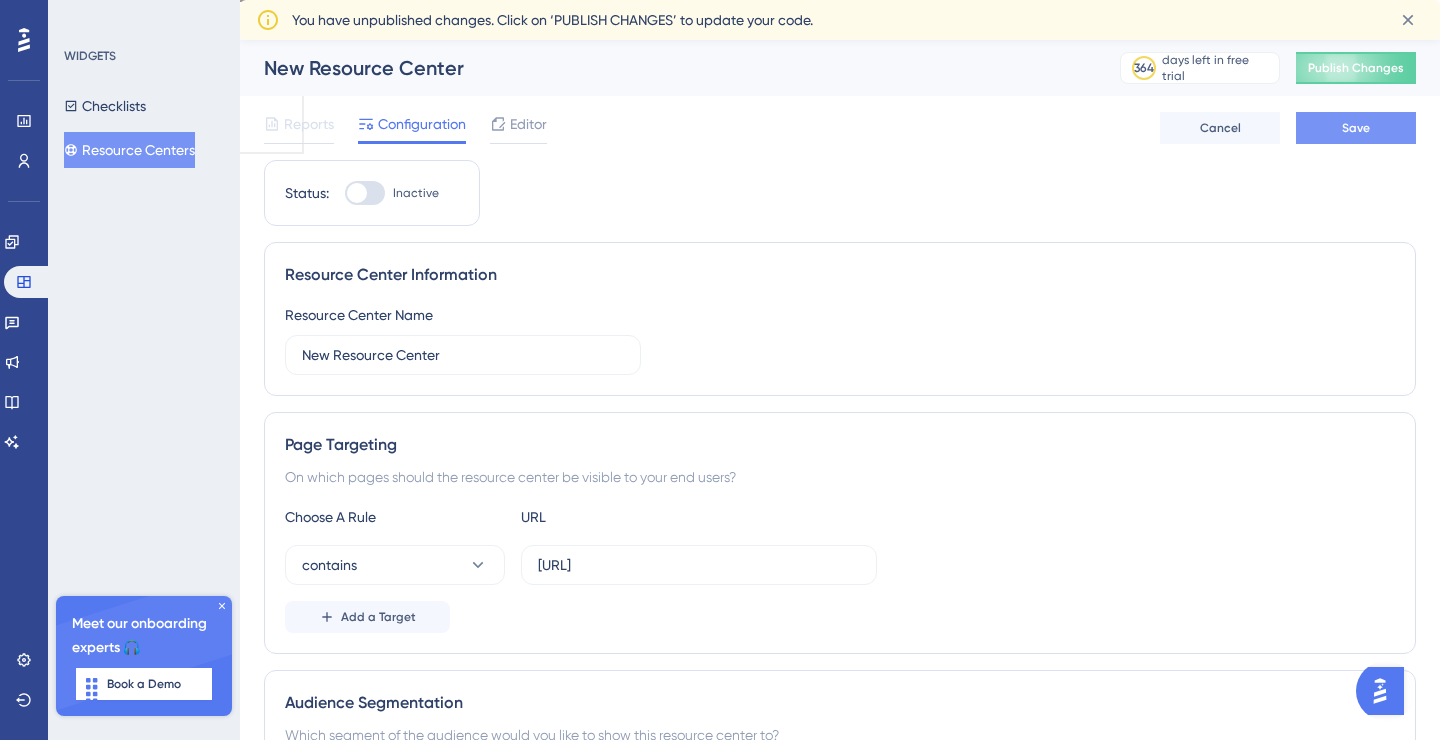 click on "Save" at bounding box center [1356, 128] 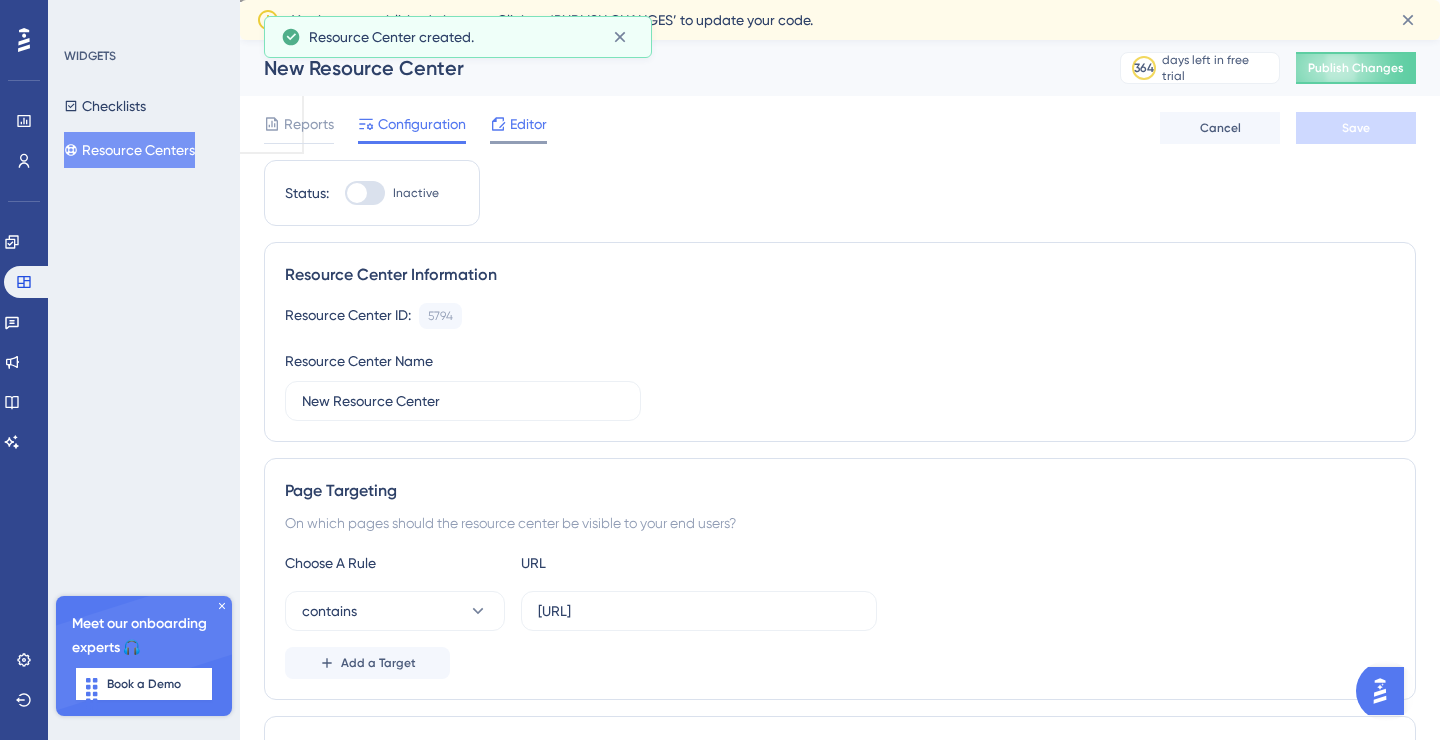 click on "Editor" at bounding box center [528, 124] 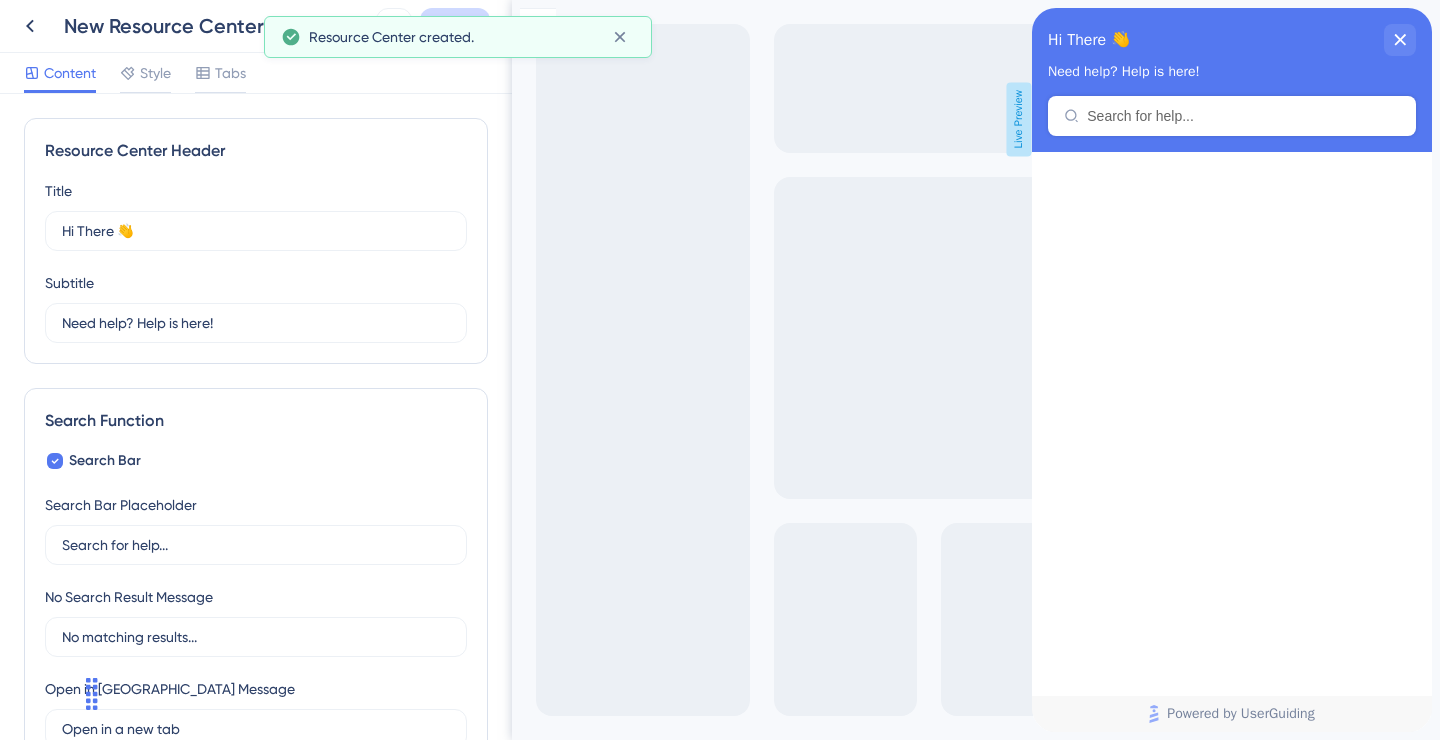 scroll, scrollTop: 0, scrollLeft: 0, axis: both 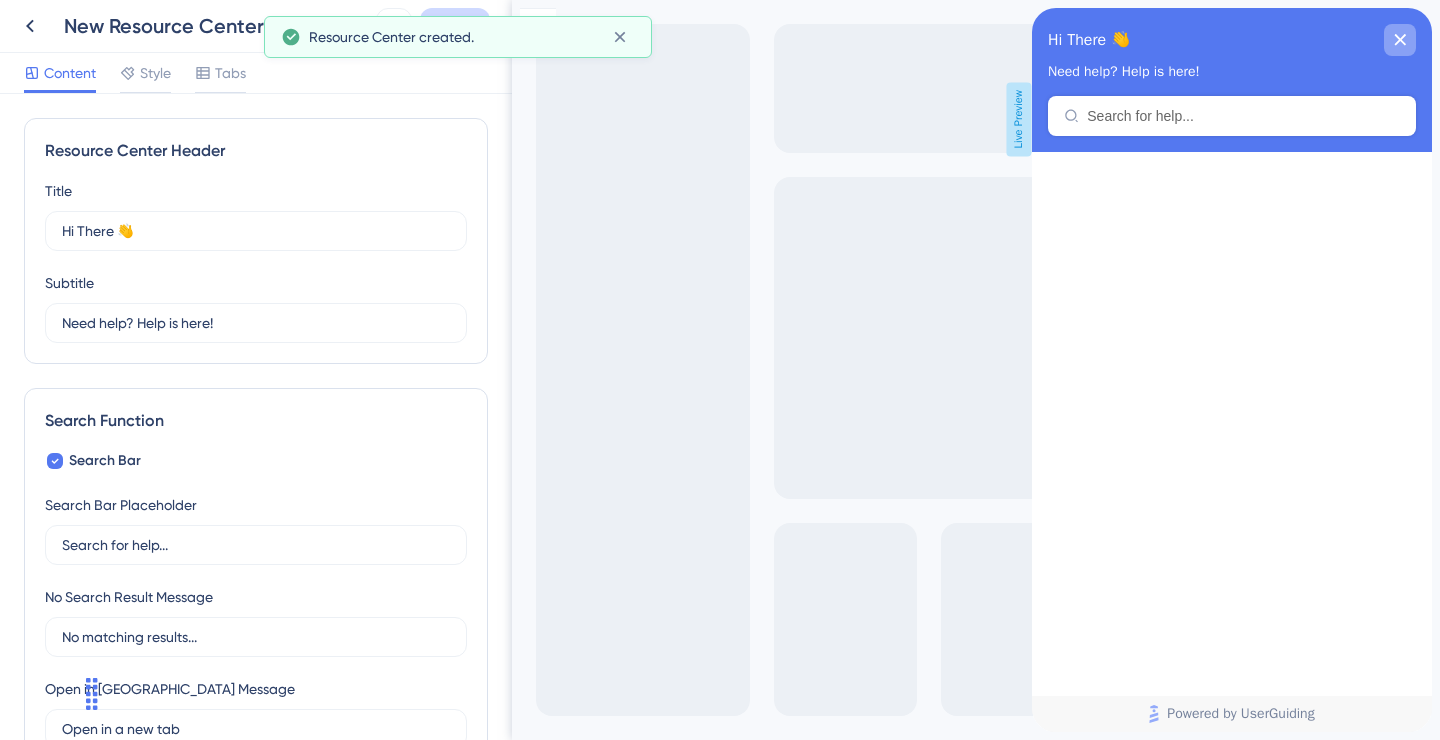 click at bounding box center (1400, 40) 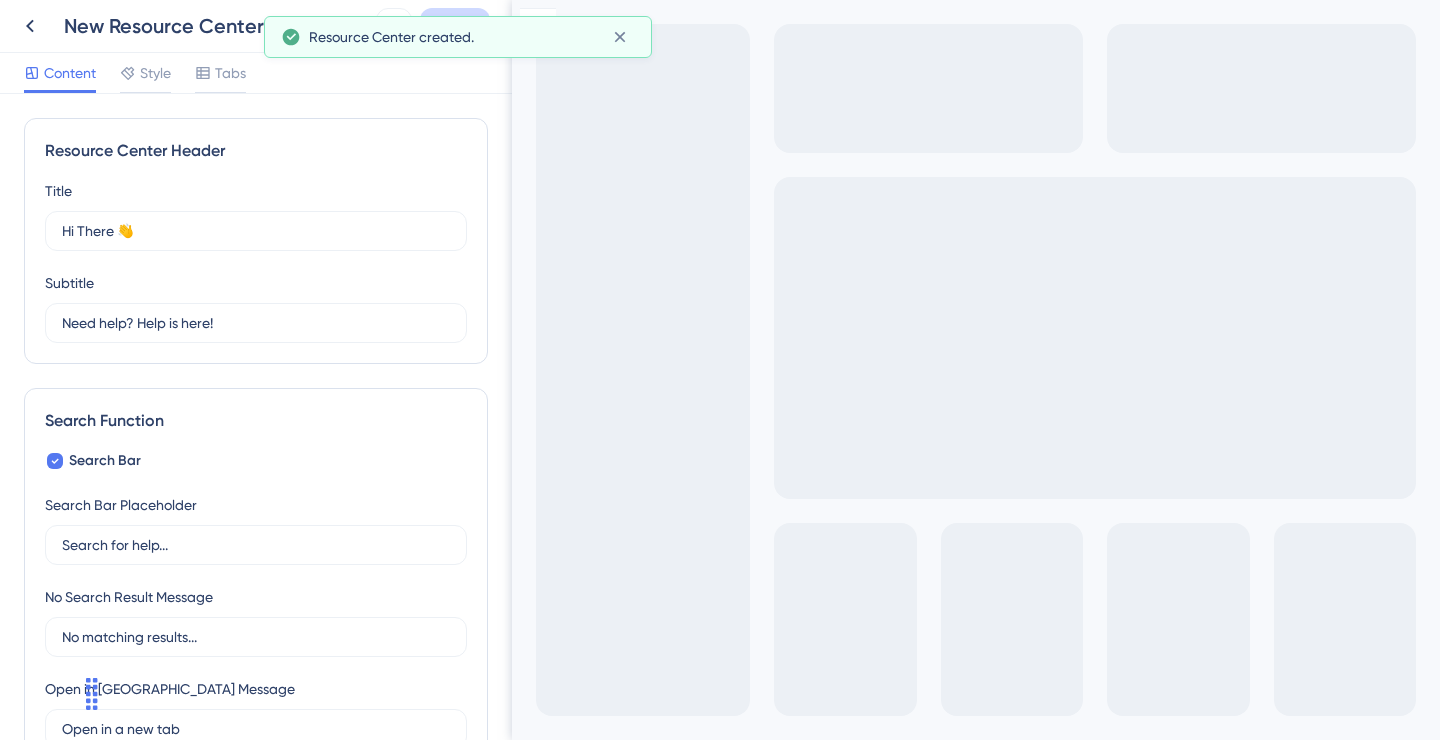 scroll, scrollTop: 0, scrollLeft: 0, axis: both 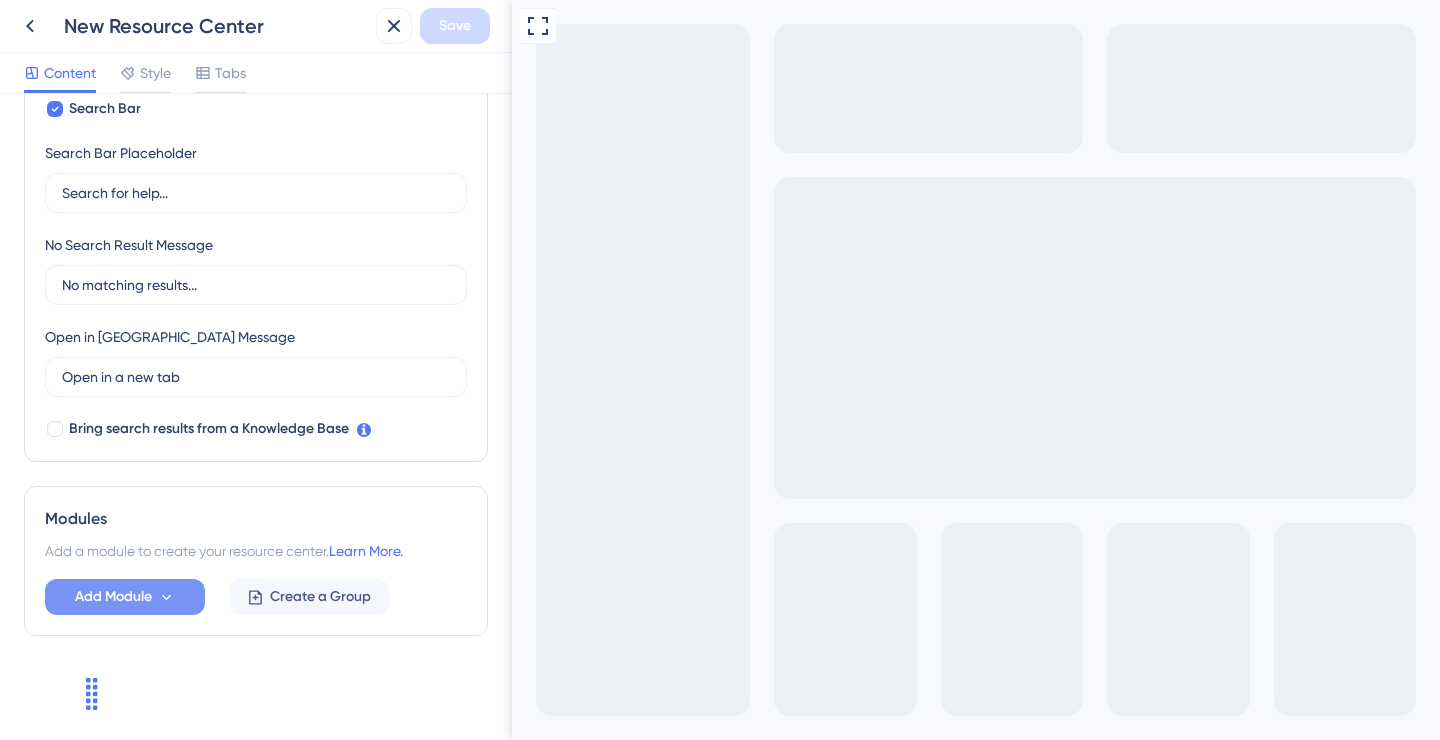 click 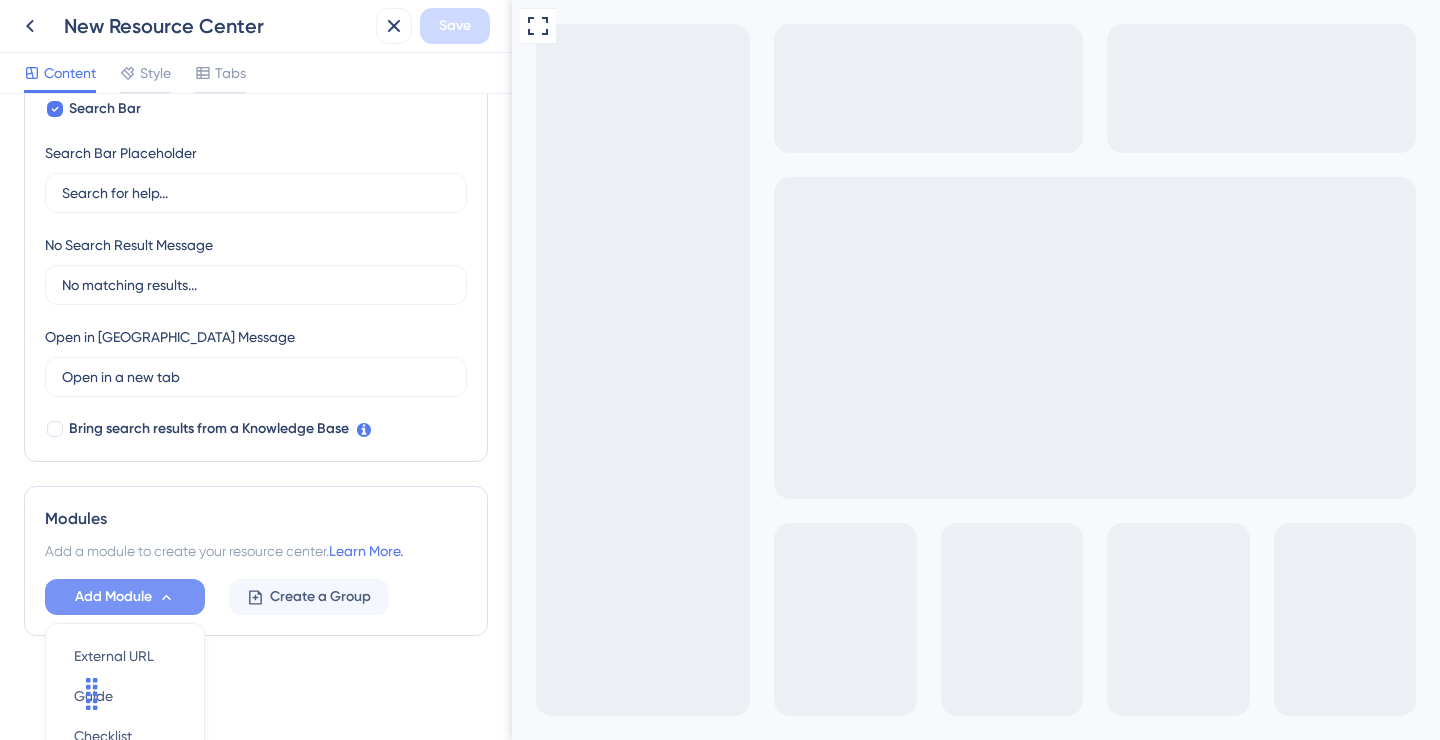 scroll, scrollTop: 541, scrollLeft: 0, axis: vertical 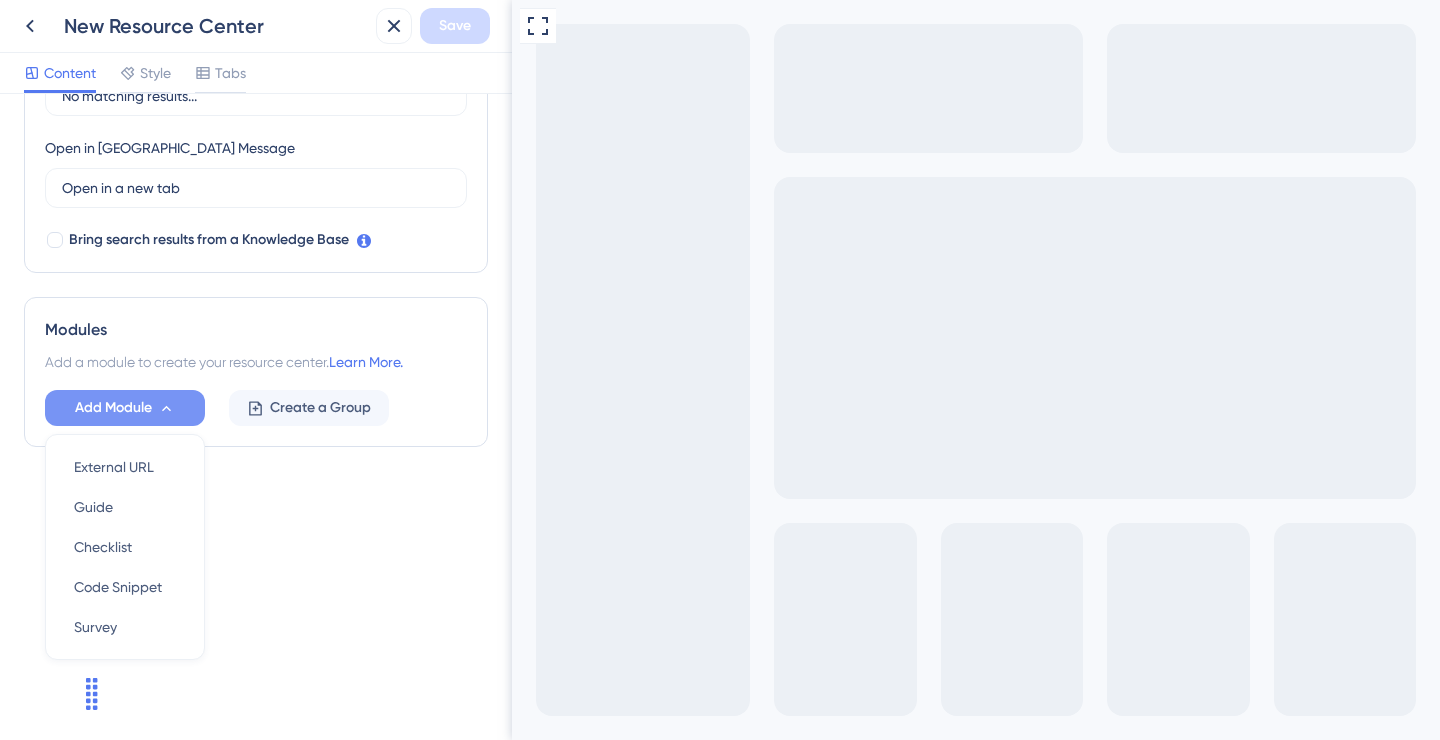 click on "Resource Center Header Title Hi There 👋 17 Hi There 👋 Subtitle Need help? Help is here! 12 Search Function Search Bar Search Bar Placeholder Search for help... No Search Result Message No matching results... Open in New Tab Message Open in a new tab 3 Bring search results from a Knowledge Base Modules Add a module to create your resource center.  Learn More. Add Module External URL External URL Guide Guide Checklist Checklist Code Snippet Code Snippet Survey Survey Create a Group" at bounding box center [256, 52] 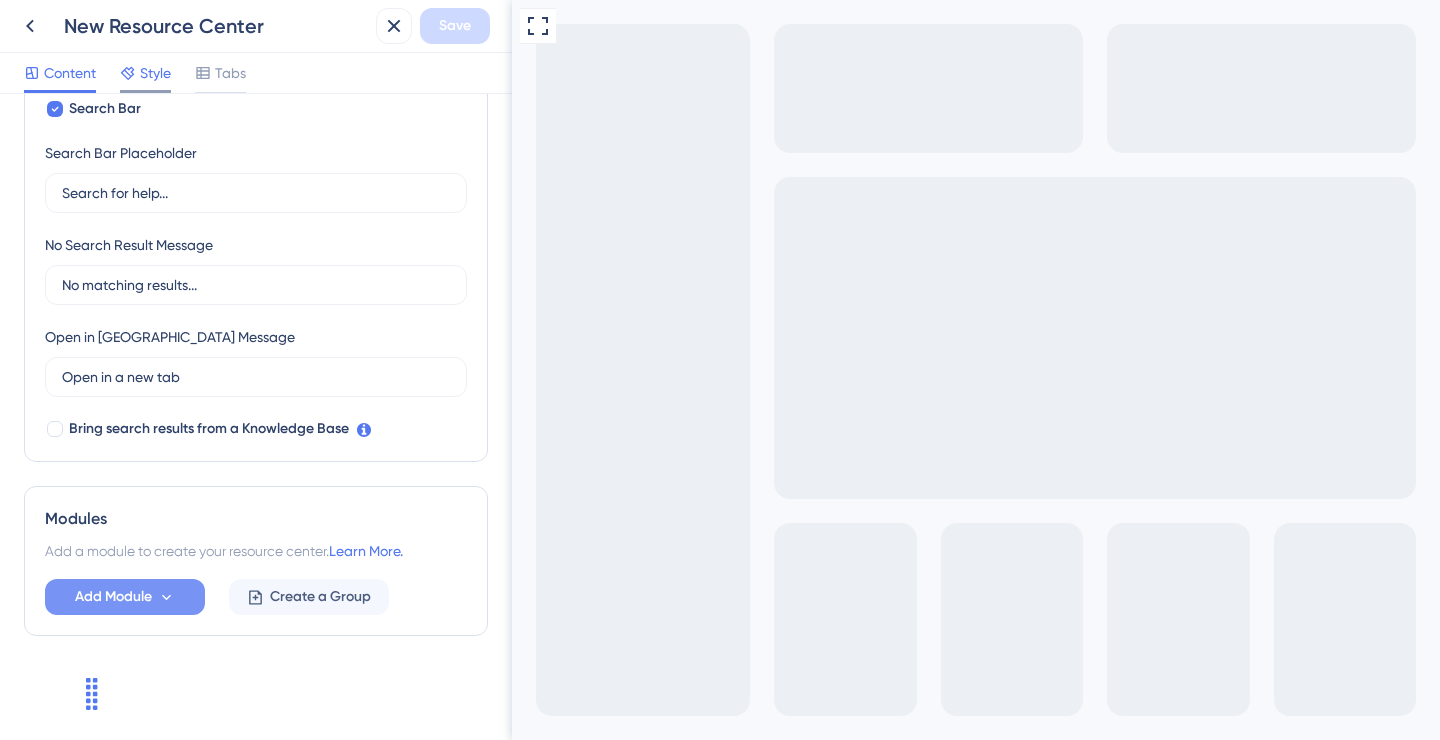 click on "Style" at bounding box center (155, 73) 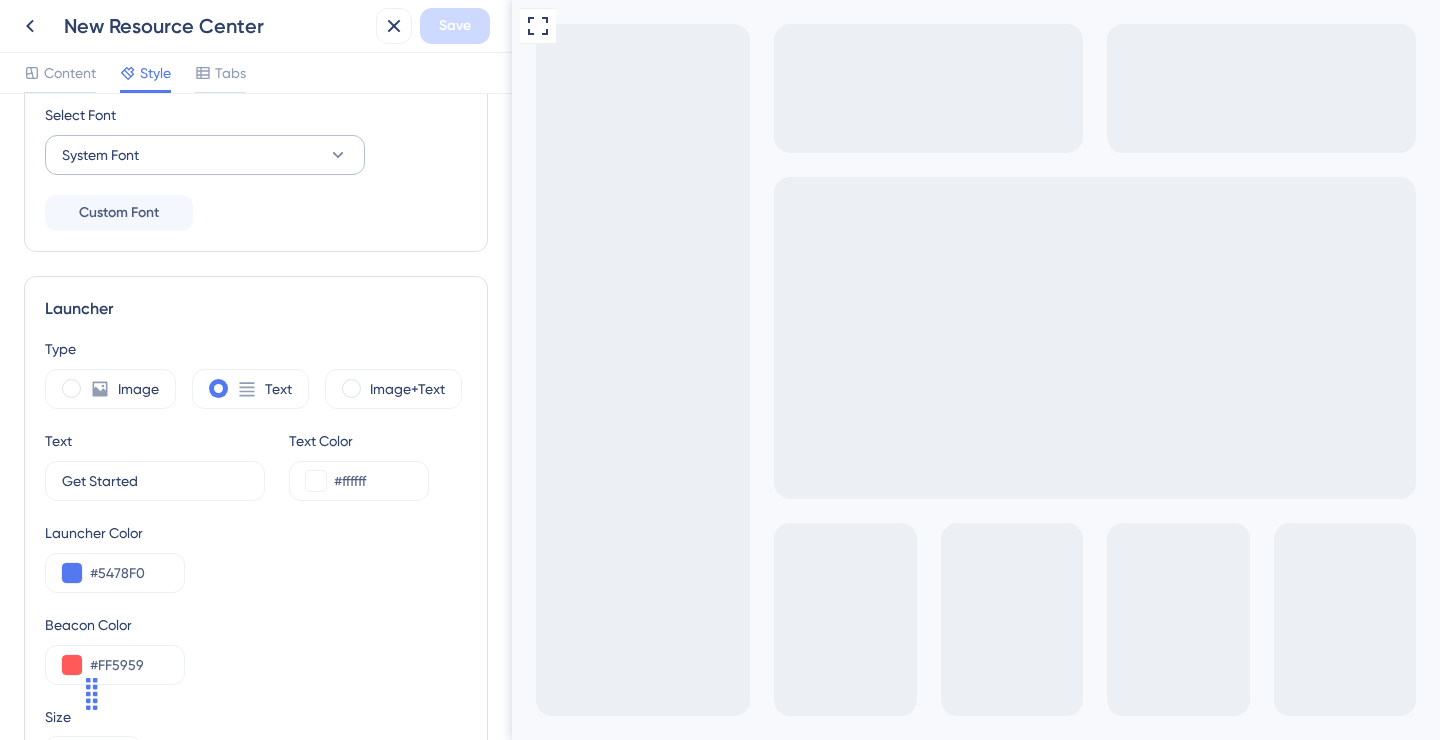 scroll, scrollTop: 0, scrollLeft: 0, axis: both 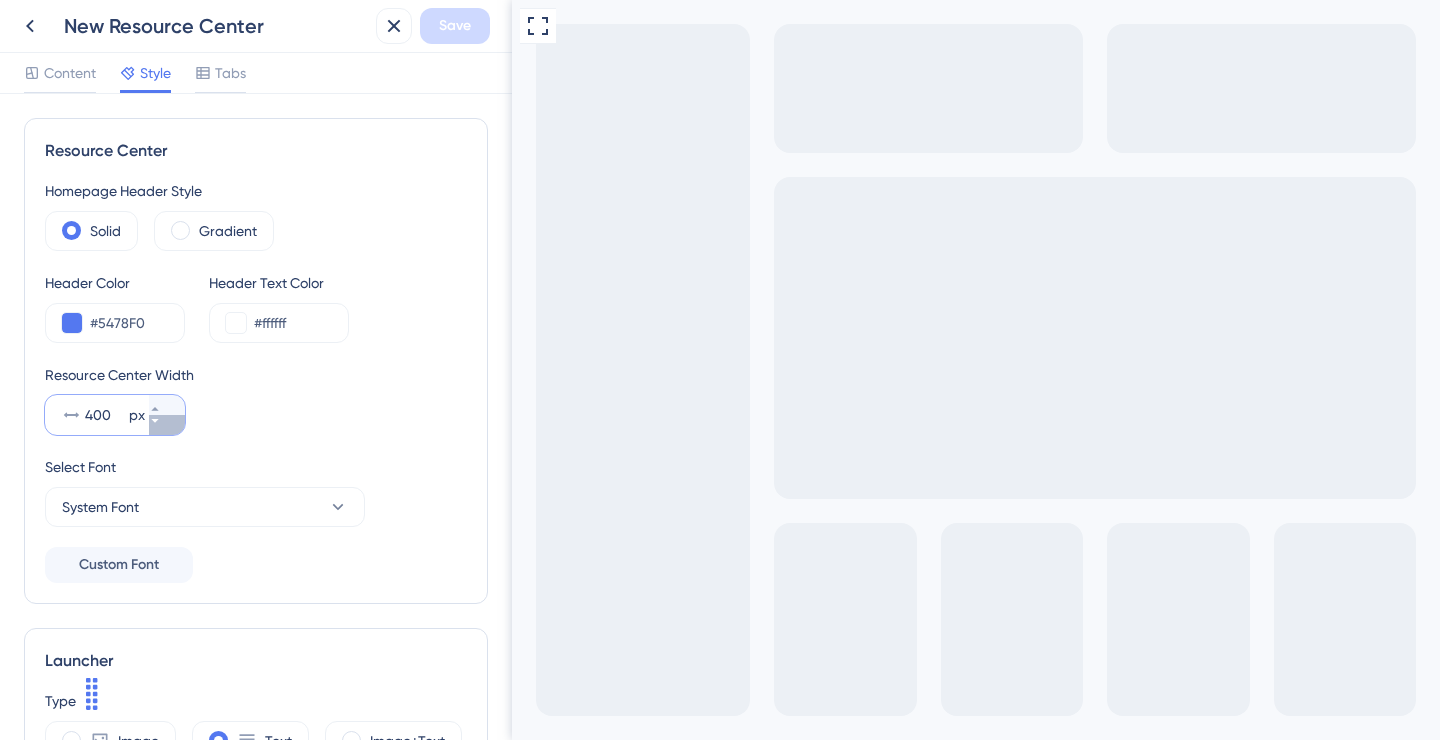 click 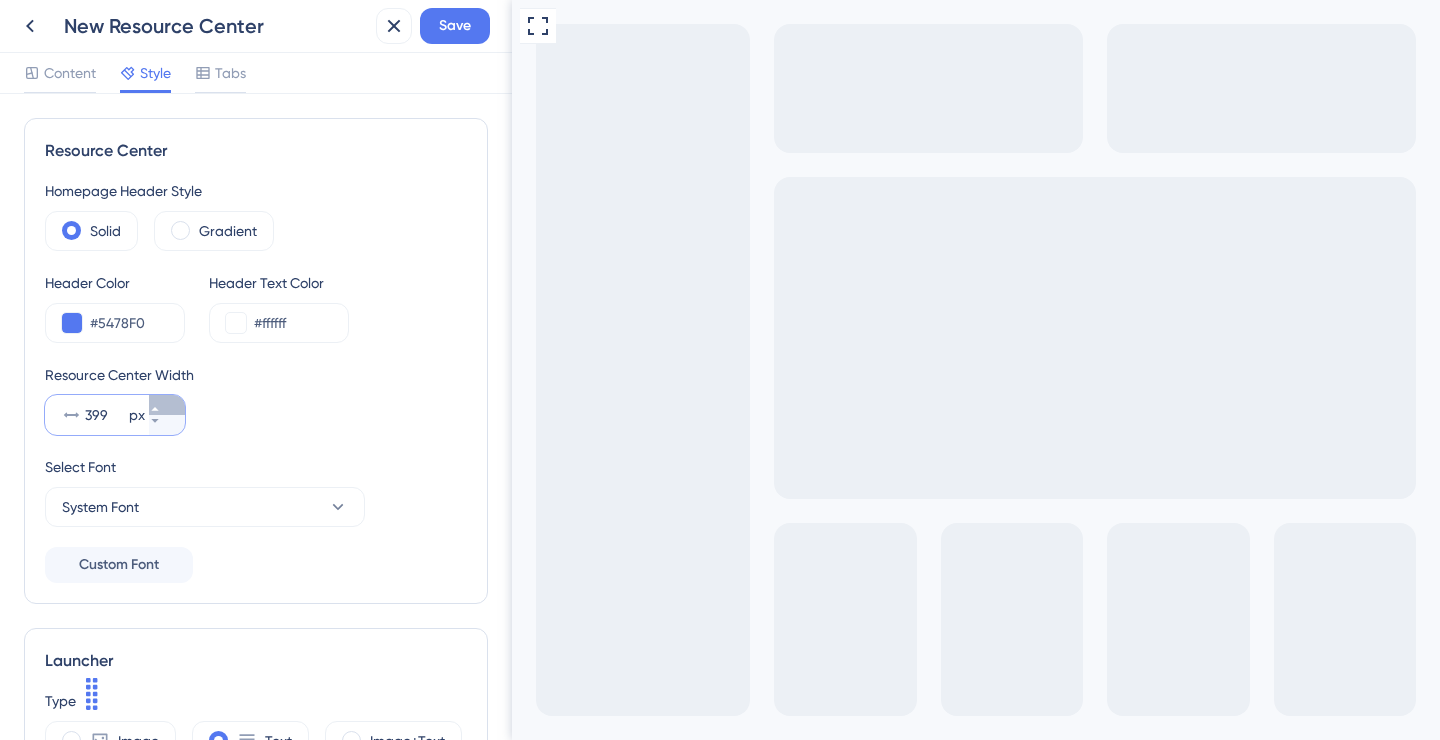 click on "399 px" at bounding box center [167, 405] 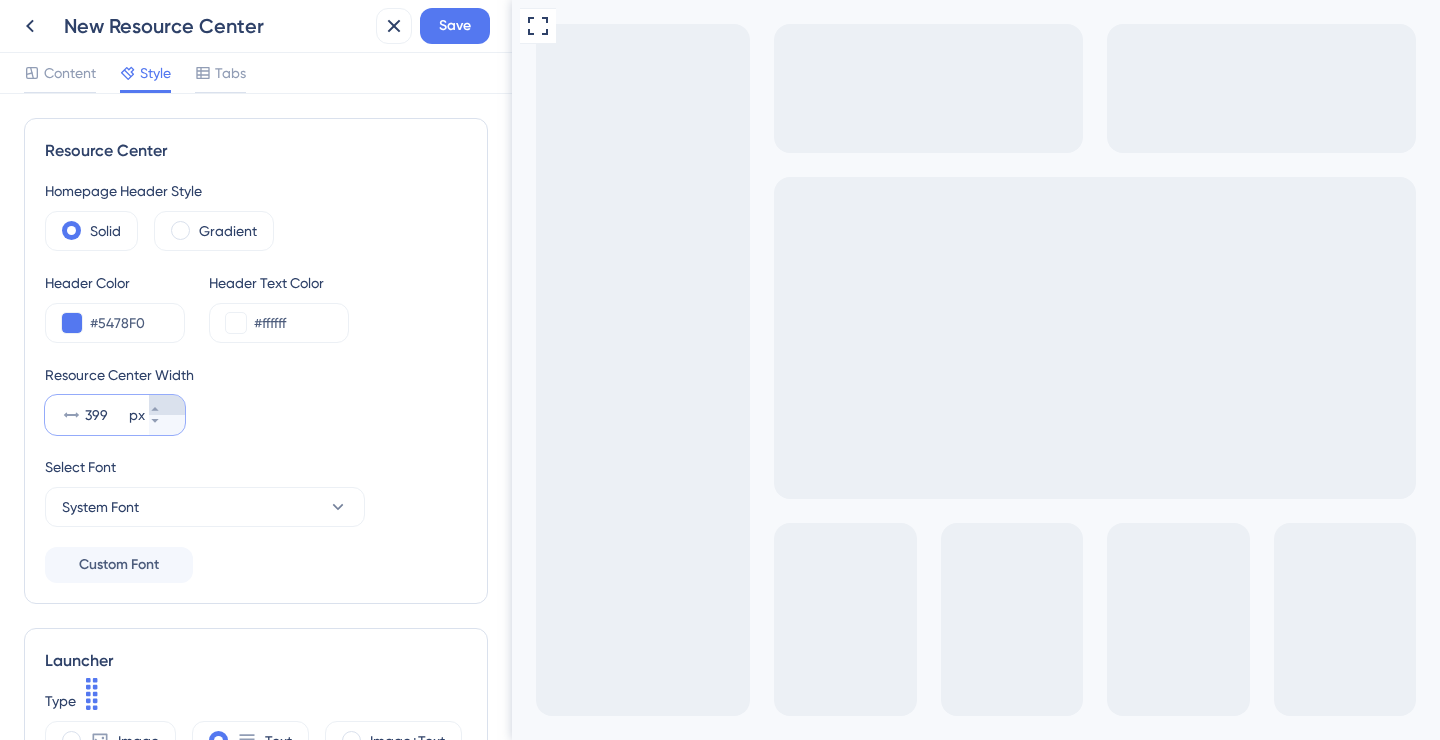 type on "400" 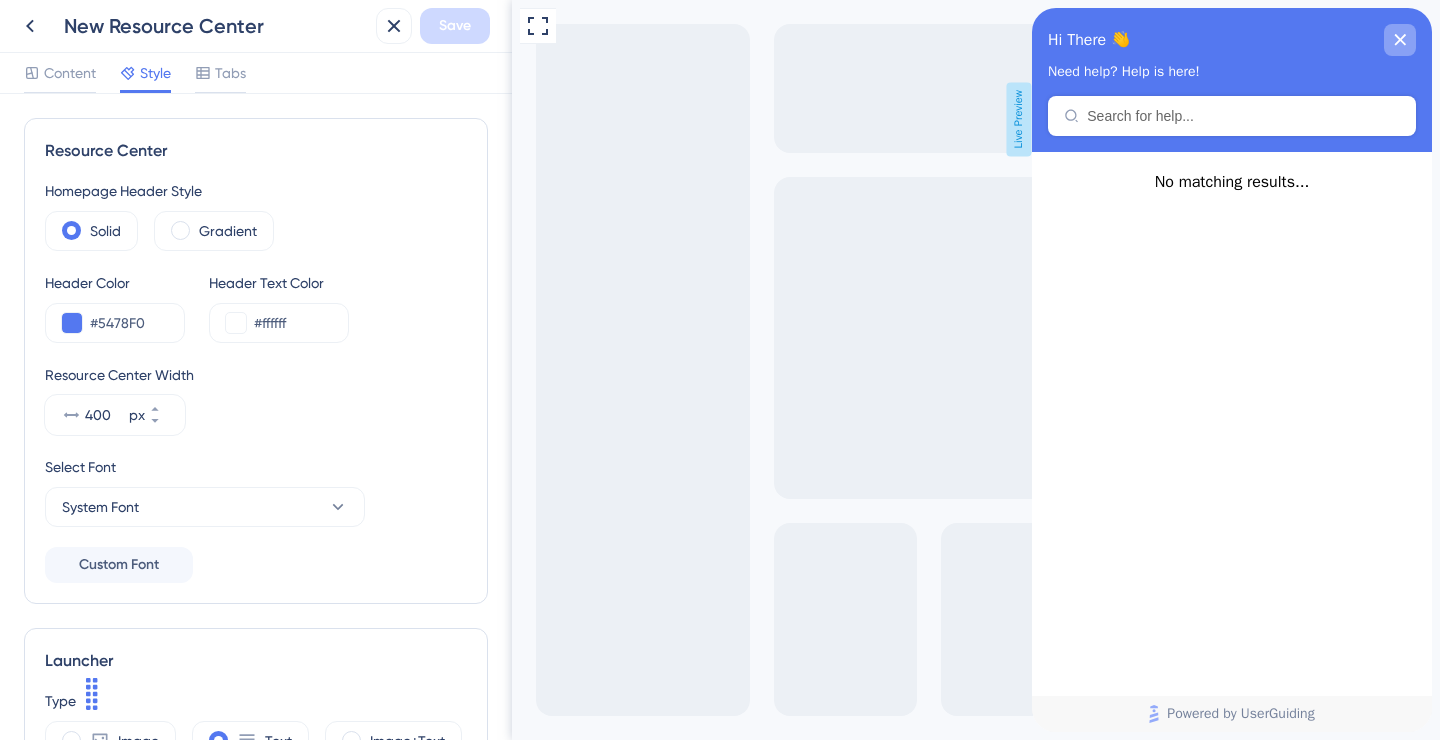 click at bounding box center (1400, 40) 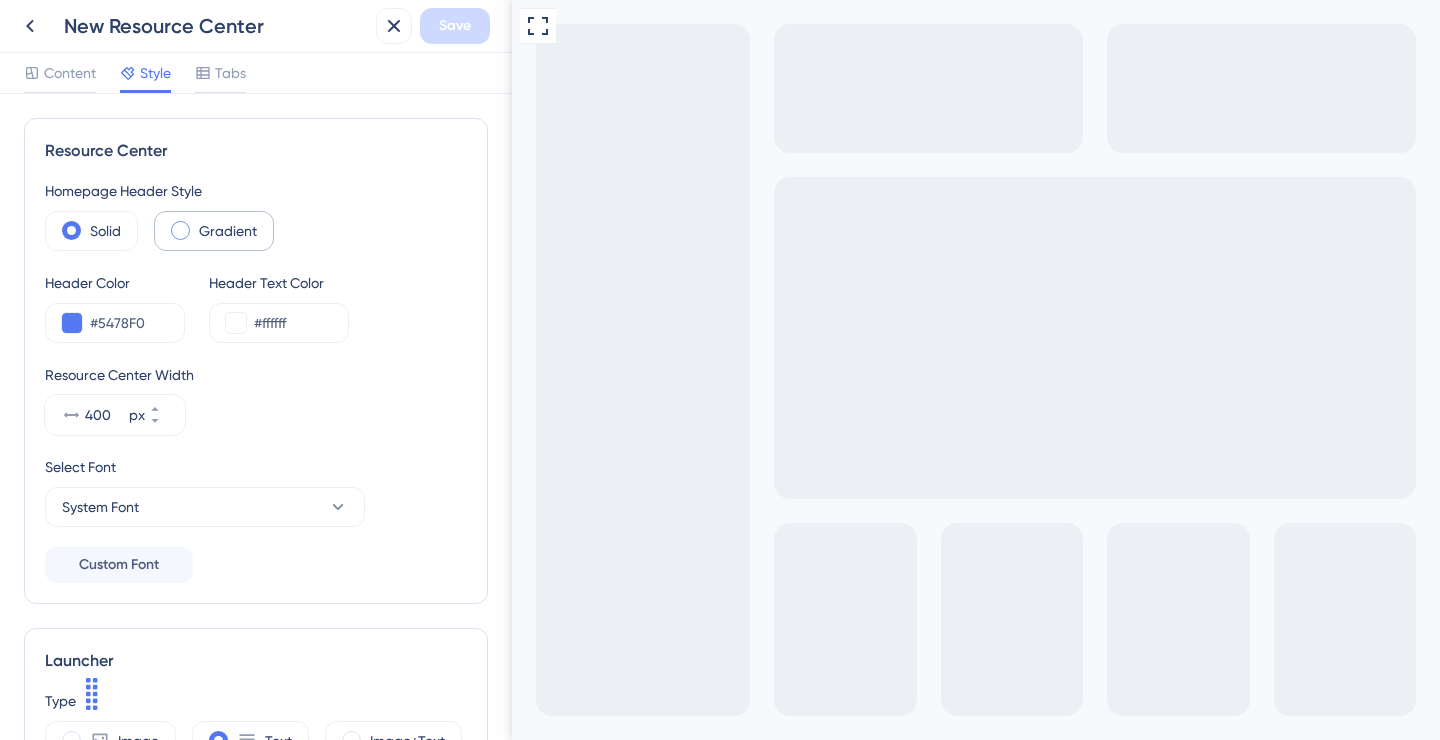 click on "Gradient" at bounding box center (228, 231) 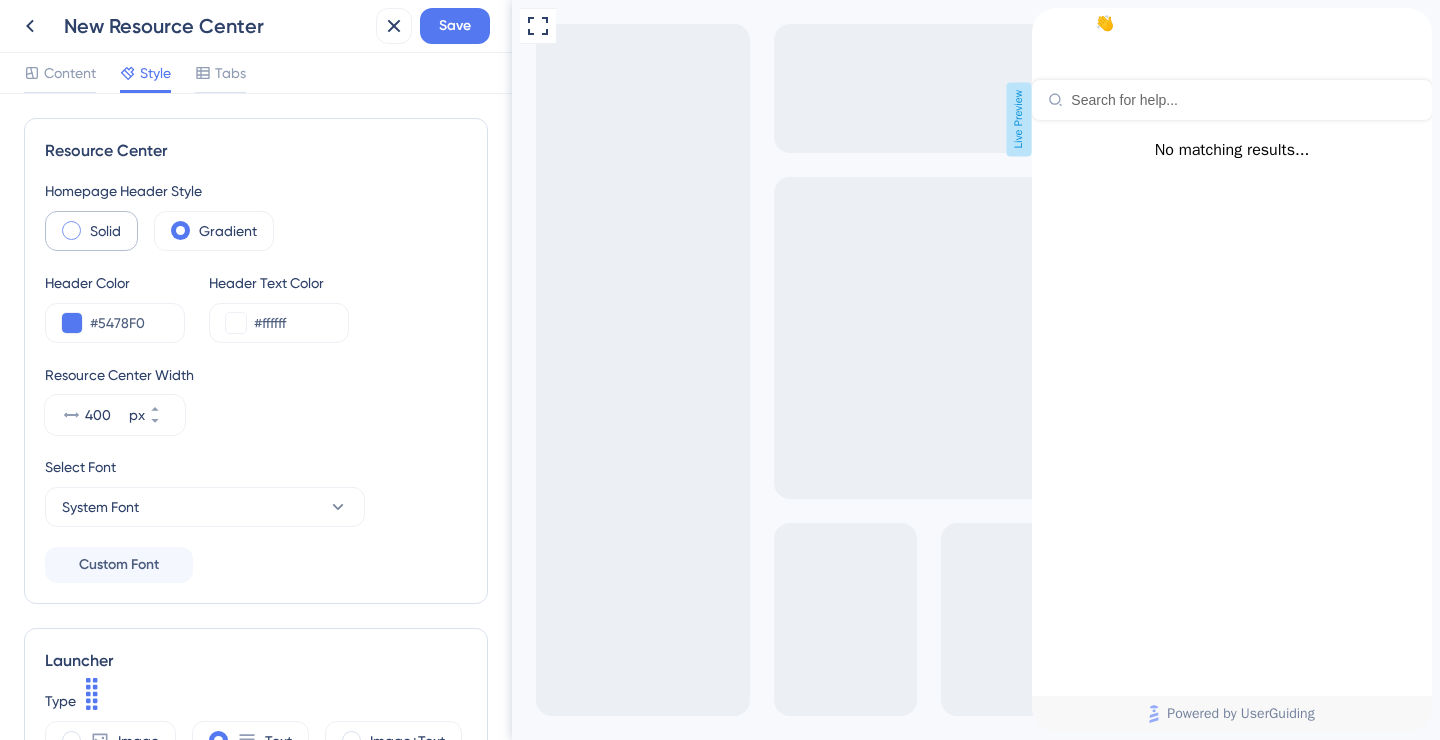 click on "Solid" at bounding box center (105, 231) 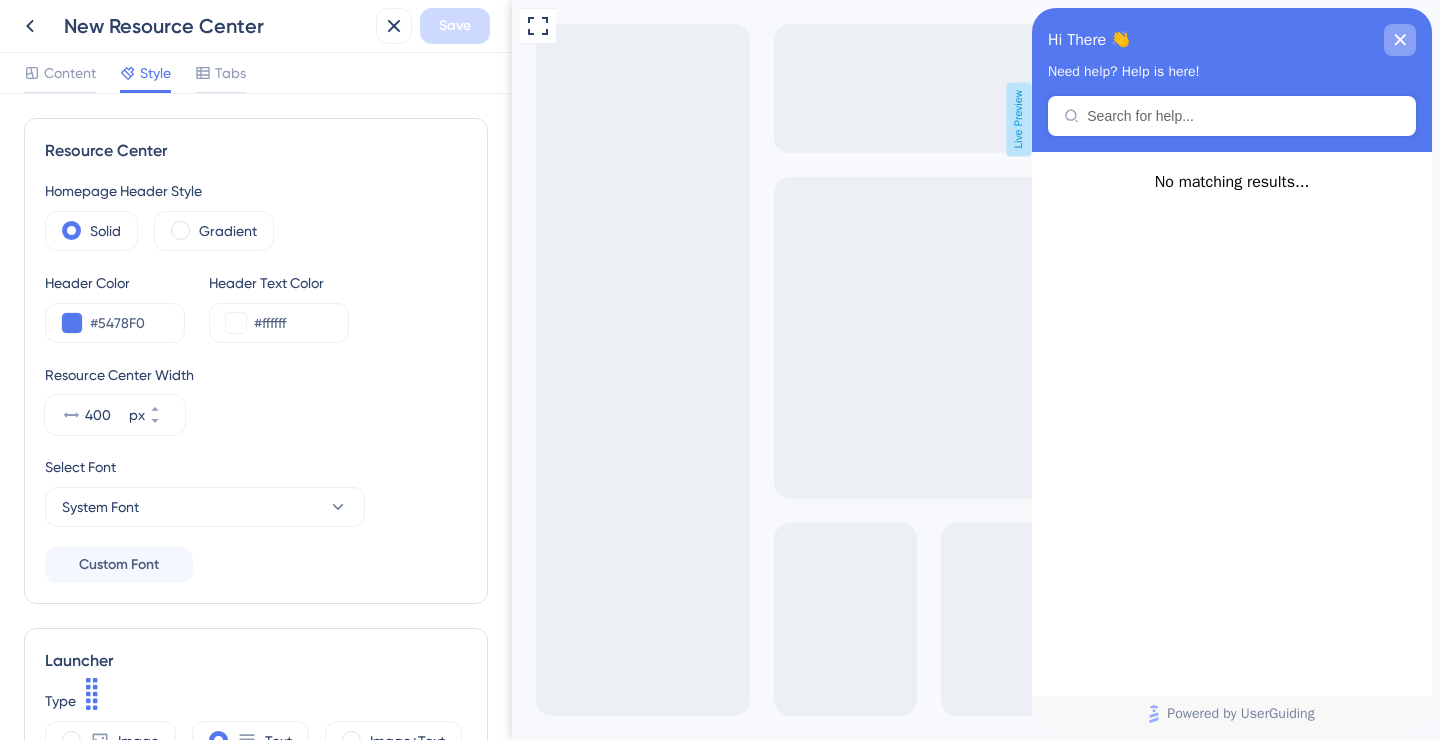 click 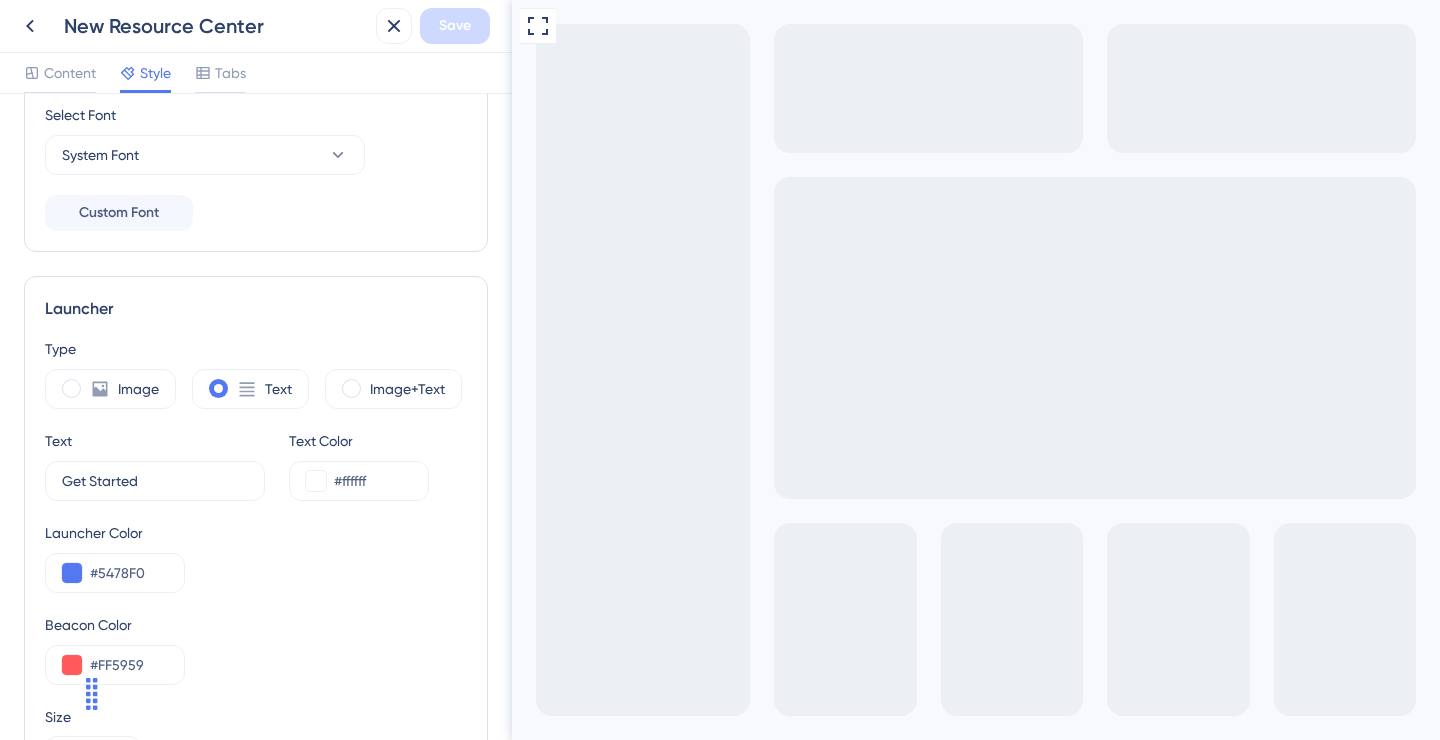 scroll, scrollTop: 359, scrollLeft: 0, axis: vertical 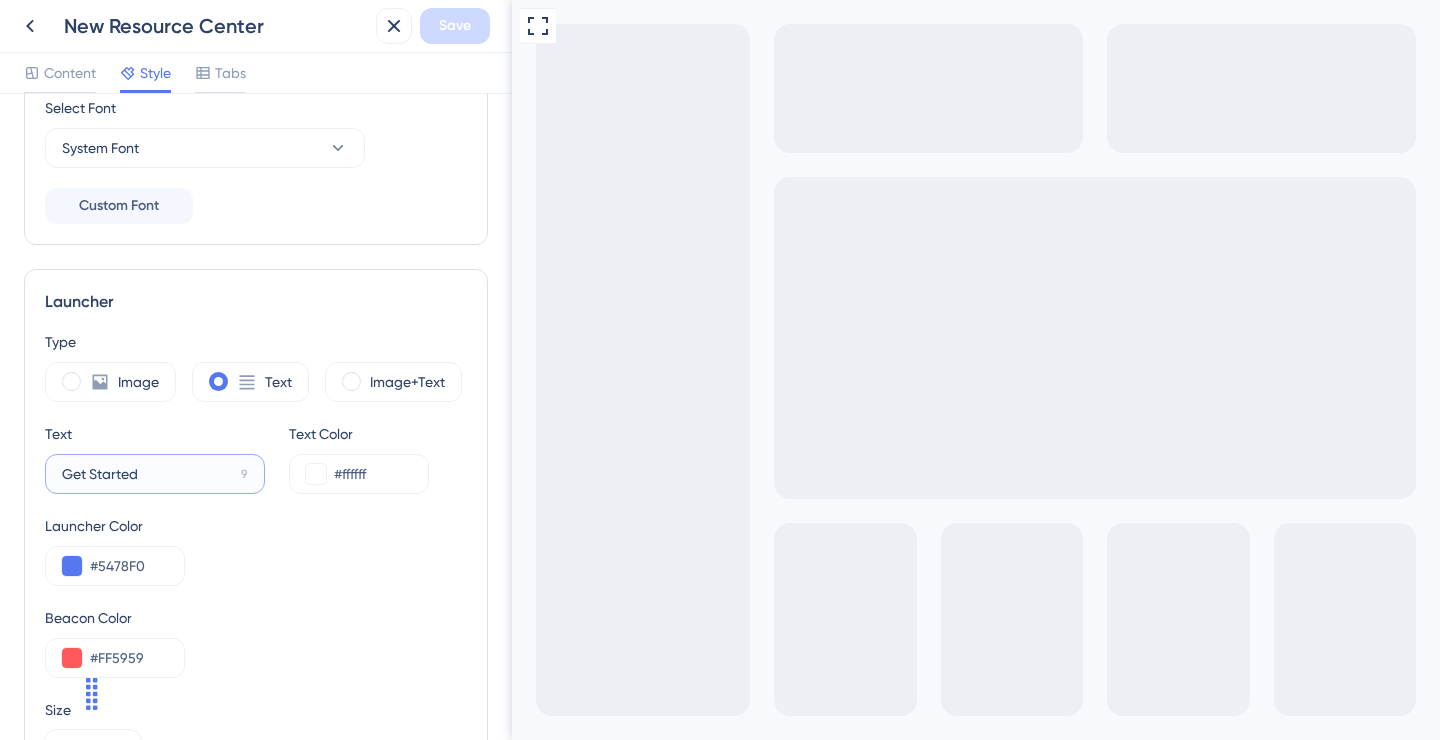 click on "Get Started" at bounding box center [147, 474] 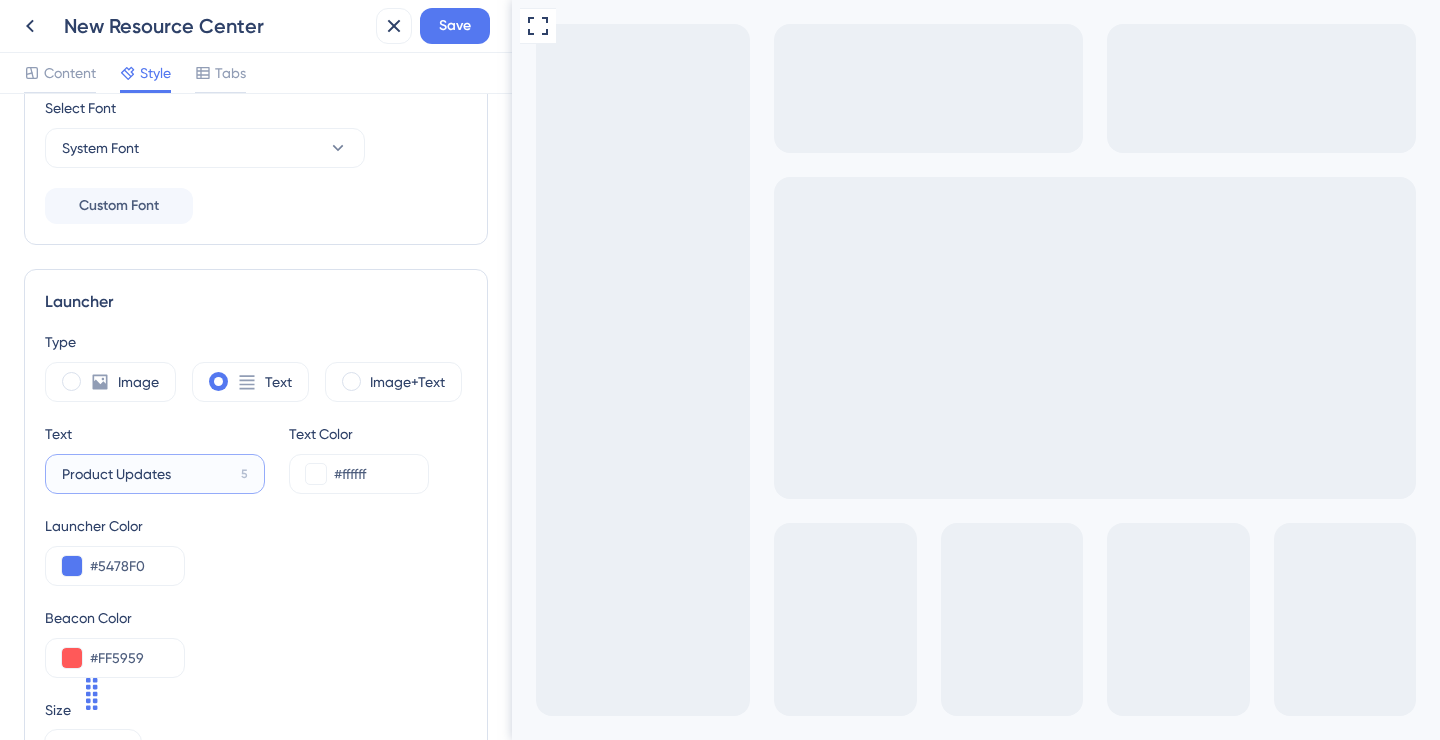 type on "Product Updates" 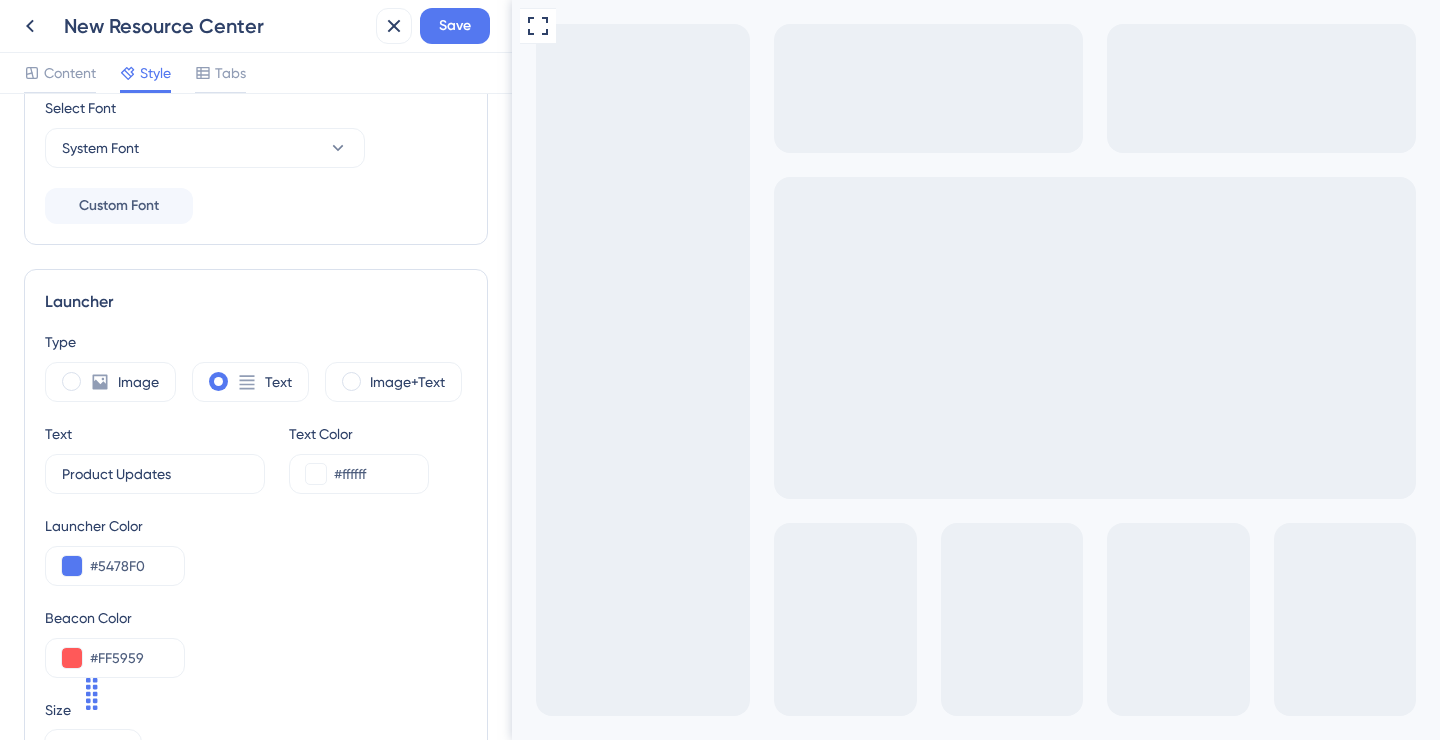 click on "Launcher Color #5478F0" at bounding box center (256, 550) 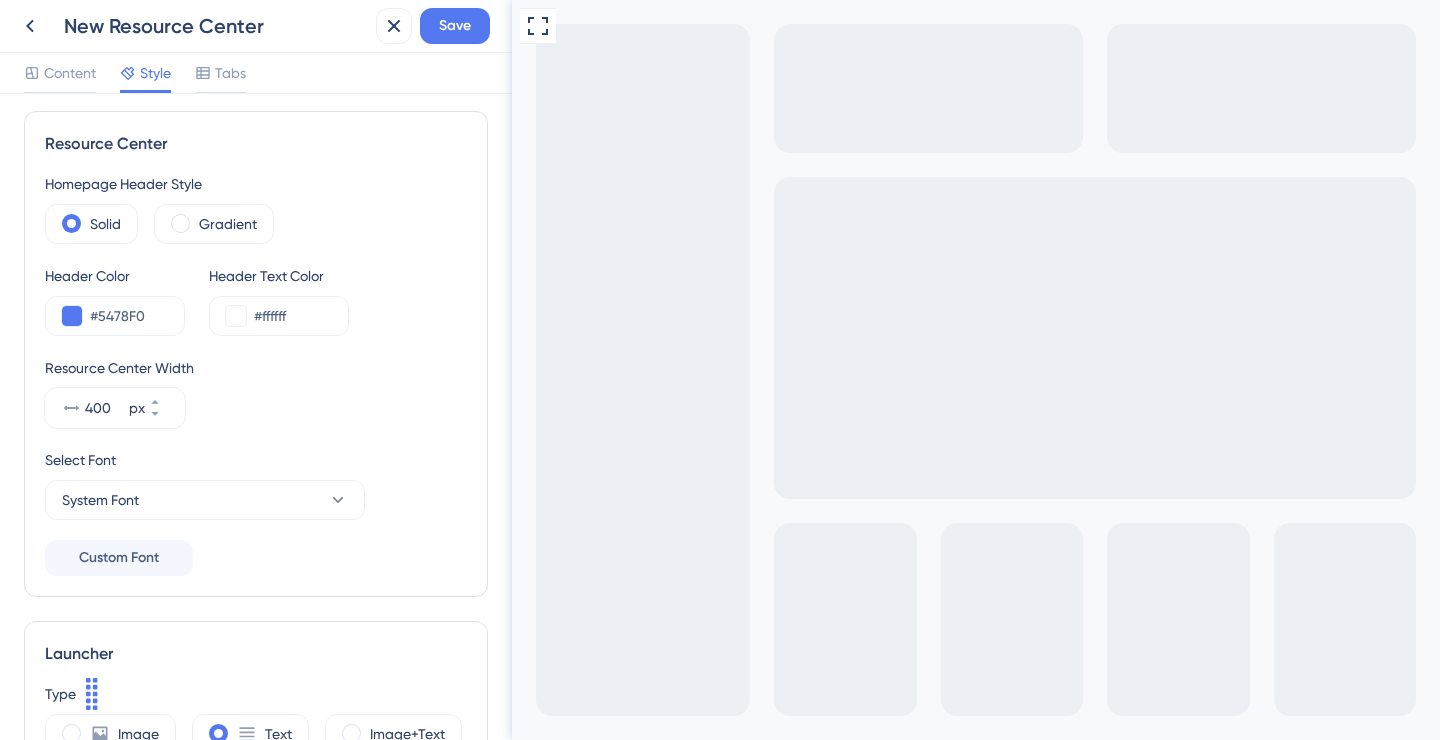 scroll, scrollTop: 0, scrollLeft: 0, axis: both 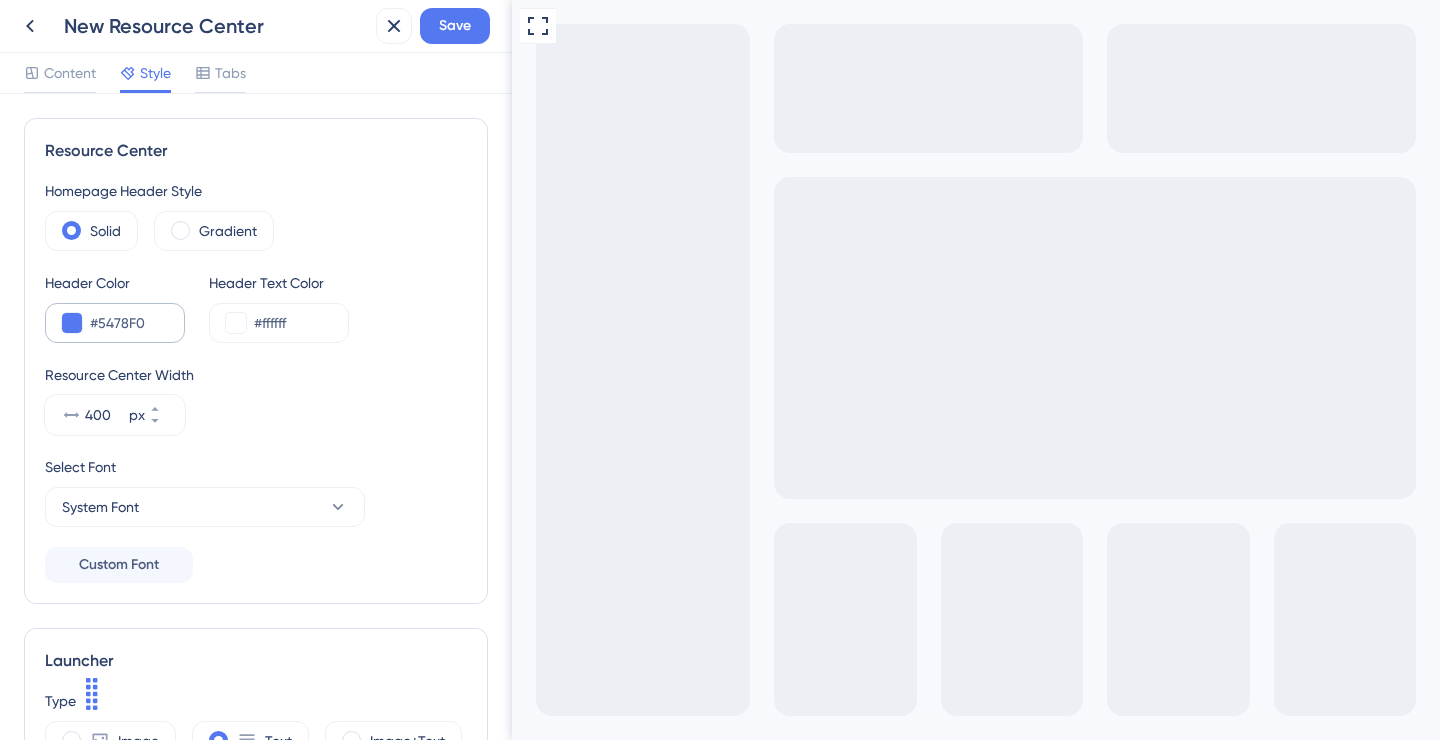 click on "#5478F0" at bounding box center [115, 323] 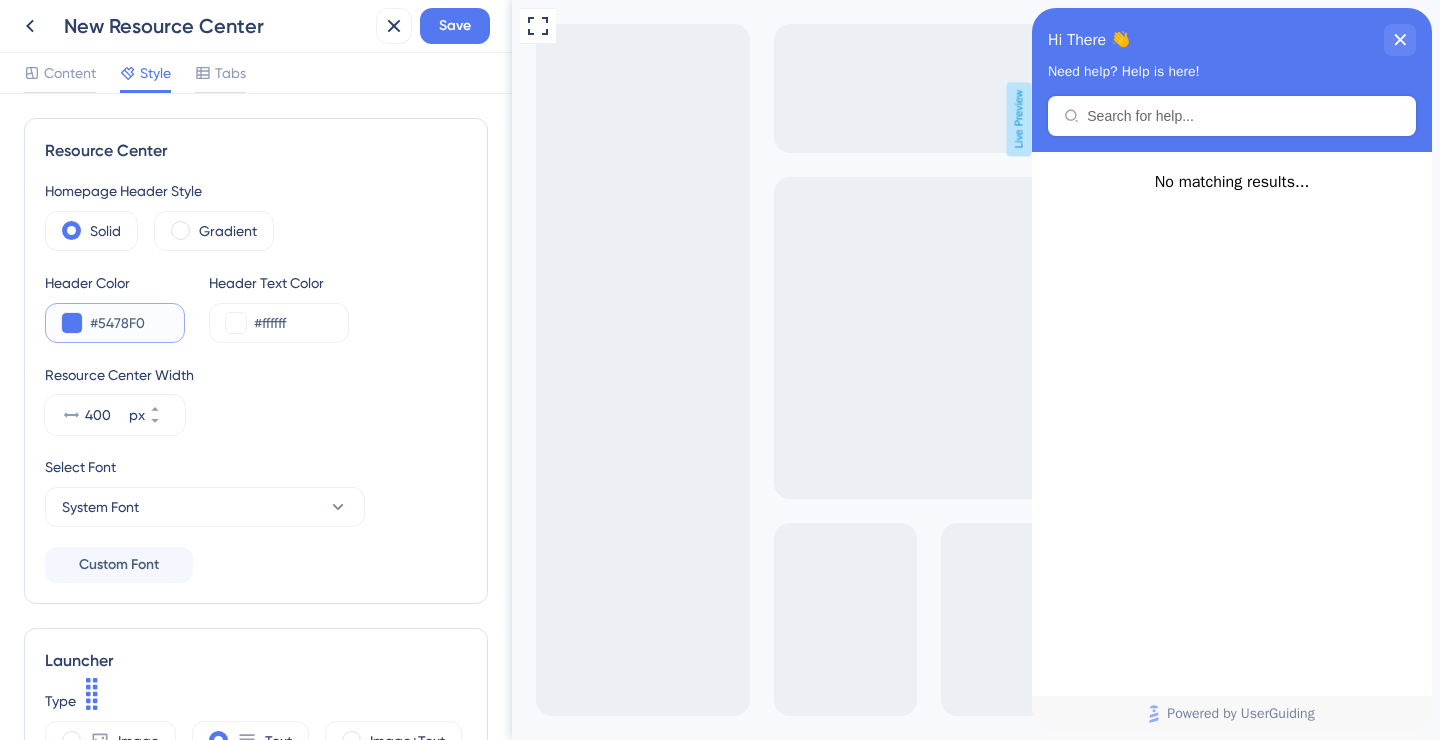 drag, startPoint x: 159, startPoint y: 323, endPoint x: 60, endPoint y: 323, distance: 99 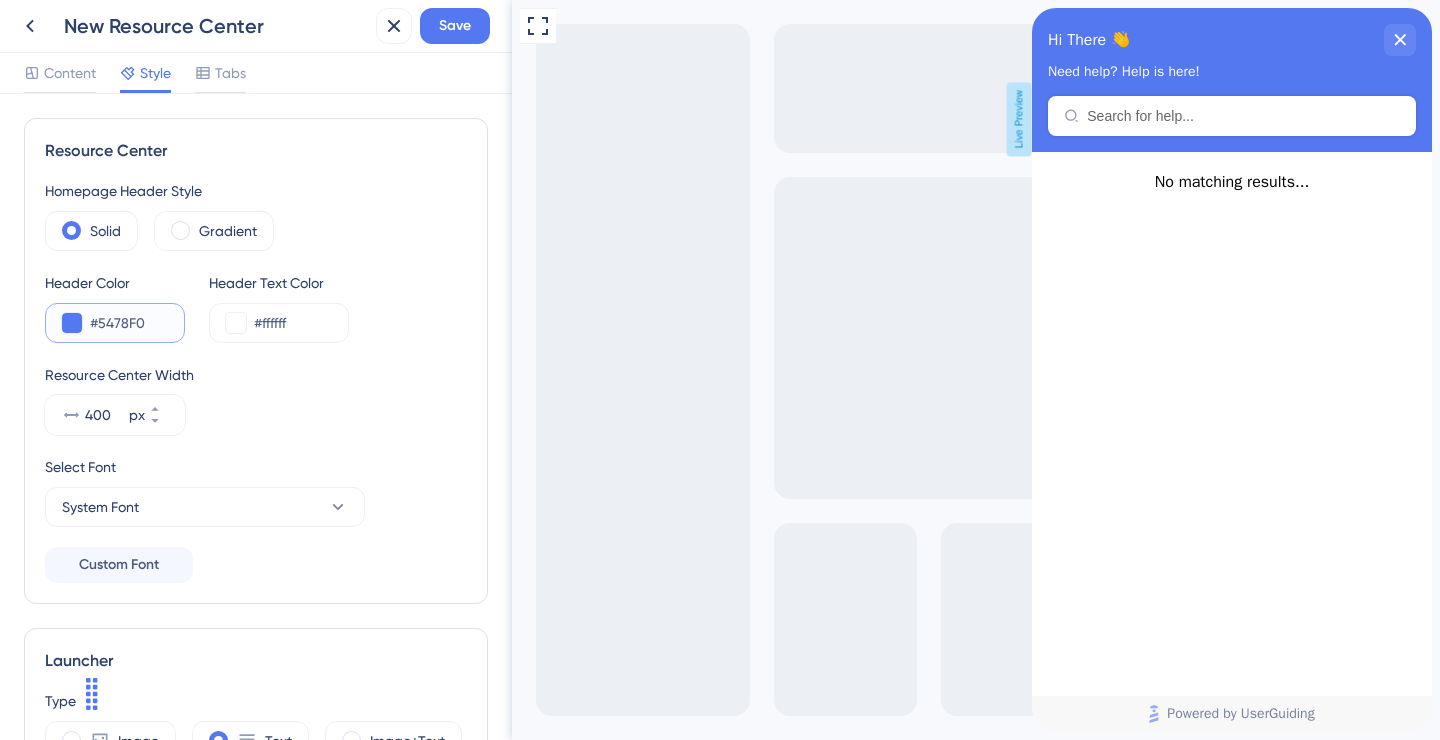 click on "#5478F0" at bounding box center [115, 323] 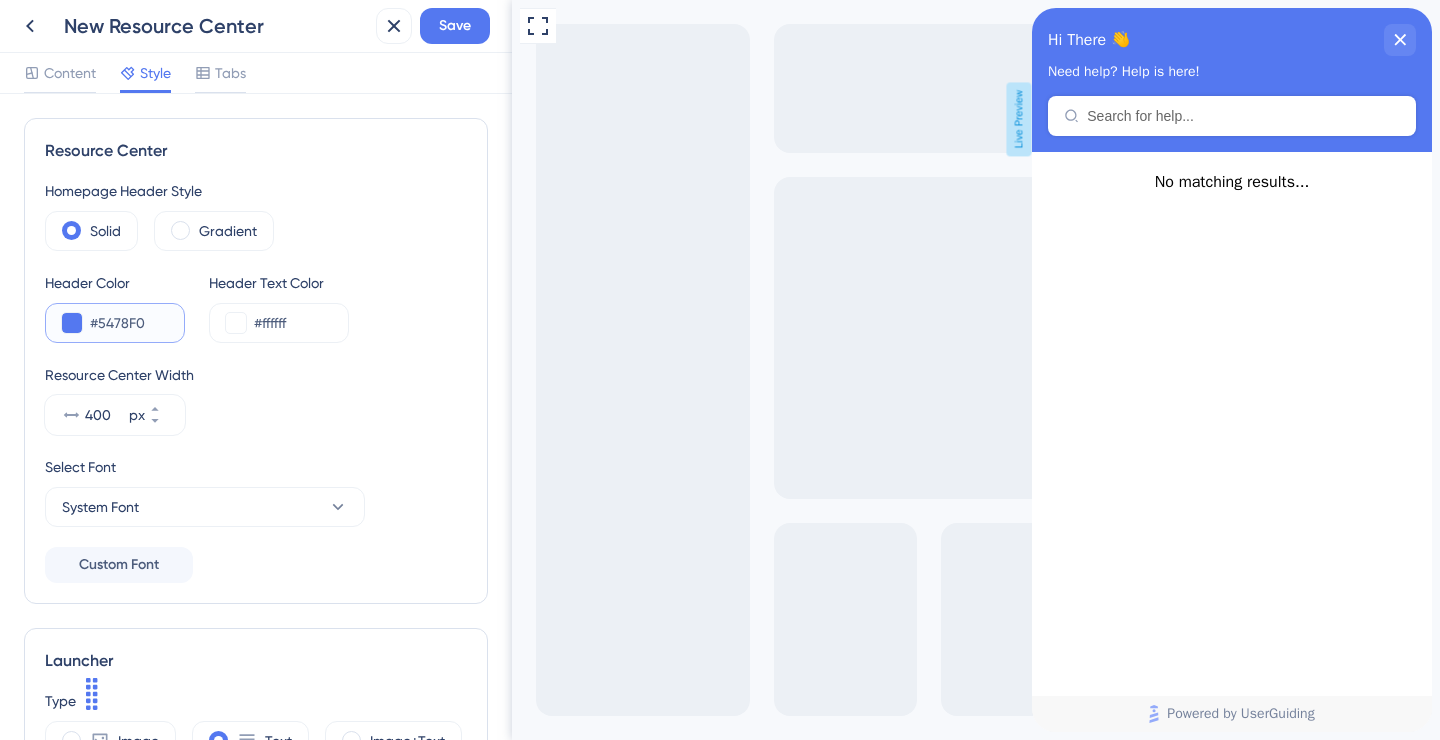 paste on "C4BDE4" 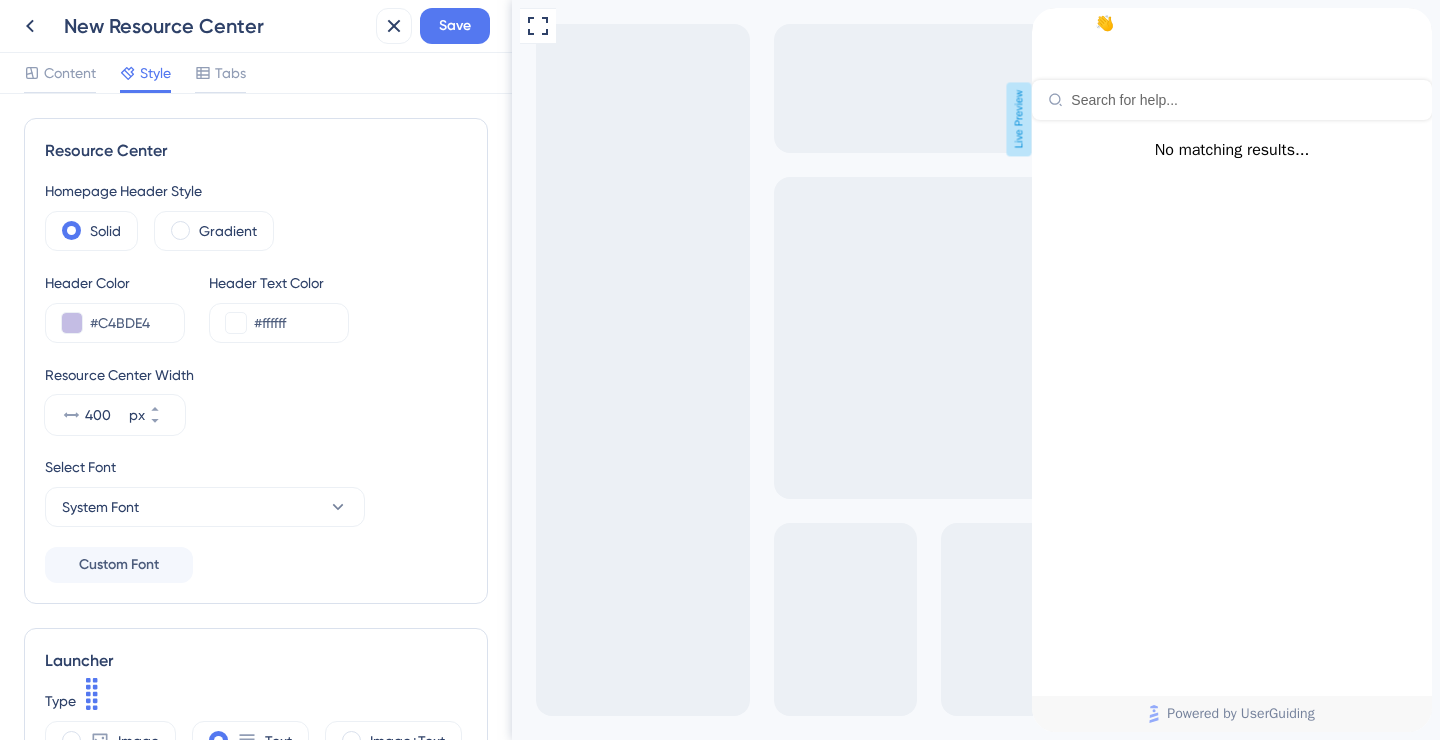 click at bounding box center (1416, 24) 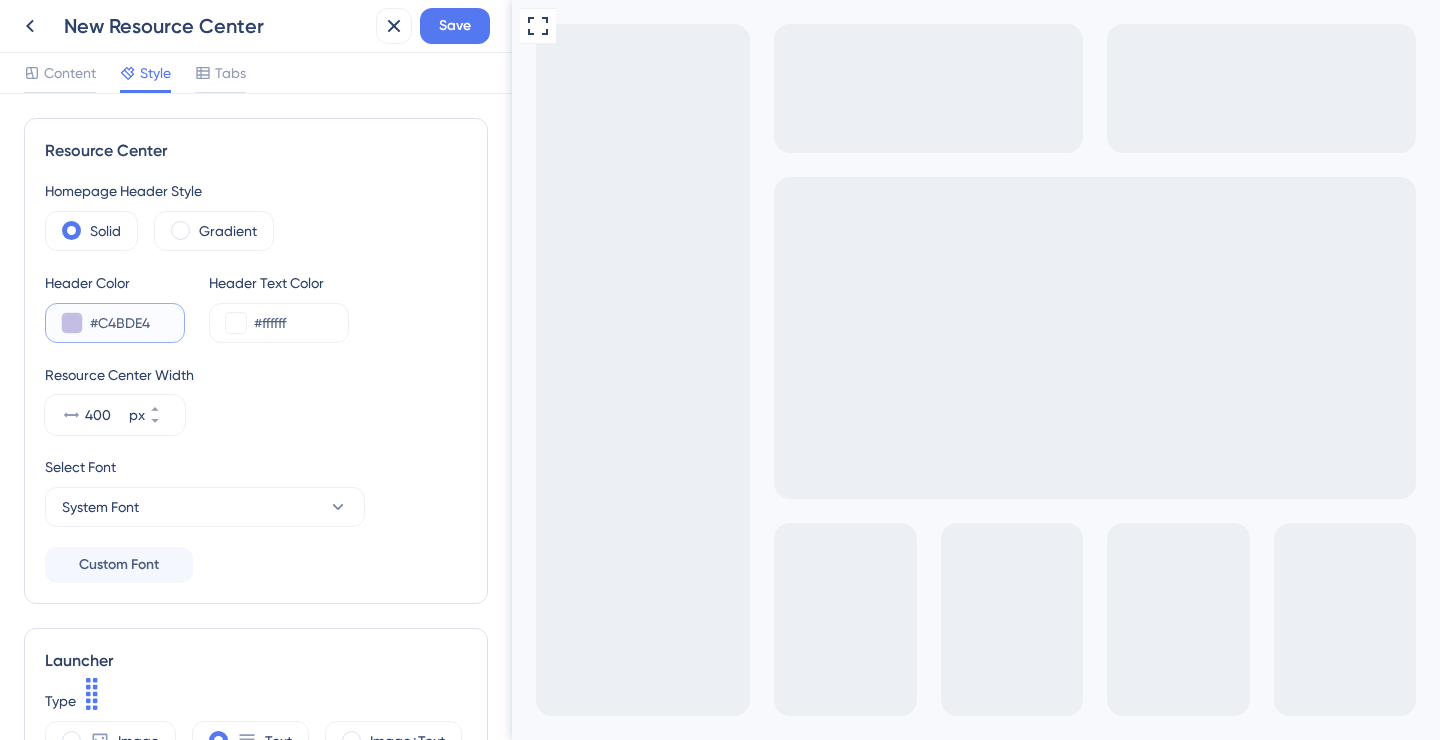 click on "#C4BDE4" at bounding box center [129, 323] 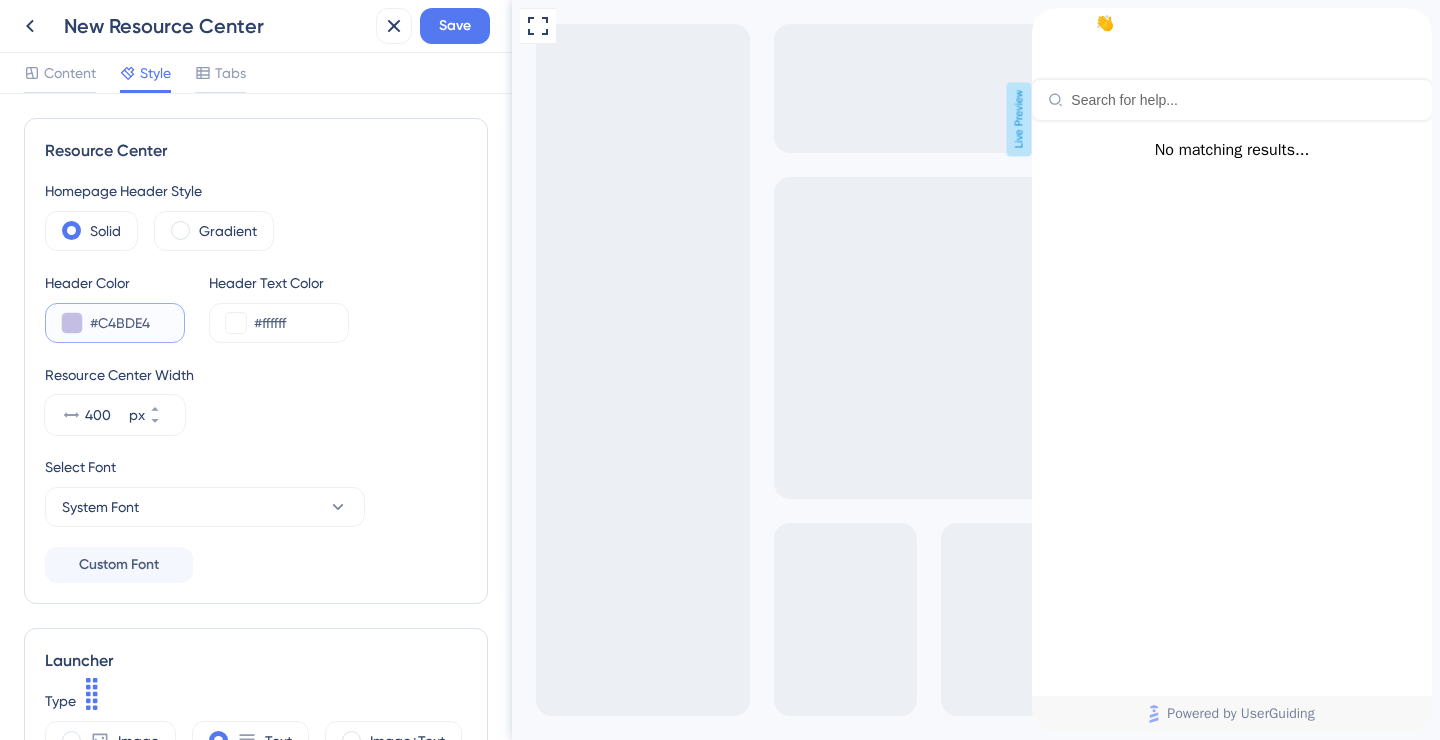 drag, startPoint x: 160, startPoint y: 323, endPoint x: 38, endPoint y: 323, distance: 122 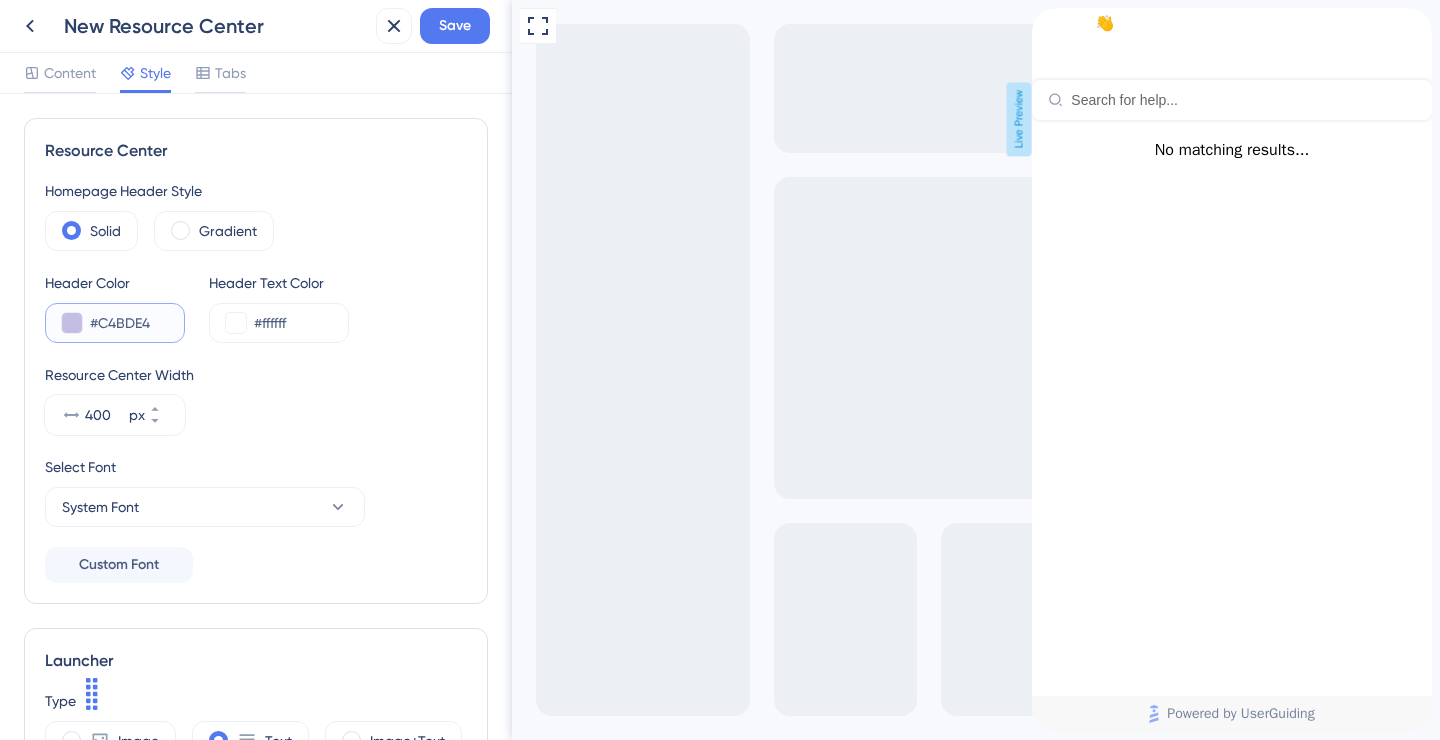paste on "4129A8" 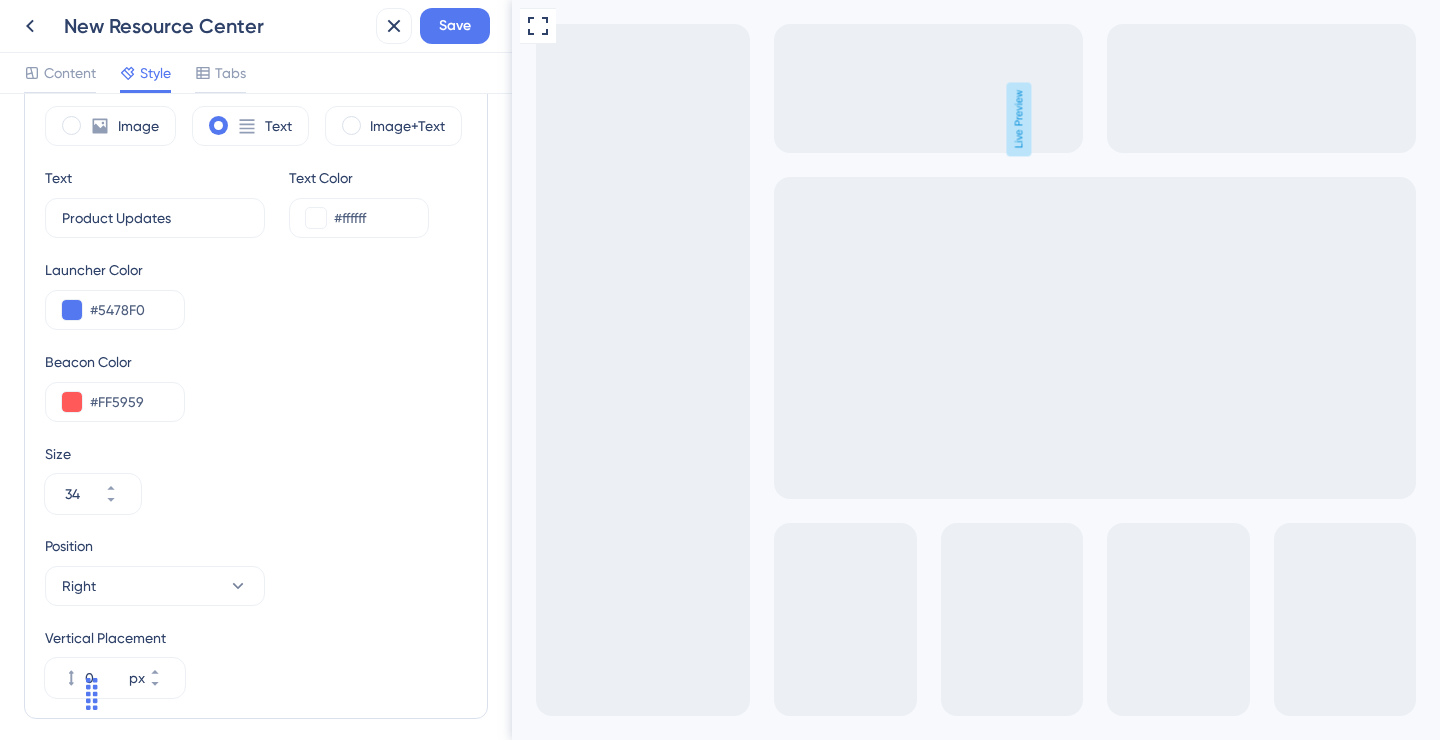scroll, scrollTop: 608, scrollLeft: 0, axis: vertical 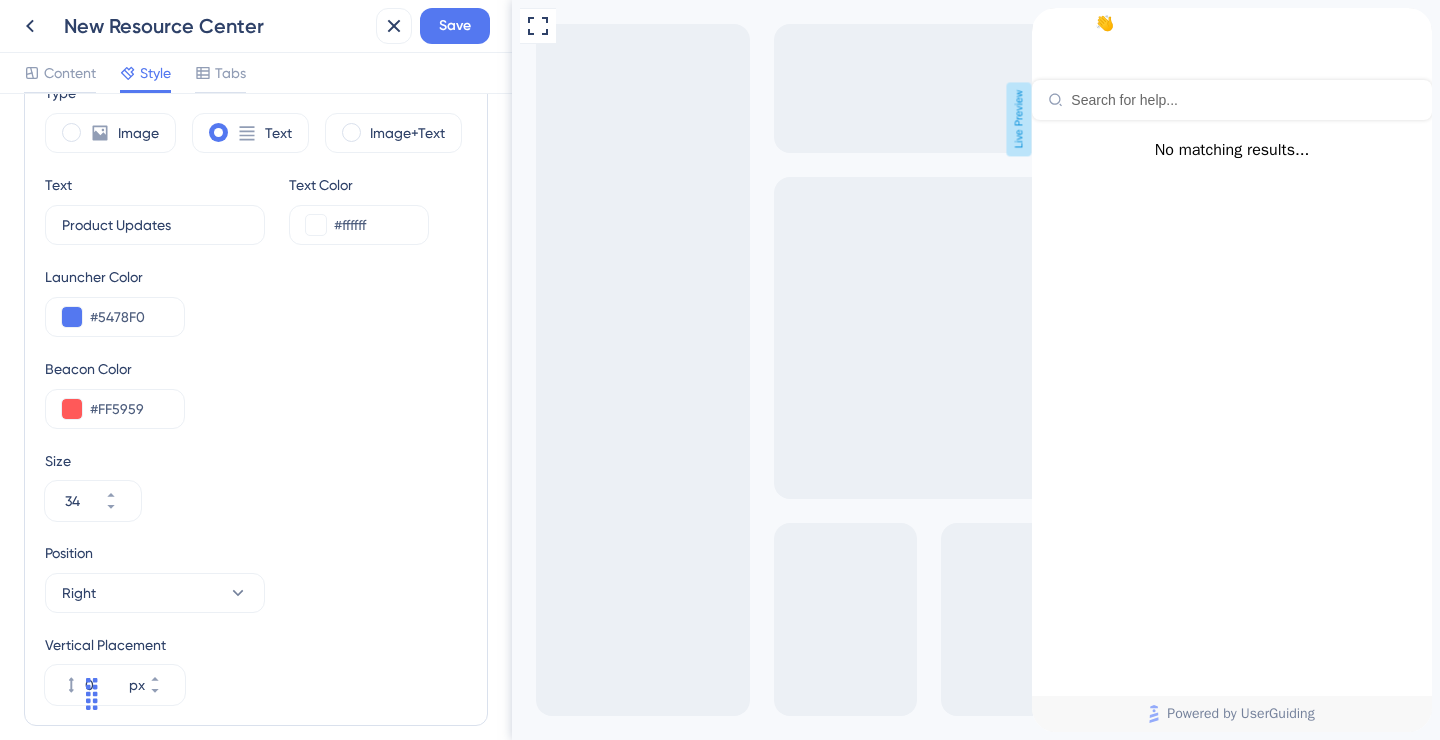 type on "#4129A8" 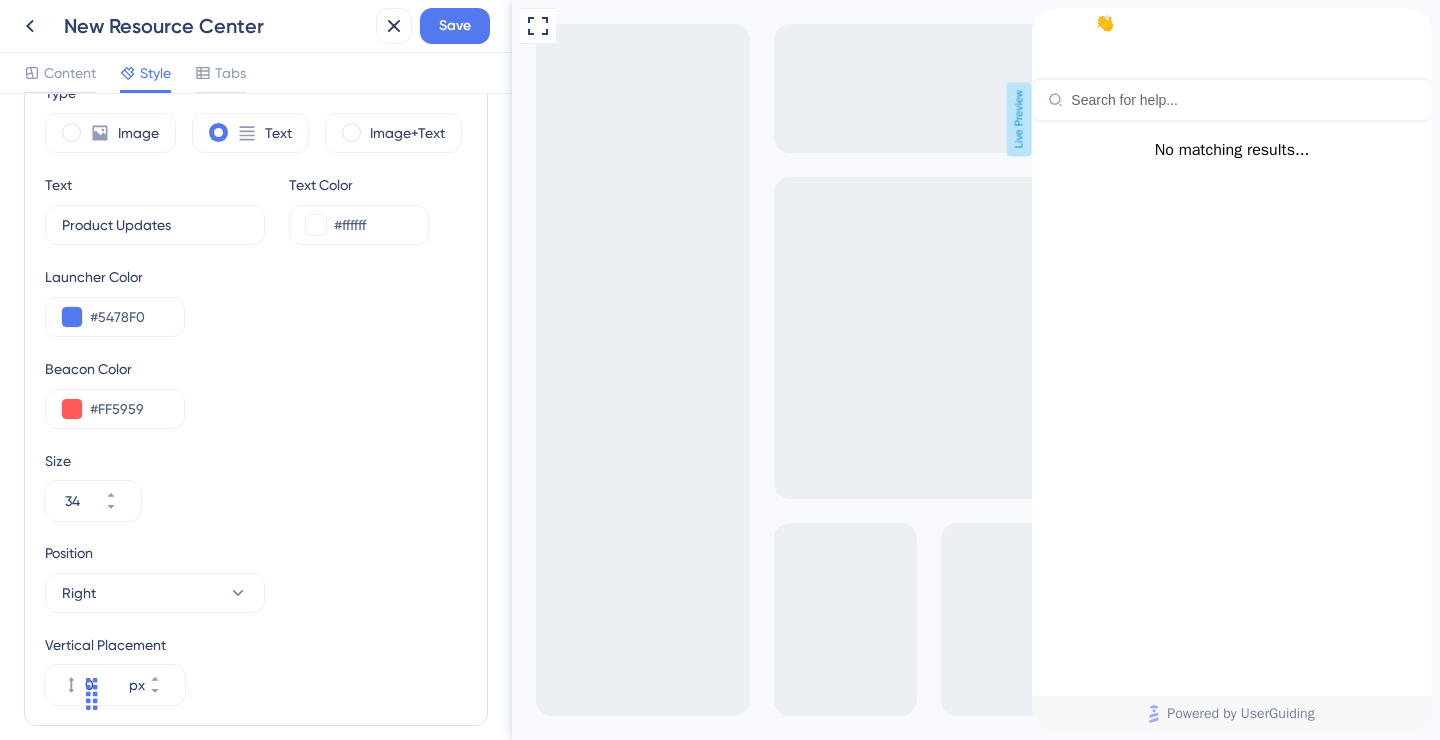 click at bounding box center [1416, 24] 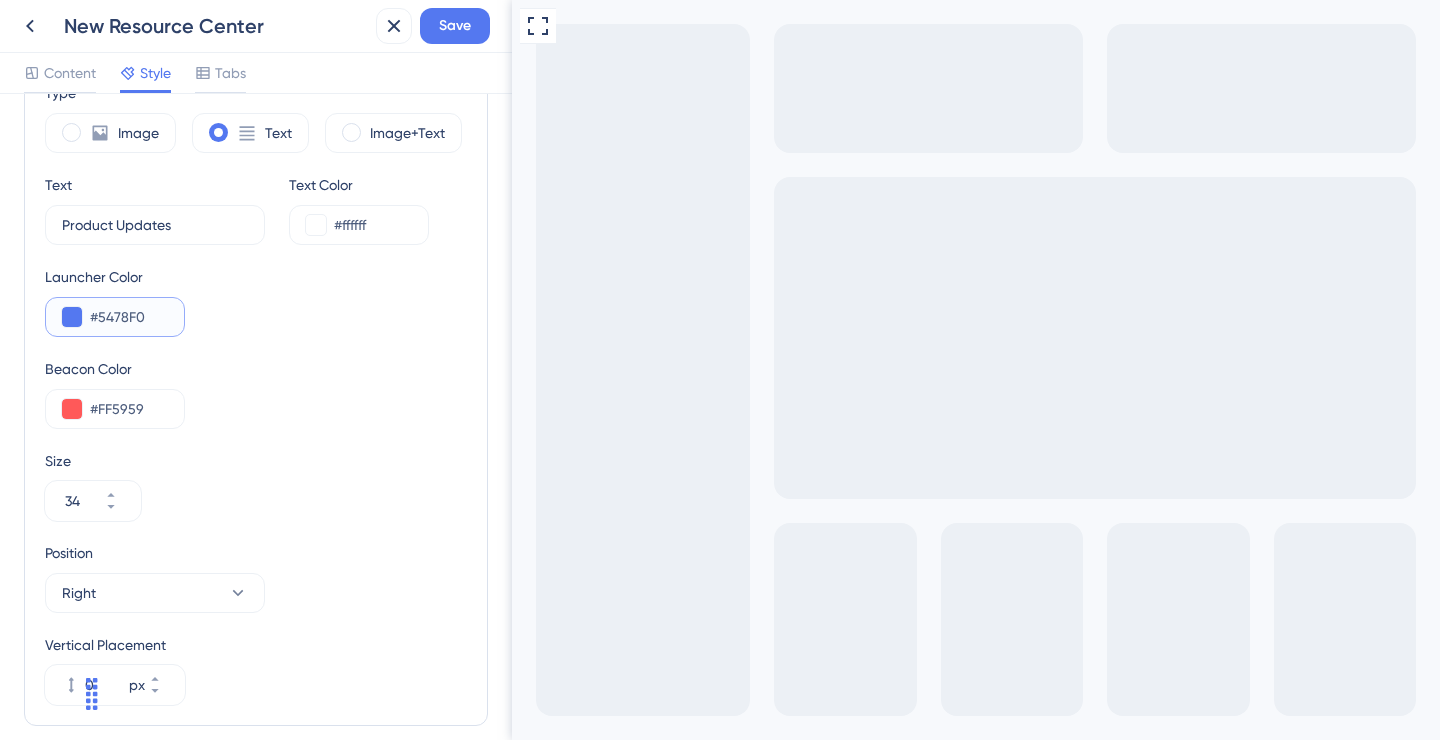 drag, startPoint x: 164, startPoint y: 314, endPoint x: 37, endPoint y: 314, distance: 127 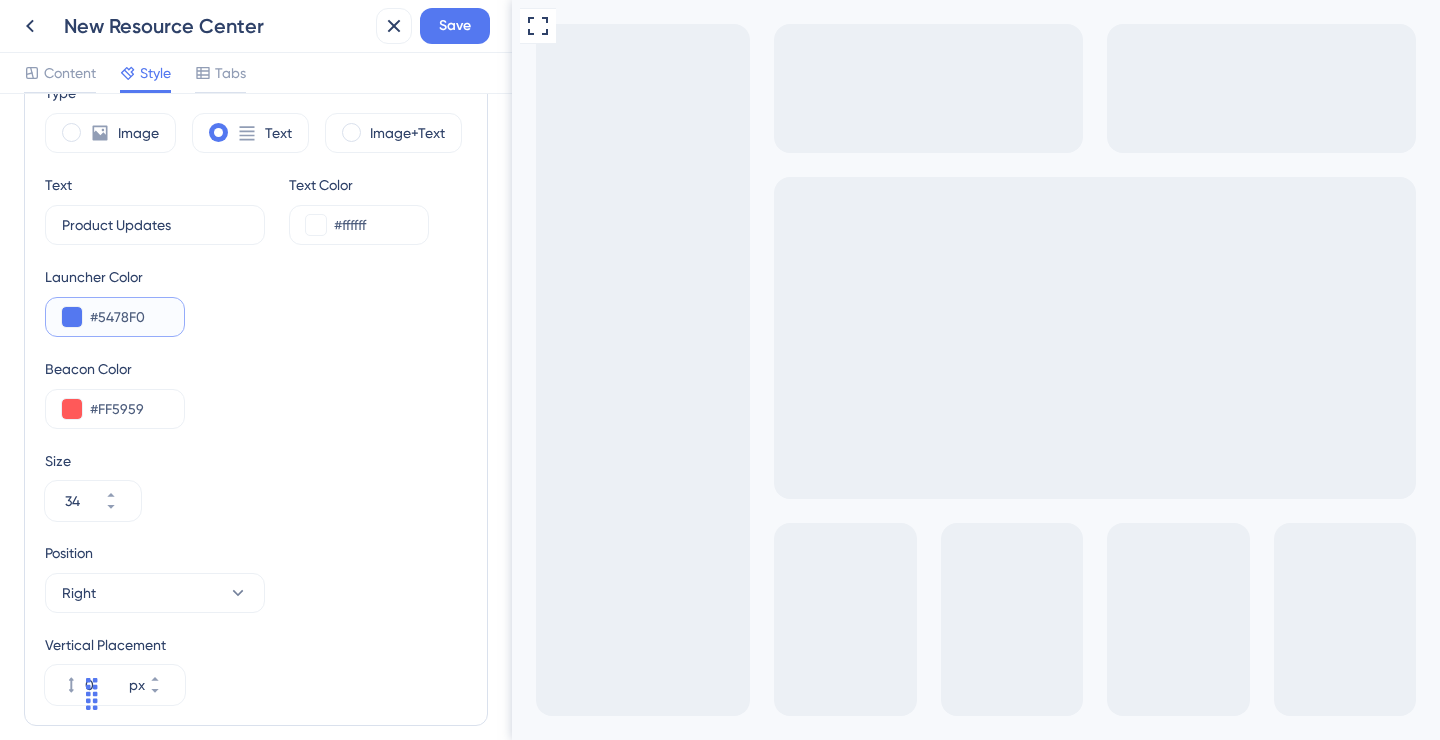 click on "Launcher Type Image Text Image+Text Text Product Updates 5 Text Color #ffffff Launcher Color #5478F0 Beacon Color #FF5959 Size 34 Position Right Vertical Placement 0 px" at bounding box center (256, 373) 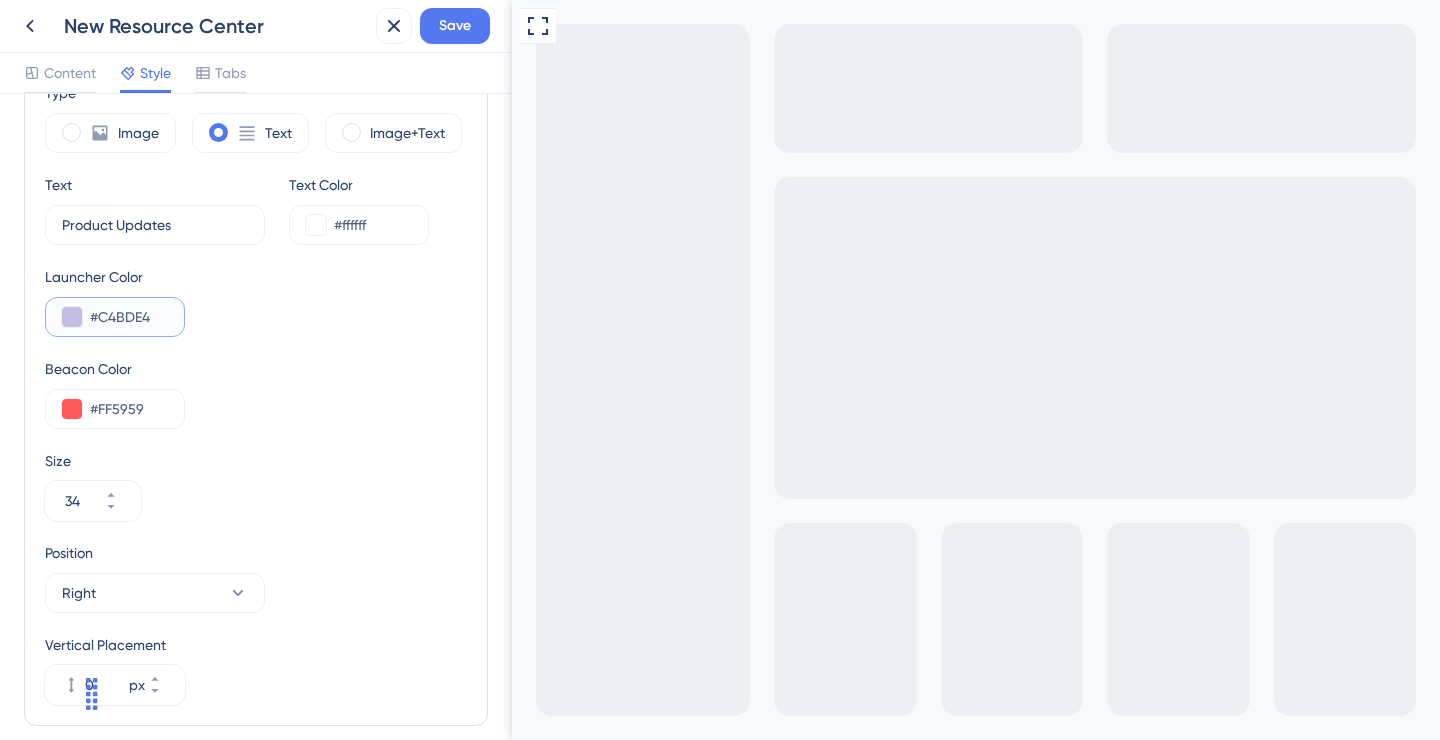 type on "#C4BDE4" 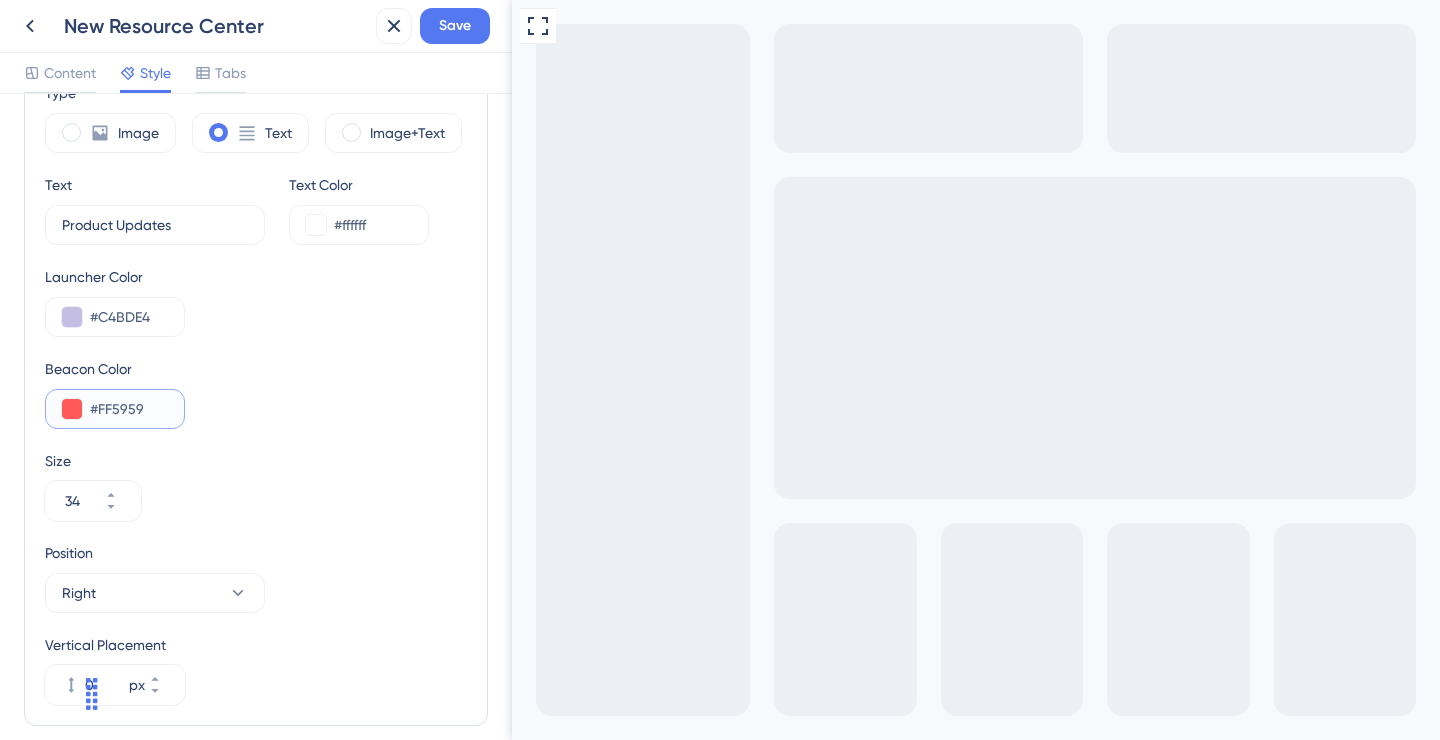 drag, startPoint x: 165, startPoint y: 409, endPoint x: 56, endPoint y: 409, distance: 109 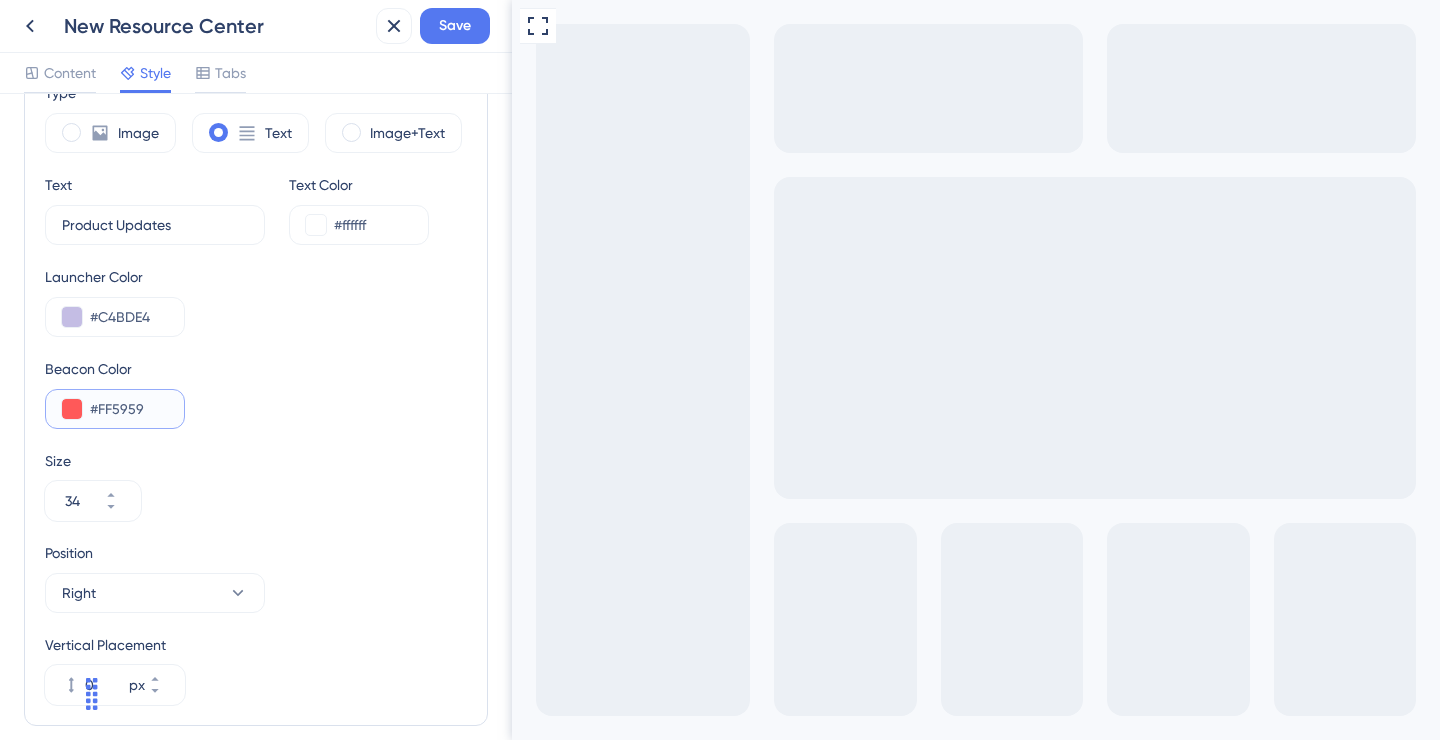 click on "#FF5959" at bounding box center (115, 409) 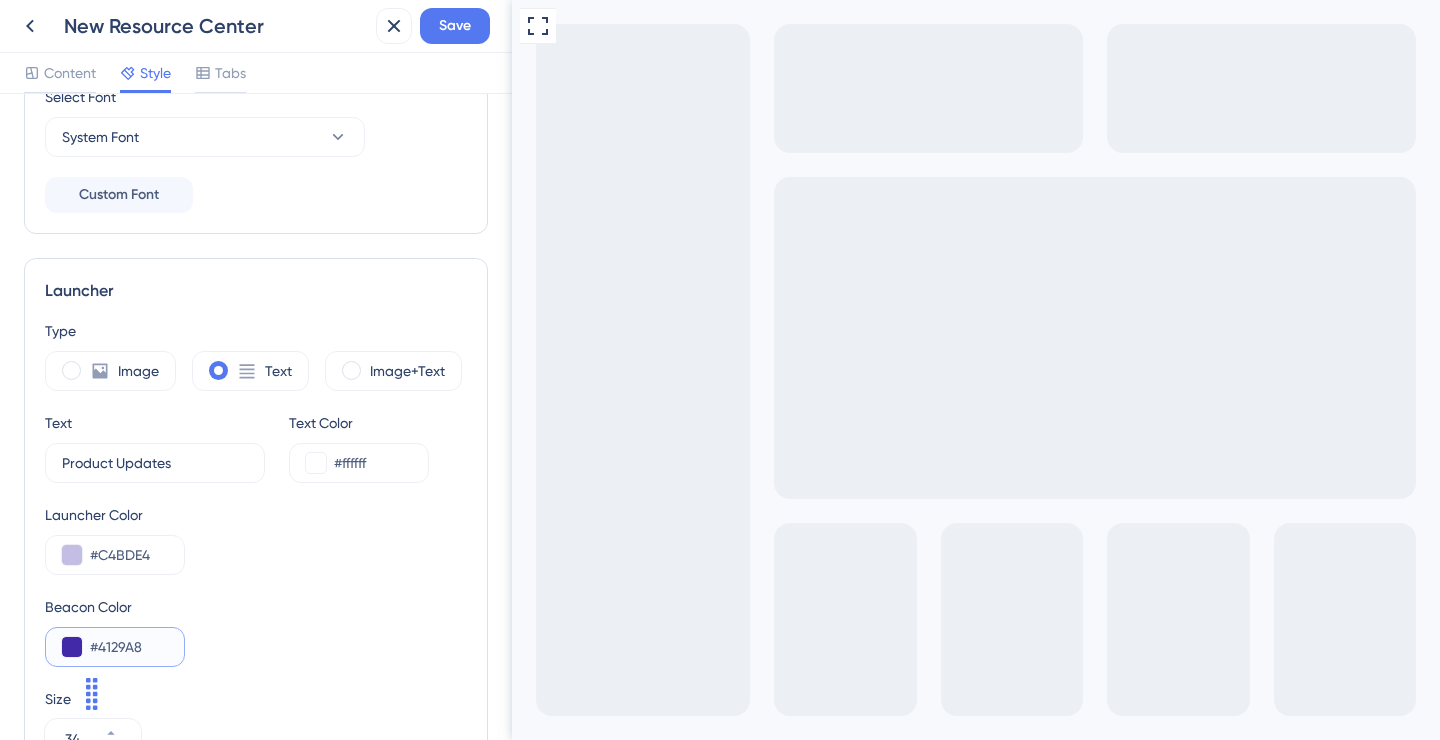 scroll, scrollTop: 0, scrollLeft: 0, axis: both 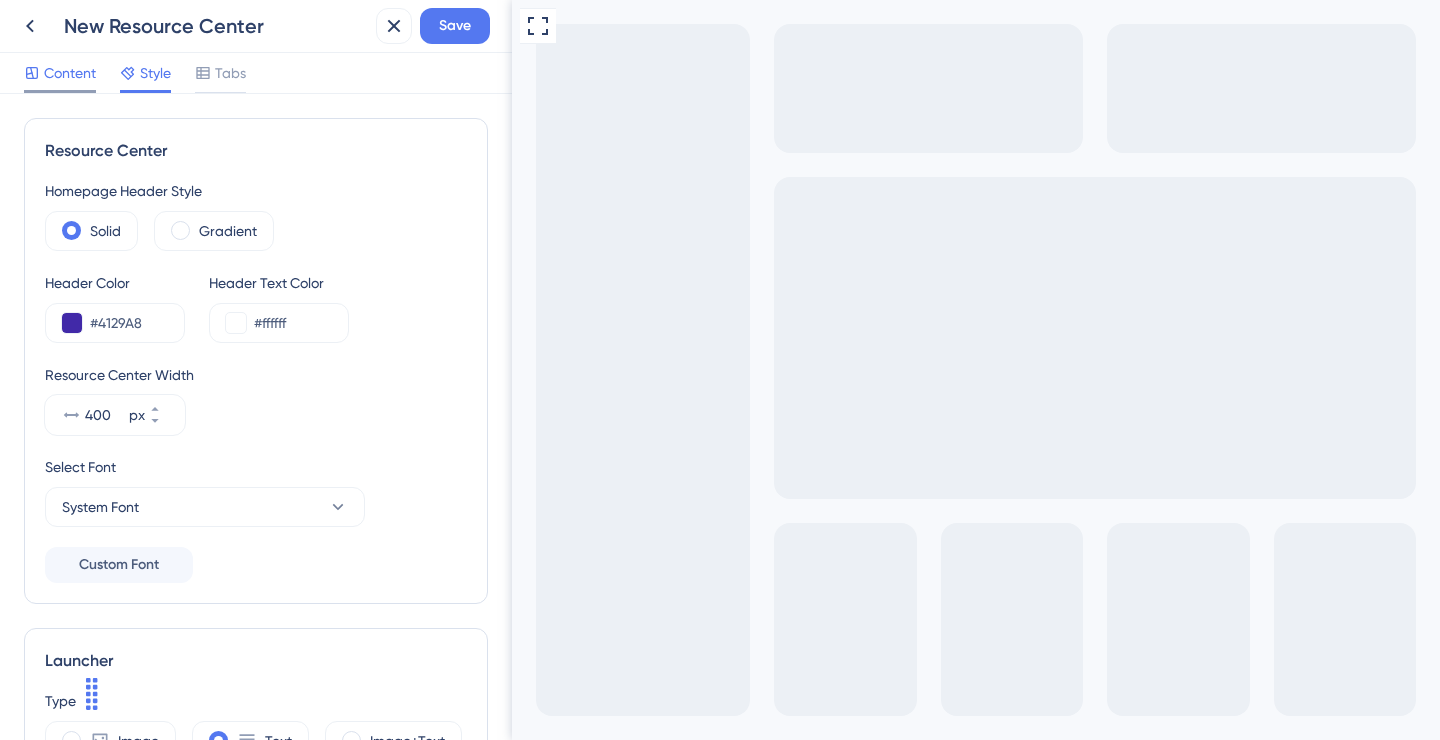 type on "#4129A8" 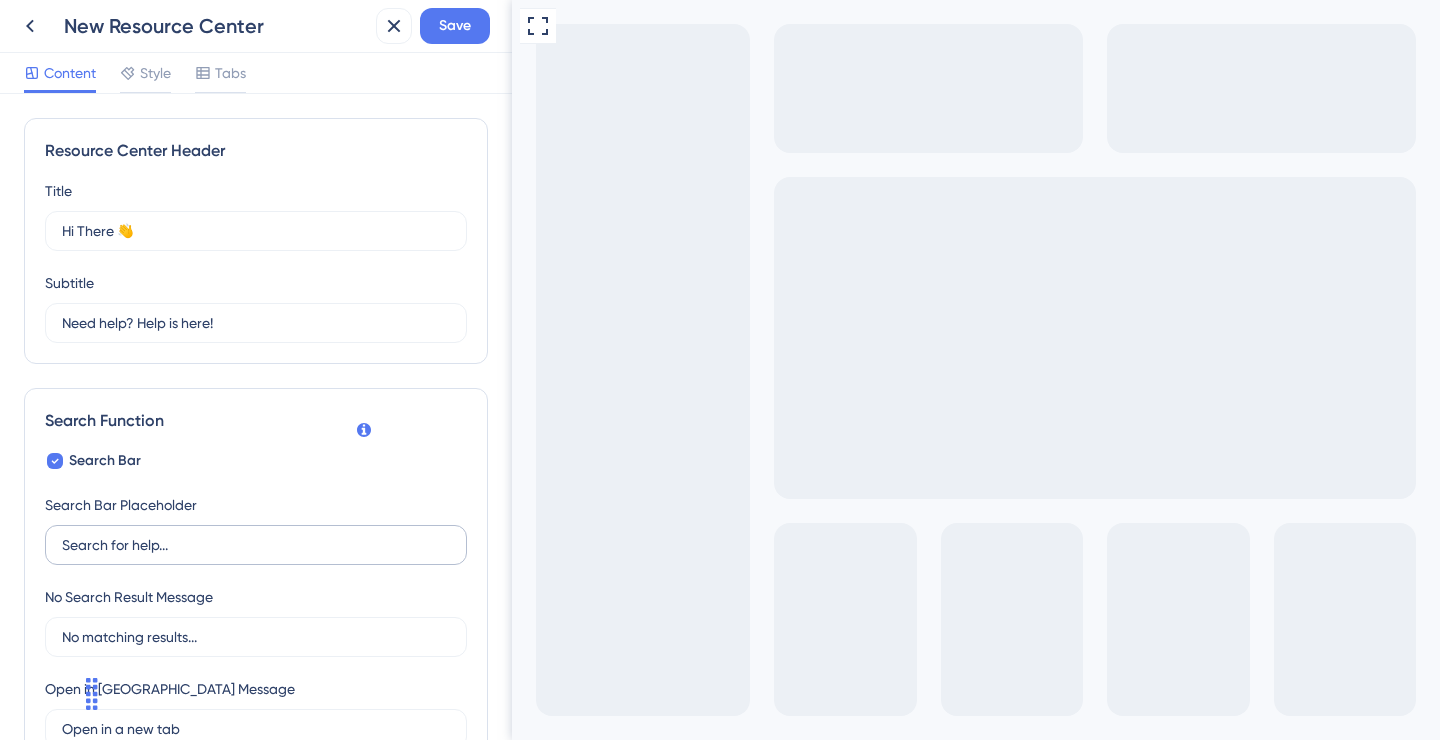 scroll, scrollTop: 352, scrollLeft: 0, axis: vertical 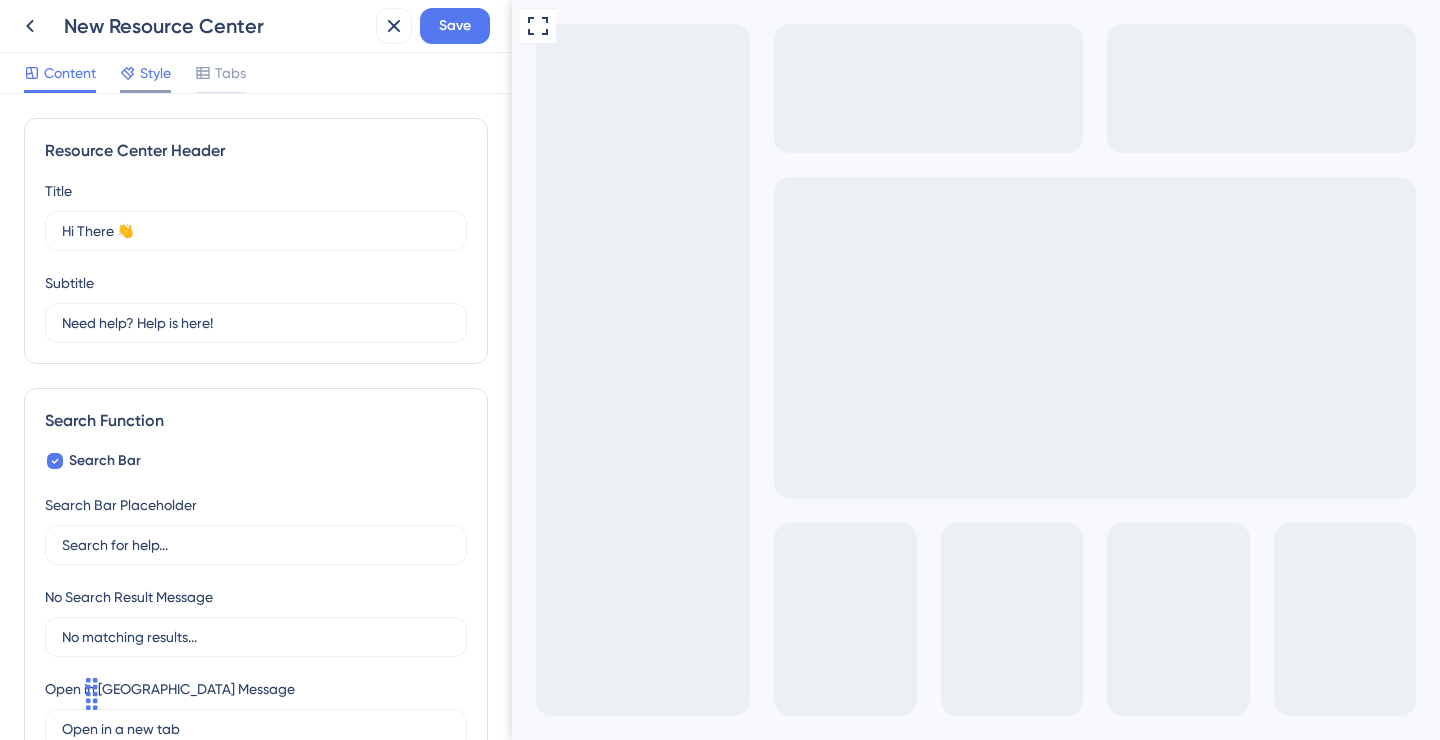 click on "Style" at bounding box center (155, 73) 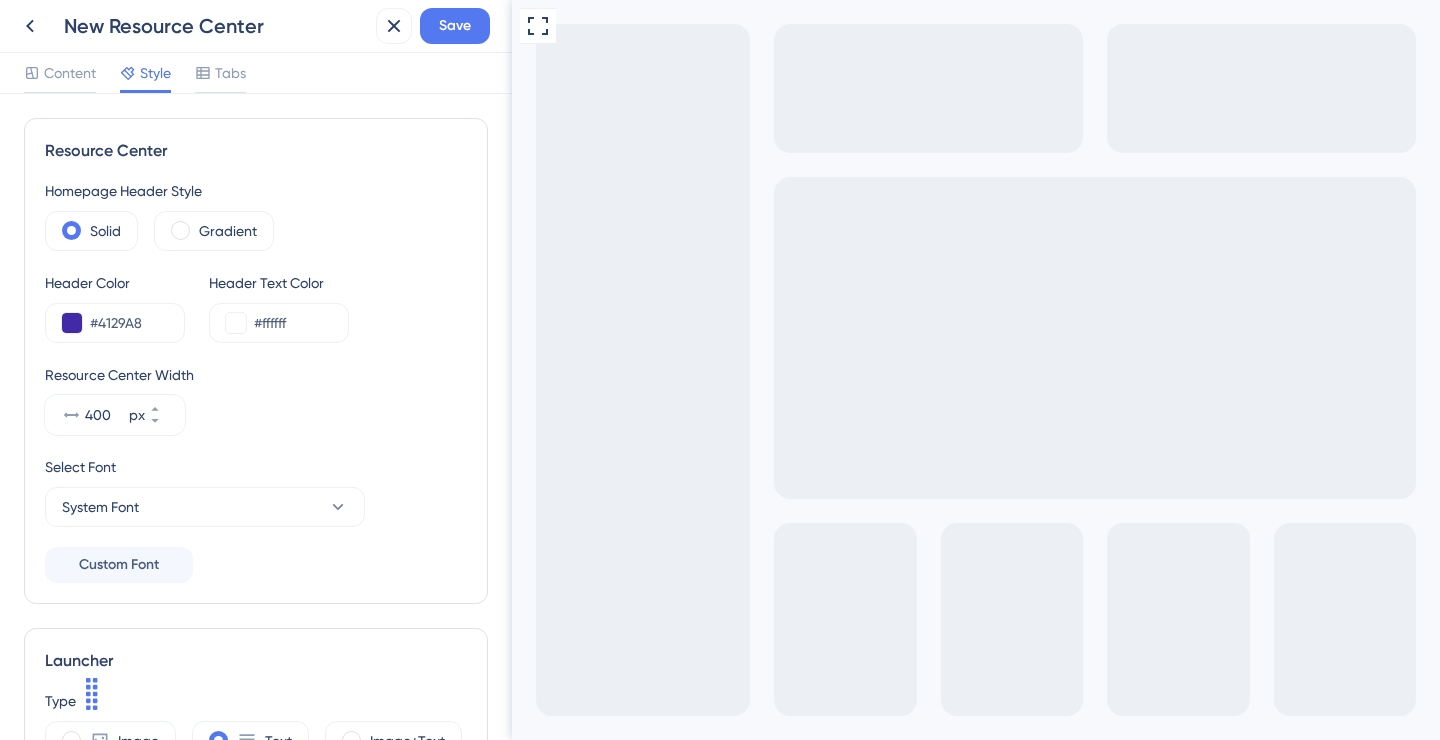 scroll, scrollTop: 0, scrollLeft: 0, axis: both 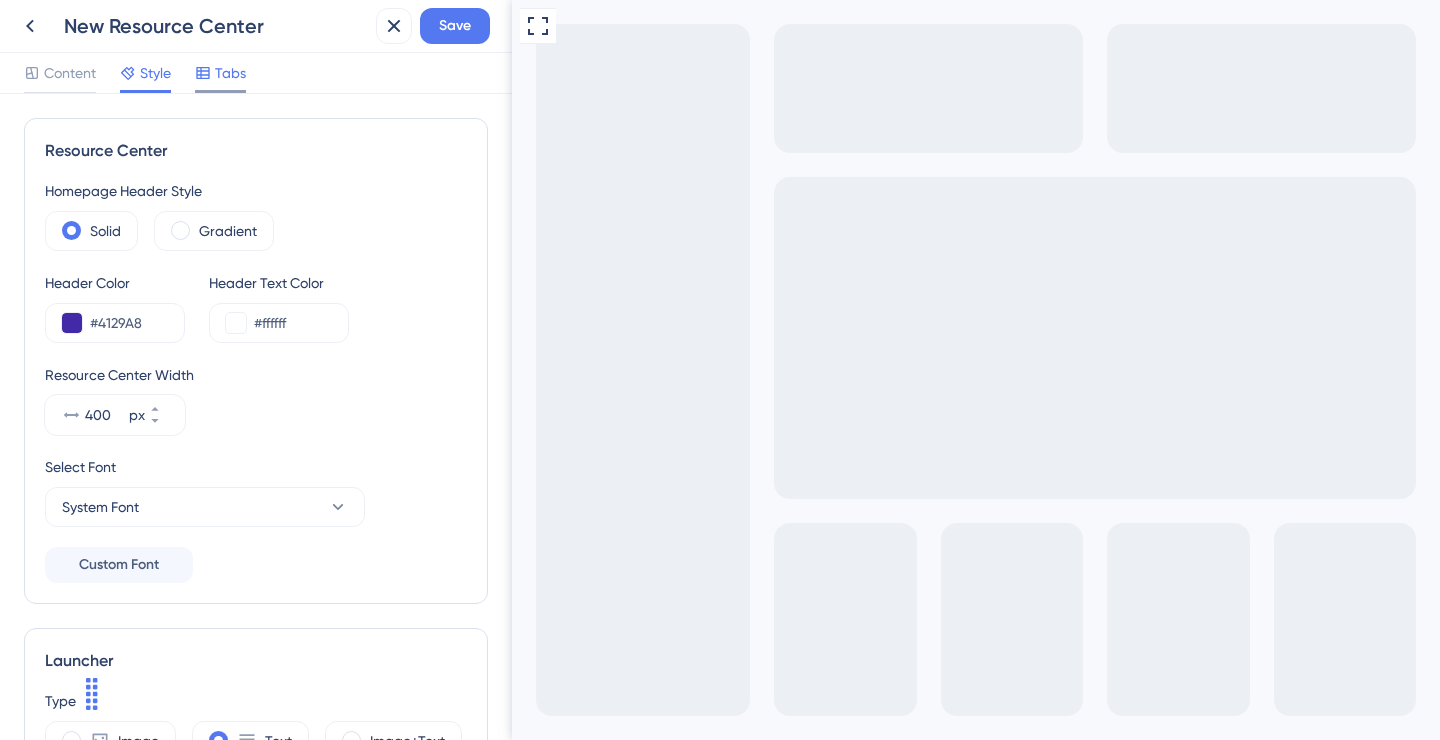 click on "Tabs" at bounding box center [230, 73] 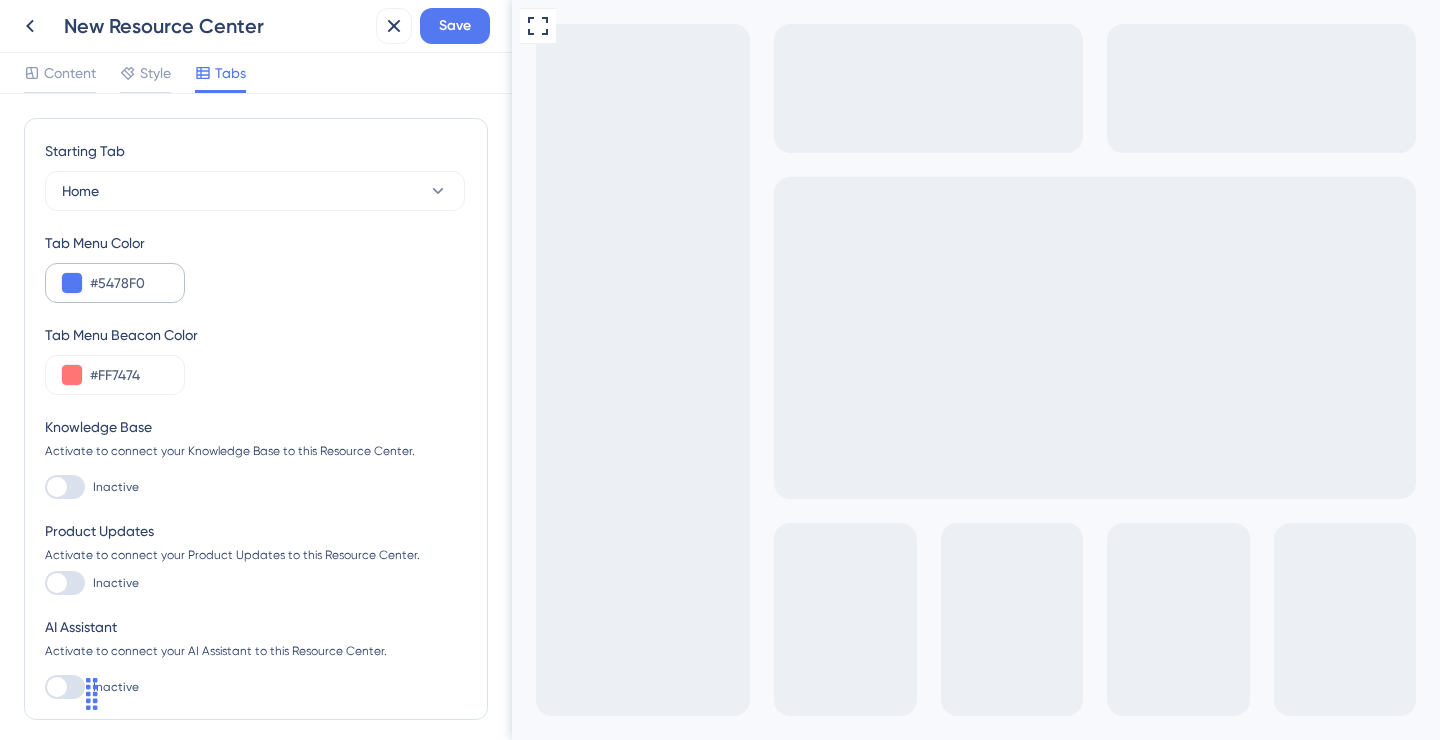 scroll, scrollTop: 0, scrollLeft: 0, axis: both 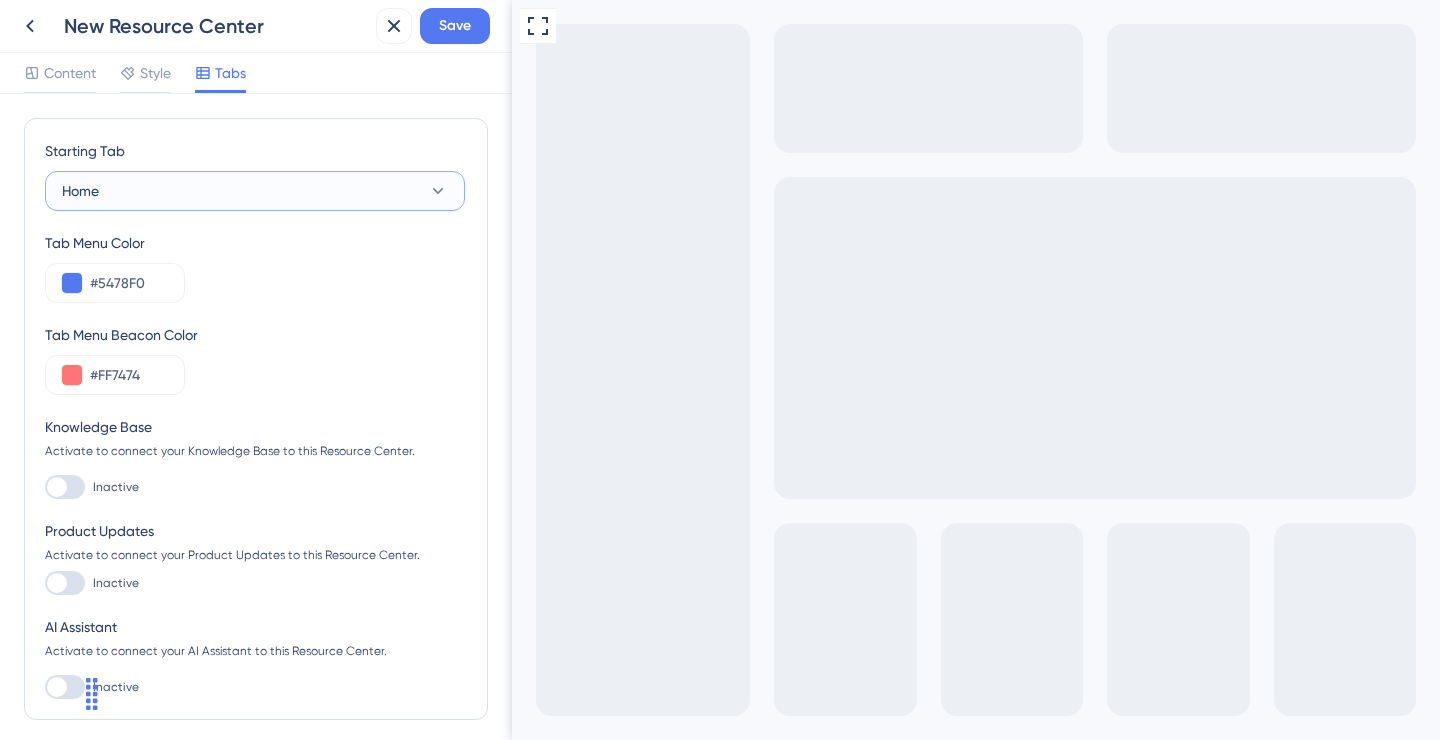 click on "Home" at bounding box center (255, 191) 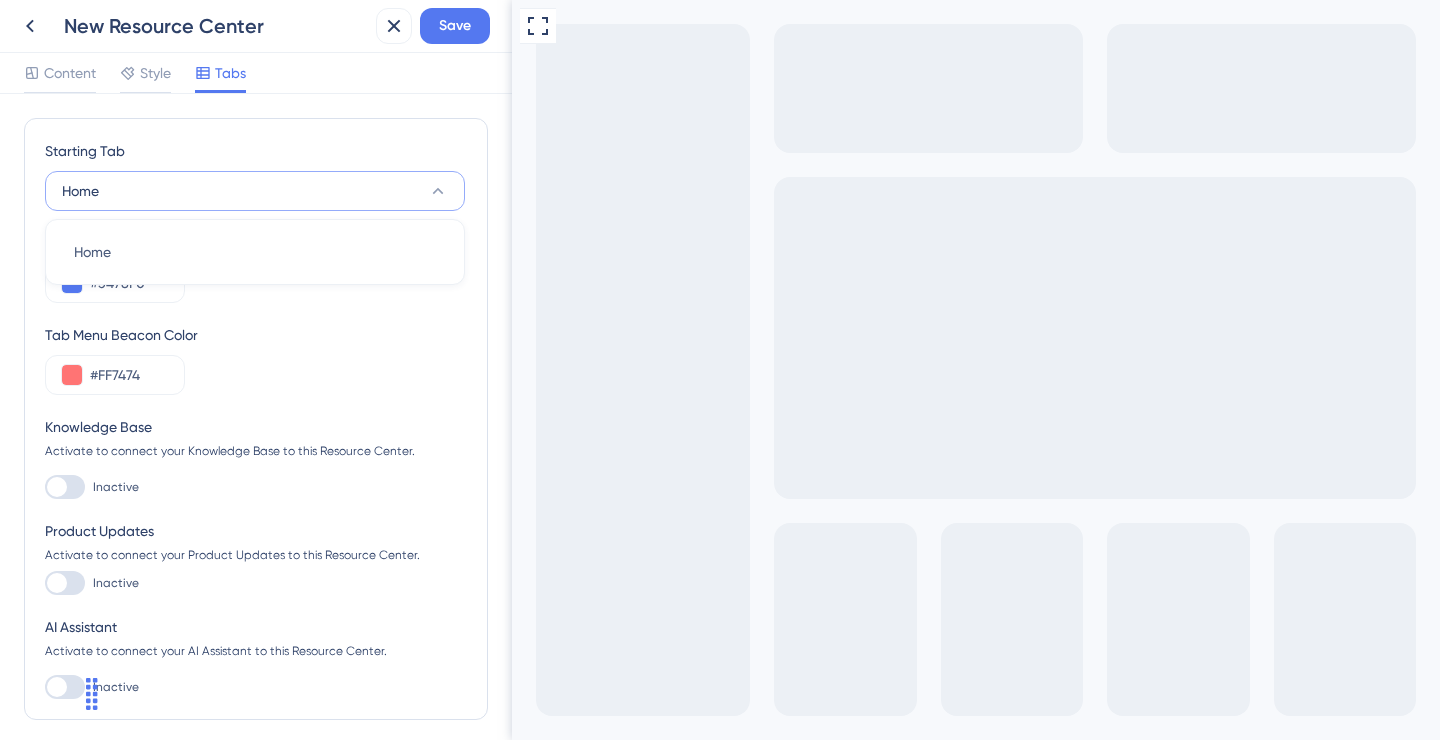 click on "Home" at bounding box center (255, 191) 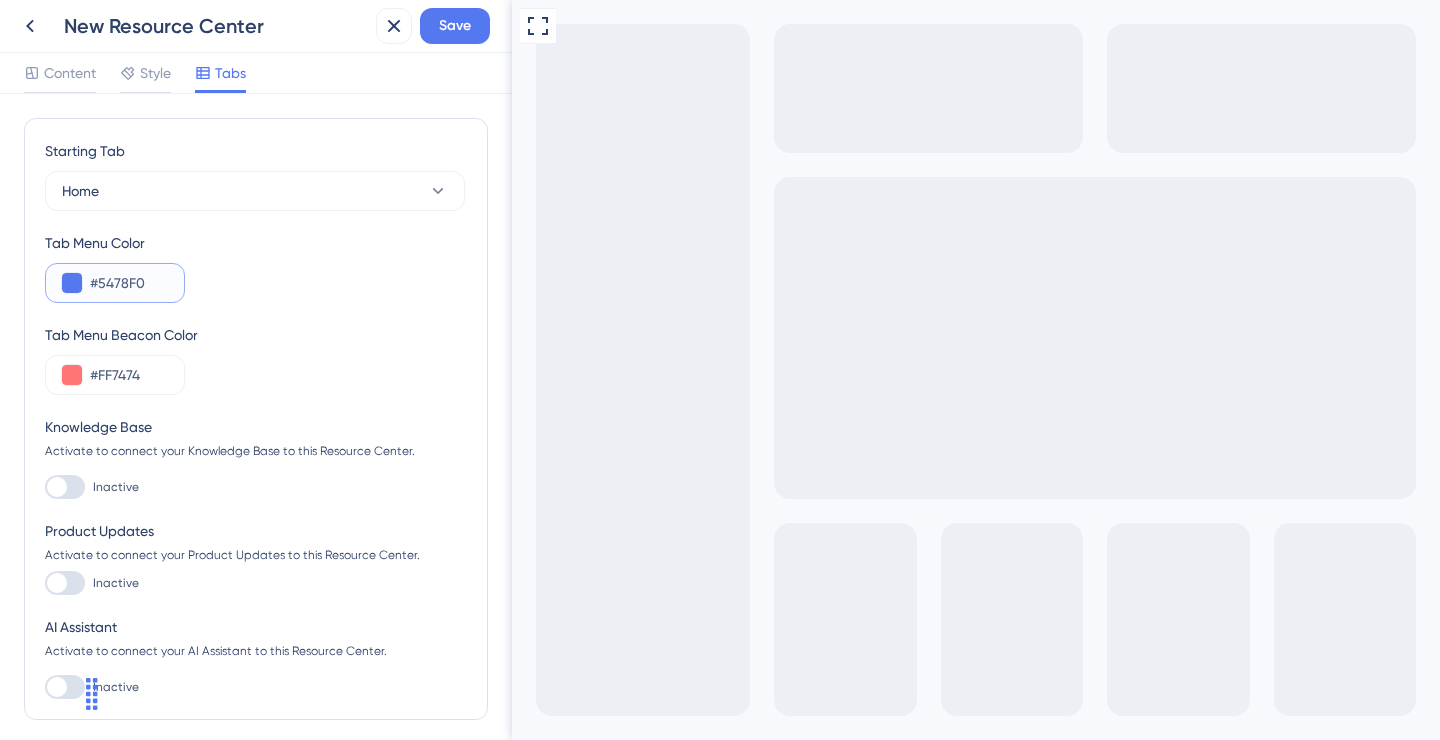 click on "#5478F0" at bounding box center (129, 283) 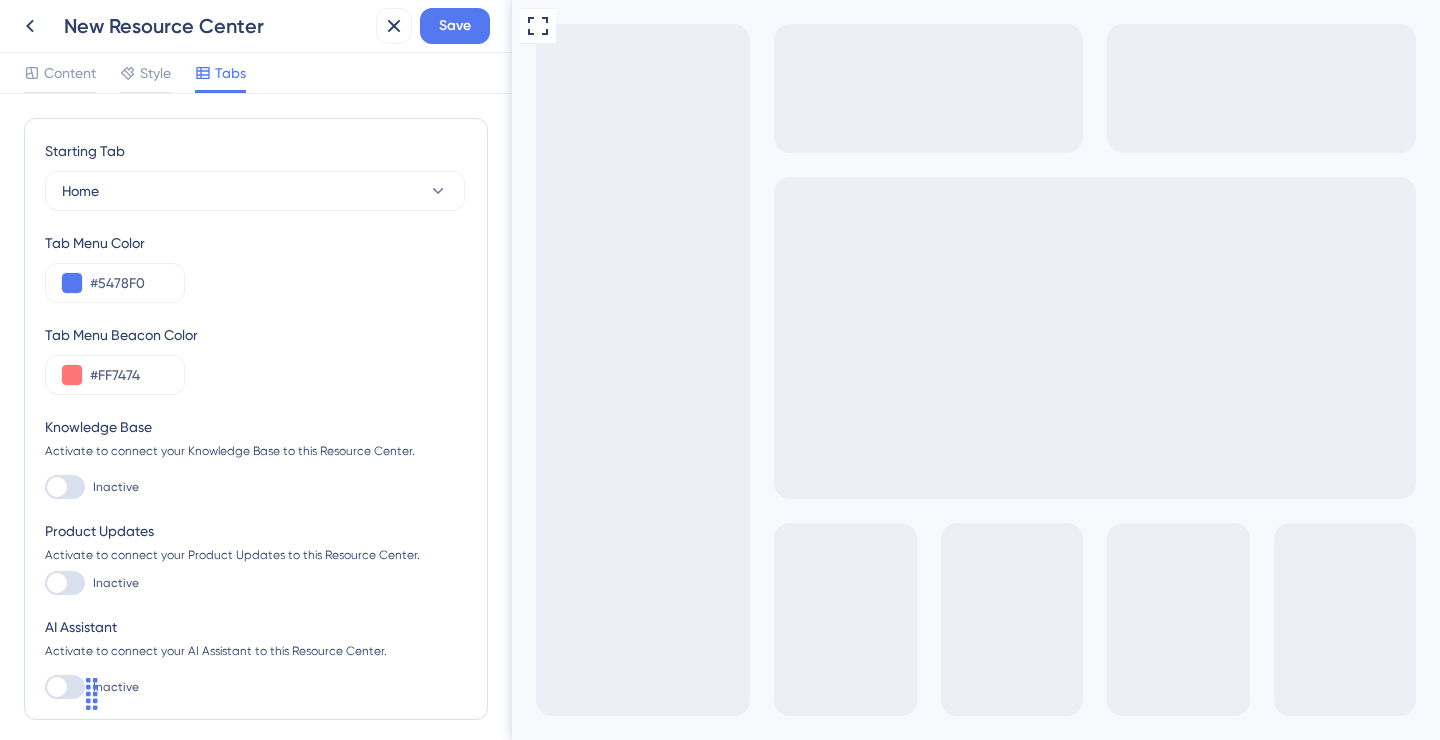 click on "Tab Menu Color #5478F0" at bounding box center [256, 267] 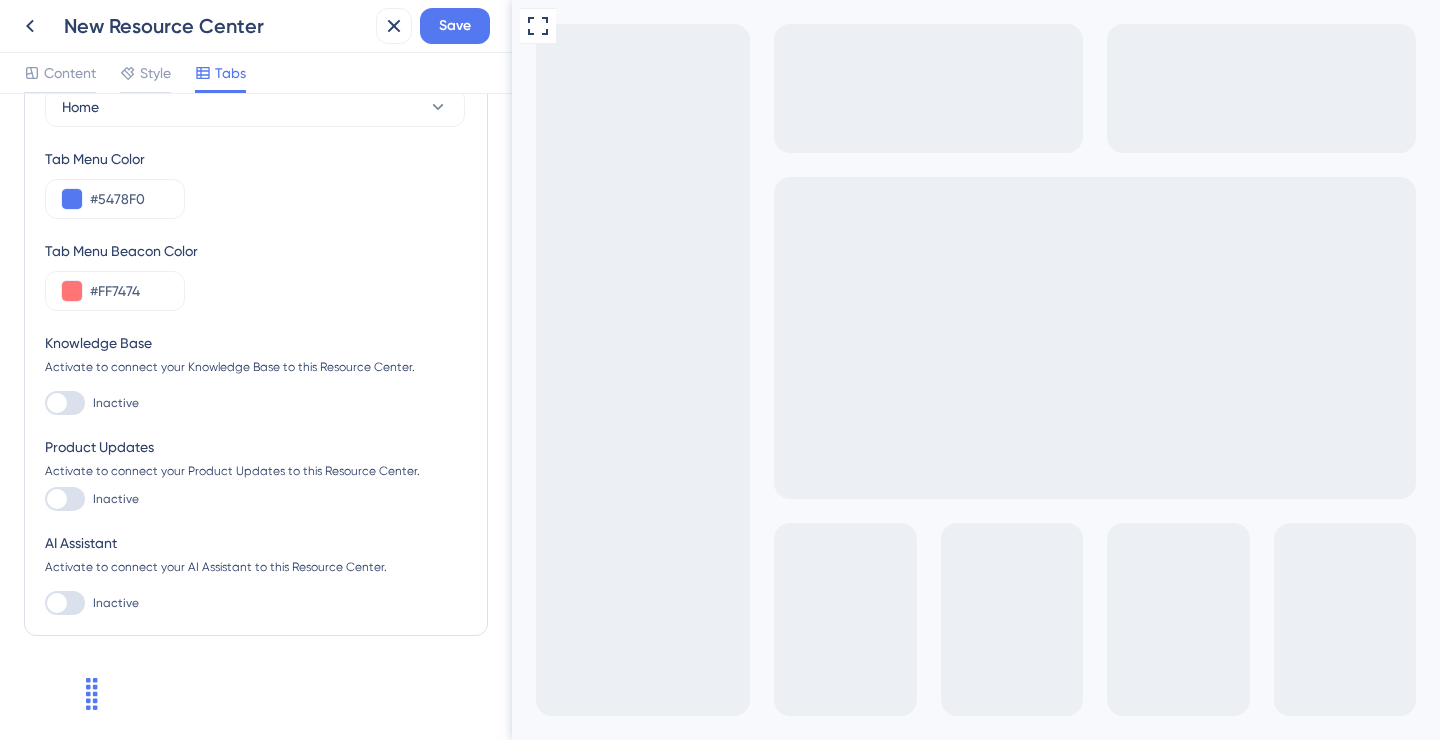 scroll, scrollTop: 0, scrollLeft: 0, axis: both 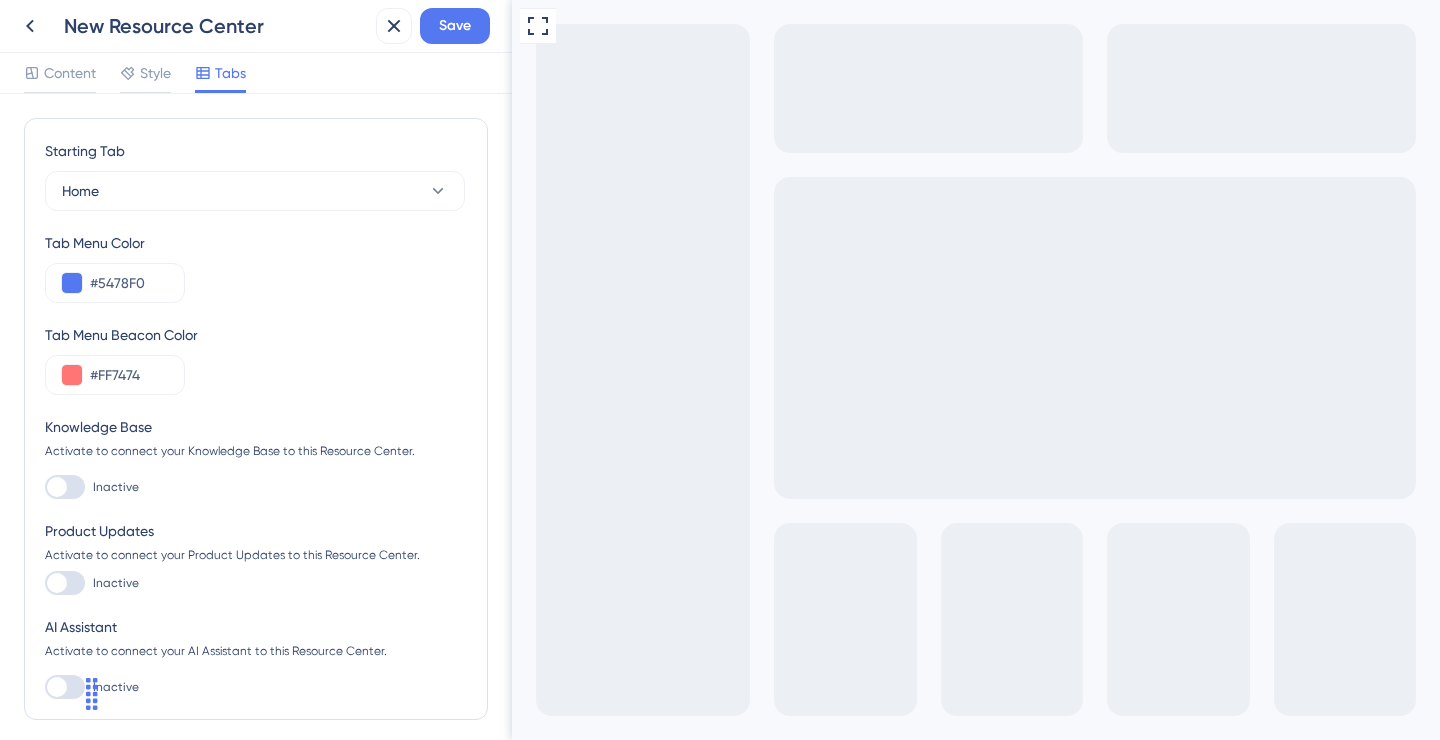 click on "Product Updates 3" at bounding box center (988, 873) 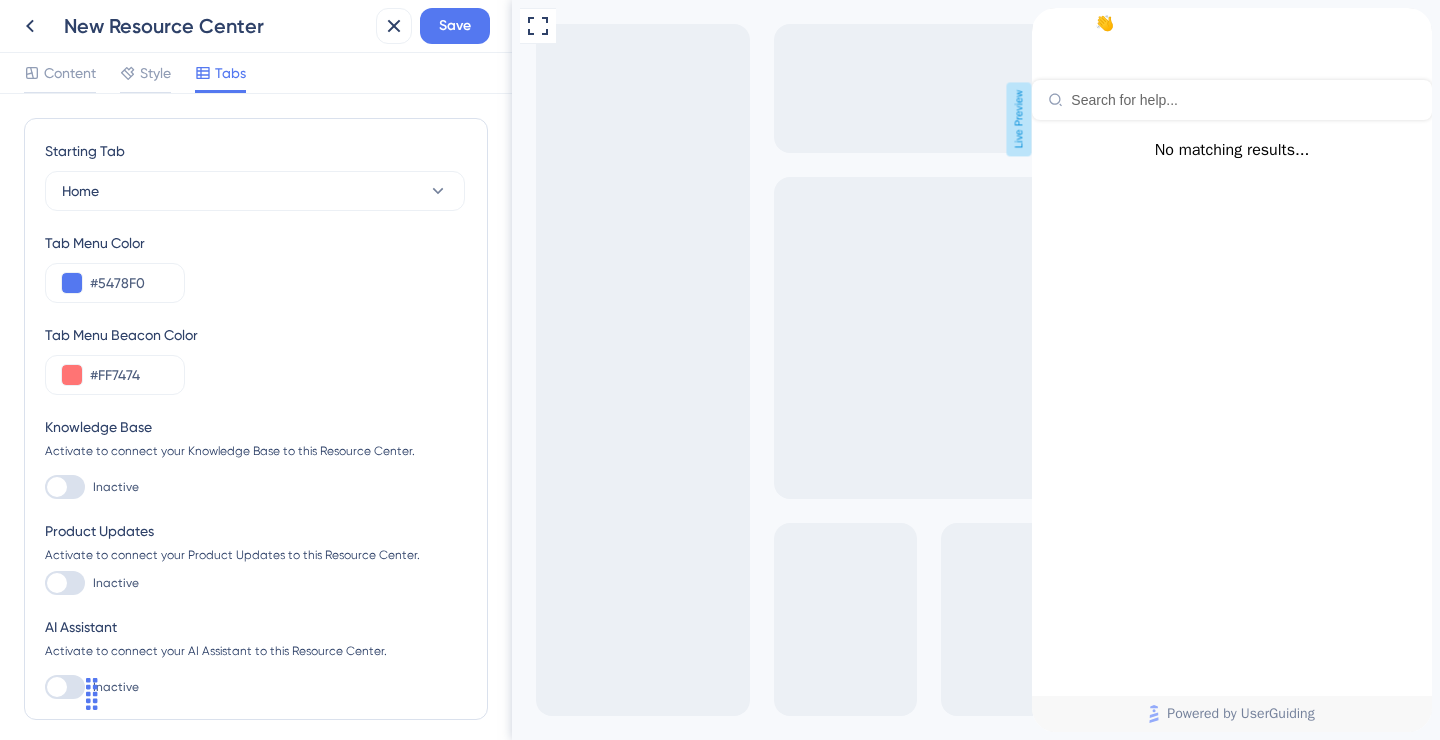 click on "No matching results..." at bounding box center [1232, 150] 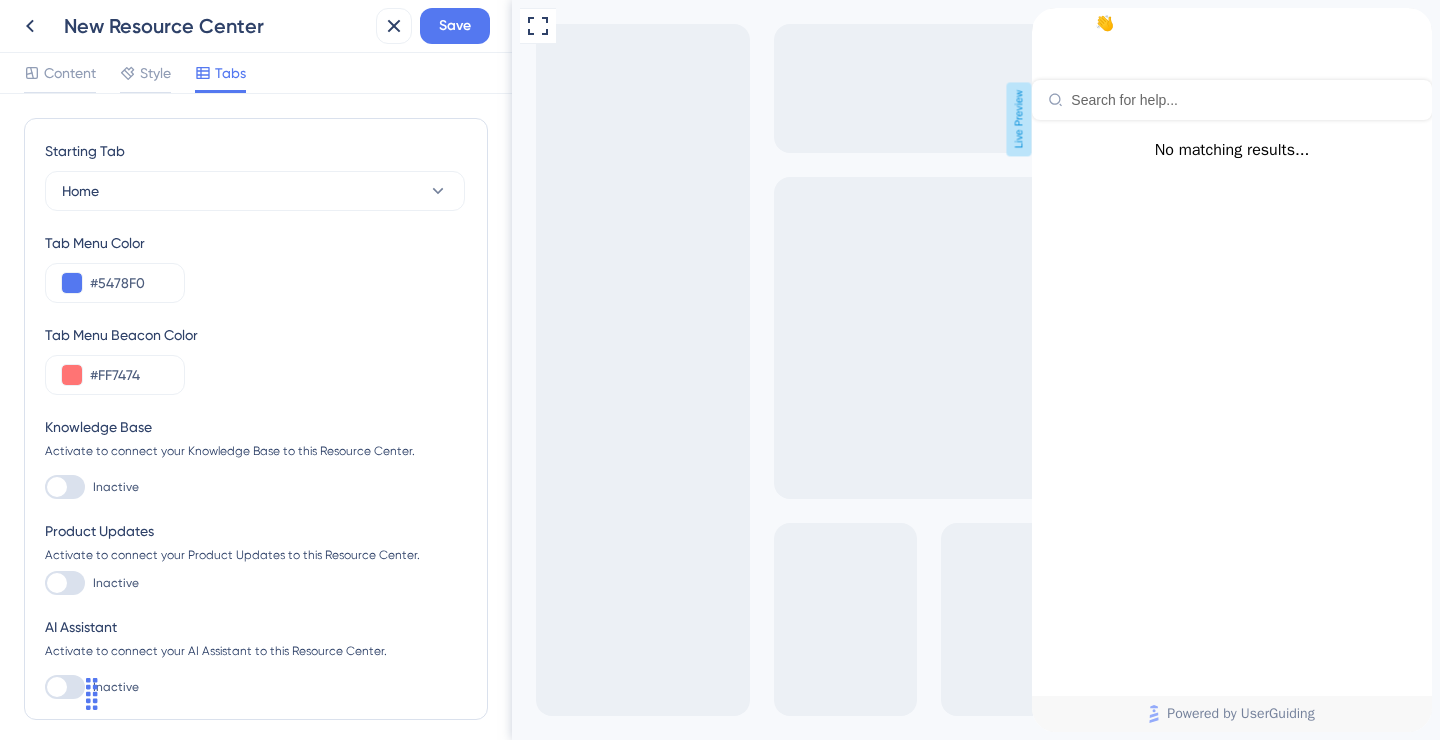 click at bounding box center (1416, 24) 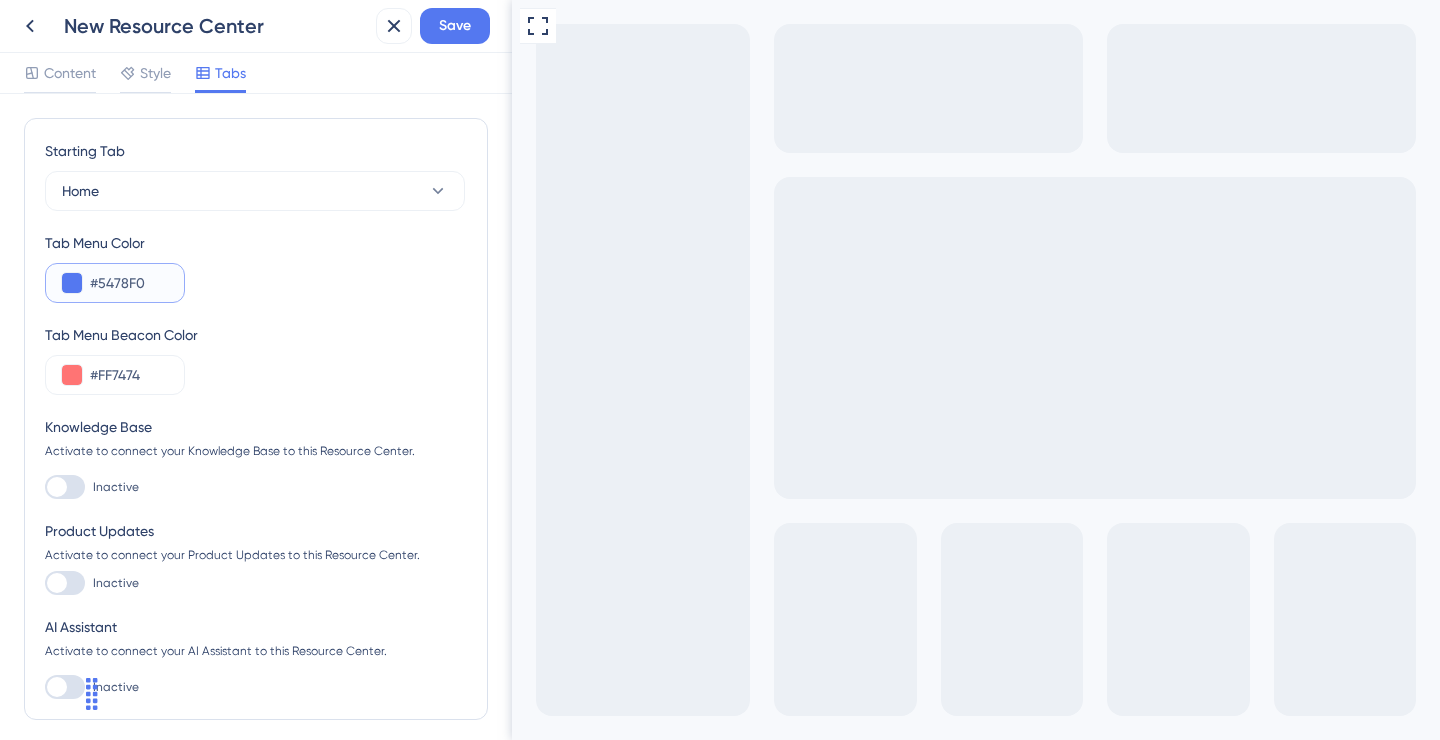 drag, startPoint x: 163, startPoint y: 276, endPoint x: 6, endPoint y: 276, distance: 157 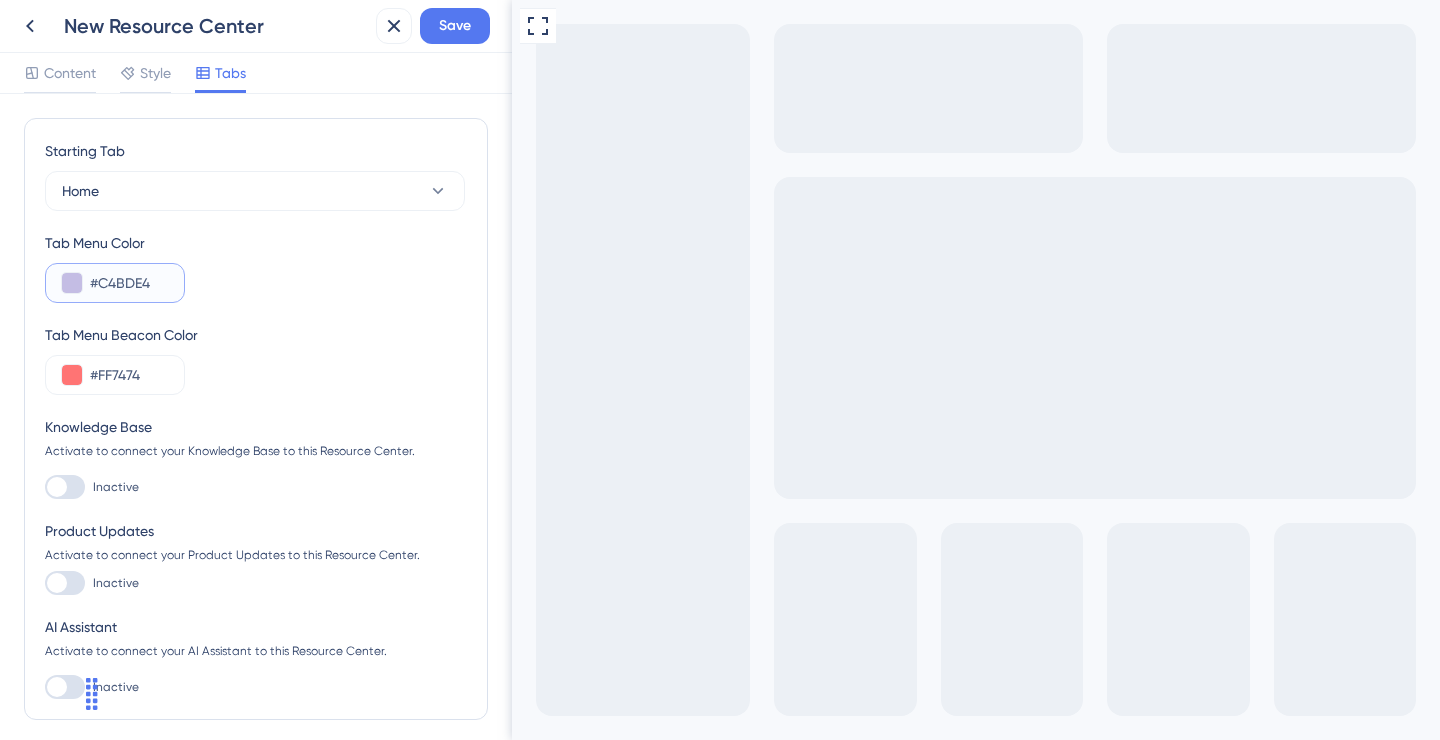 type on "#C4BDE4" 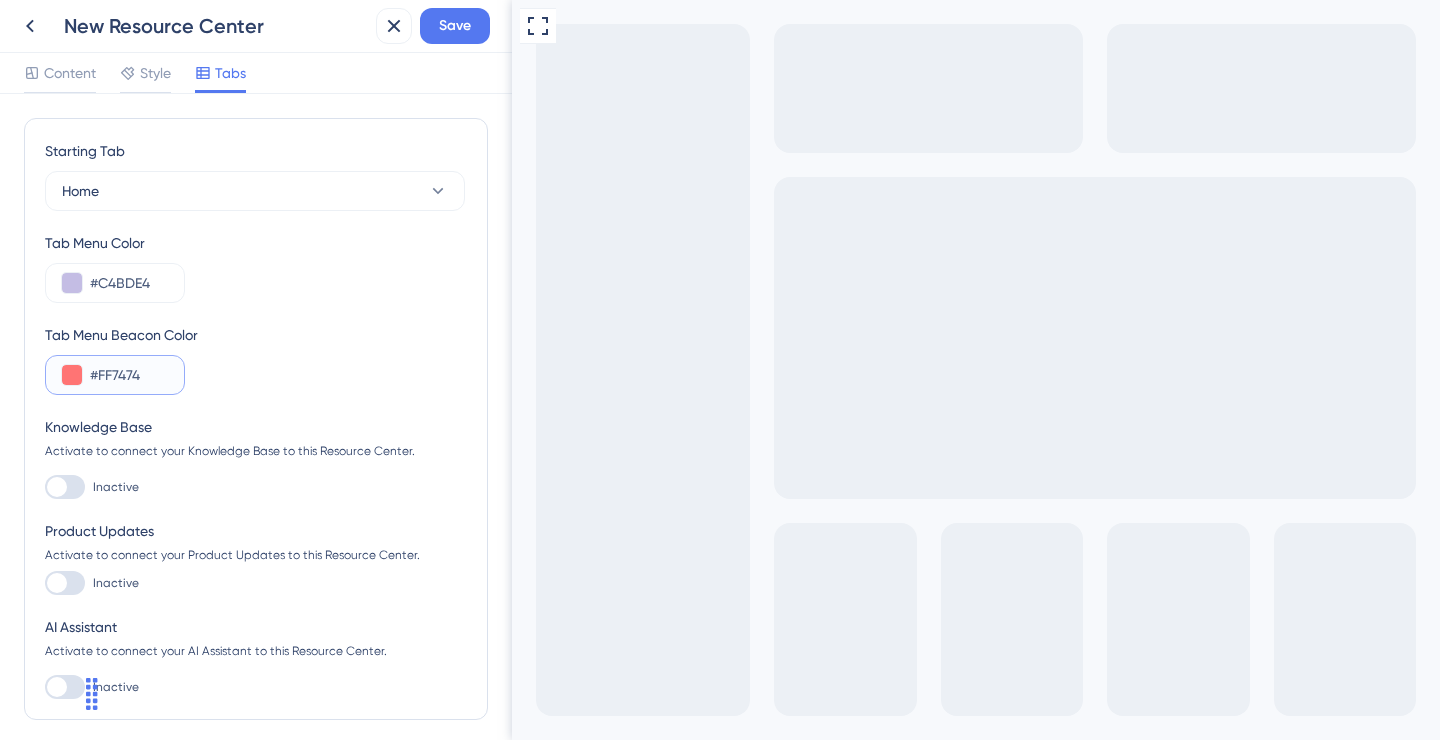 drag, startPoint x: 156, startPoint y: 377, endPoint x: 35, endPoint y: 376, distance: 121.004135 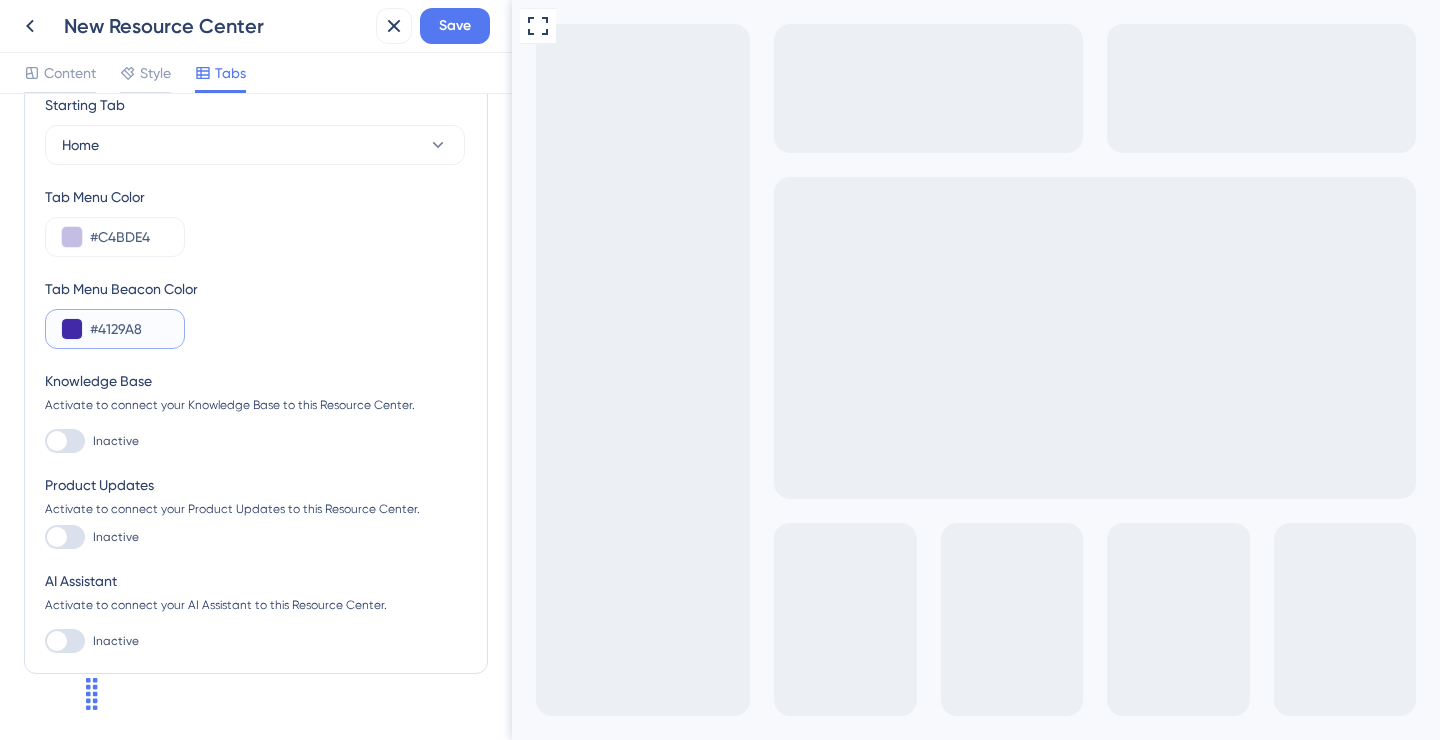 scroll, scrollTop: 84, scrollLeft: 0, axis: vertical 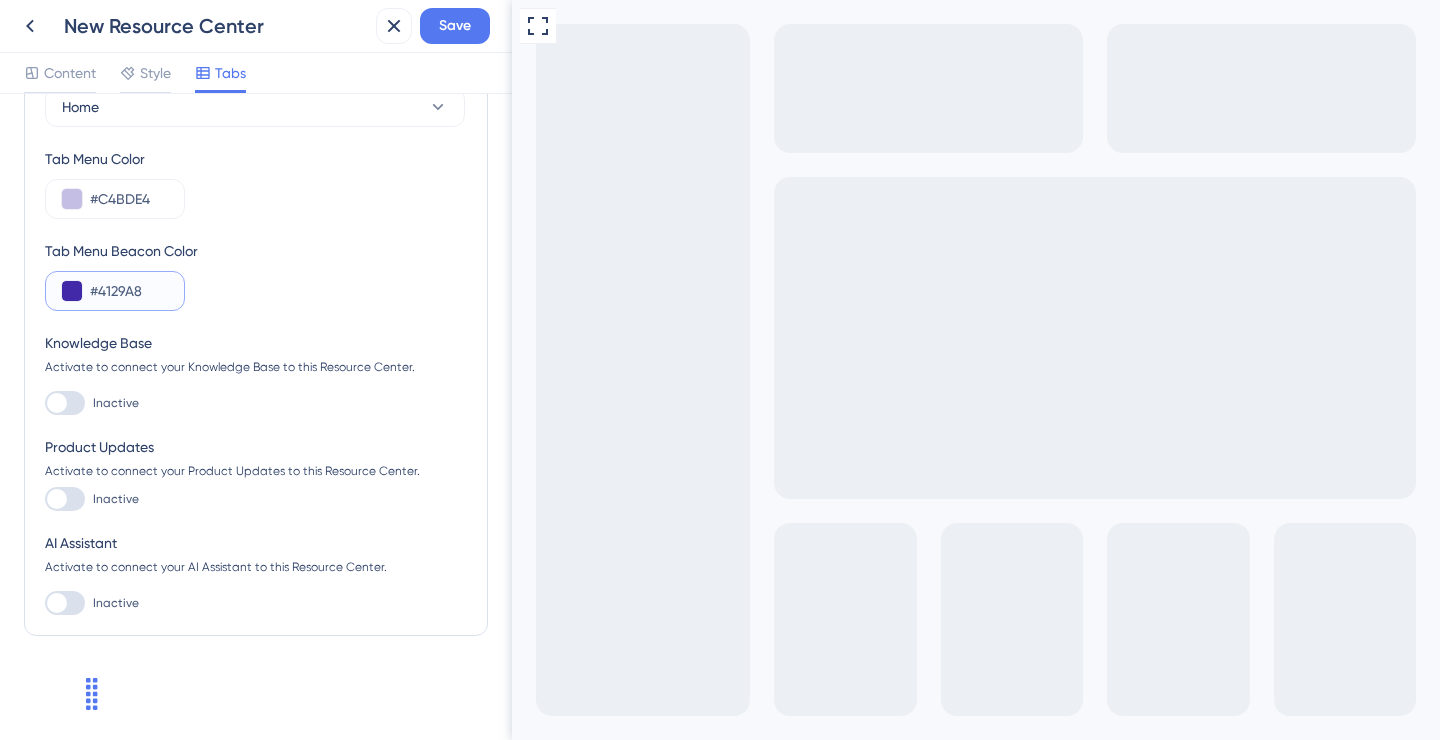 type on "#4129A8" 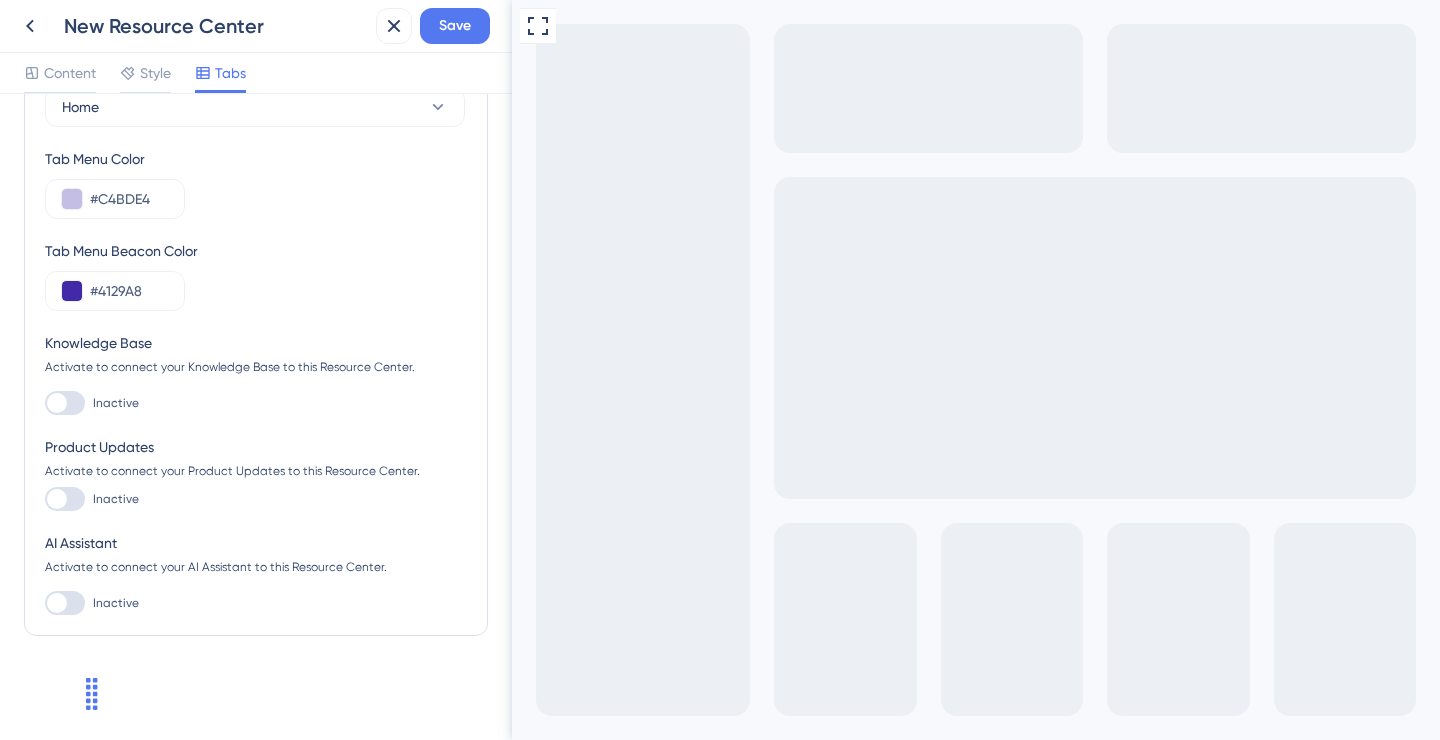 click at bounding box center [57, 499] 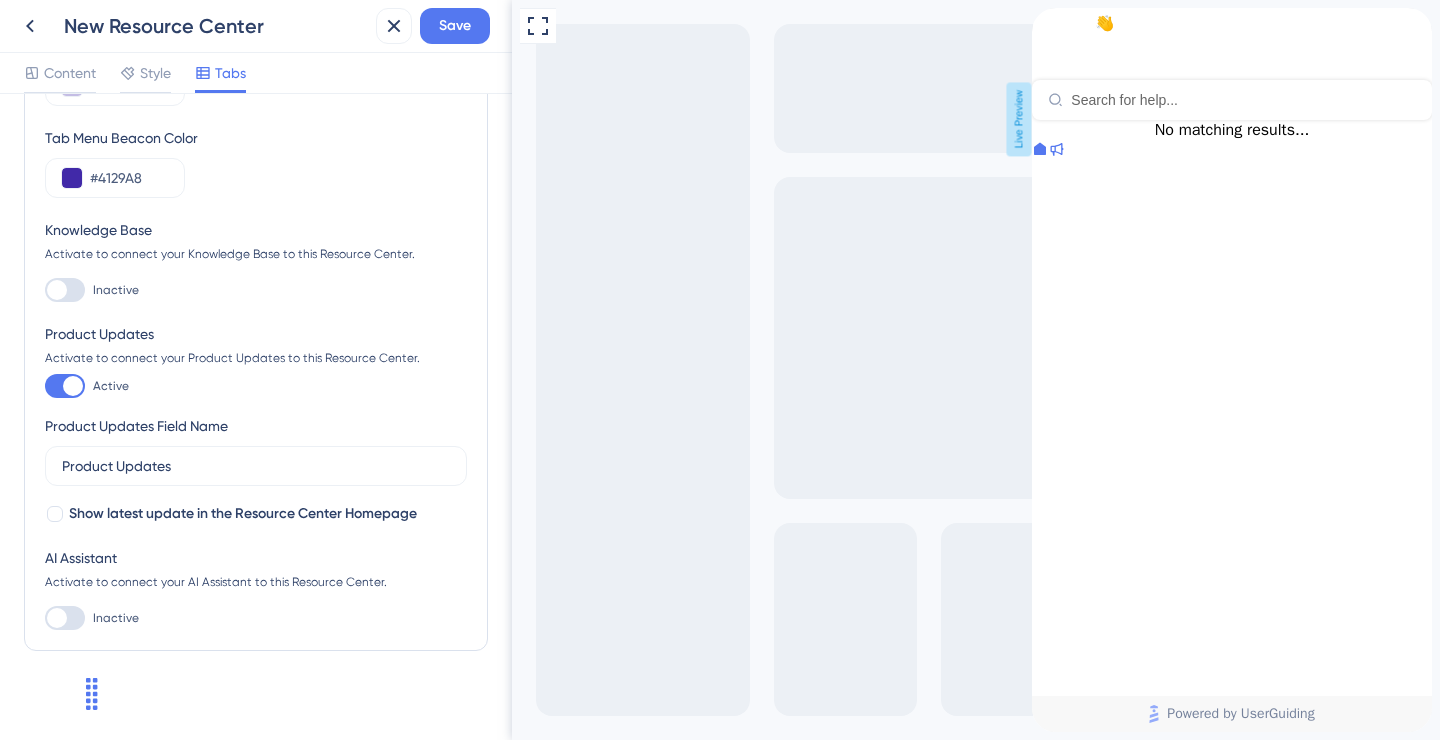 scroll, scrollTop: 206, scrollLeft: 0, axis: vertical 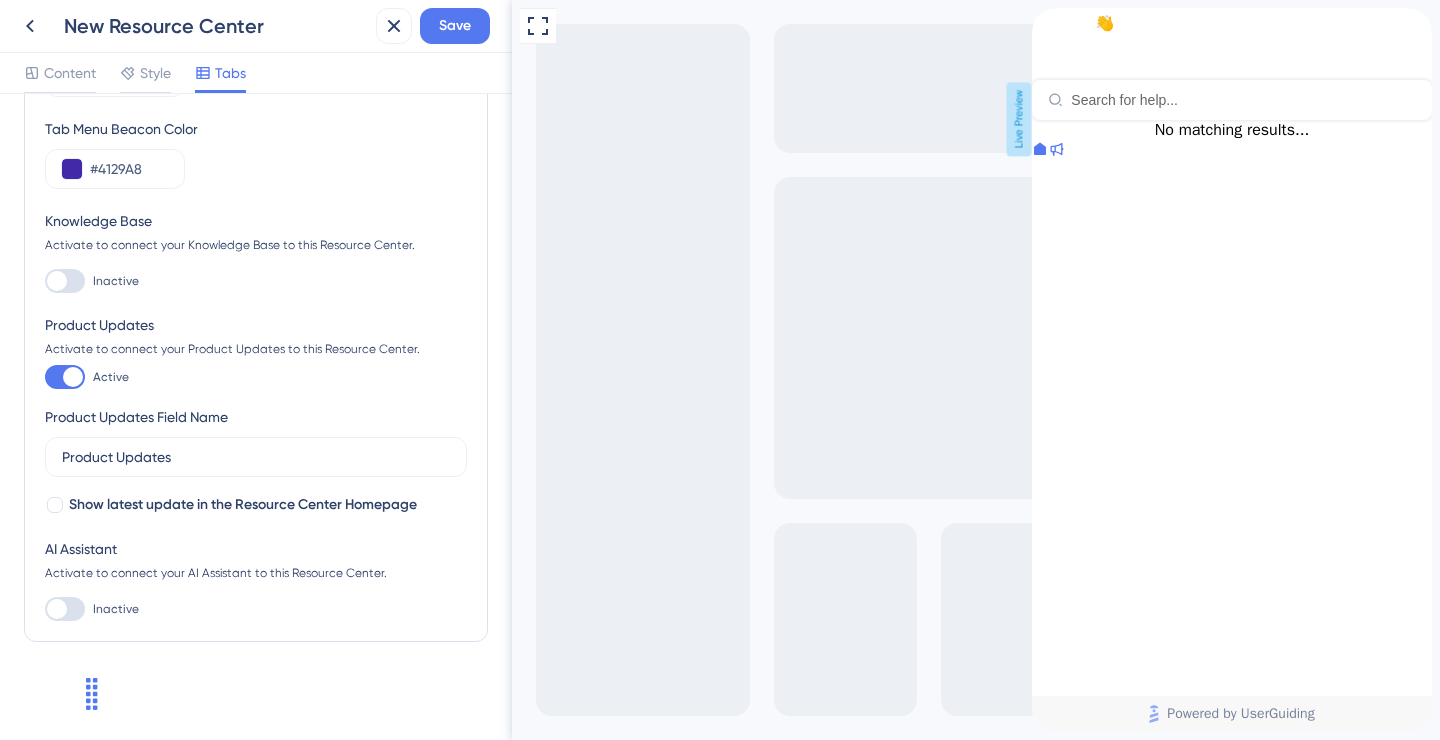 click at bounding box center [1056, 152] 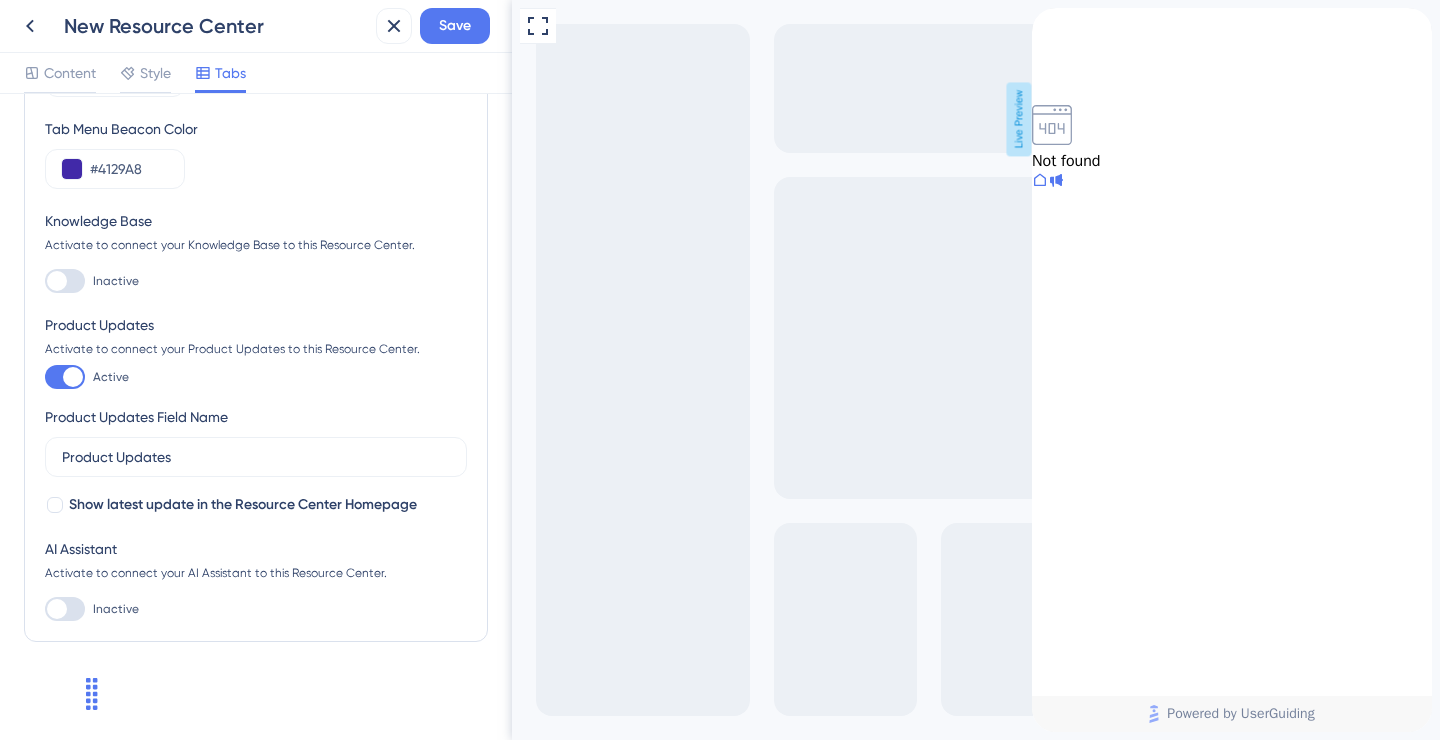 click 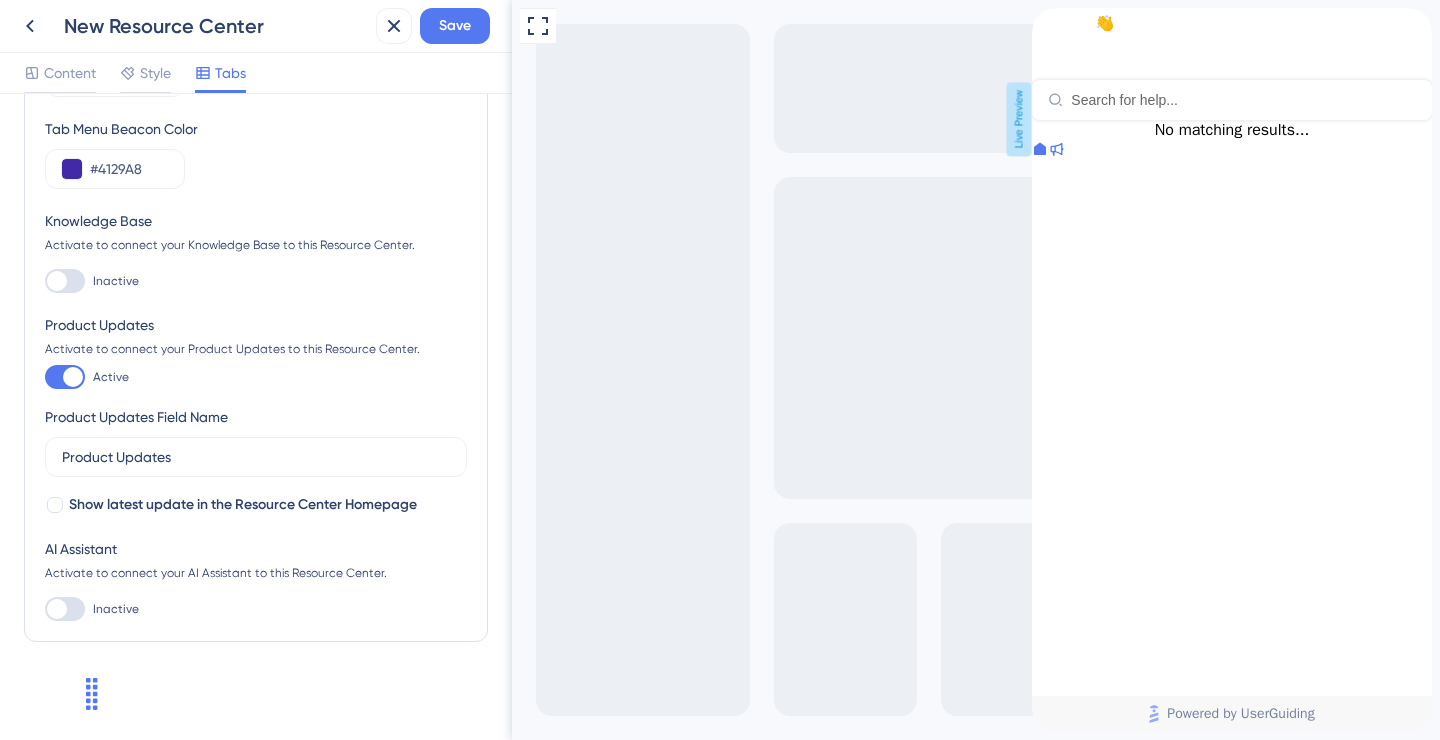 click 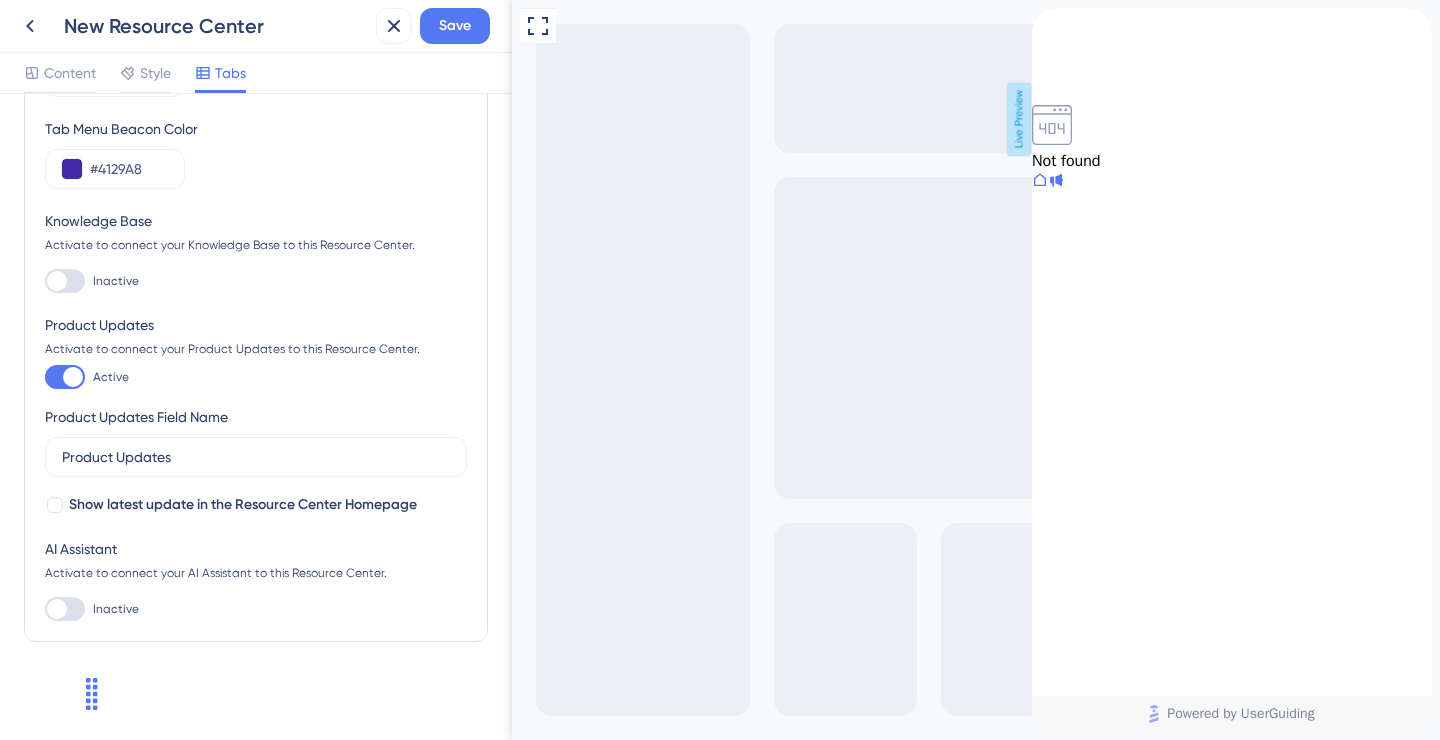 click 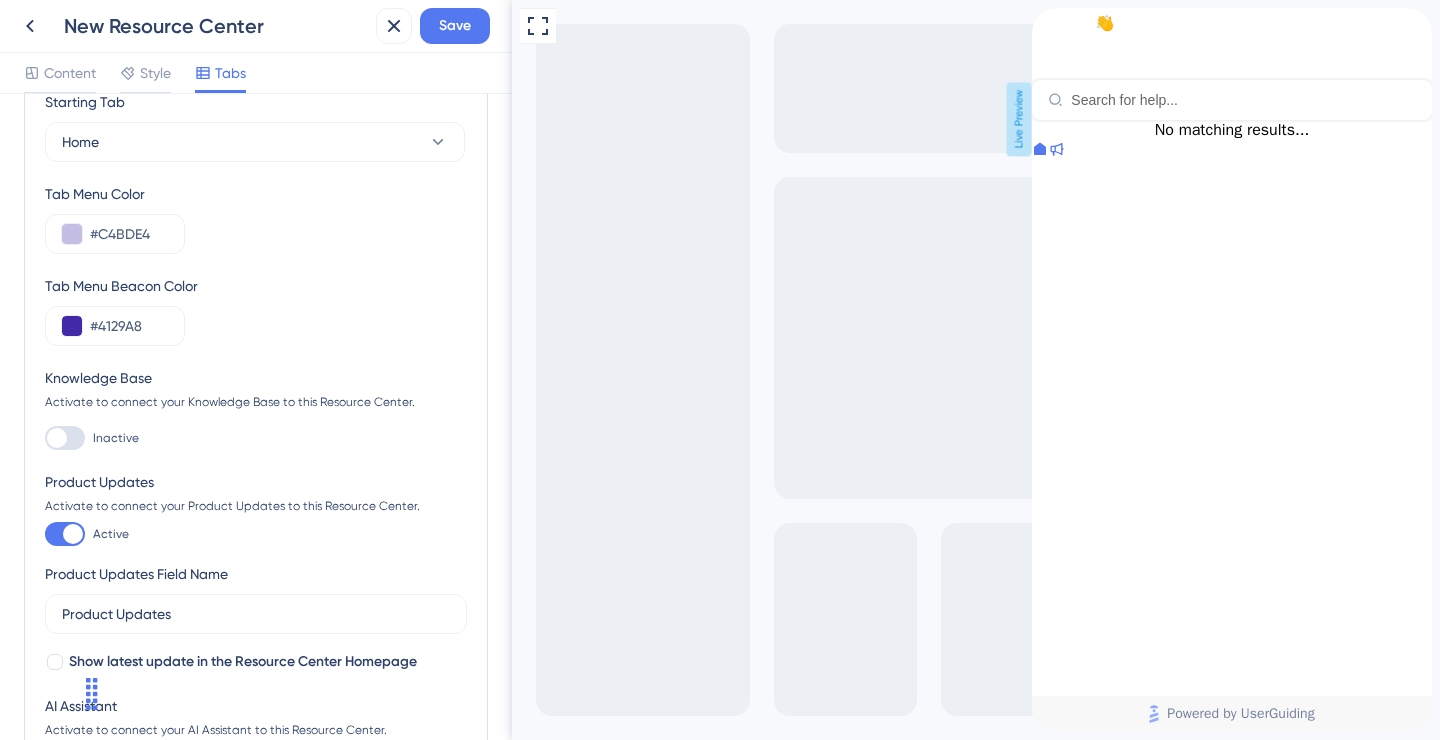 scroll, scrollTop: 0, scrollLeft: 0, axis: both 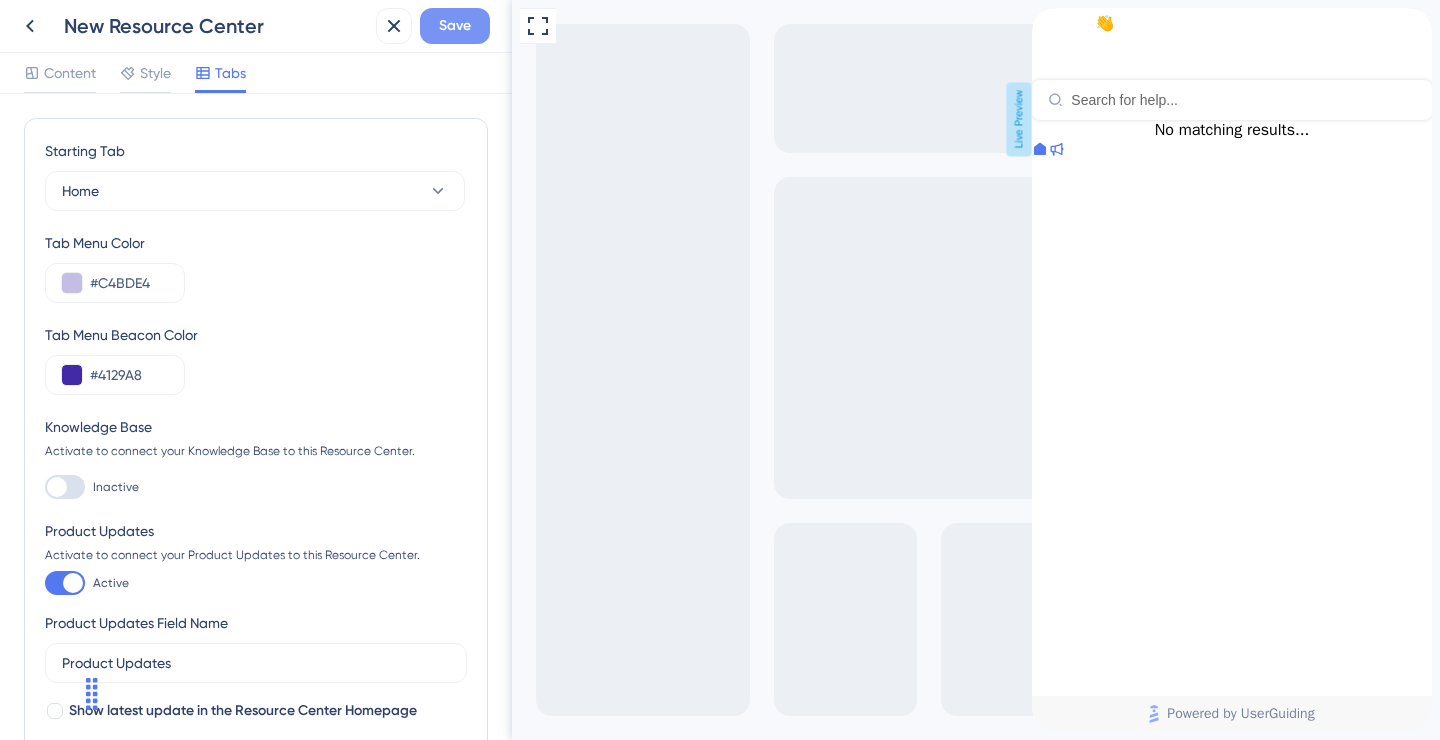 click on "Save" at bounding box center (455, 26) 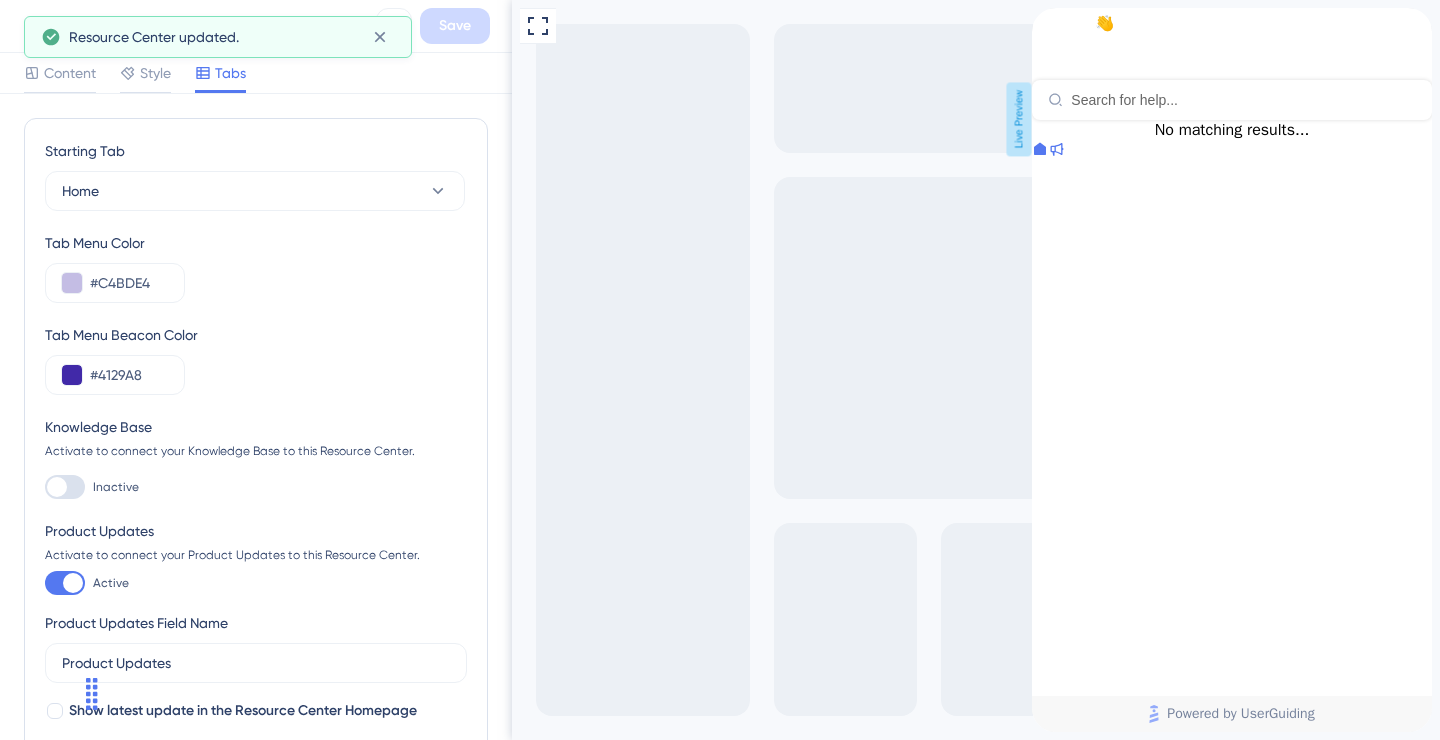 scroll, scrollTop: 0, scrollLeft: 0, axis: both 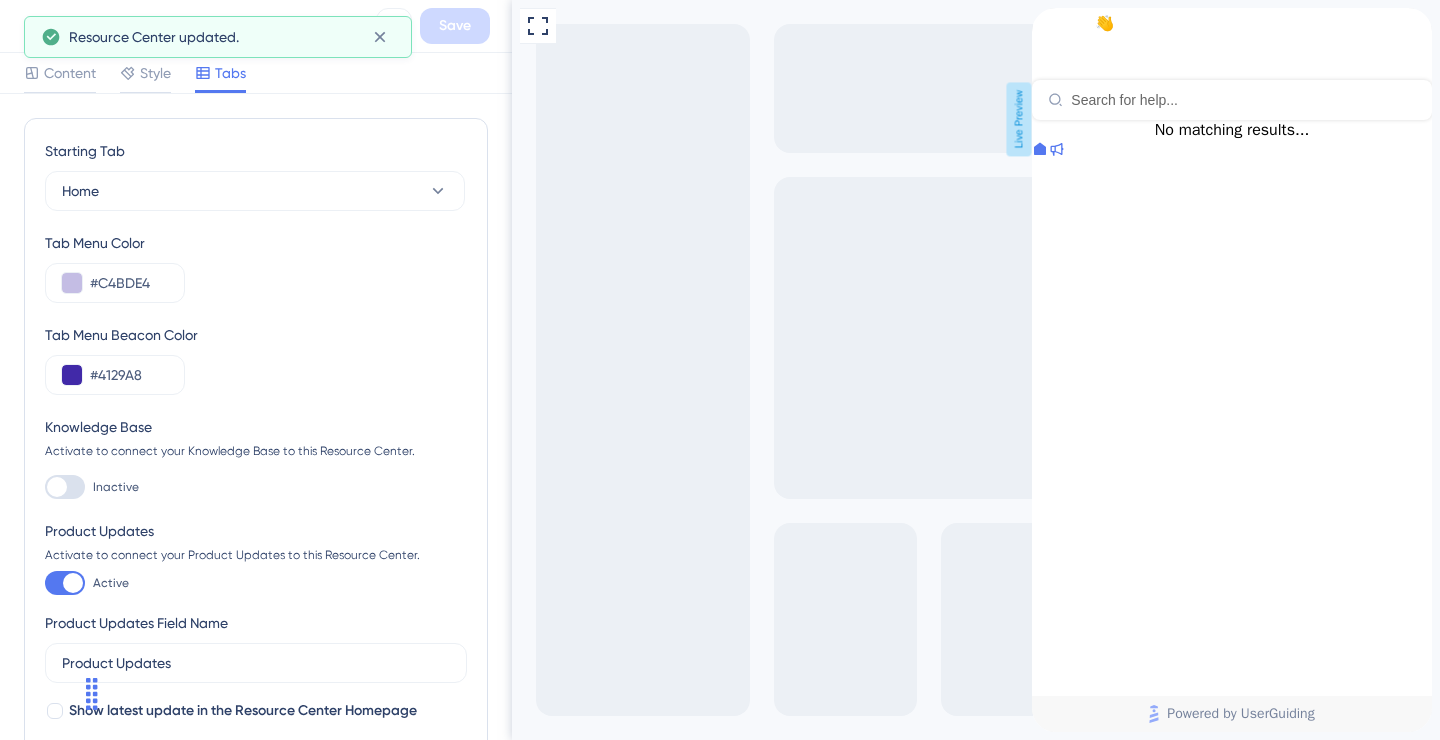 click at bounding box center (1416, 24) 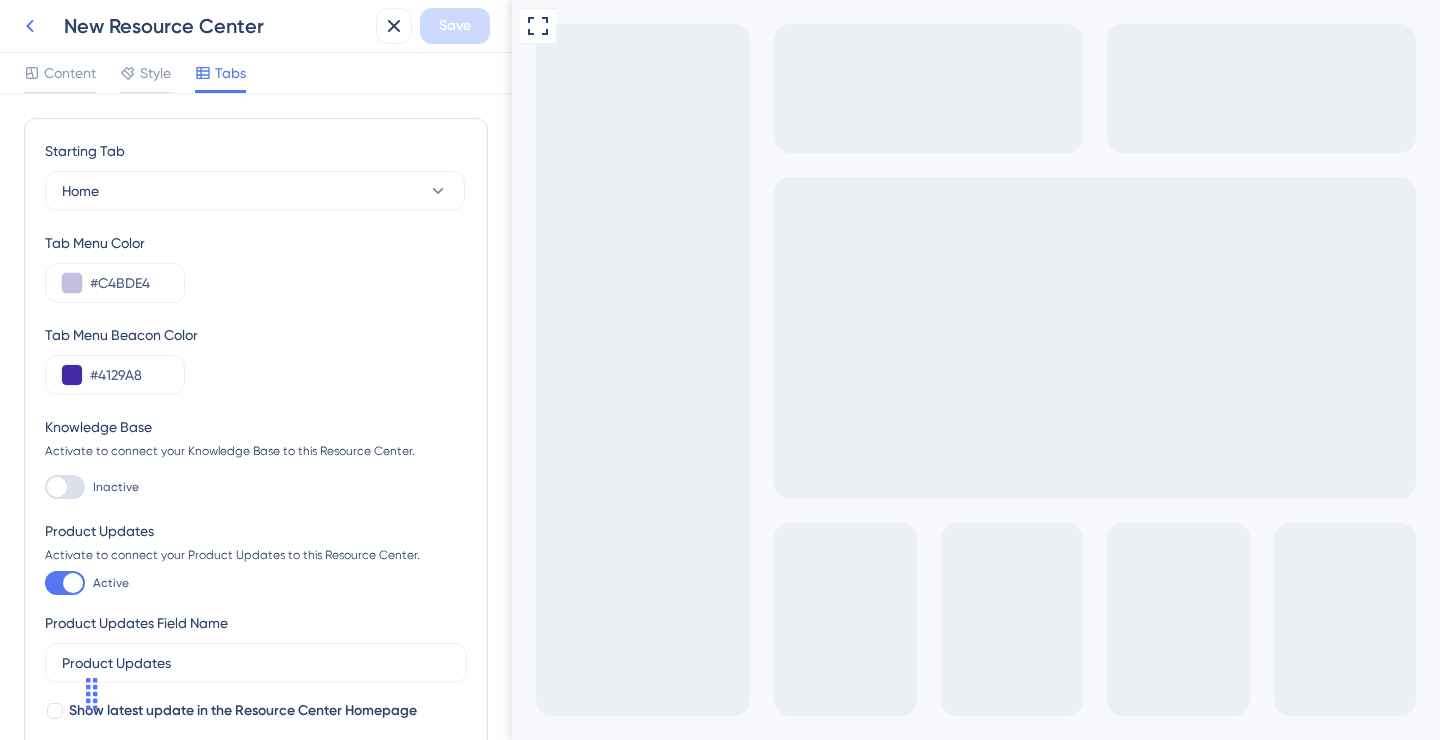 click 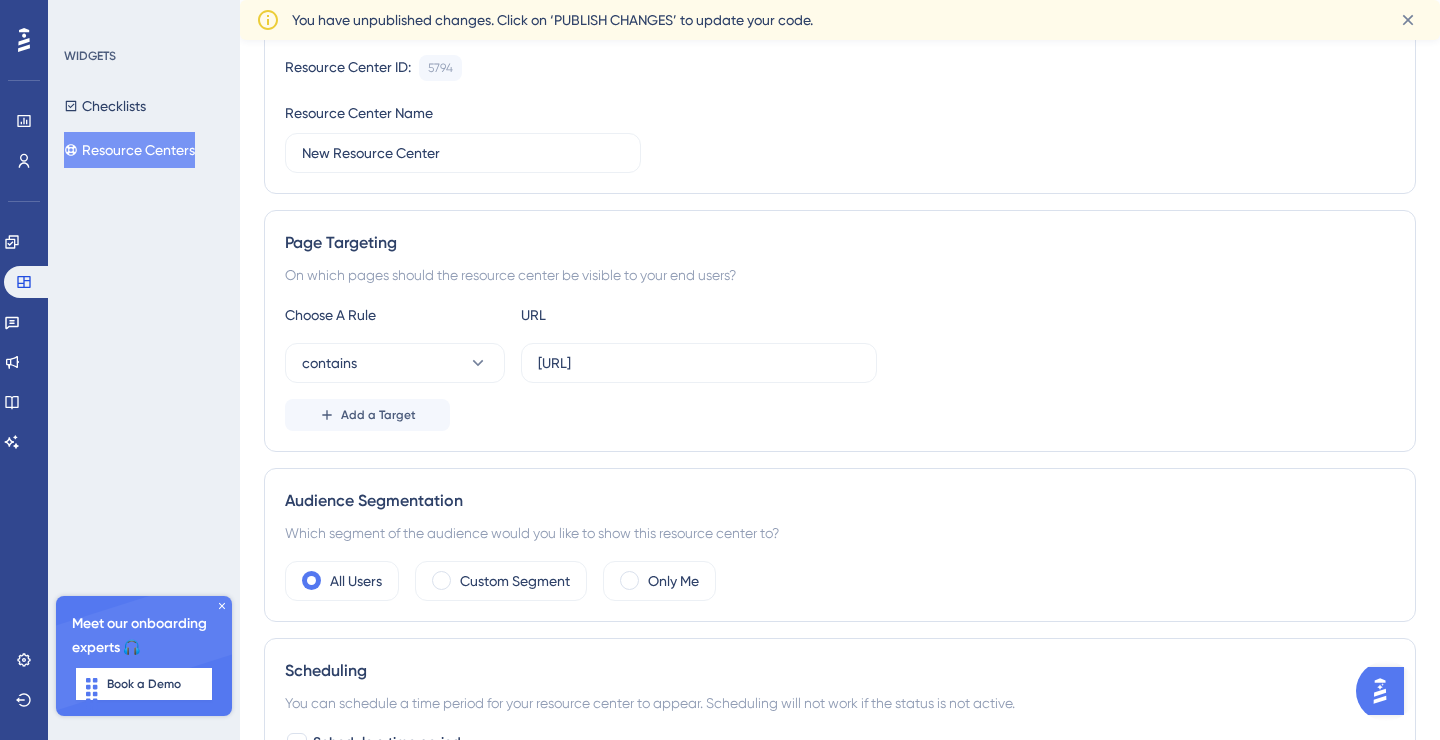 scroll, scrollTop: 0, scrollLeft: 0, axis: both 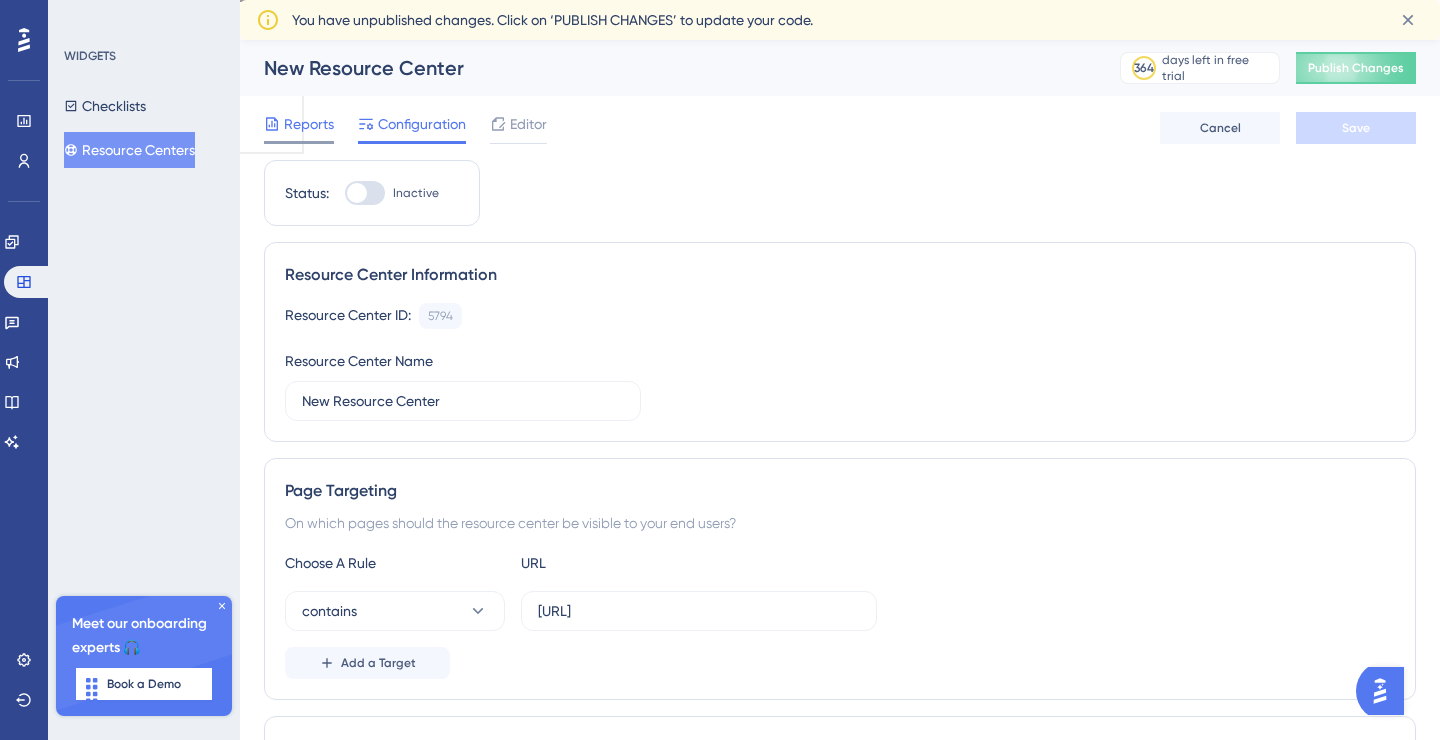 click on "Reports" at bounding box center (309, 124) 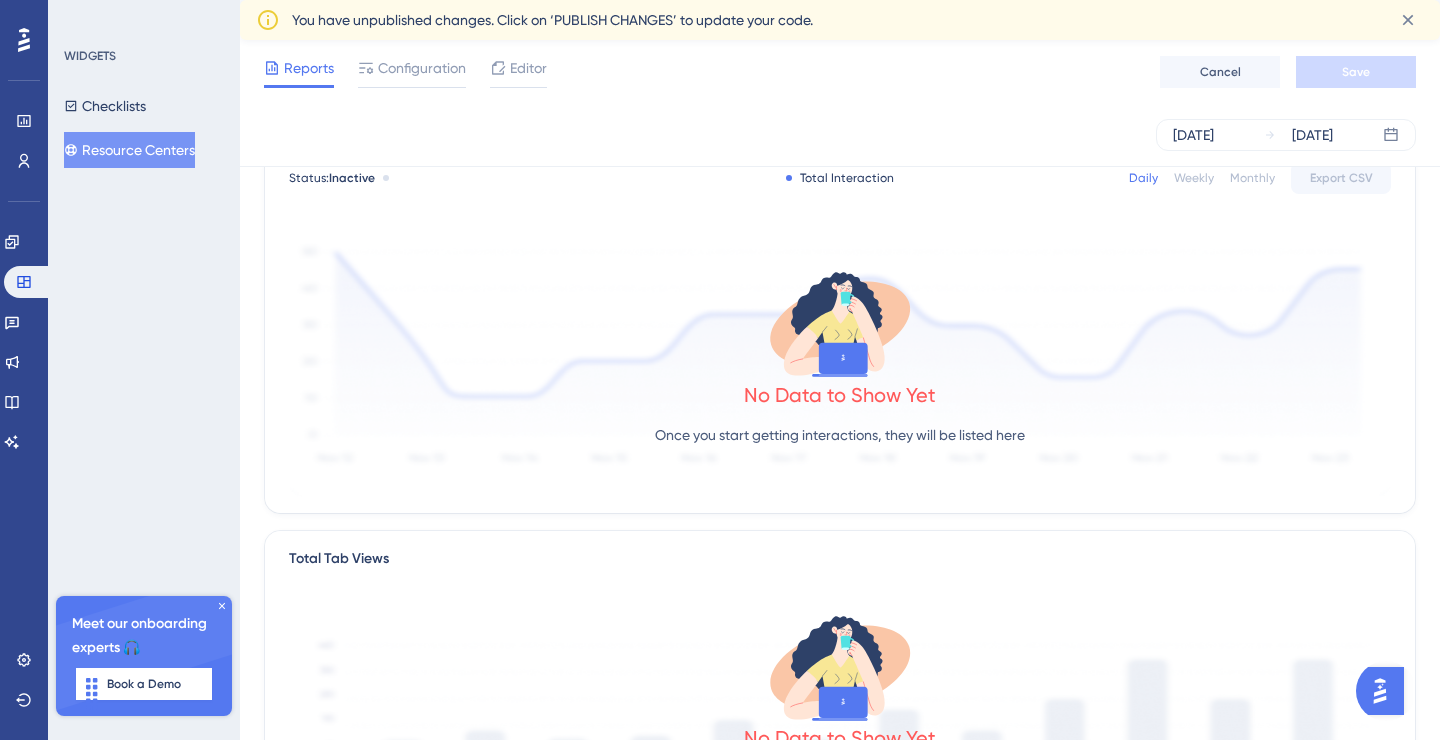 scroll, scrollTop: 0, scrollLeft: 0, axis: both 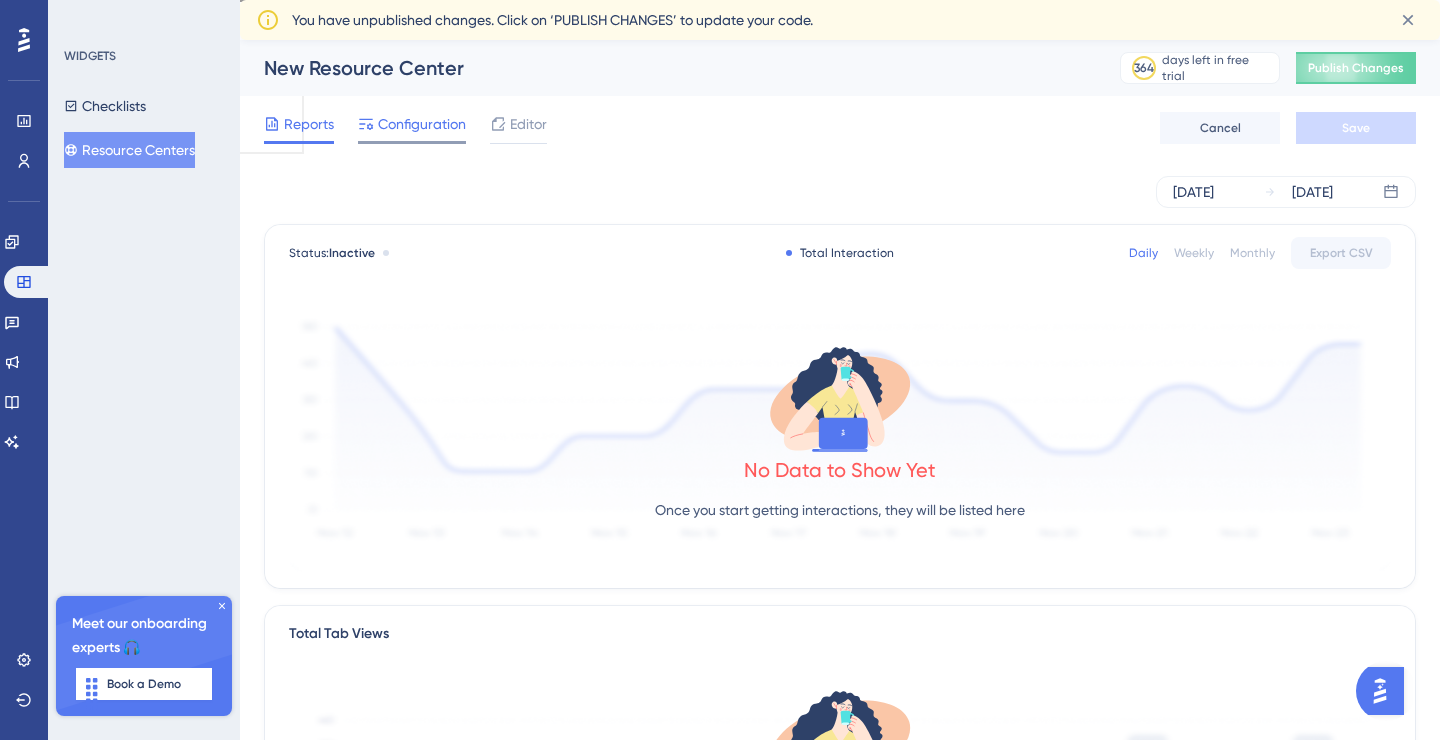 click on "Configuration" at bounding box center [412, 128] 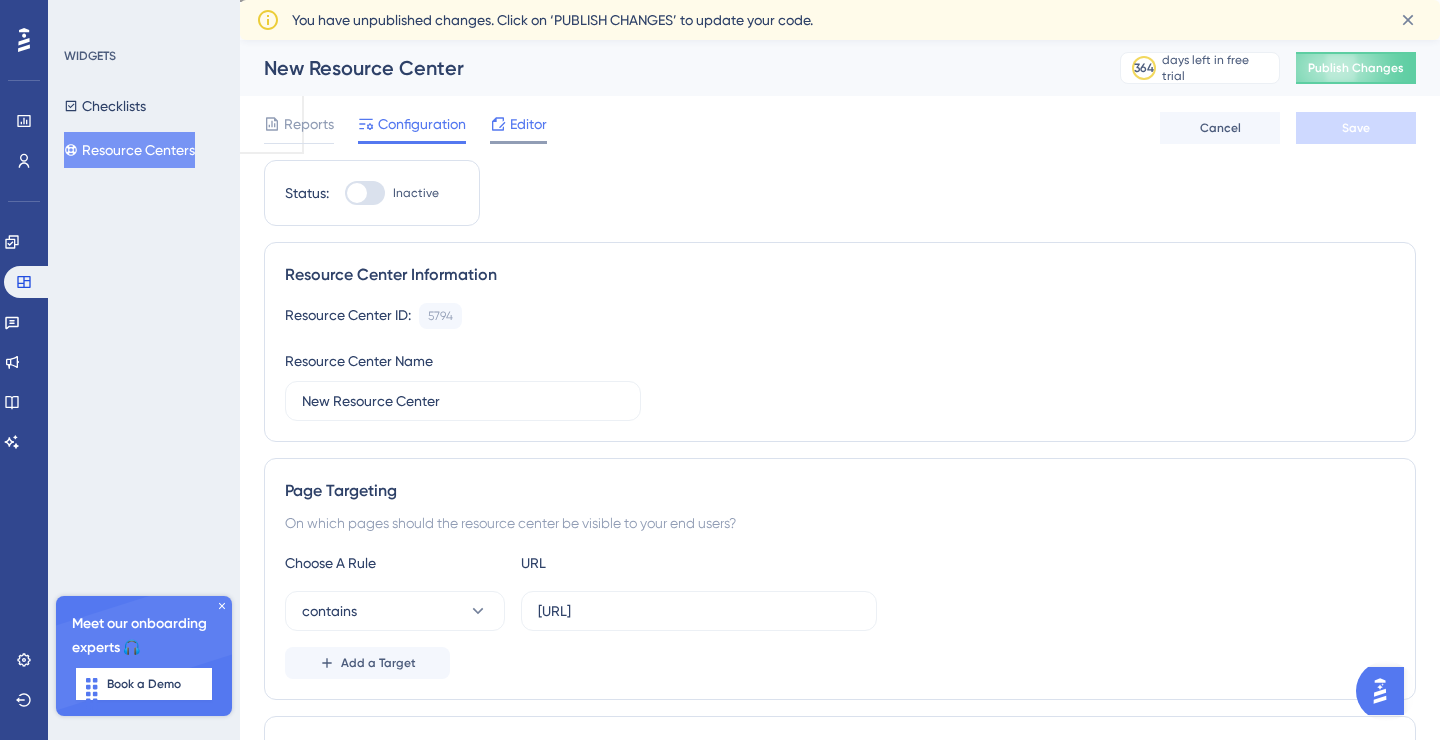click on "Editor" at bounding box center (528, 124) 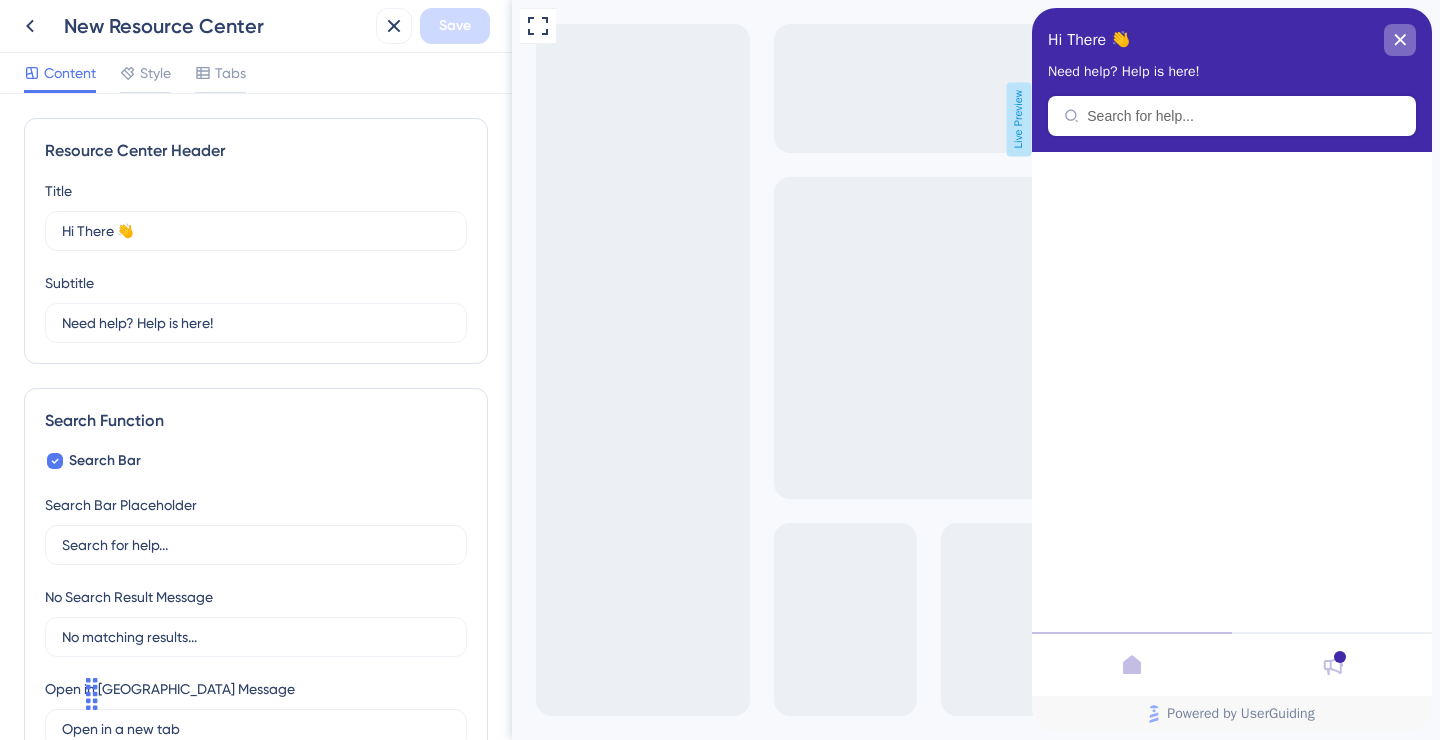 scroll, scrollTop: 0, scrollLeft: 0, axis: both 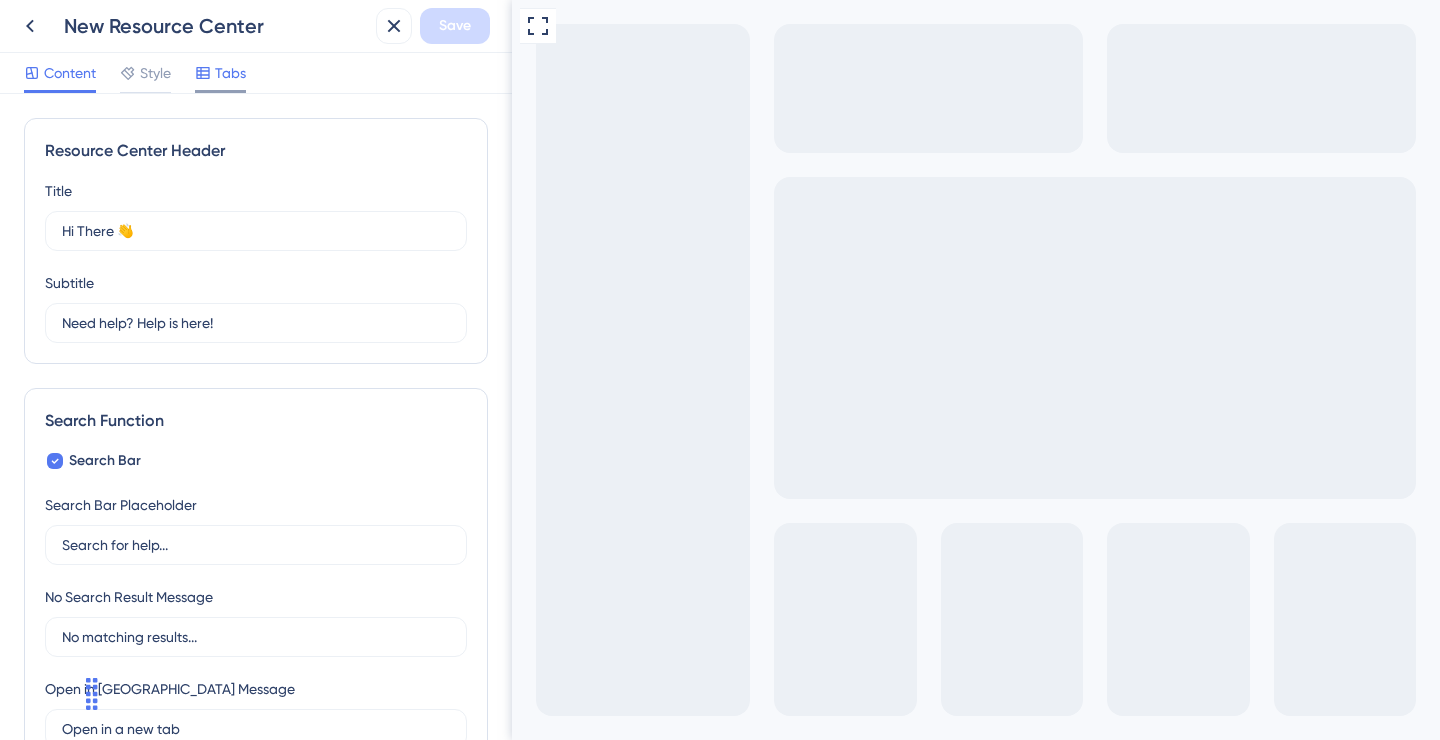 click on "Tabs" at bounding box center [220, 73] 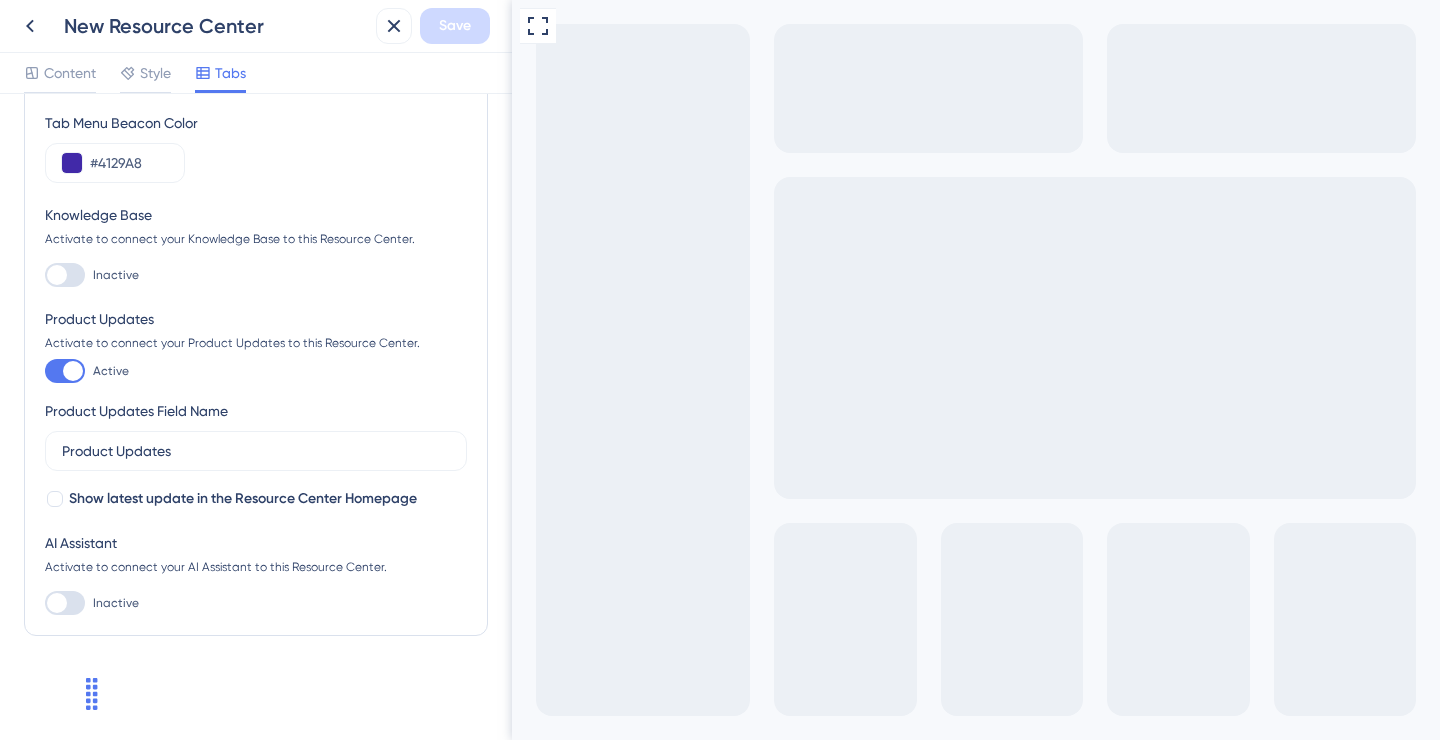 scroll, scrollTop: 0, scrollLeft: 0, axis: both 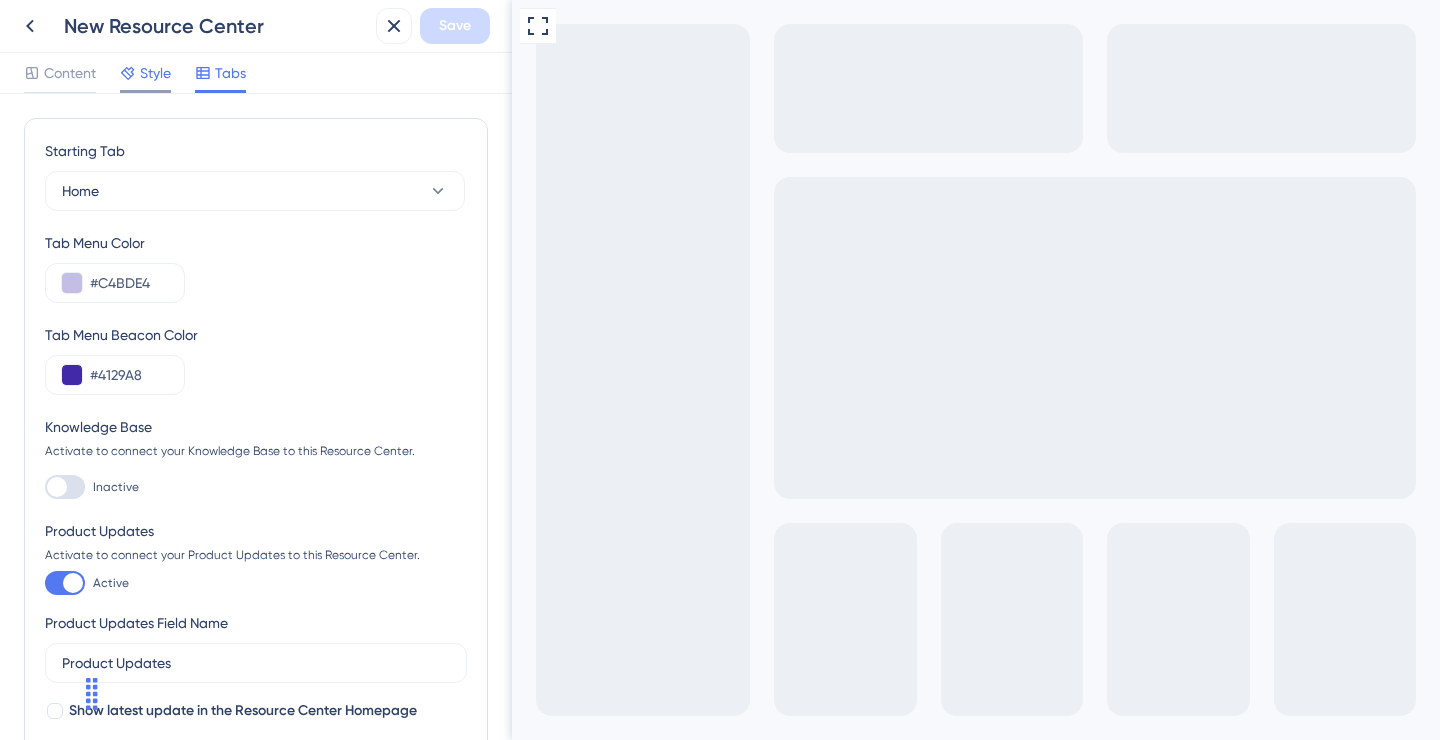 click on "Style" at bounding box center (145, 73) 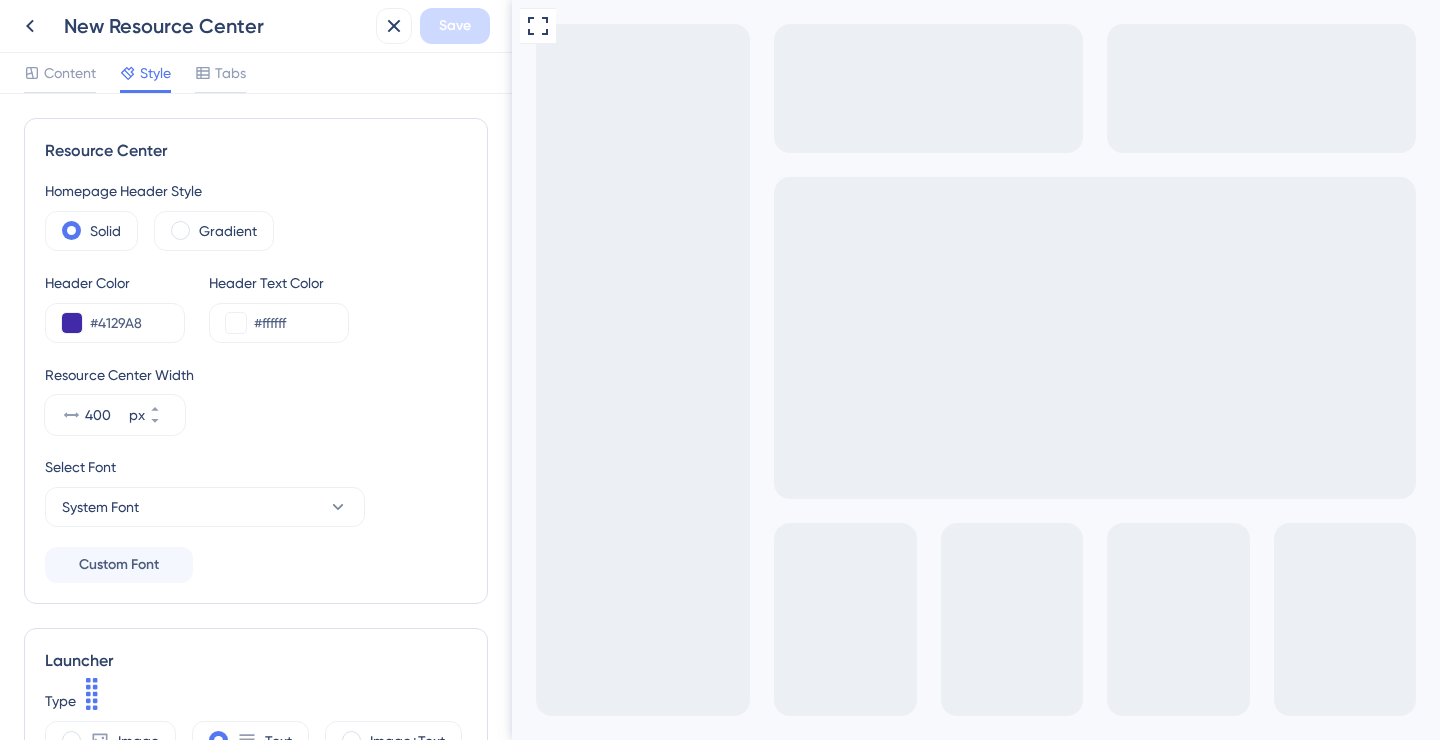 scroll, scrollTop: 0, scrollLeft: 0, axis: both 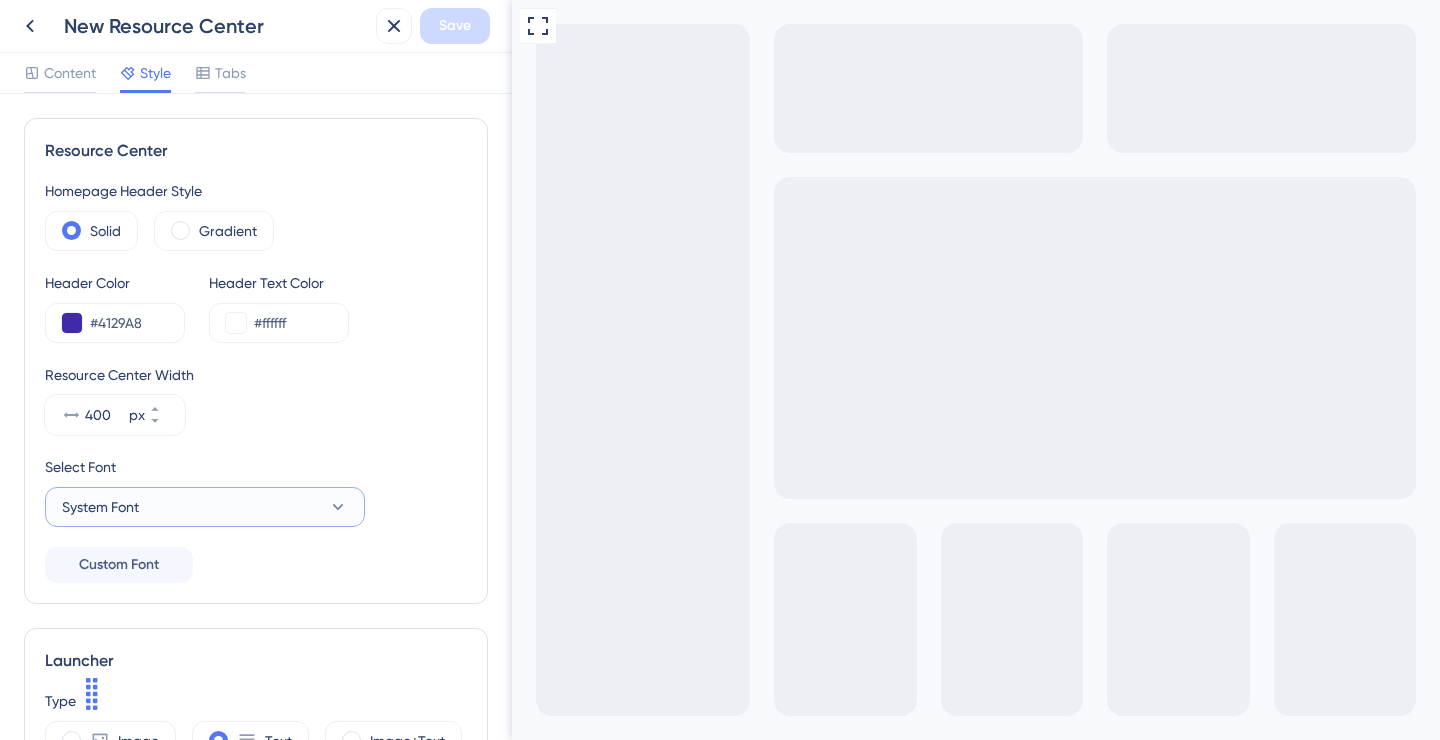 click on "System Font" at bounding box center [205, 507] 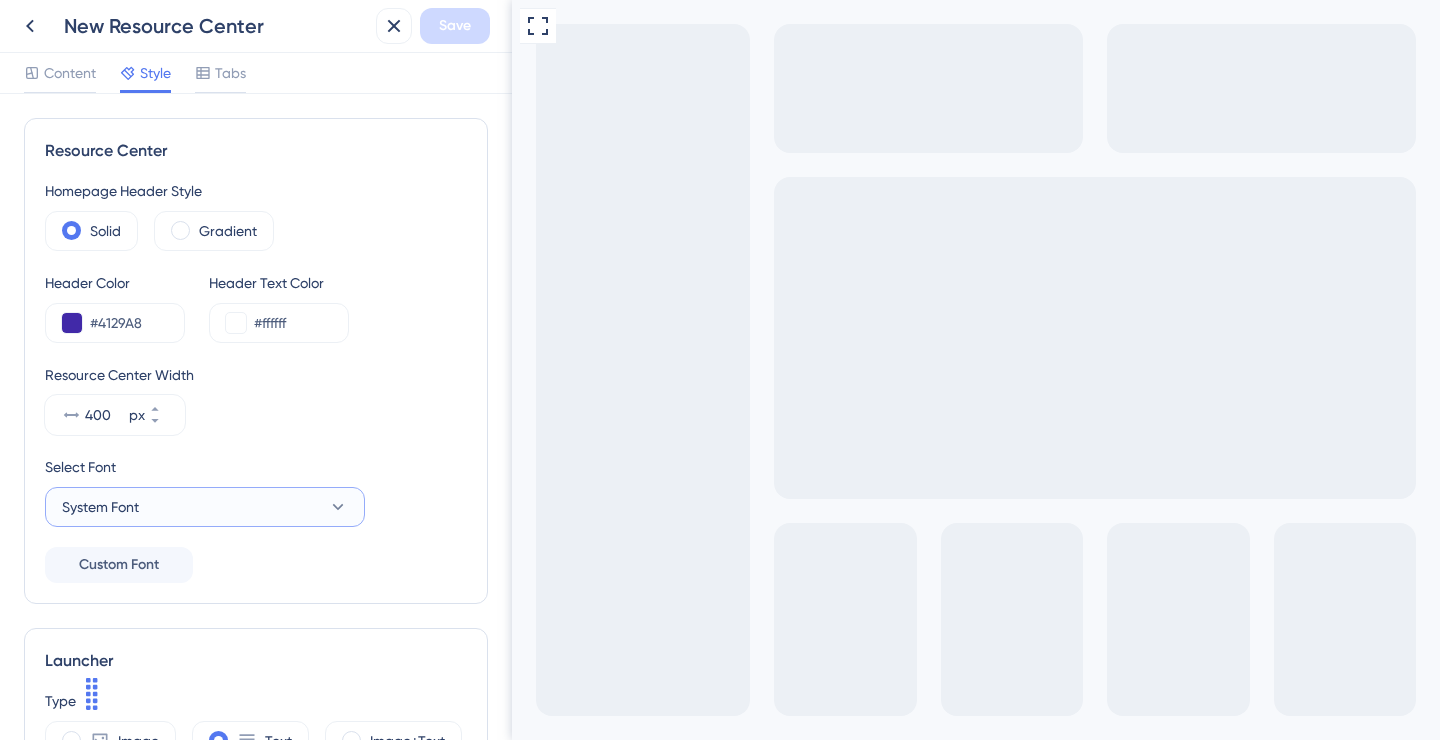 scroll, scrollTop: 0, scrollLeft: 0, axis: both 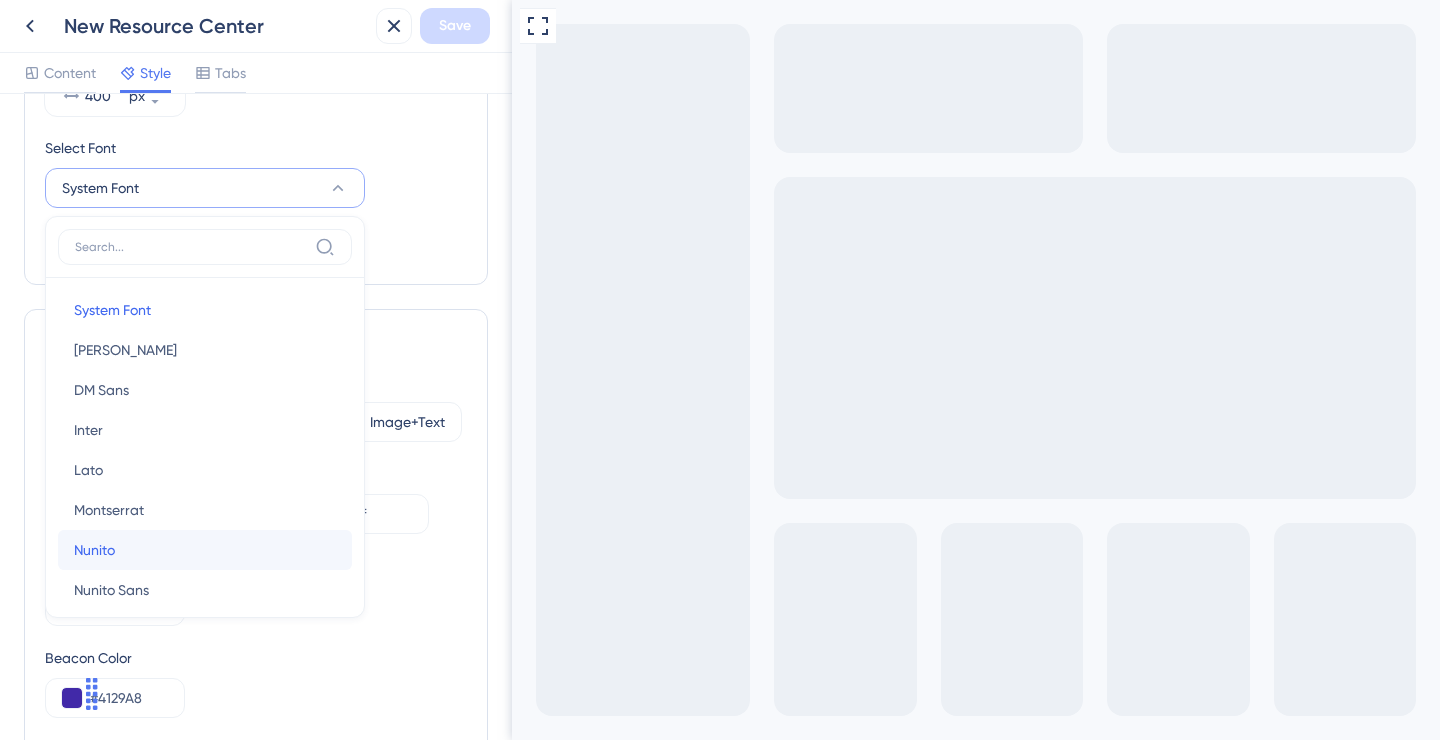 click on "[PERSON_NAME]" at bounding box center (205, 550) 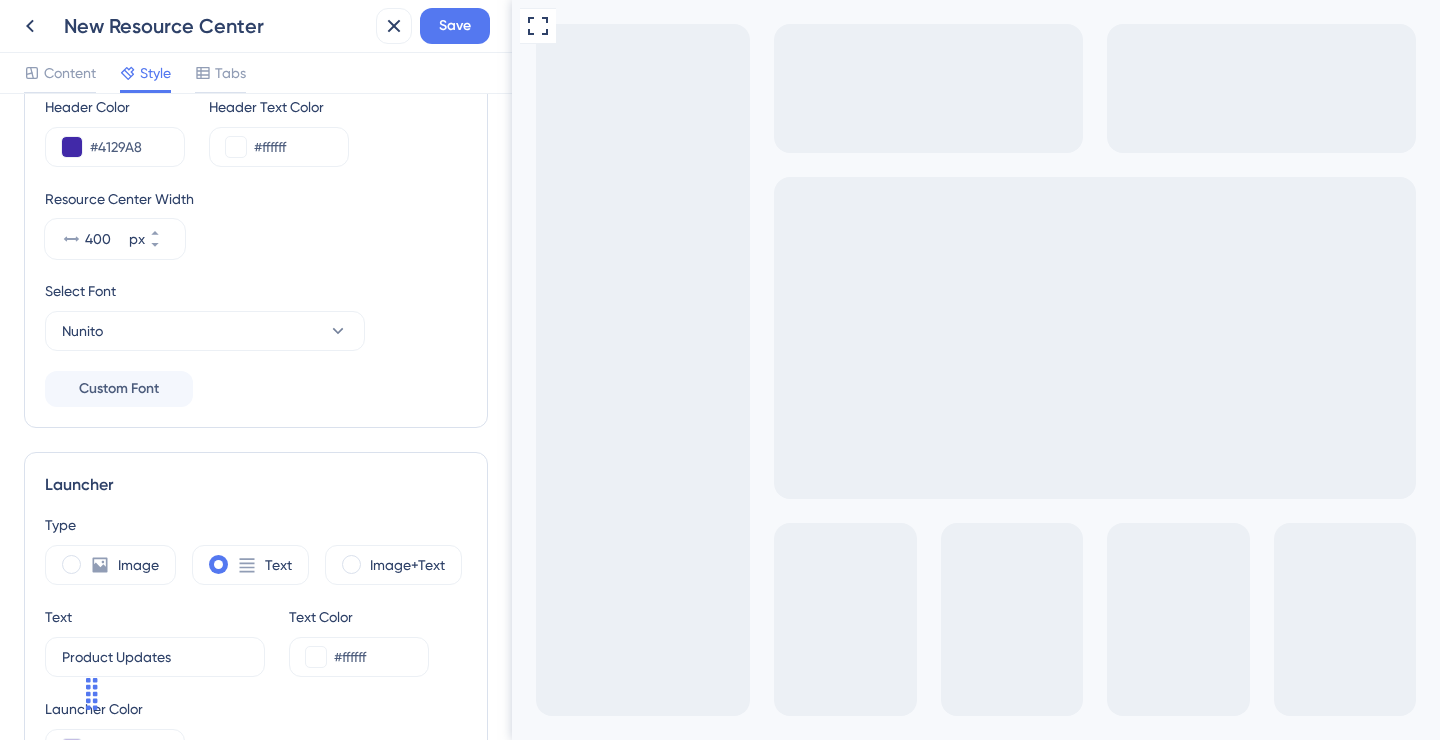 scroll, scrollTop: 0, scrollLeft: 0, axis: both 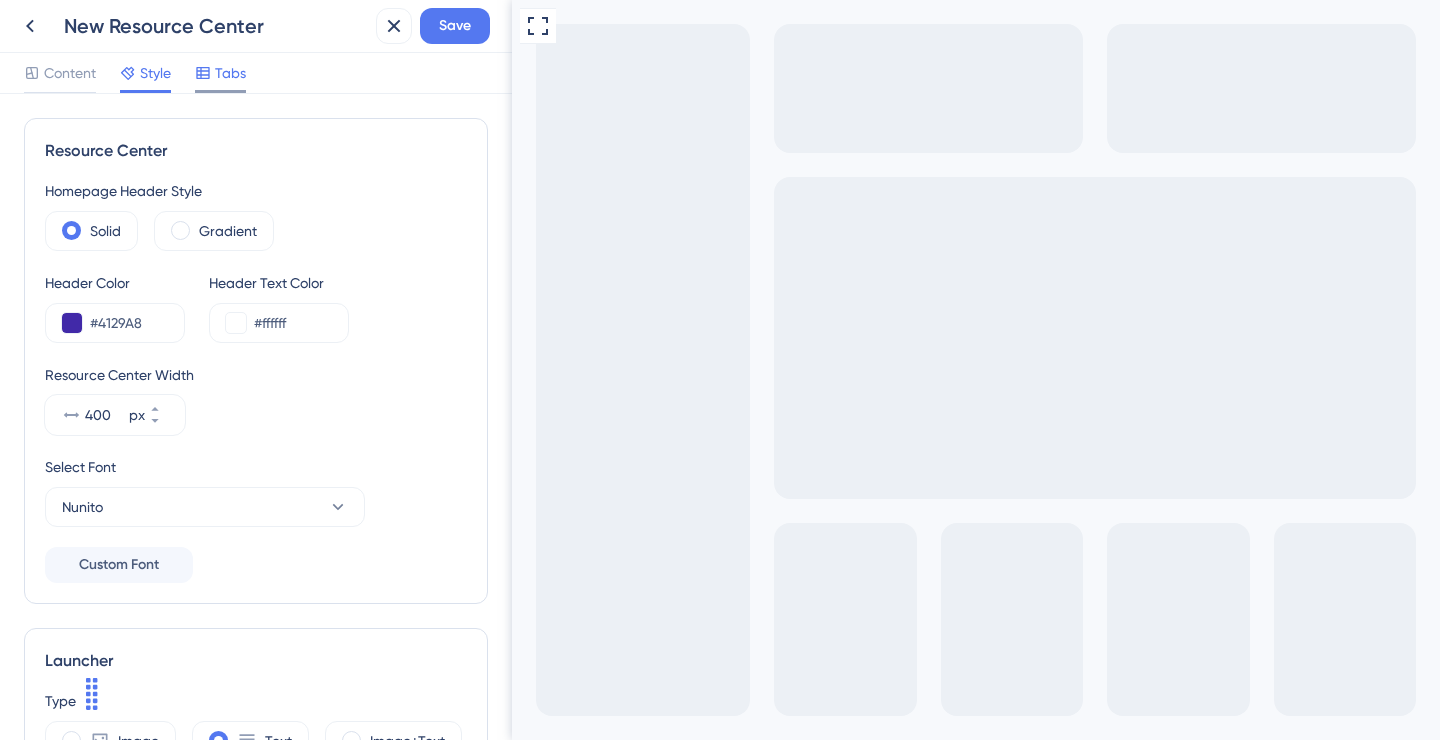 click 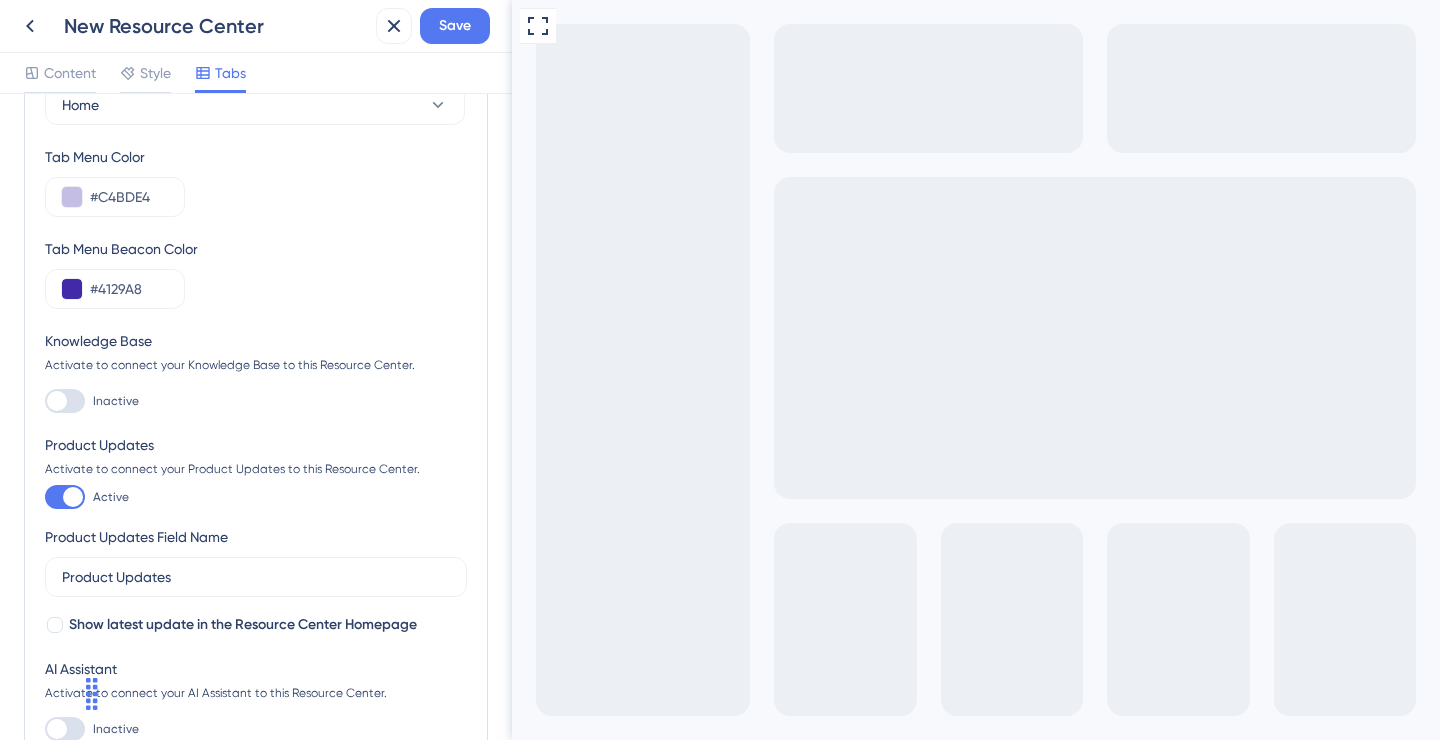 scroll, scrollTop: 212, scrollLeft: 0, axis: vertical 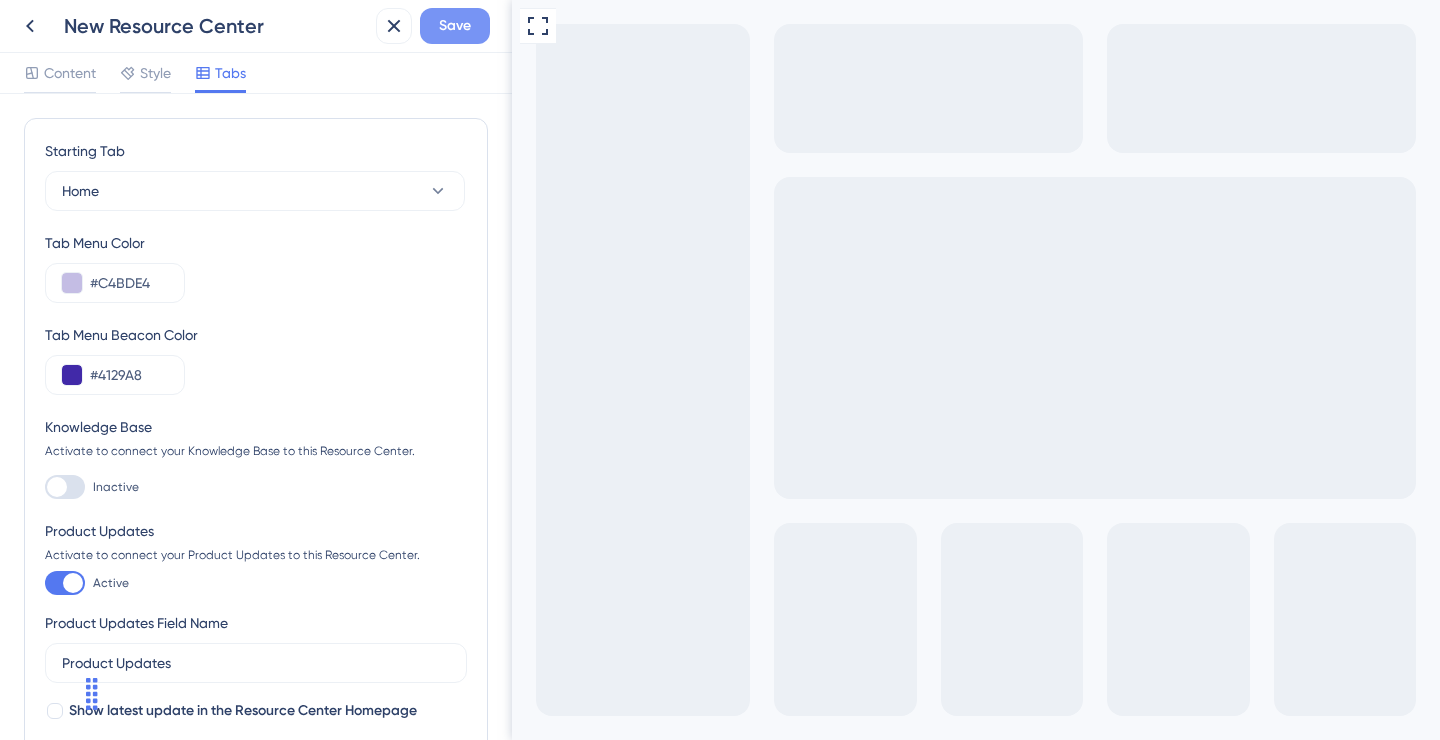 click on "Save" at bounding box center (455, 26) 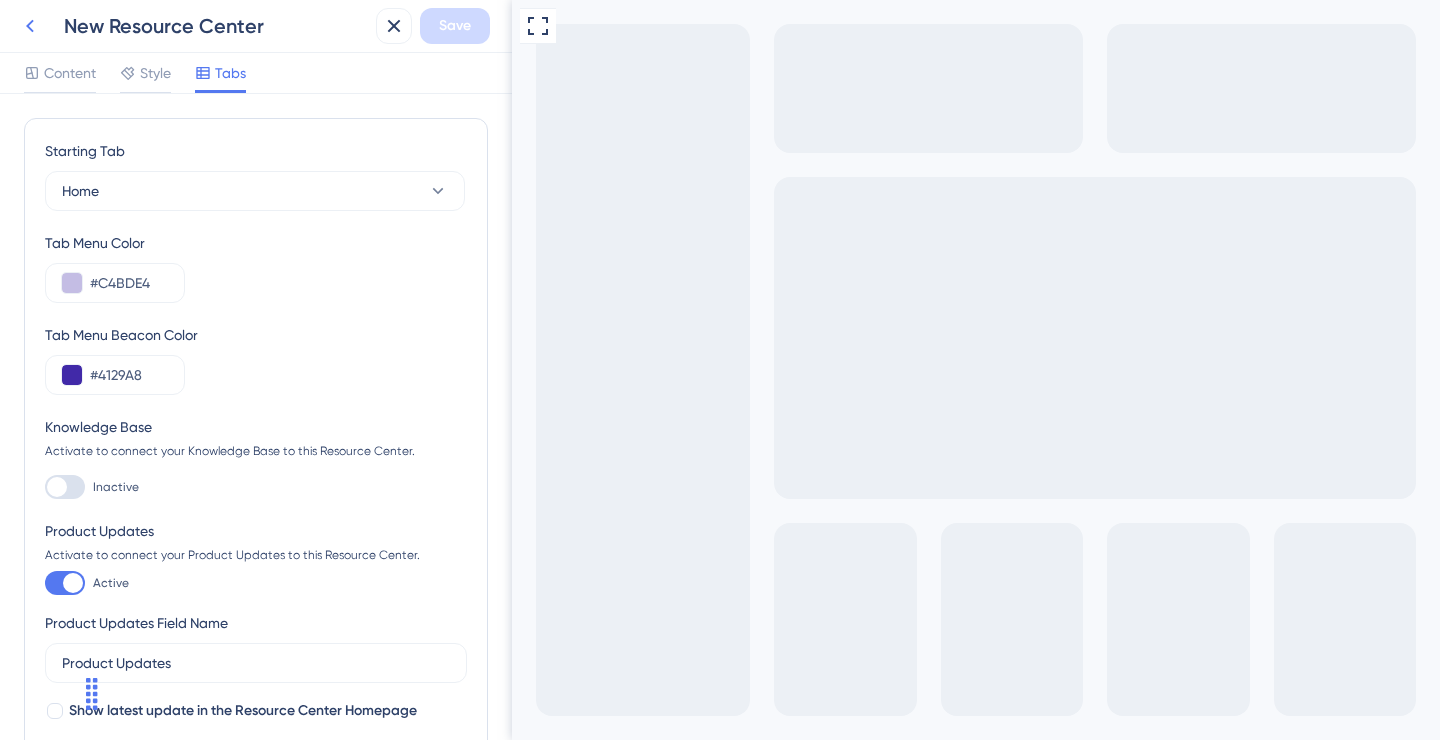 click 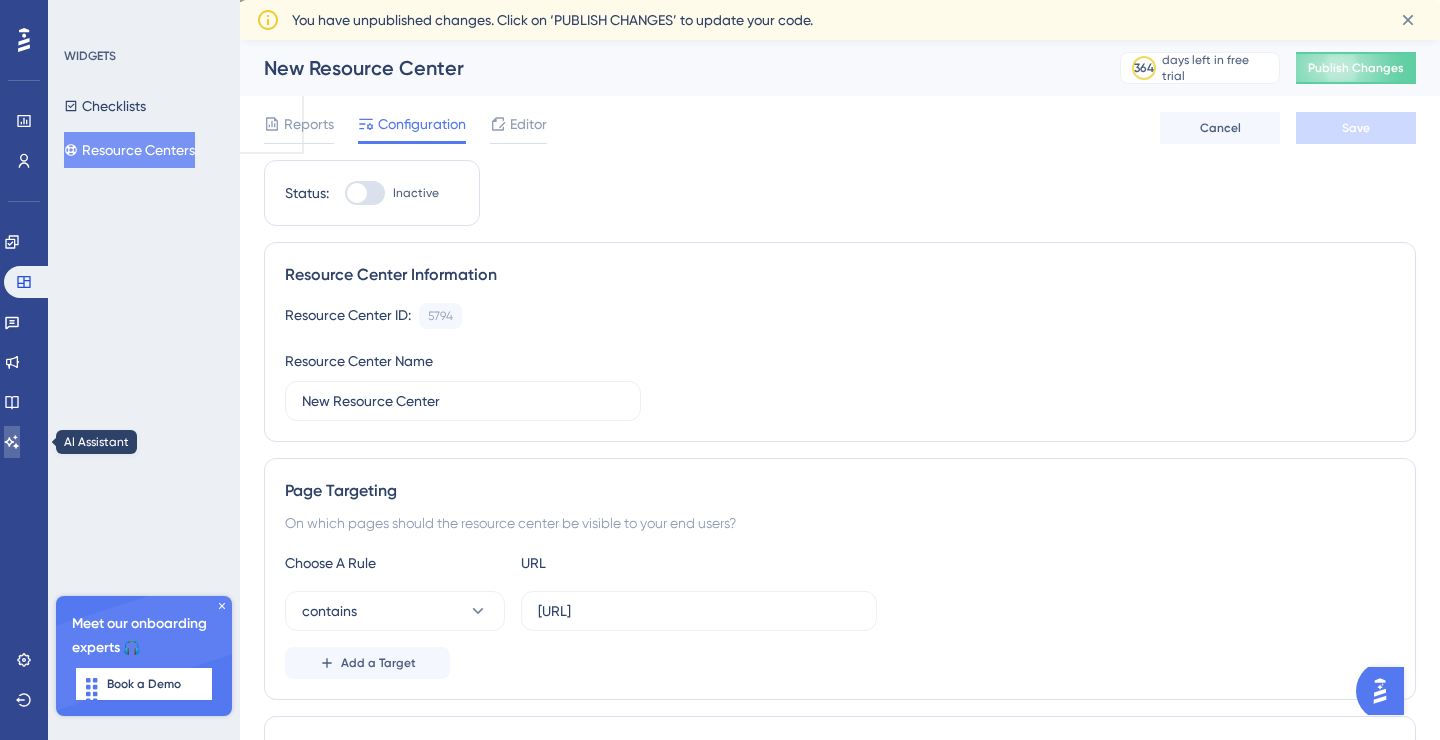 click 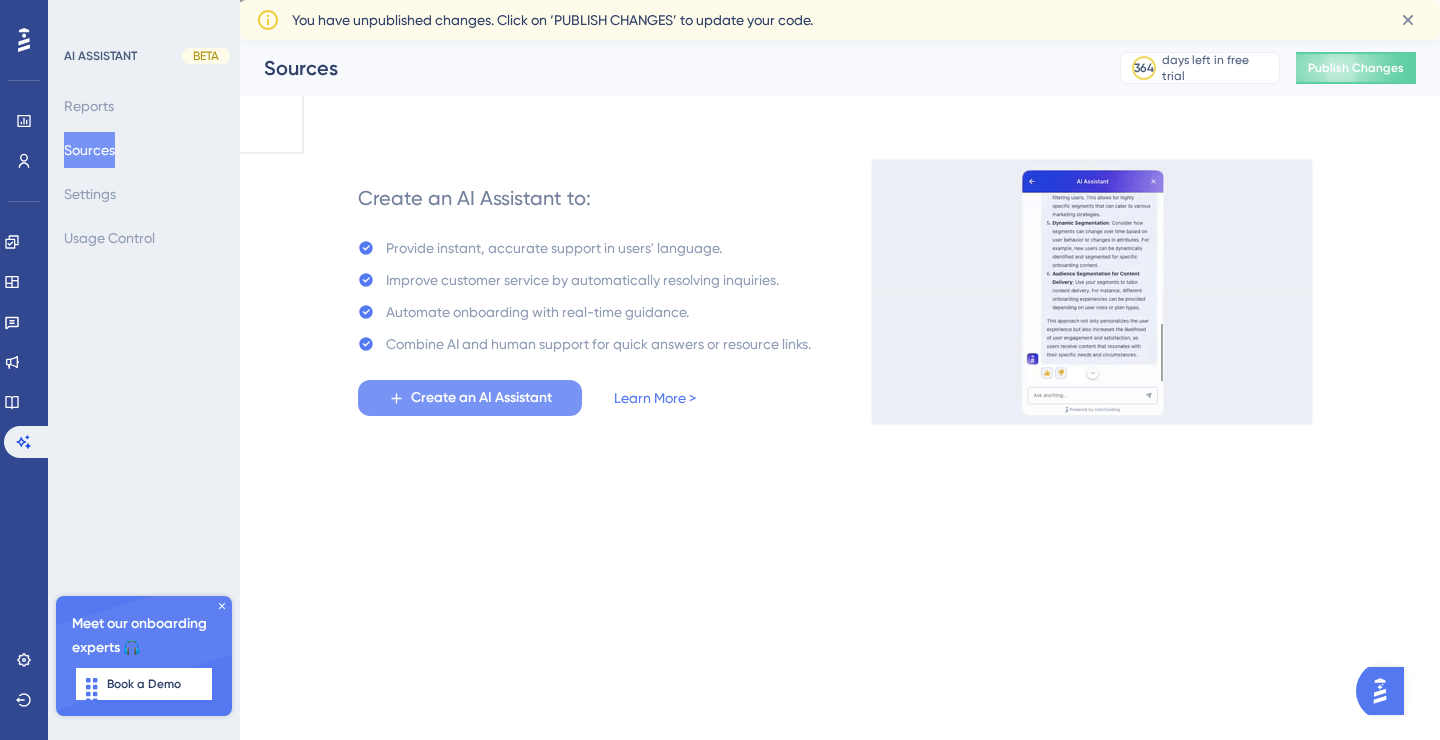 click on "Create an AI Assistant" at bounding box center [481, 398] 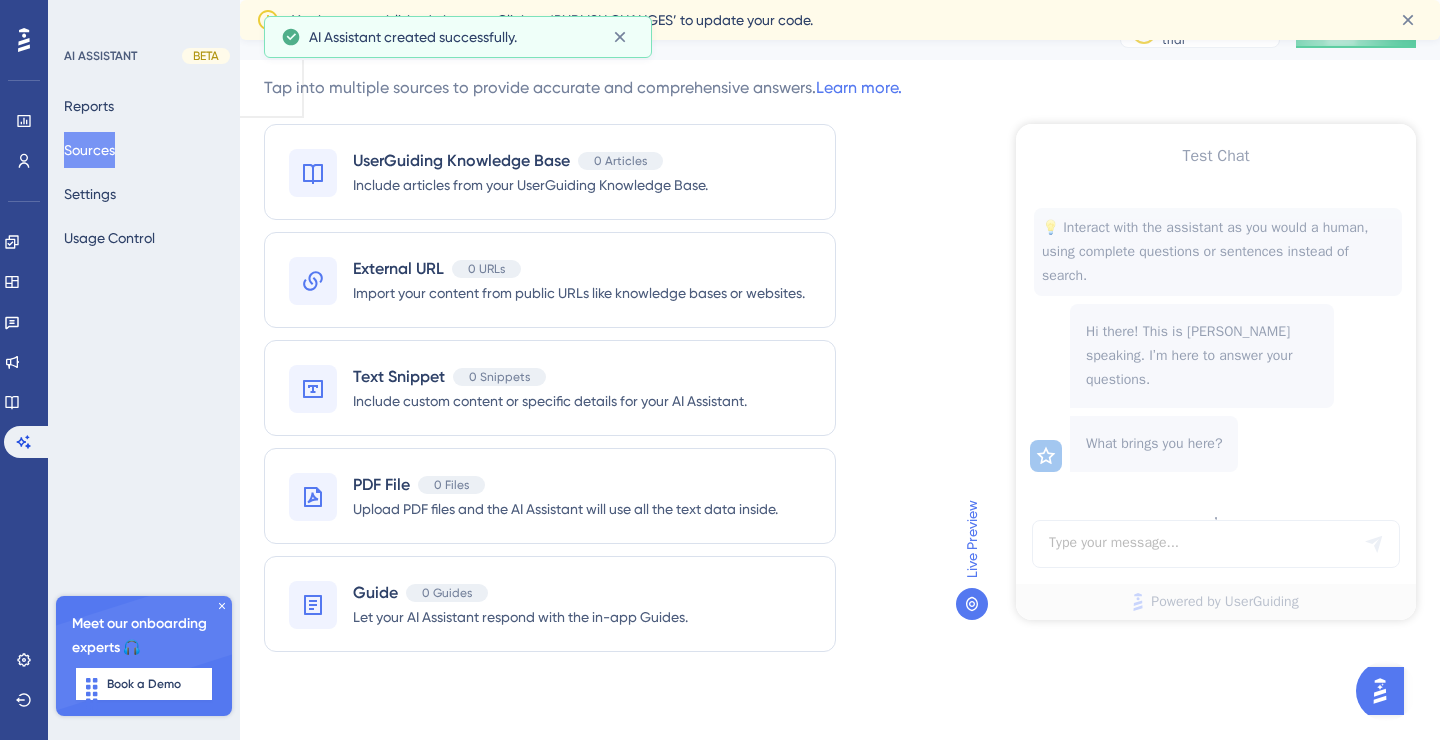 scroll, scrollTop: 0, scrollLeft: 0, axis: both 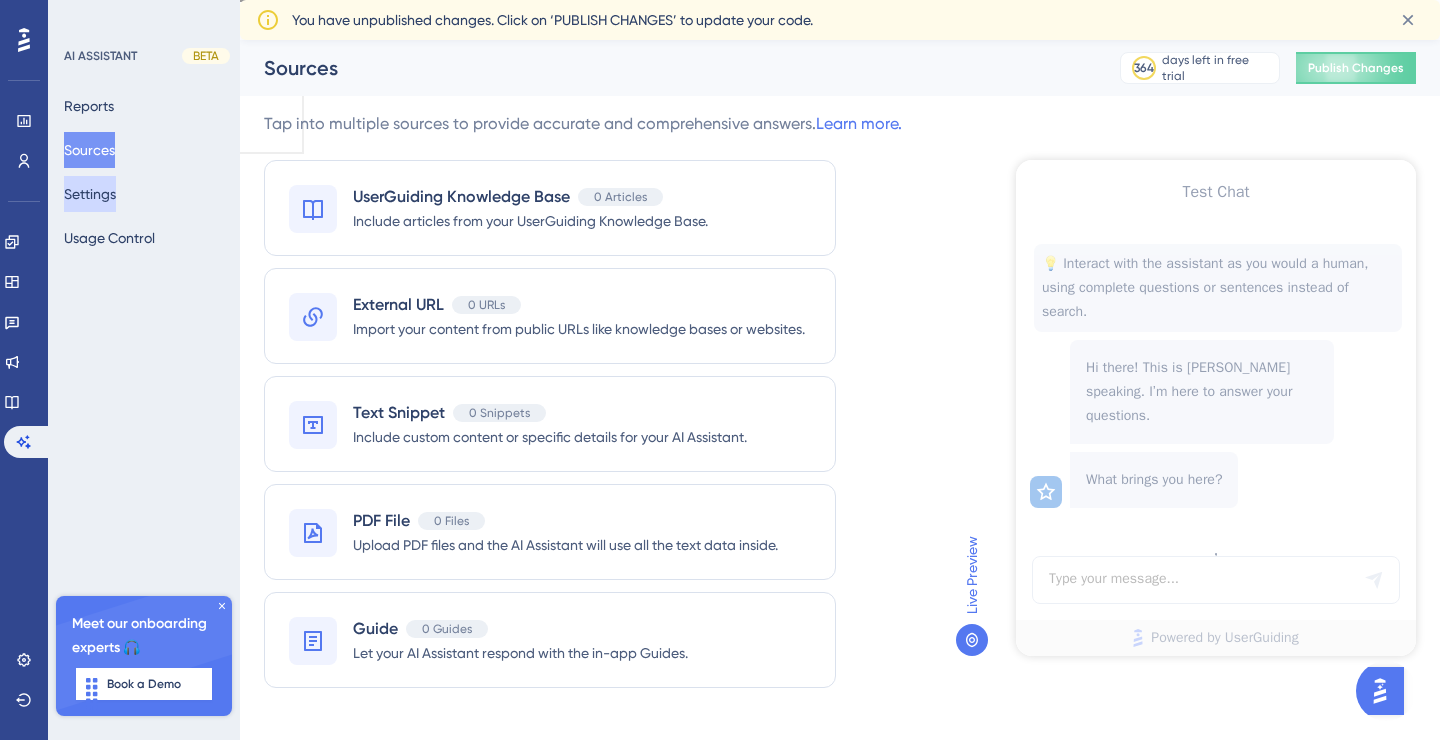 click on "Settings" at bounding box center (90, 194) 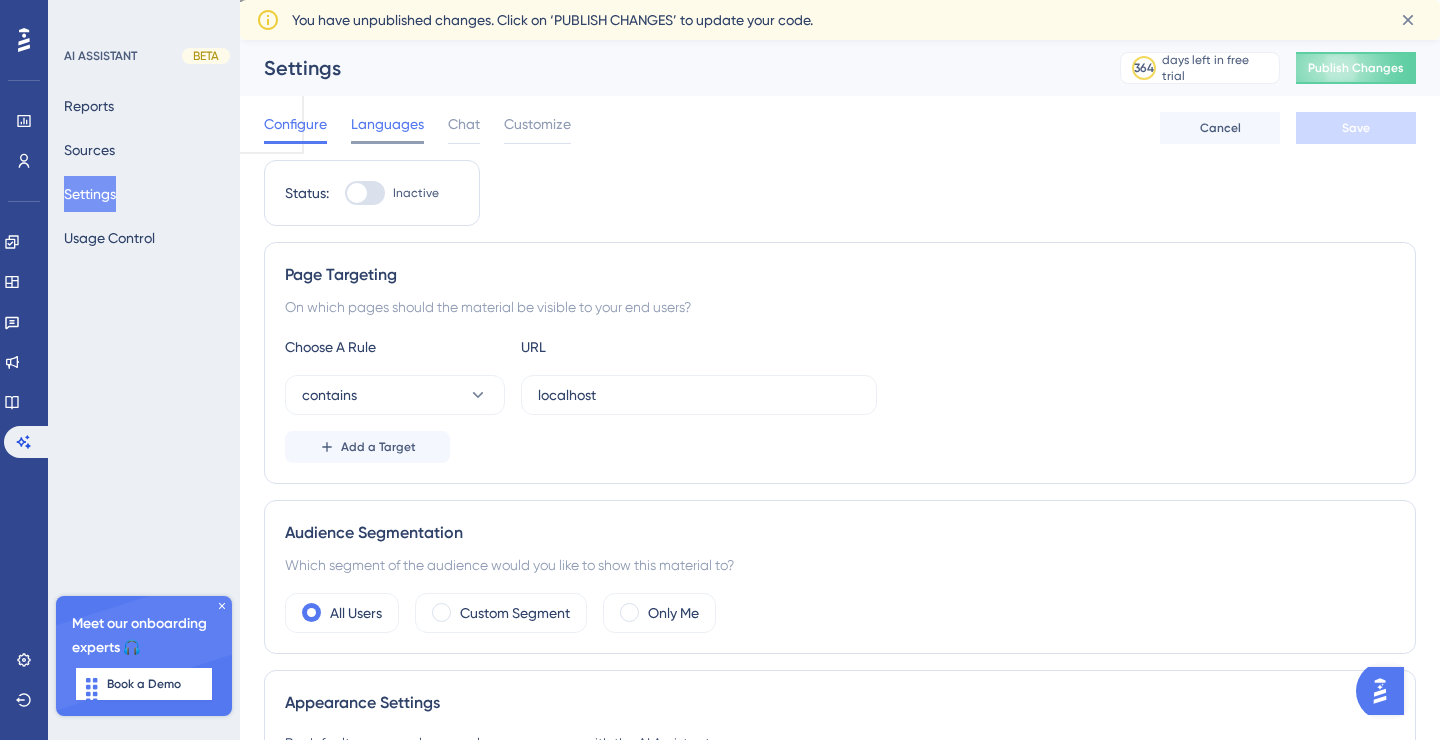 click on "Languages" at bounding box center (387, 124) 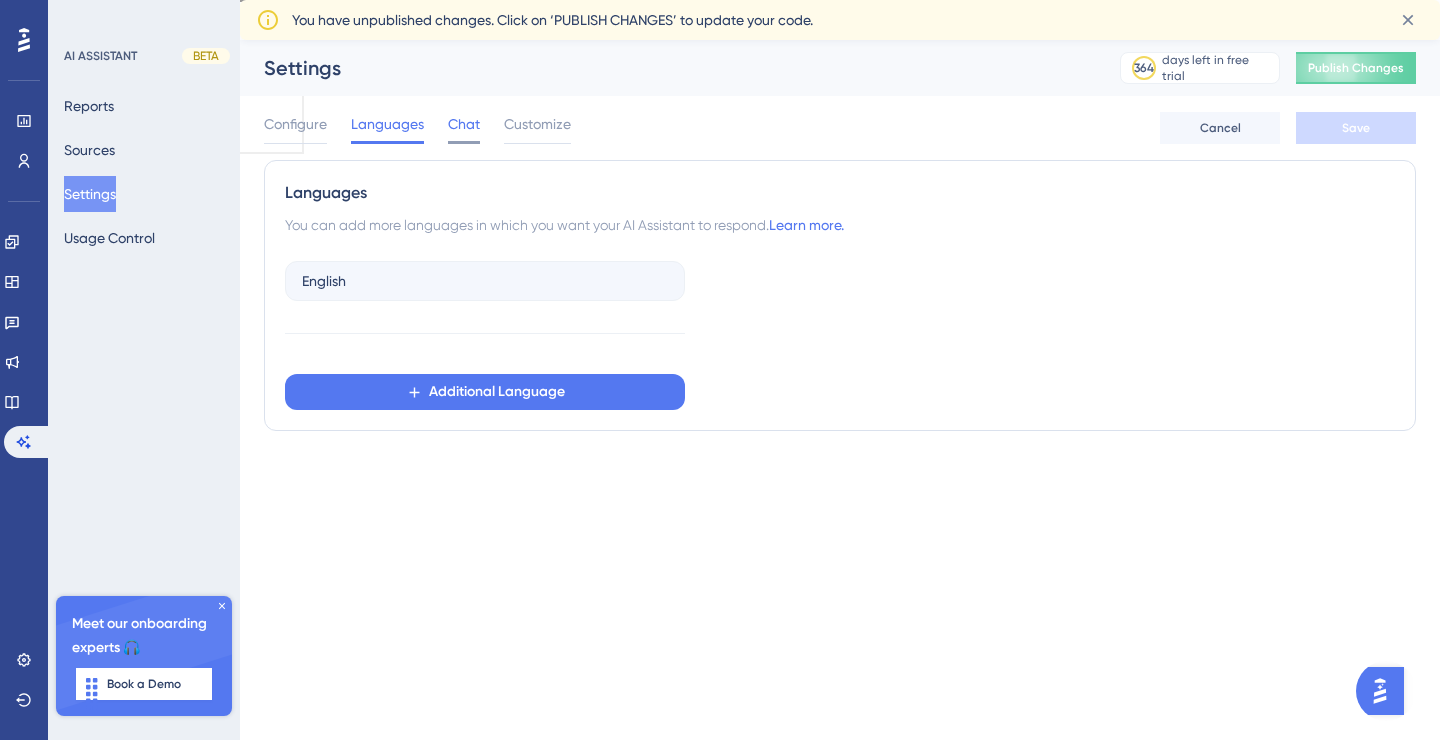 click on "Chat" at bounding box center [464, 124] 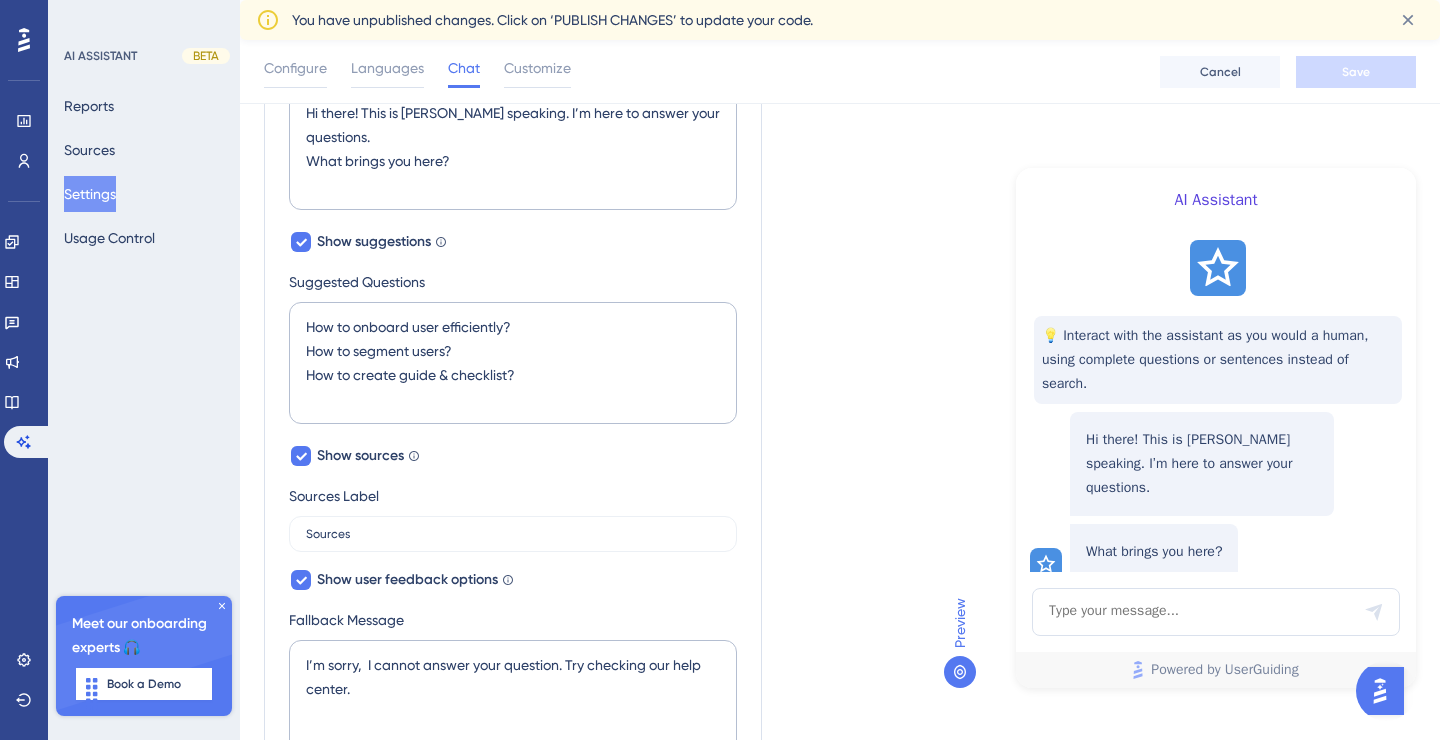 scroll, scrollTop: 0, scrollLeft: 0, axis: both 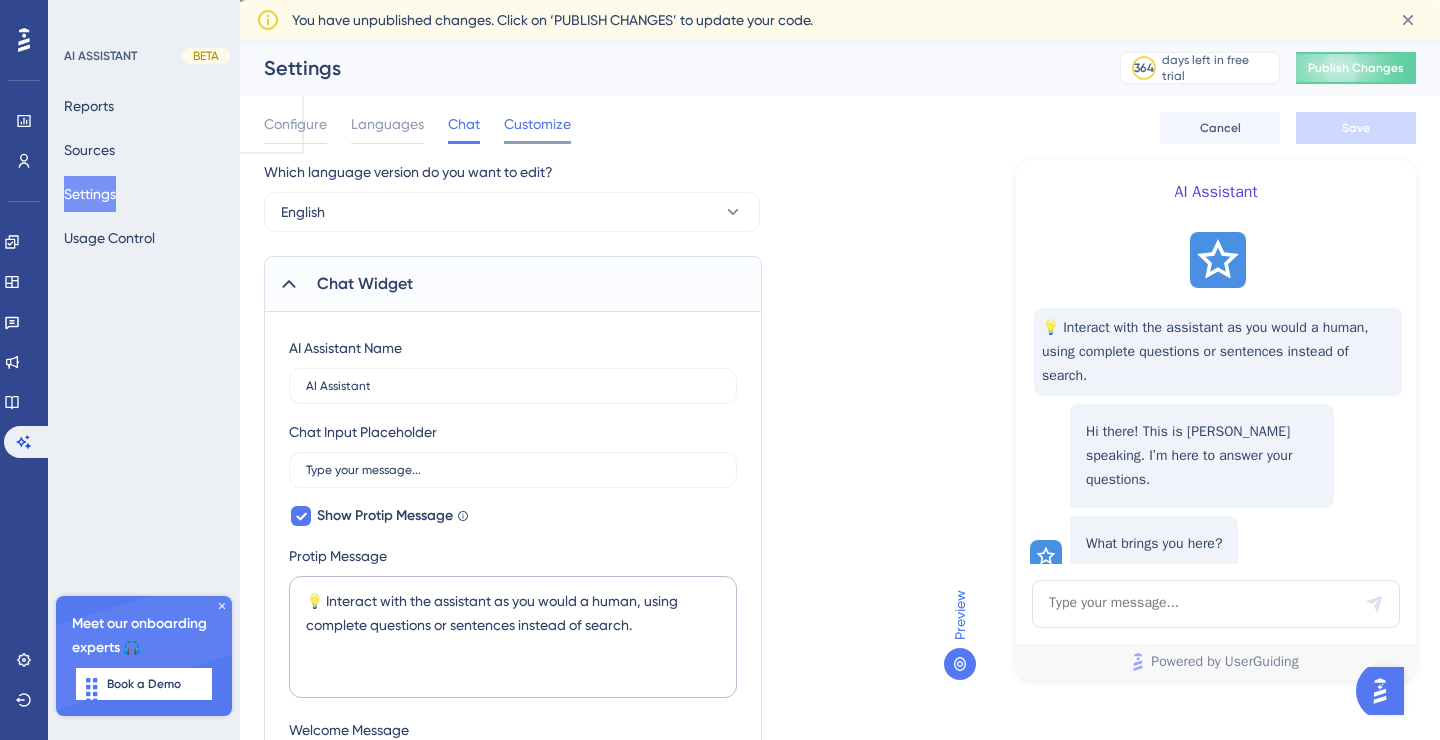 click on "Customize" at bounding box center [537, 124] 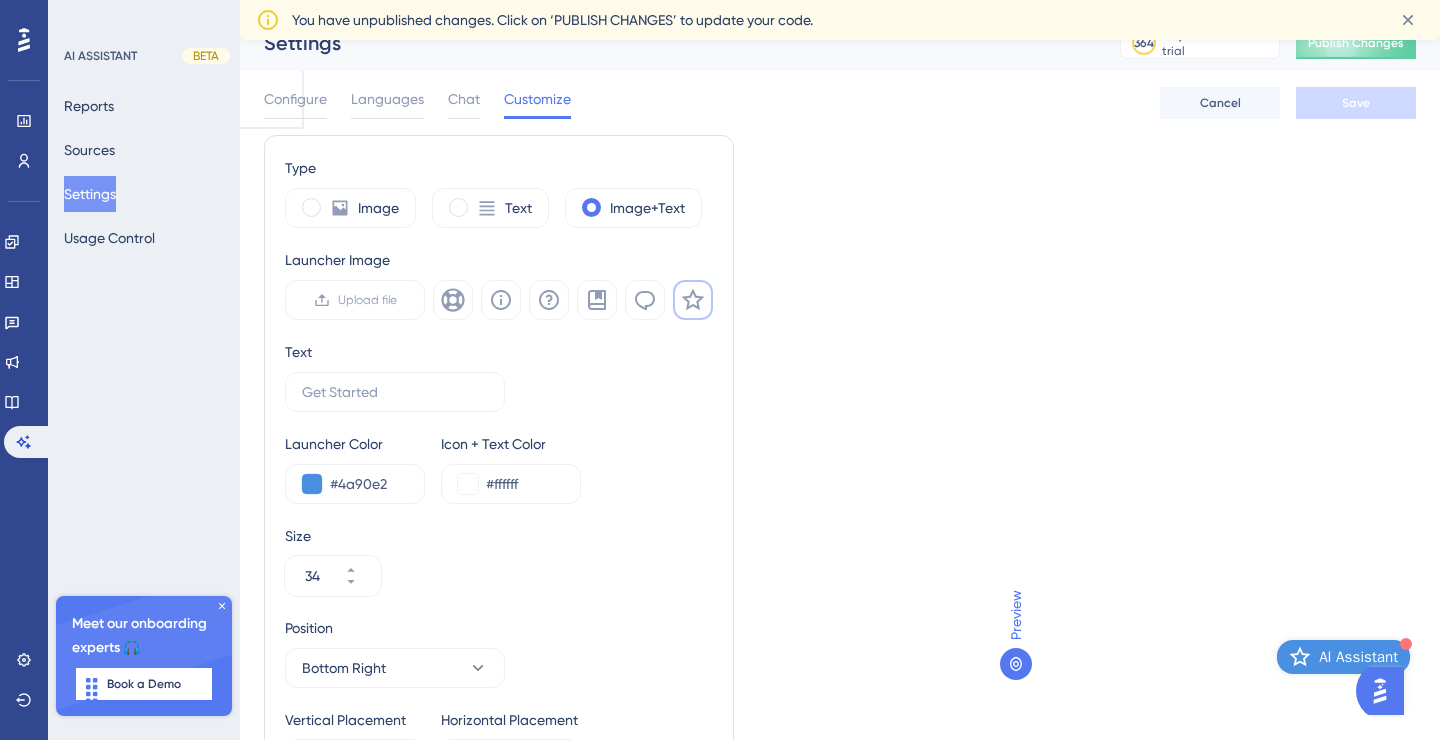 scroll, scrollTop: 0, scrollLeft: 0, axis: both 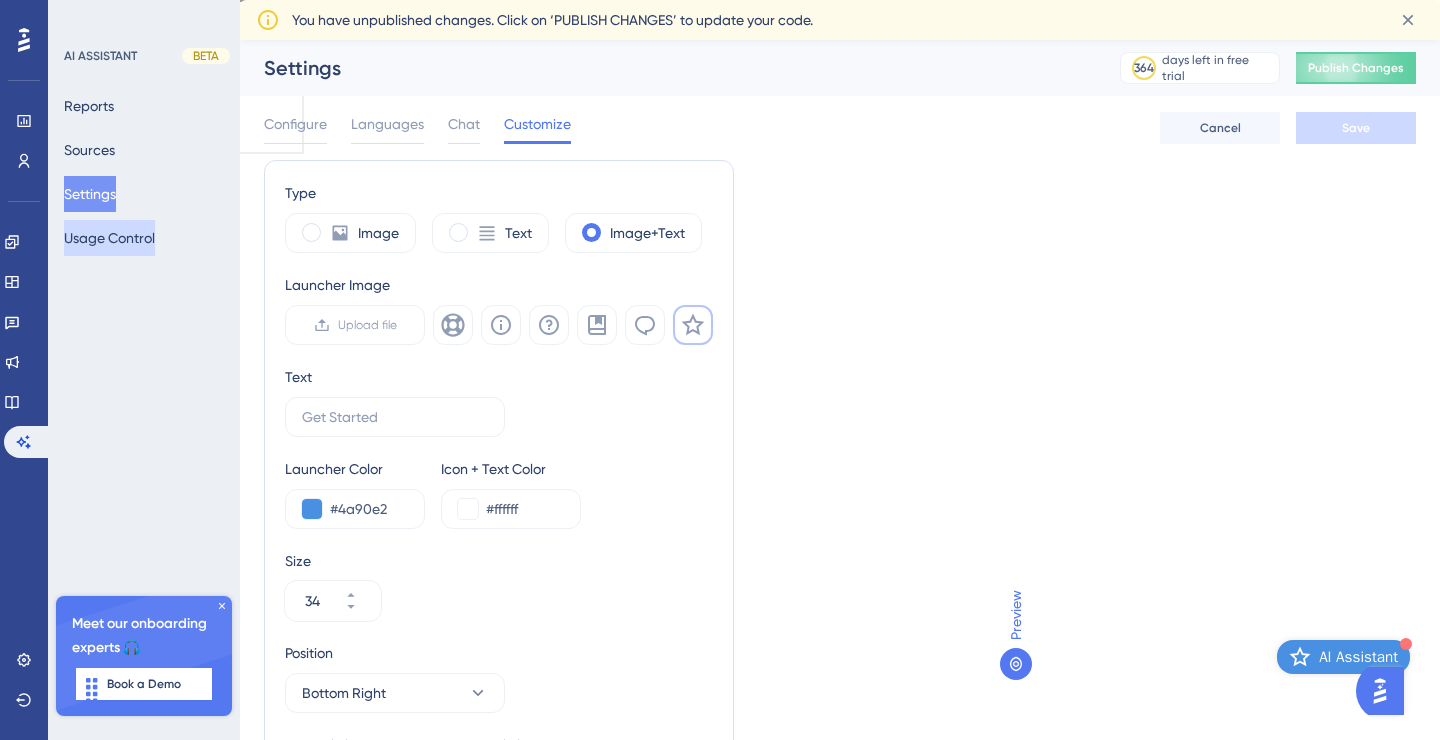 click on "Usage Control" at bounding box center [109, 238] 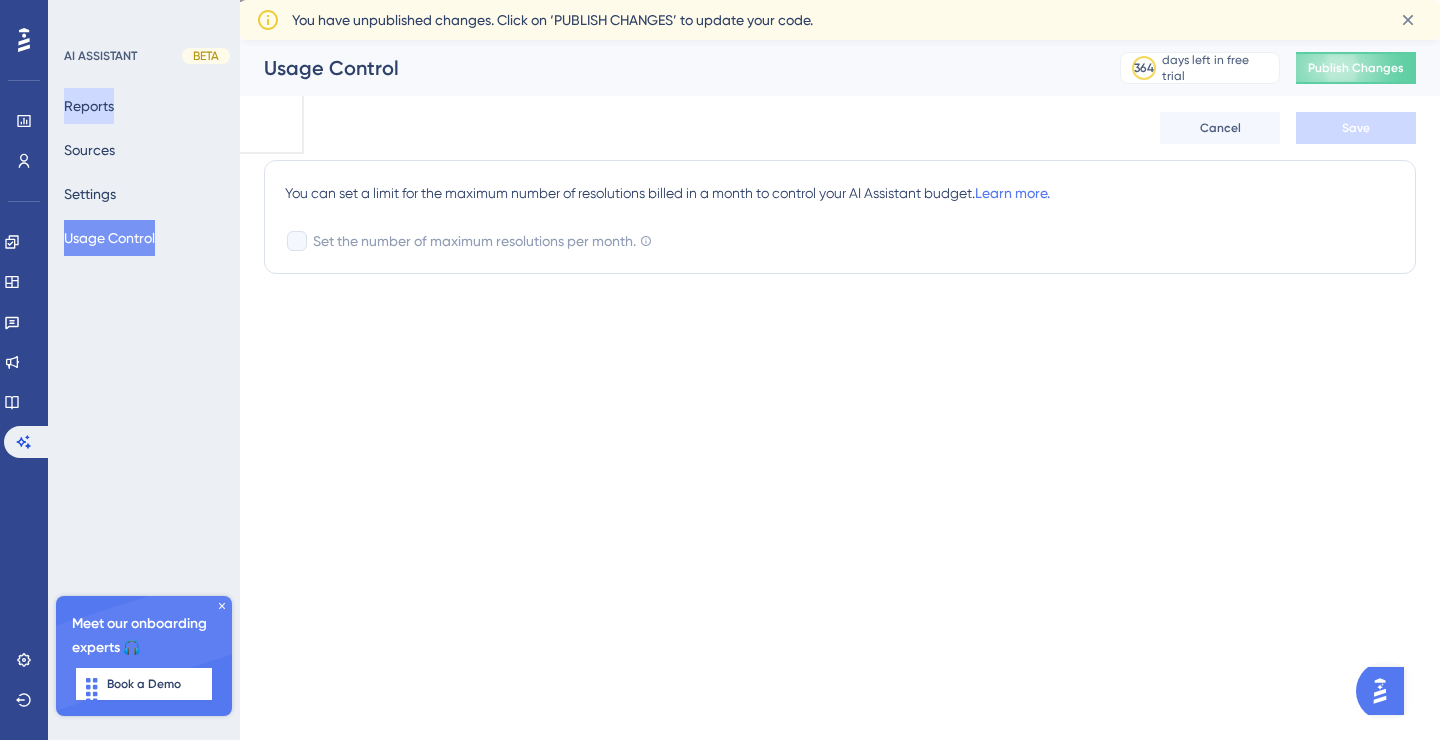 click on "Reports" at bounding box center (89, 106) 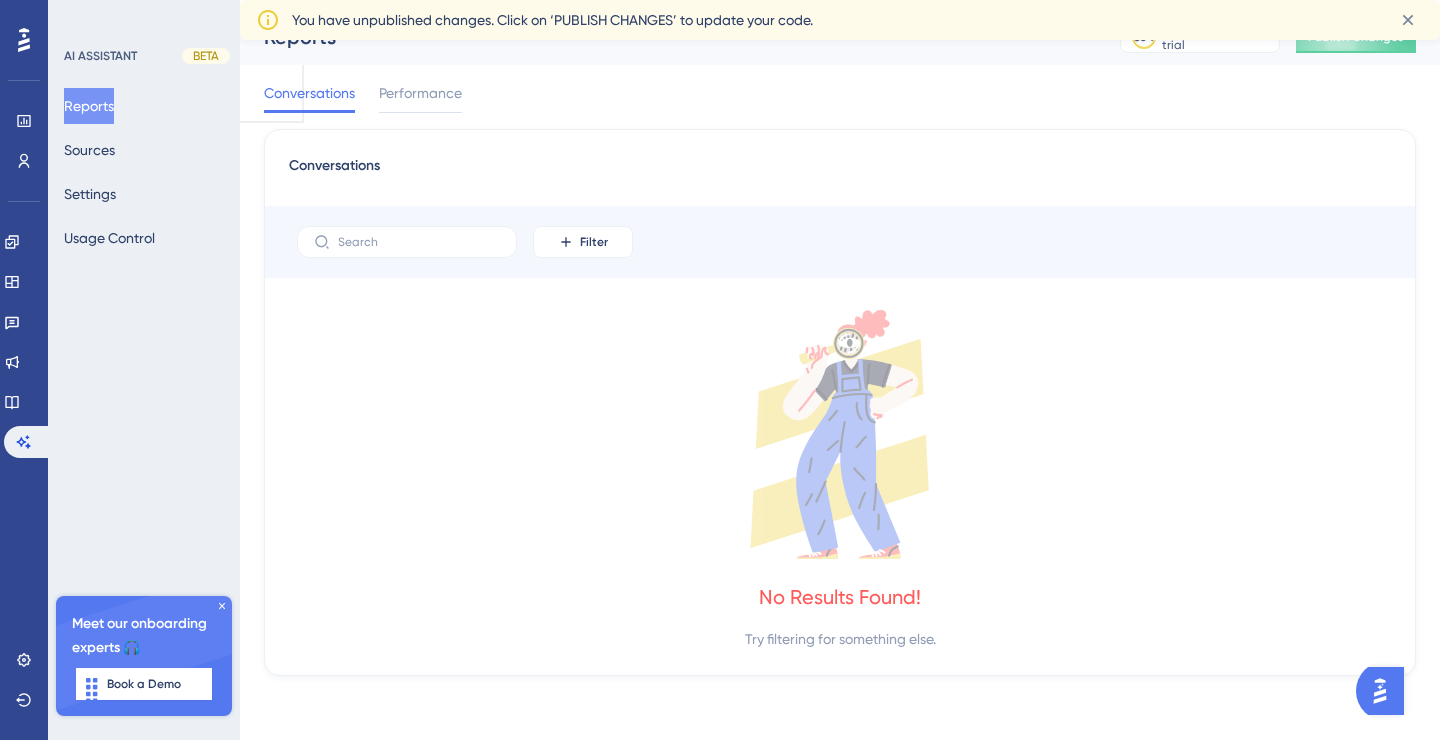 scroll, scrollTop: 0, scrollLeft: 0, axis: both 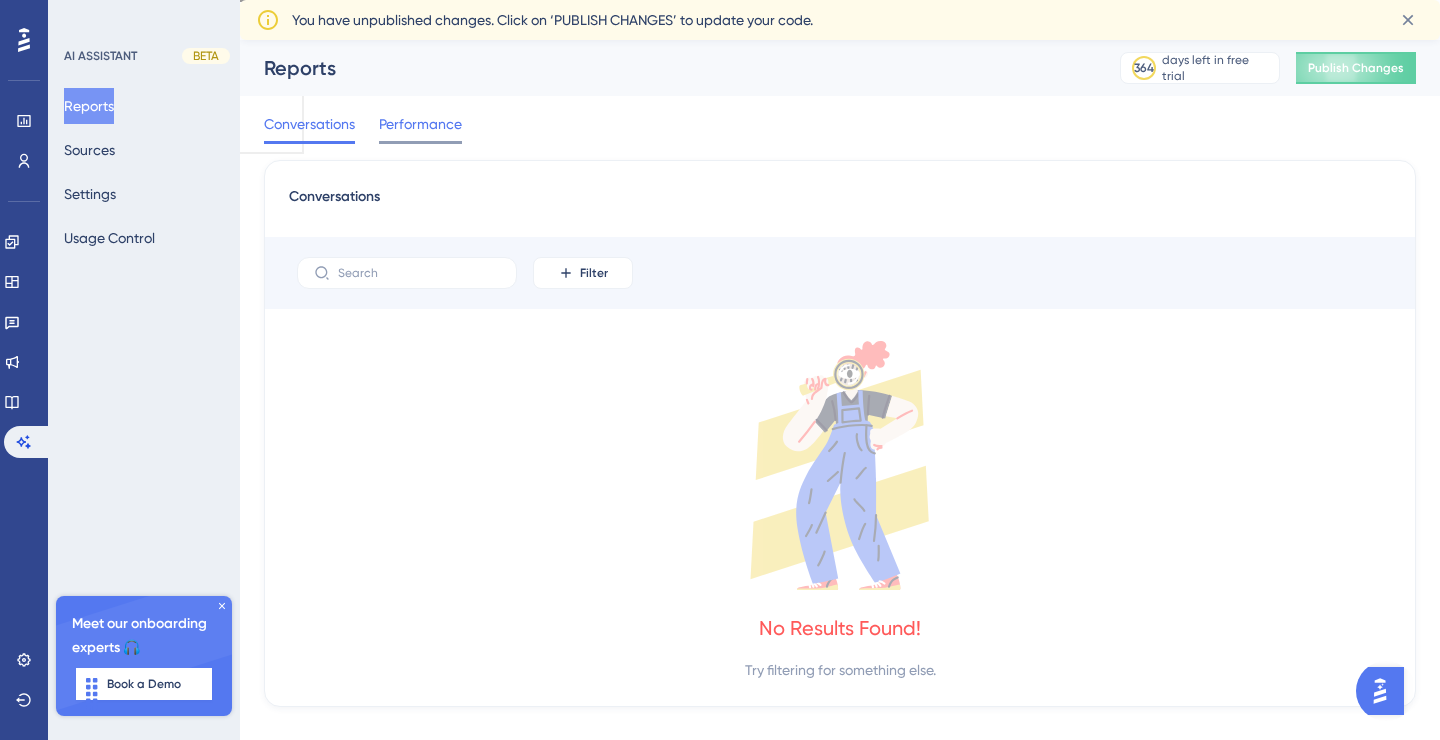 click on "Performance" at bounding box center (420, 124) 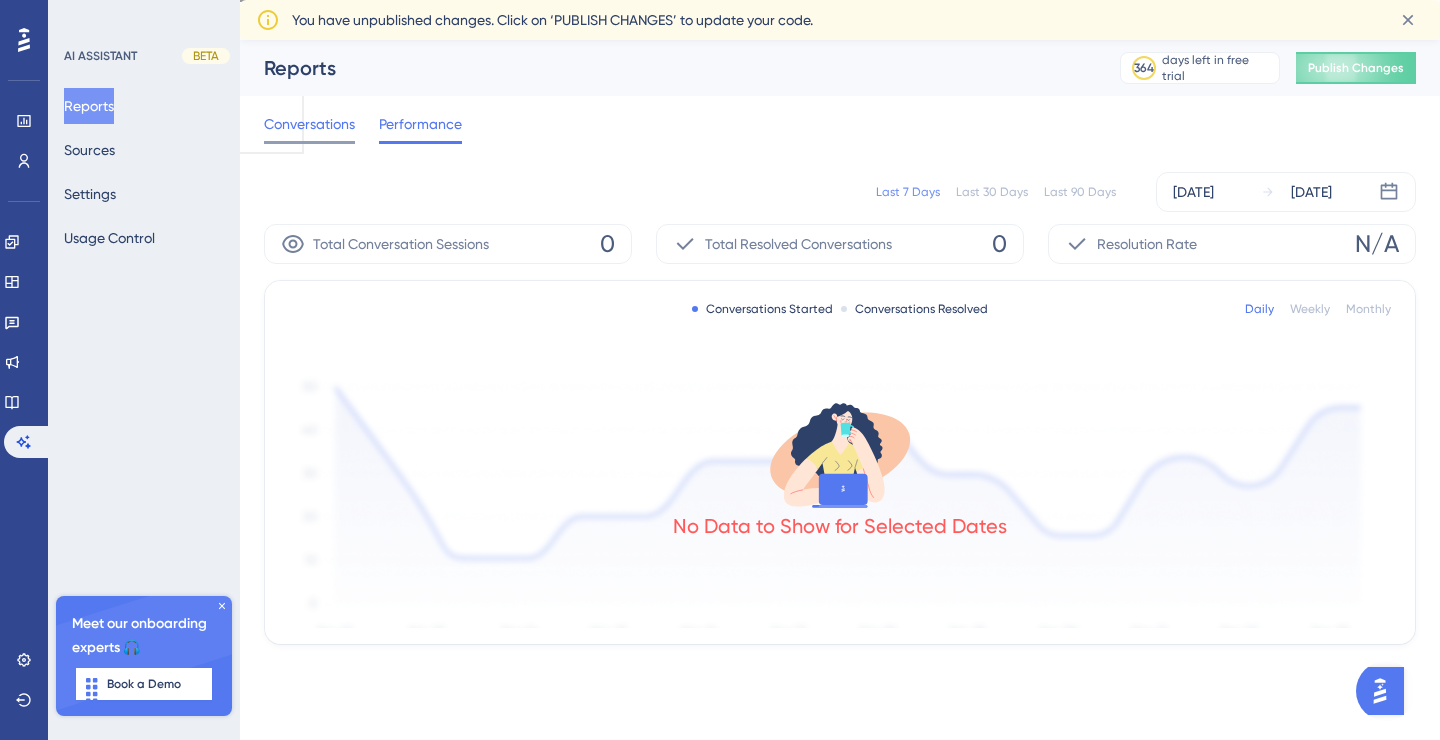 click on "Conversations" at bounding box center [309, 124] 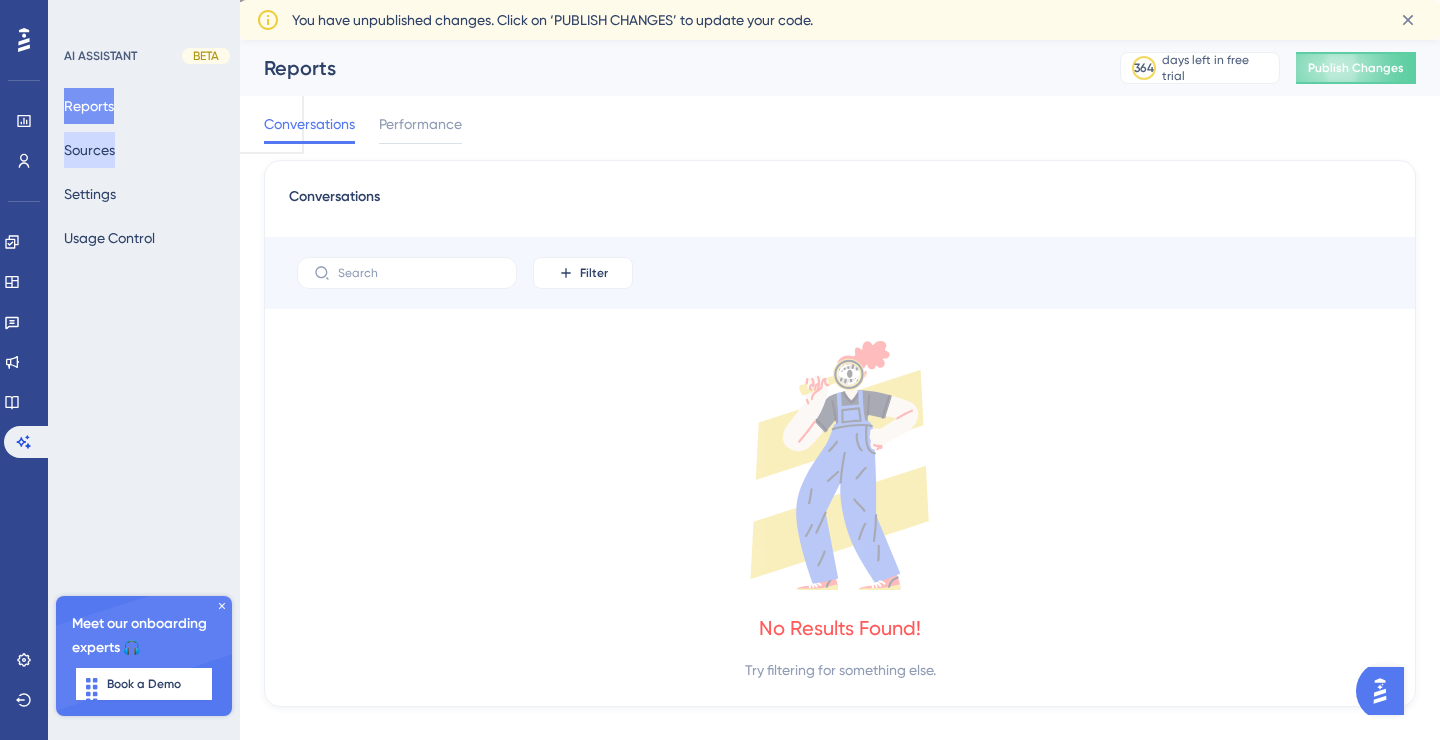 click on "Sources" at bounding box center (89, 150) 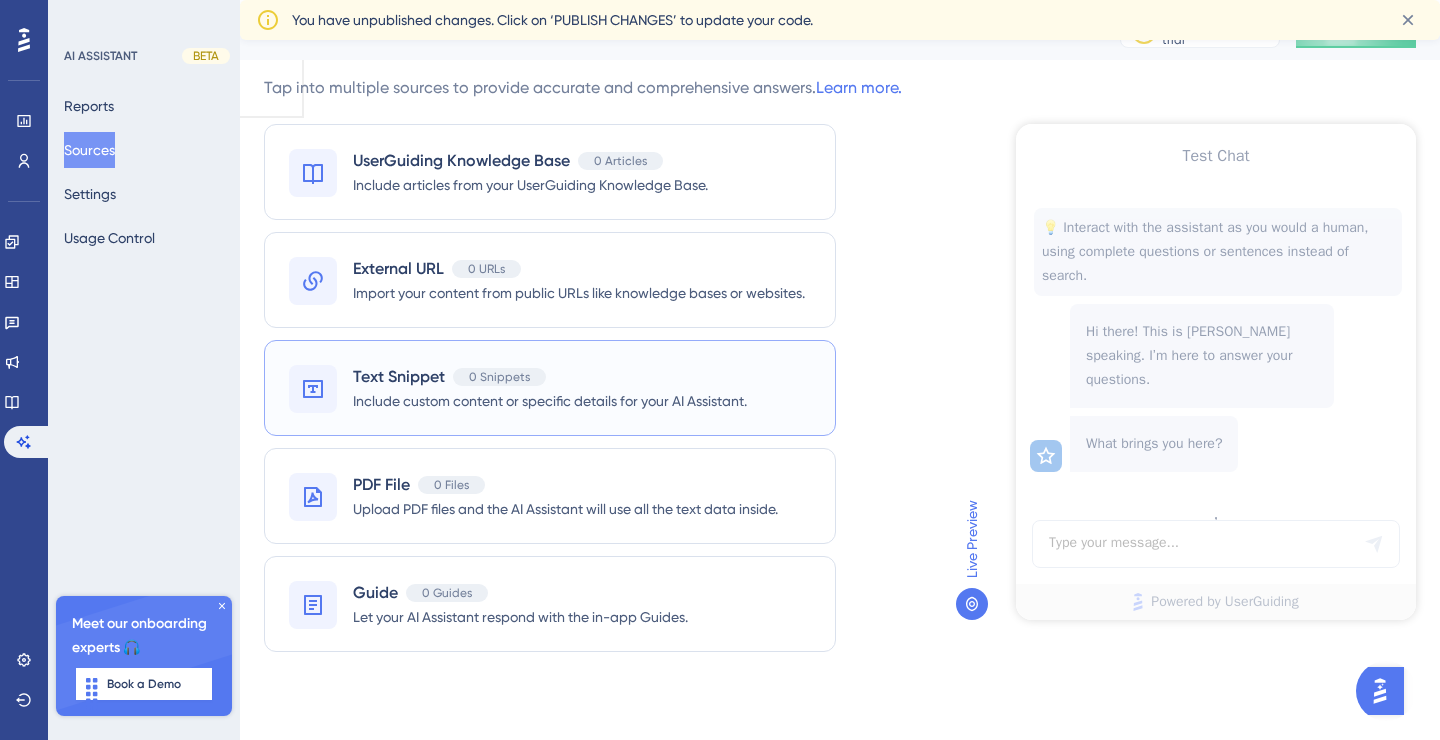 scroll, scrollTop: 0, scrollLeft: 0, axis: both 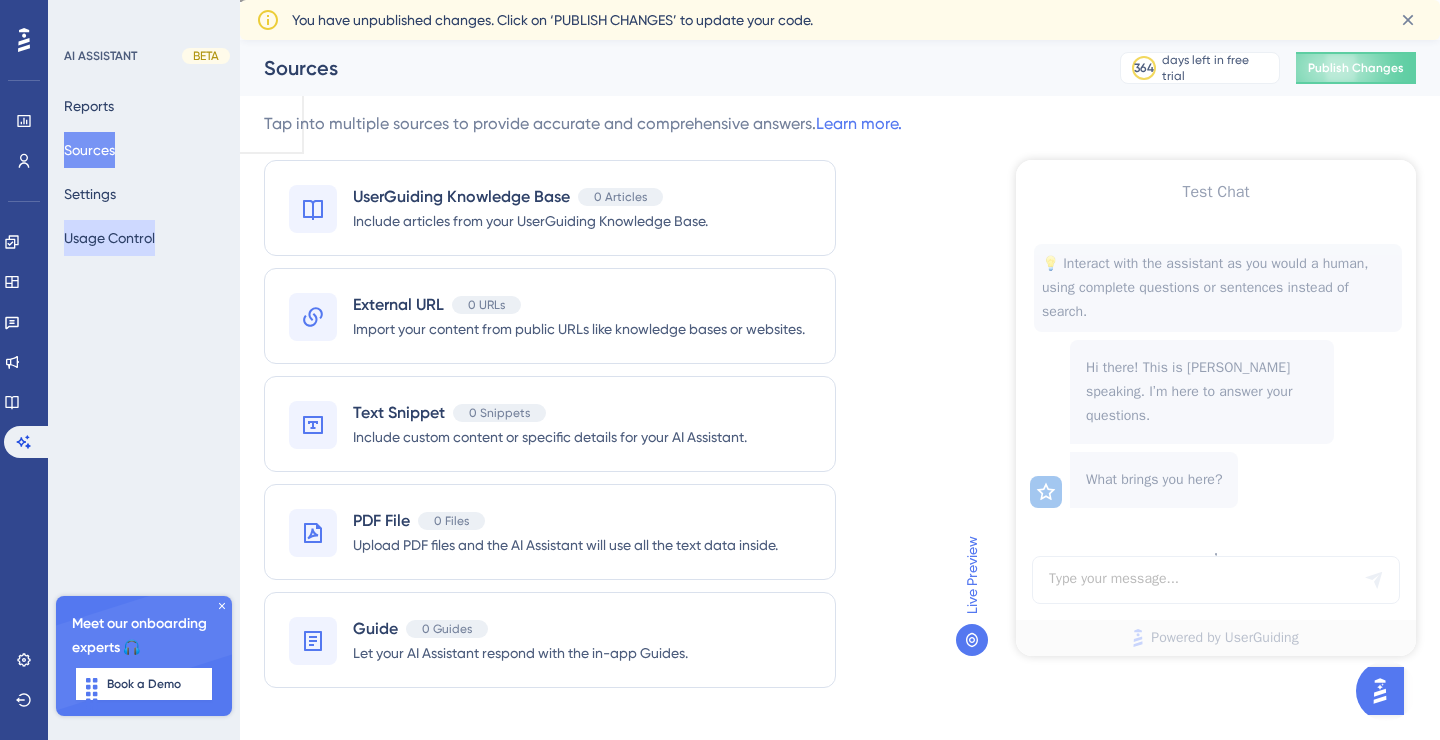click on "Usage Control" at bounding box center (109, 238) 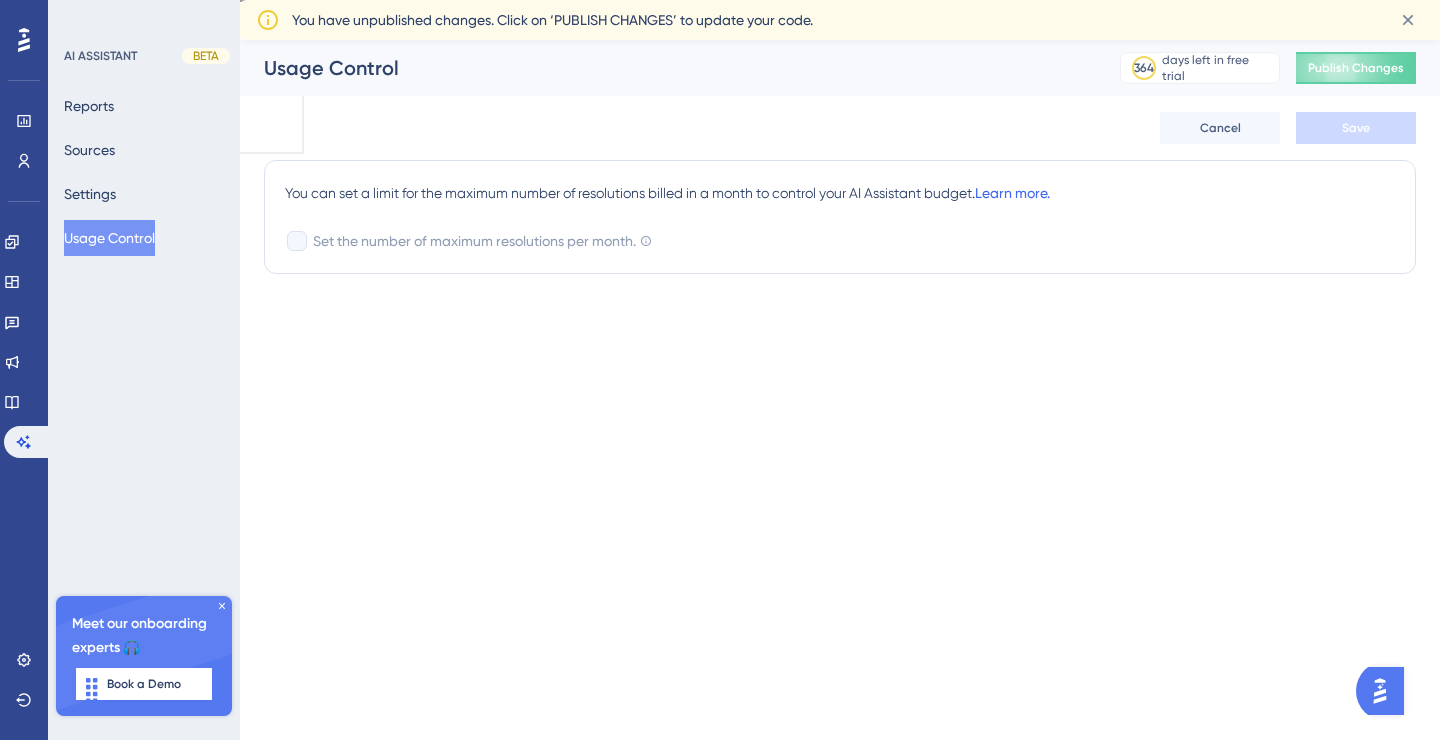 click on "Learn more." at bounding box center (1012, 193) 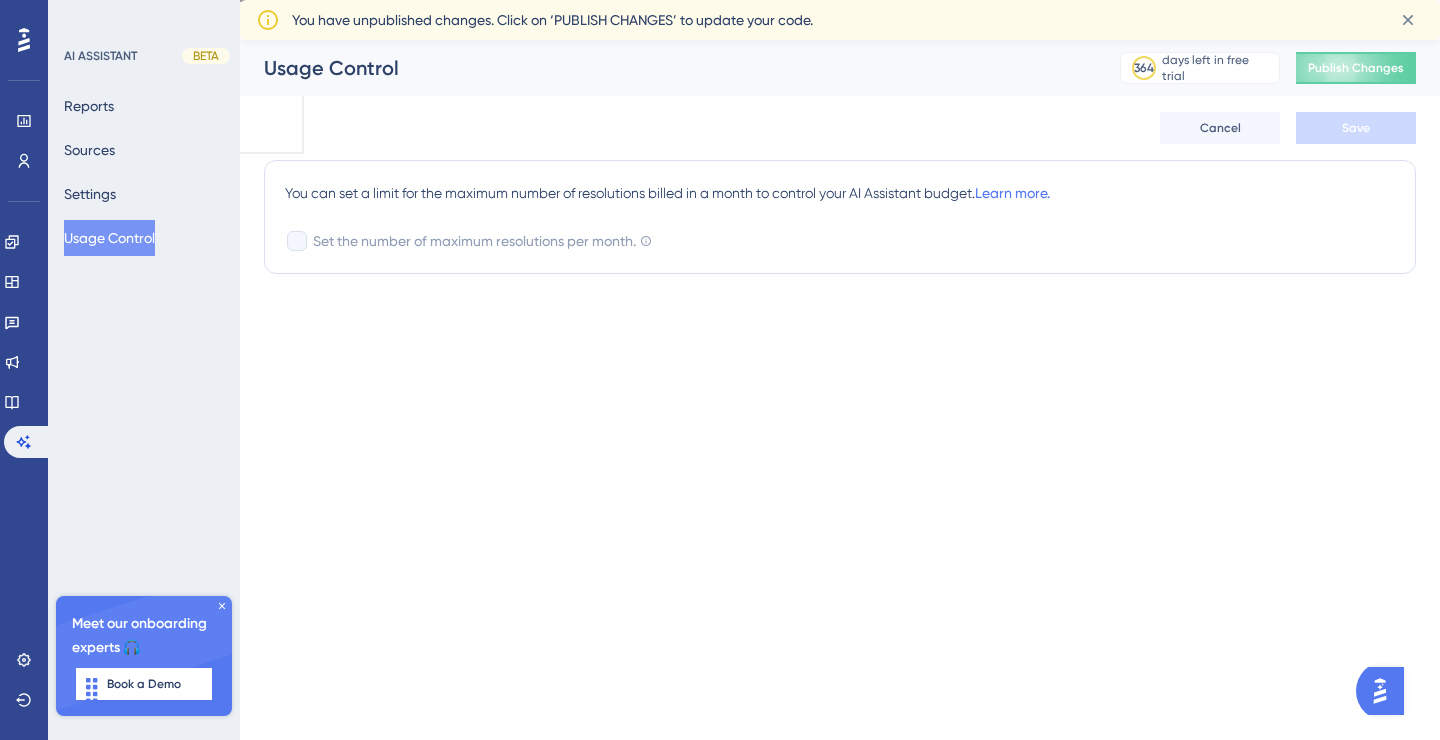 click 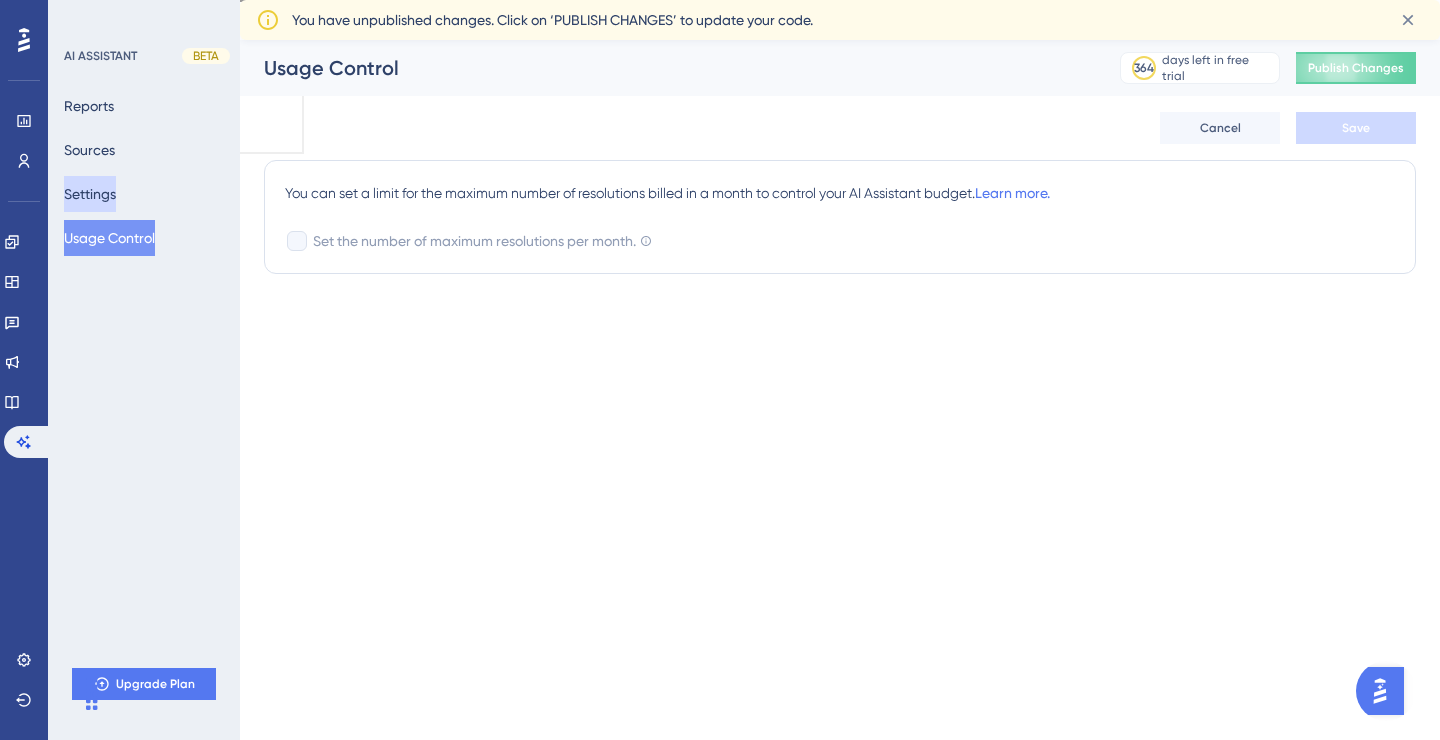 click on "Settings" at bounding box center [90, 194] 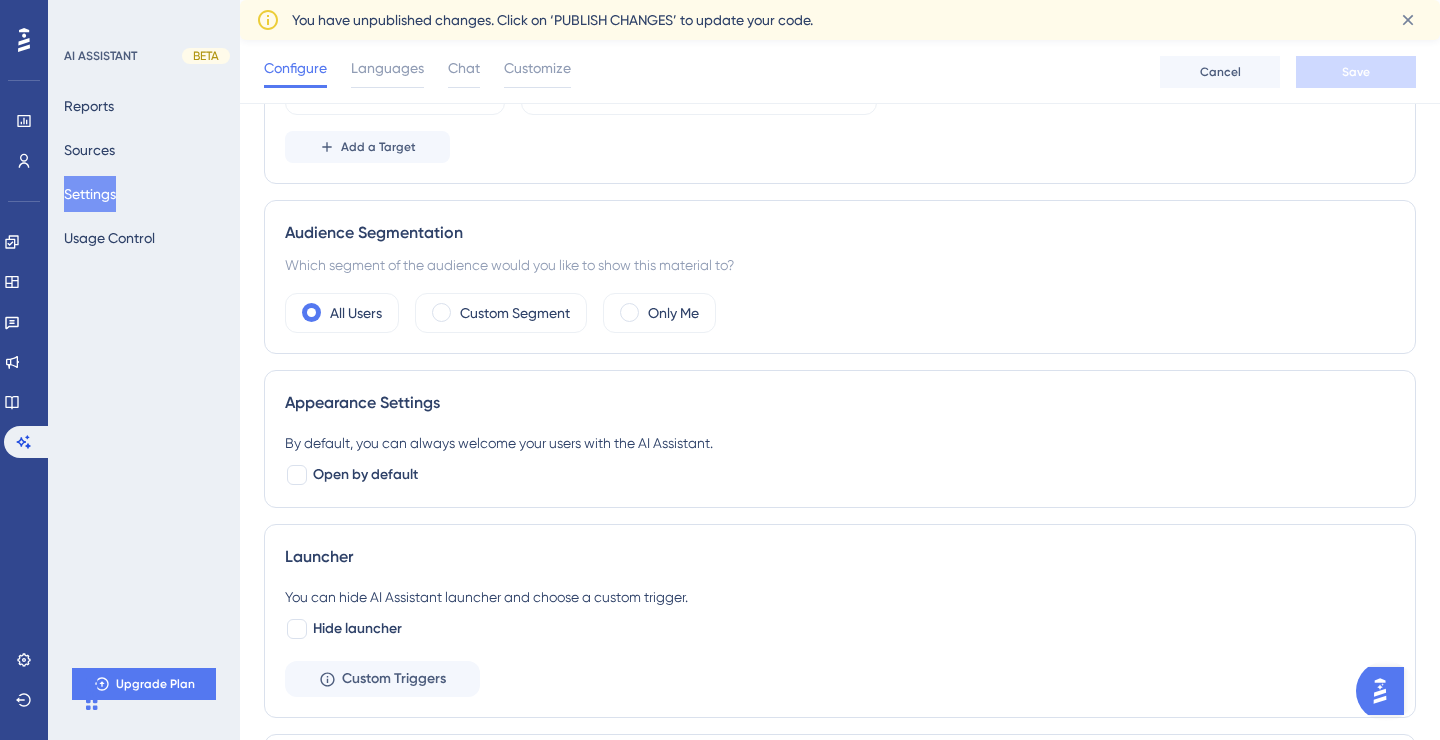 scroll, scrollTop: 536, scrollLeft: 0, axis: vertical 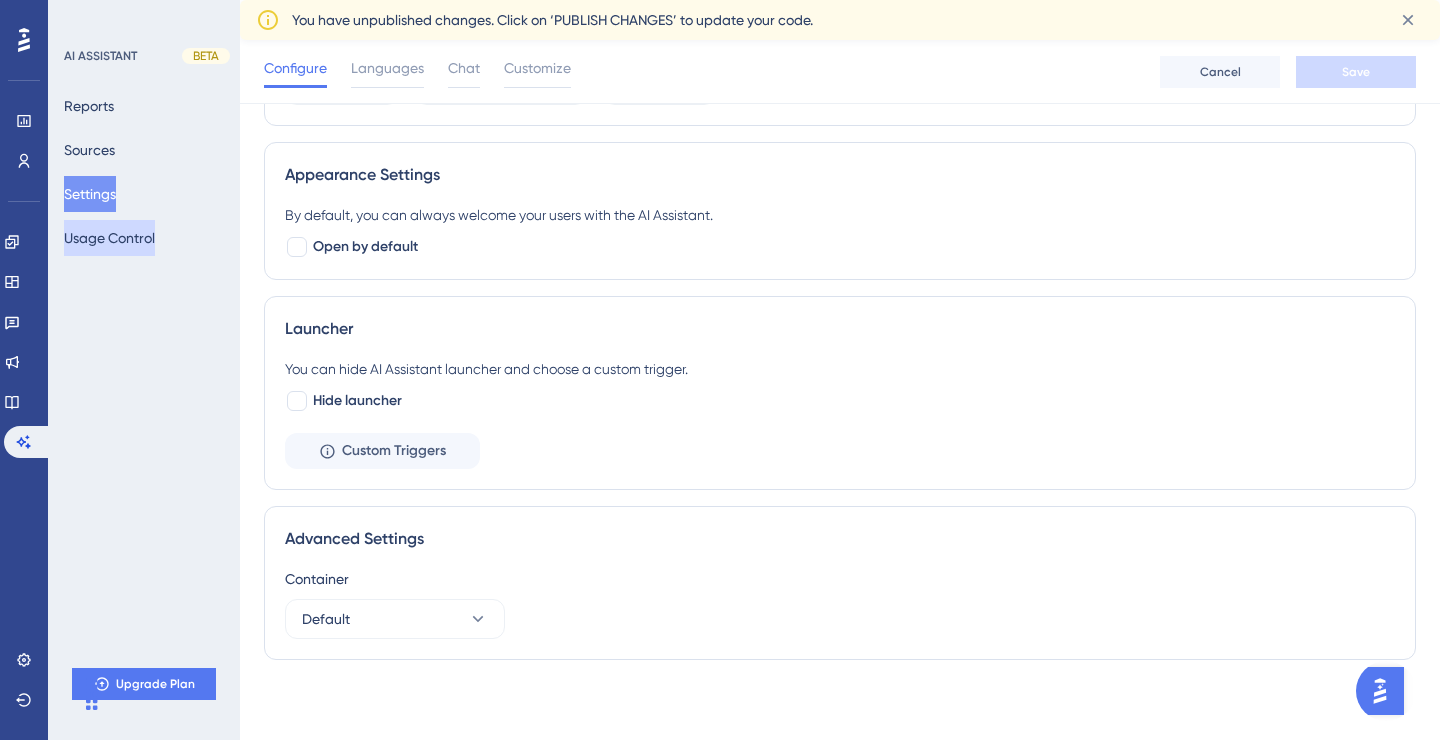 click on "Usage Control" at bounding box center (109, 238) 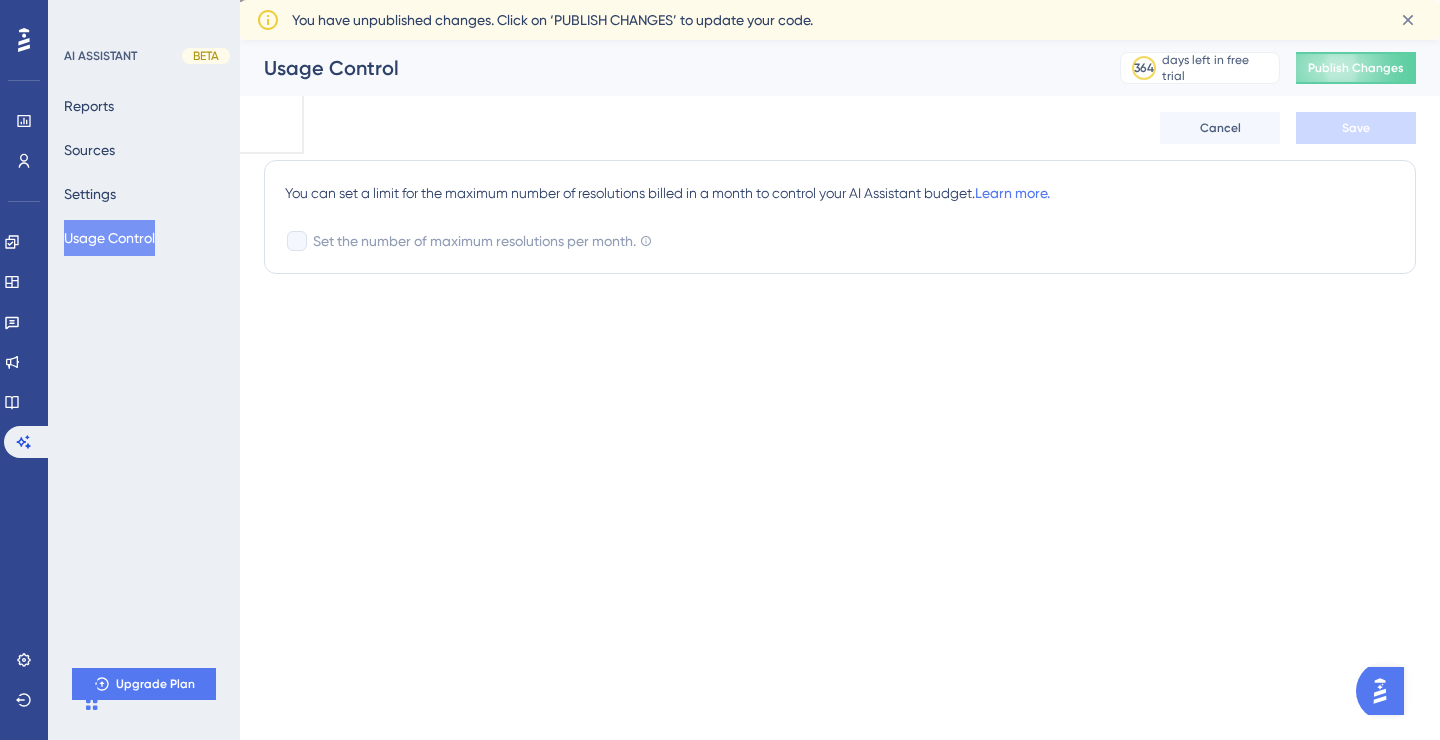 scroll, scrollTop: 0, scrollLeft: 0, axis: both 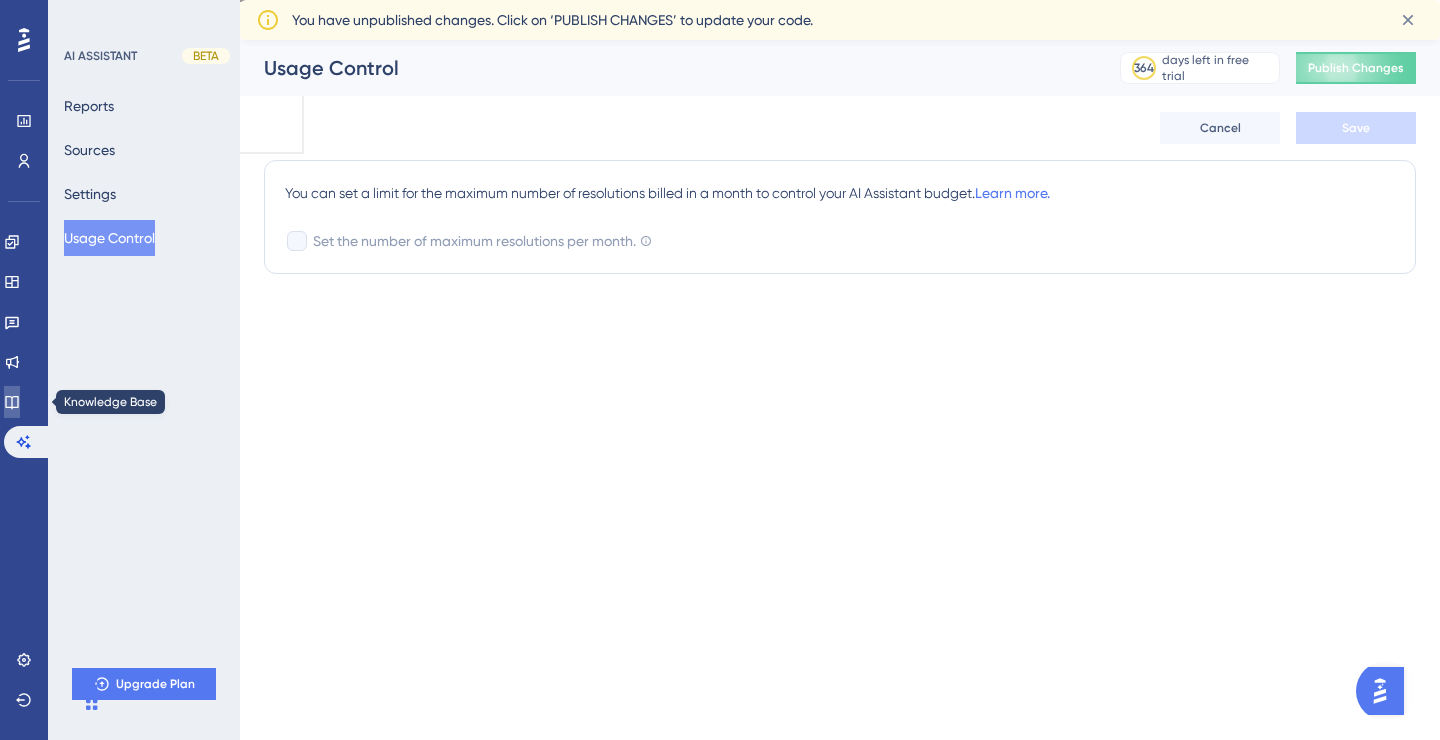 click 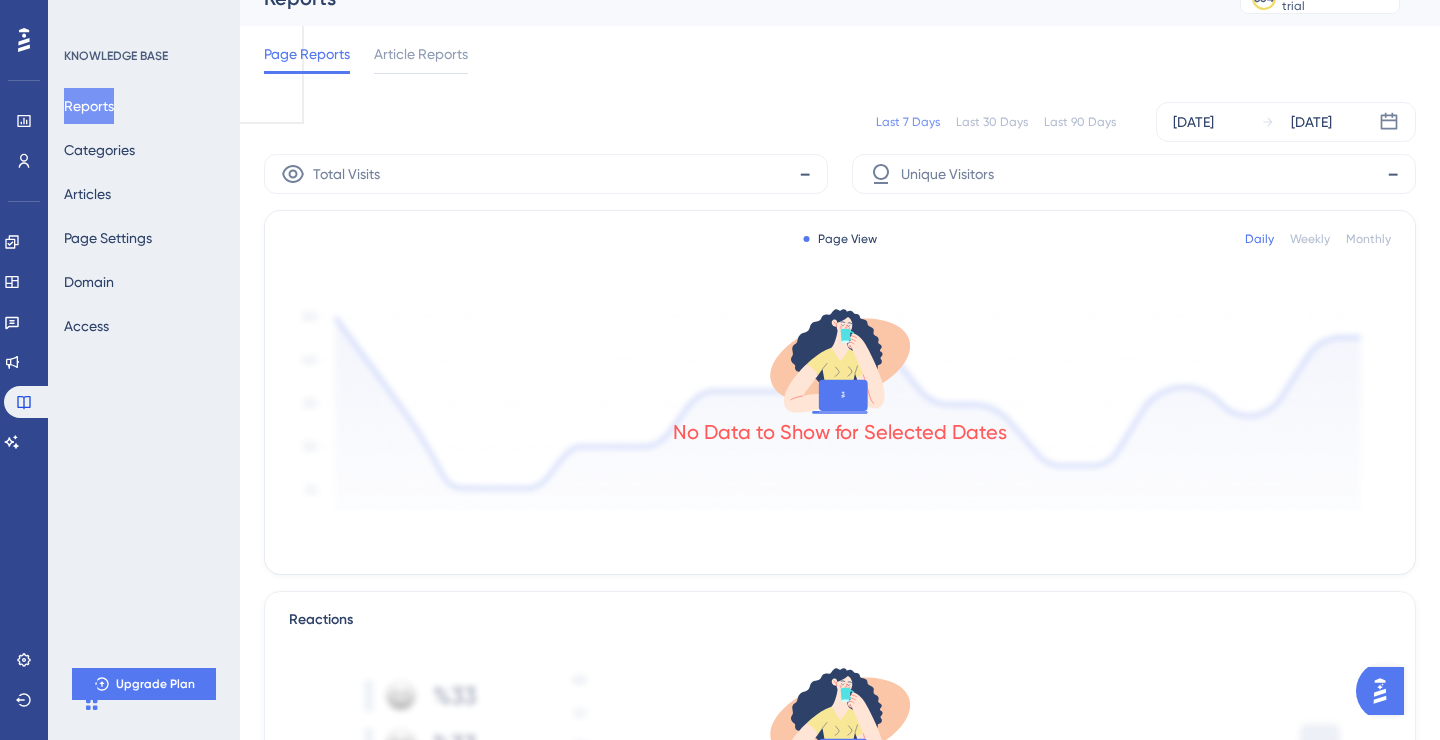scroll, scrollTop: 0, scrollLeft: 0, axis: both 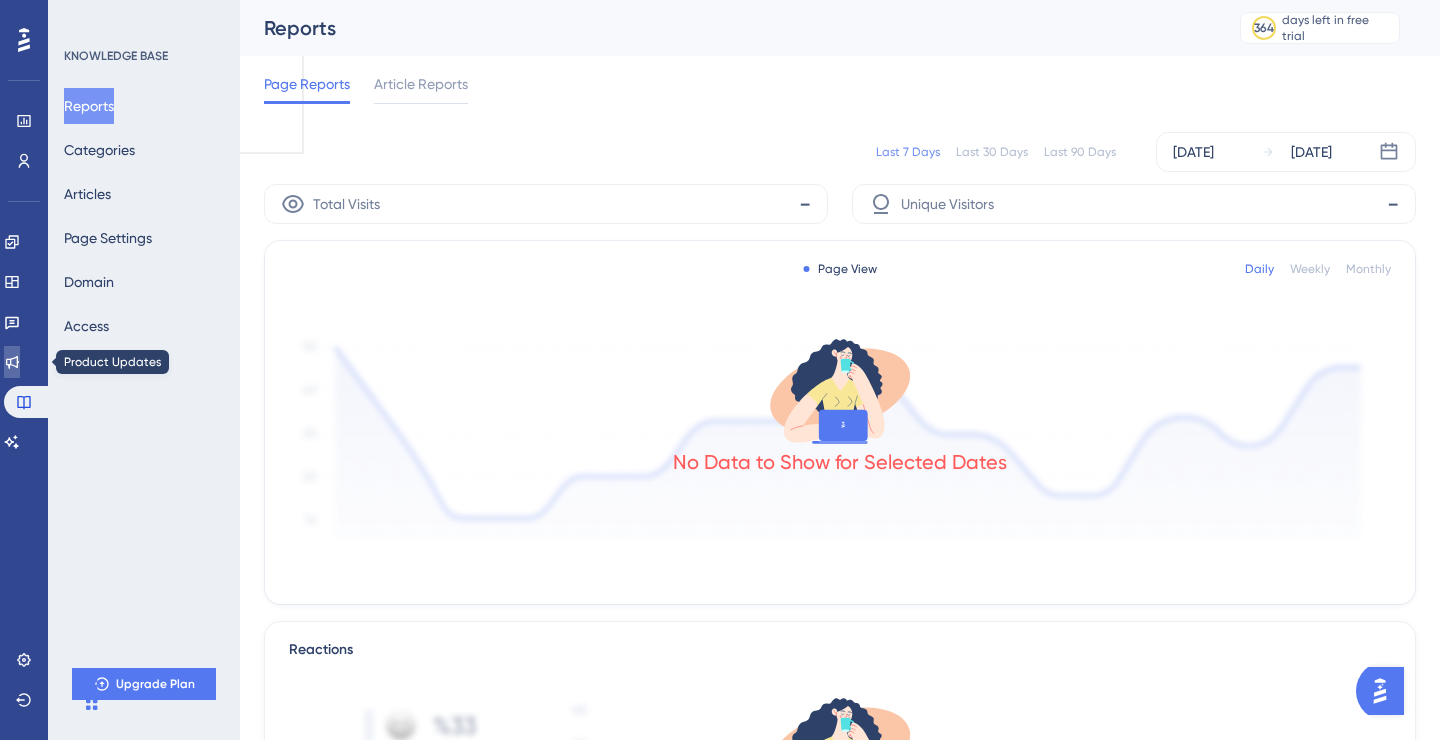 click 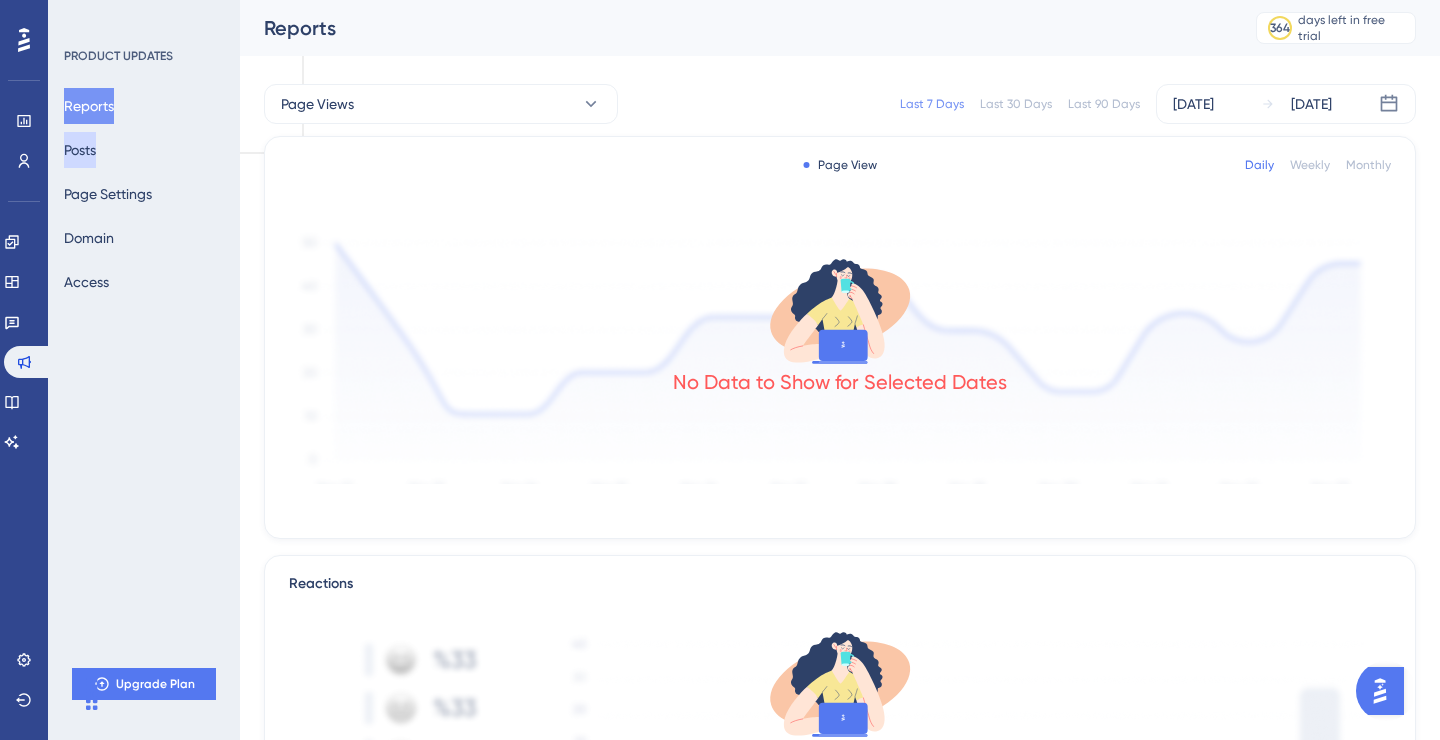 click on "Posts" at bounding box center (80, 150) 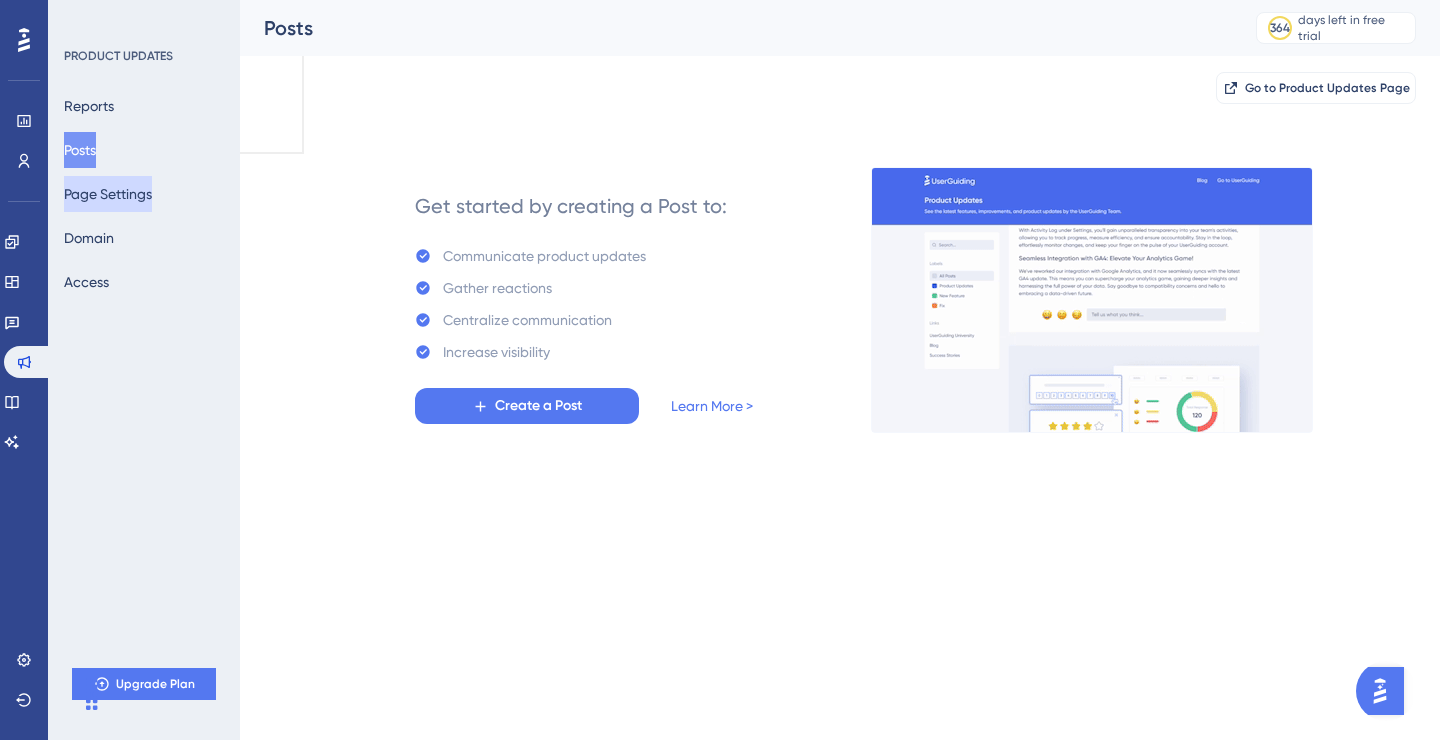 click on "Page Settings" at bounding box center (108, 194) 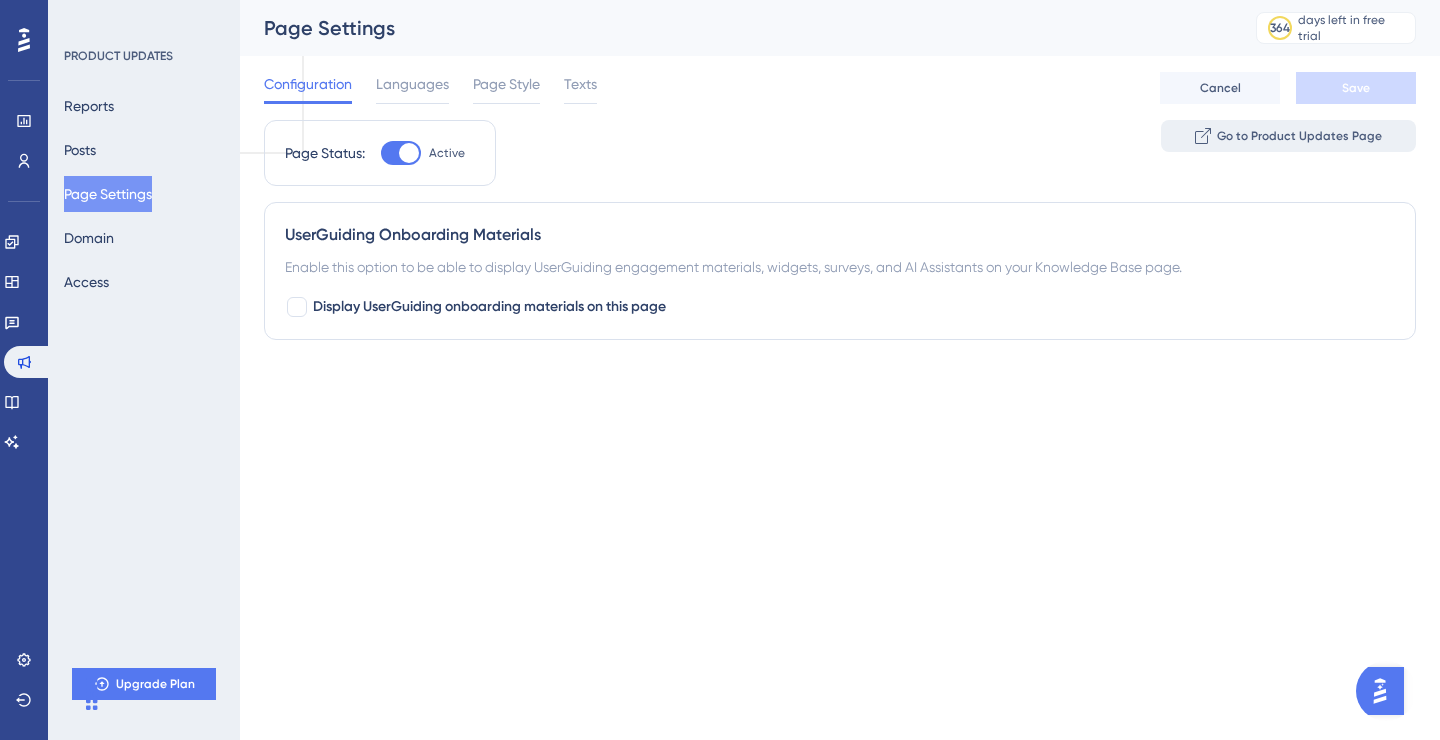 click on "Go to Product Updates Page" at bounding box center (1299, 136) 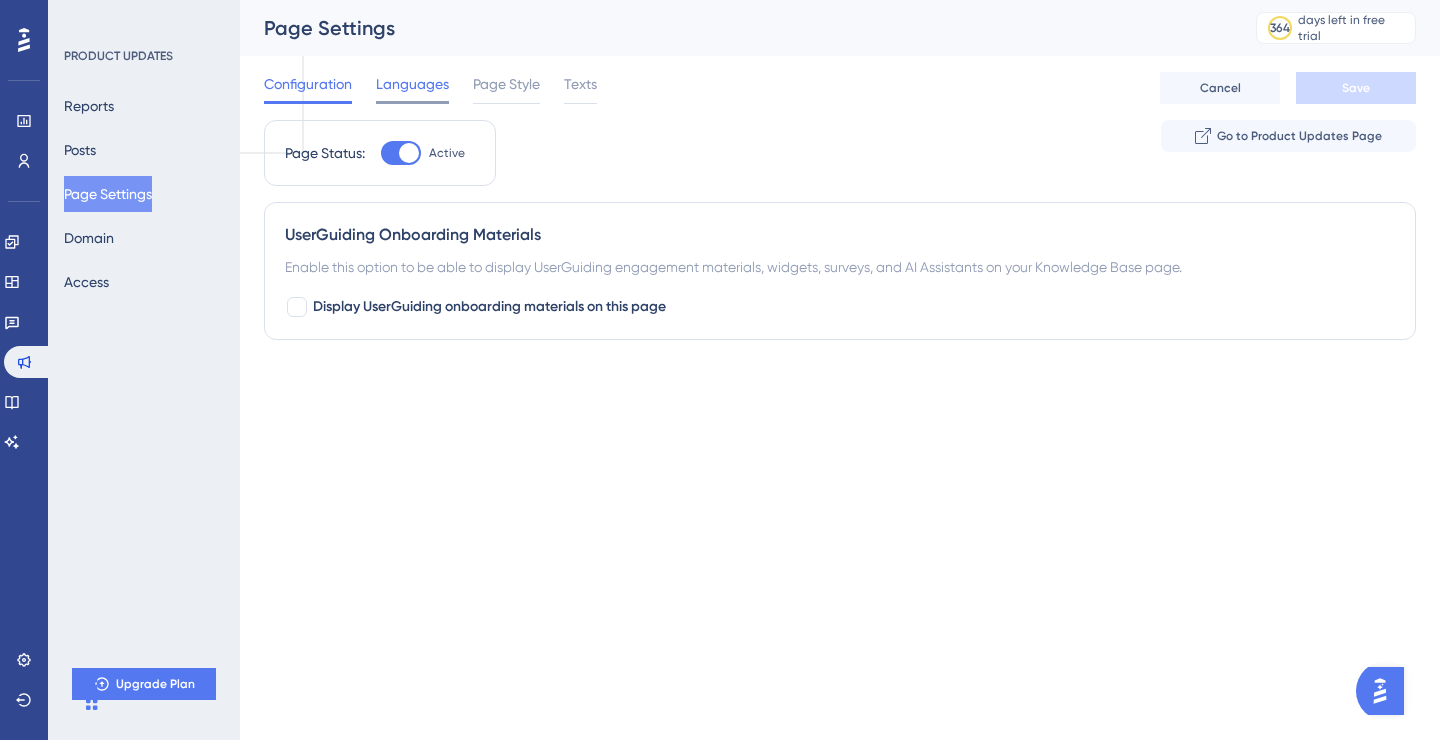 click on "Languages" at bounding box center (412, 84) 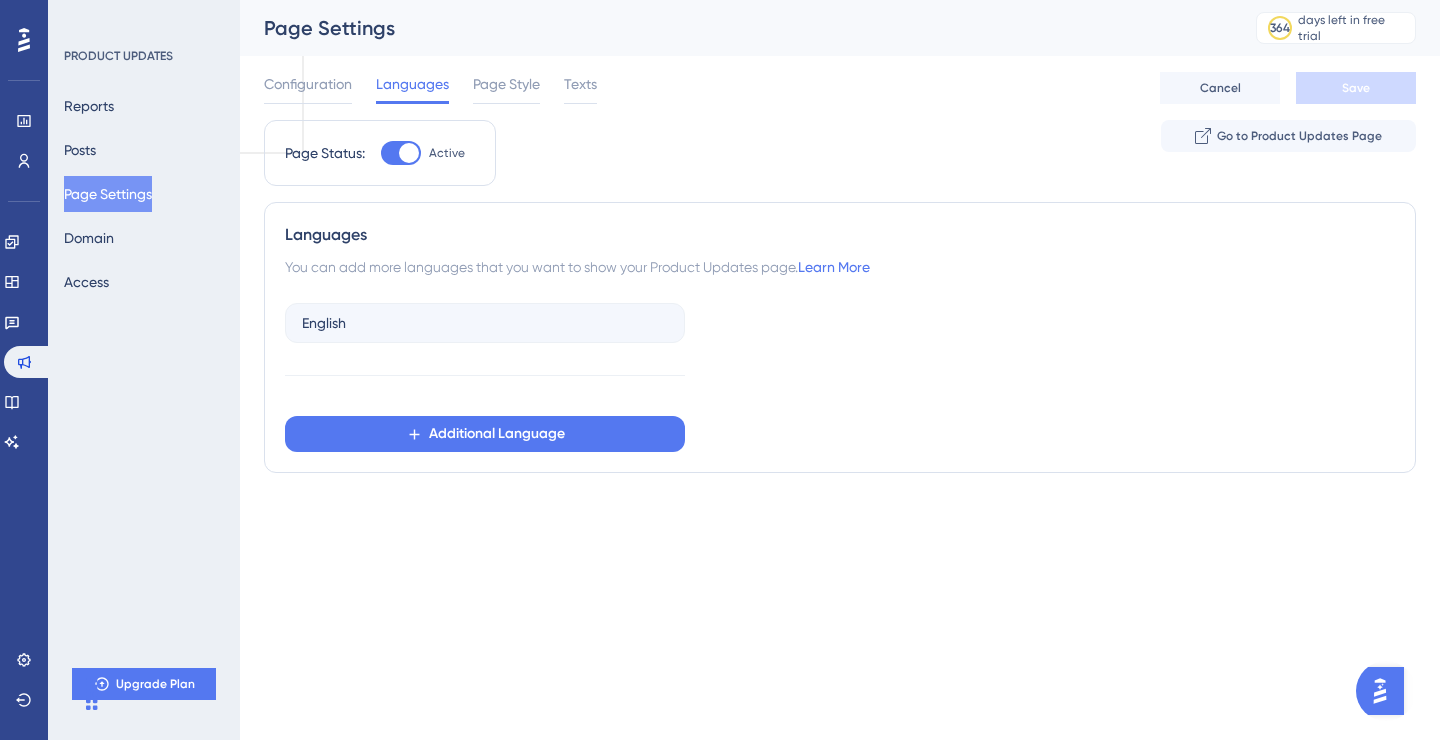 click on "Performance Users Engagement Widgets Feedback Product Updates Knowledge Base AI Assistant Settings Logout PRODUCT UPDATES Reports Posts Page Settings Domain Access Upgrade Plan Page Settings 364 days left in free trial Click to see  upgrade options Configuration Languages Page Style Texts Cancel Save Page Status: Active Go to Product Updates Page Languages You can add more languages that you want to show your Product Updates page.   Learn More English Additional Language" at bounding box center (720, 276) 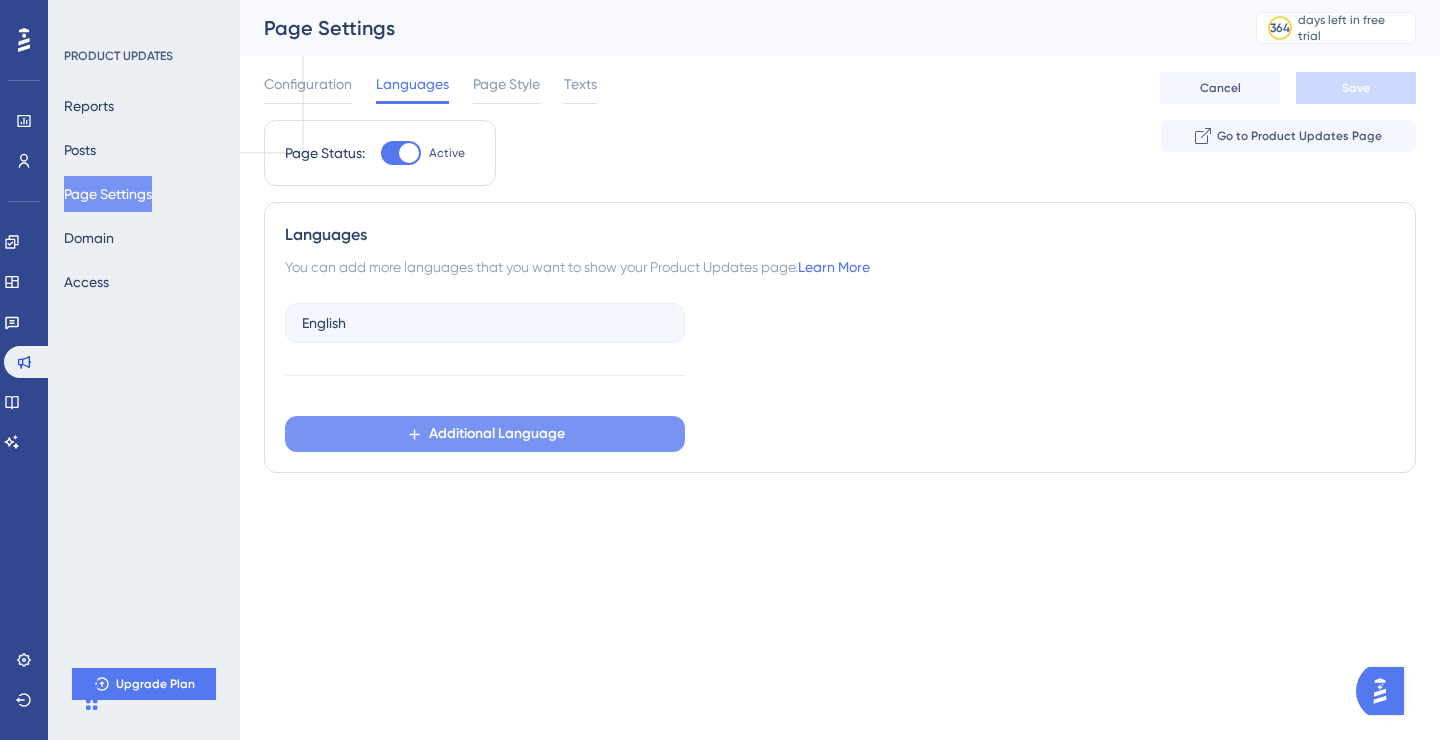 click on "Additional Language" at bounding box center (485, 434) 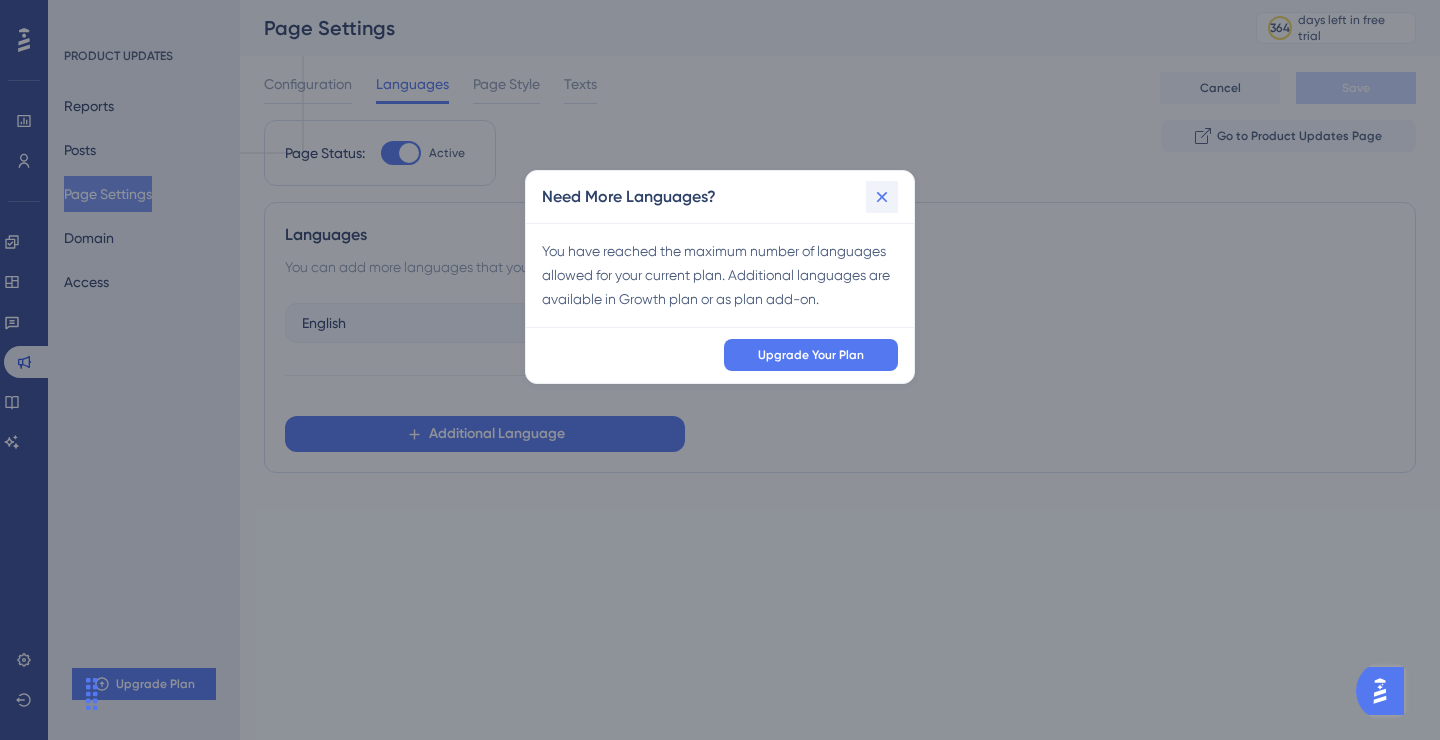 click 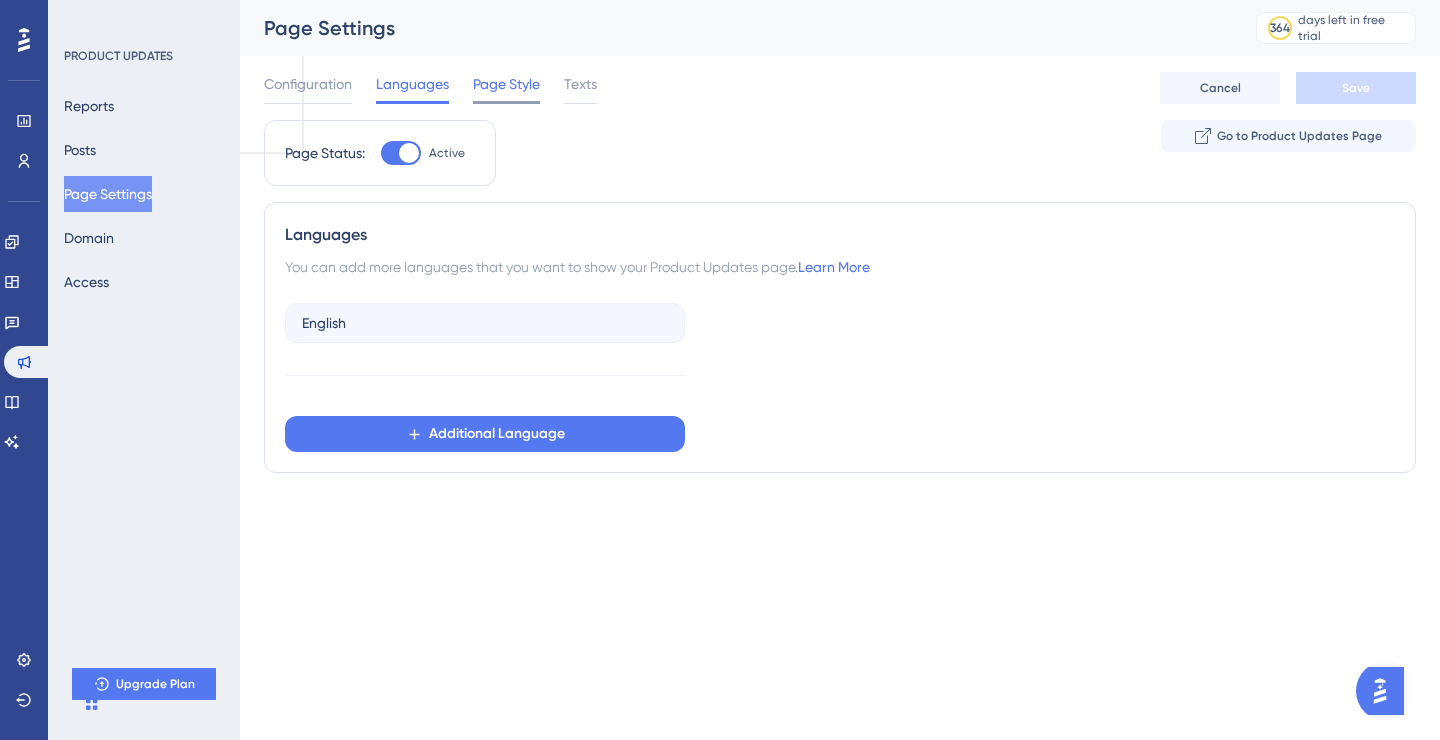 click on "Page Style" at bounding box center (506, 84) 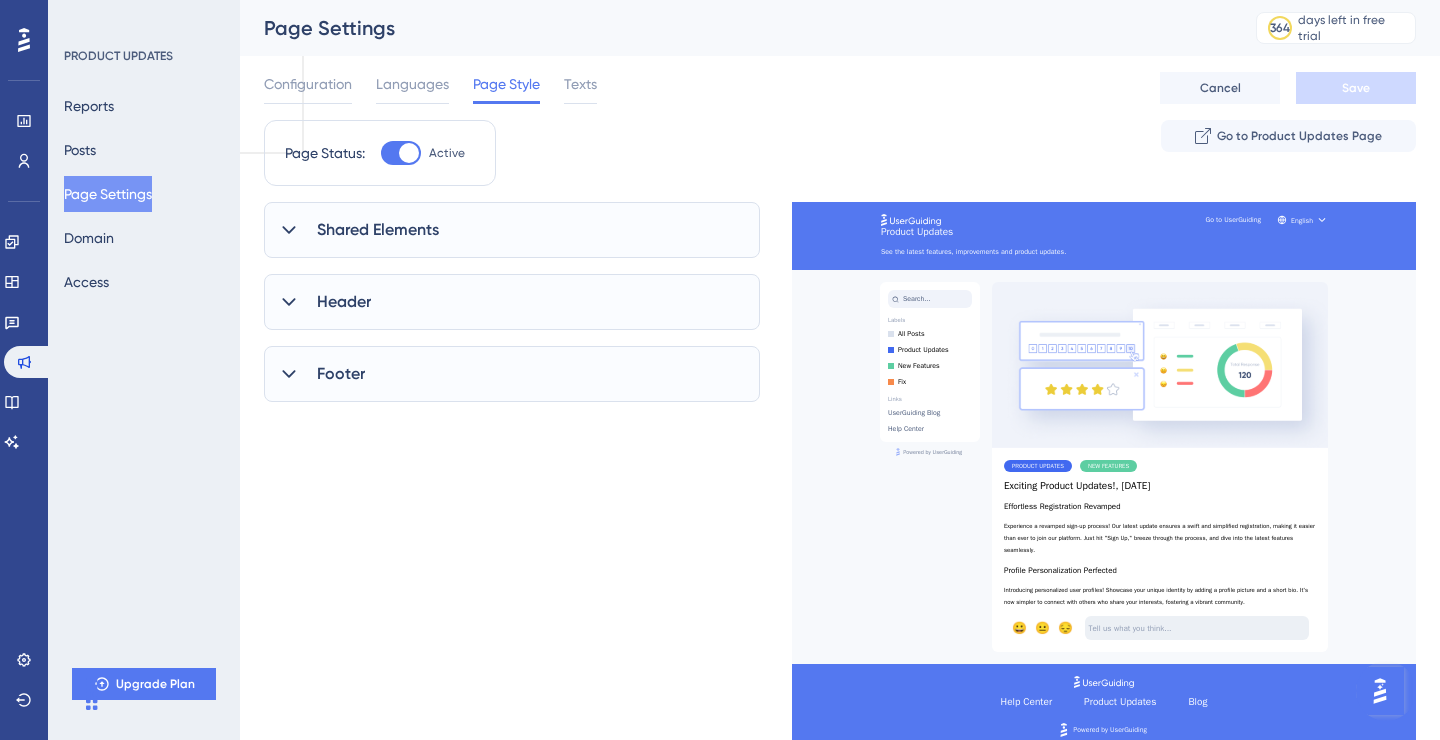 scroll, scrollTop: 0, scrollLeft: 0, axis: both 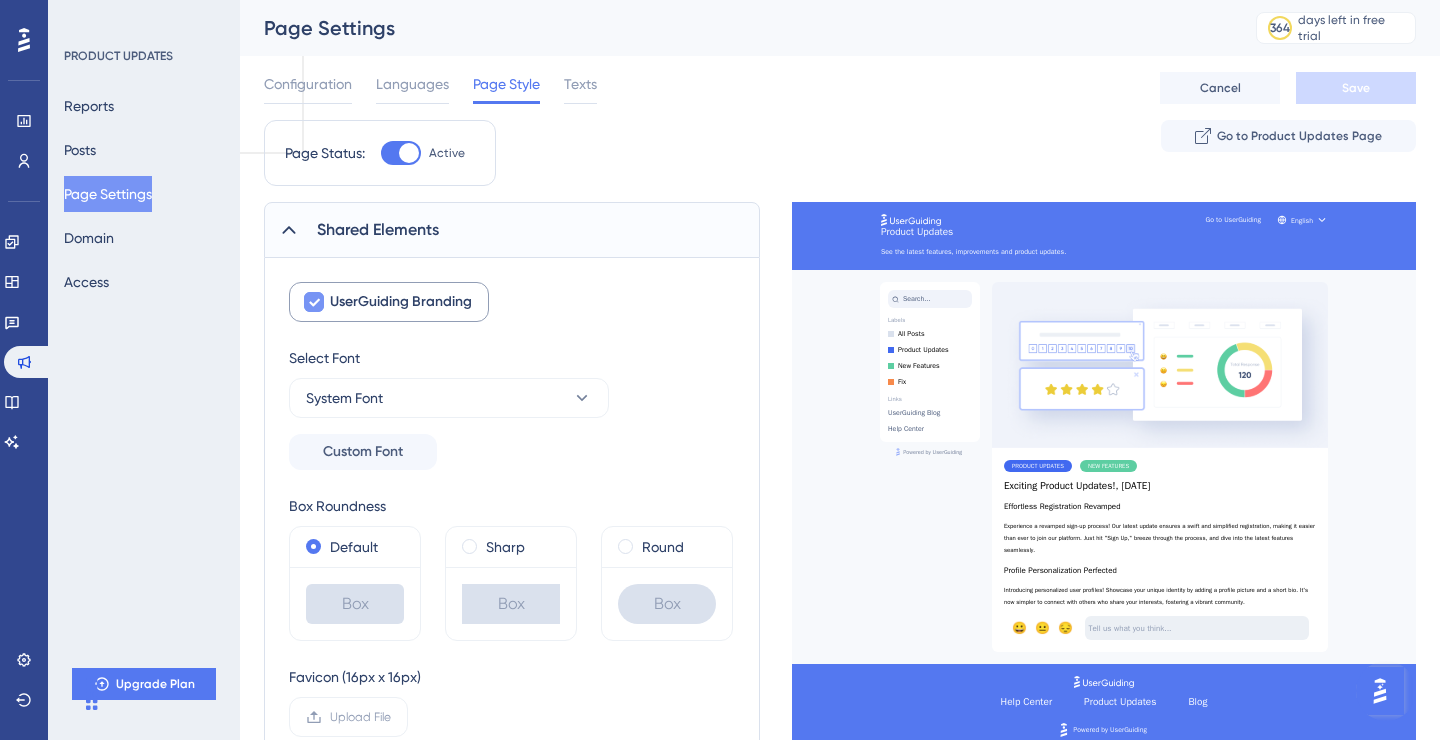 click on "UserGuiding Branding" at bounding box center (401, 302) 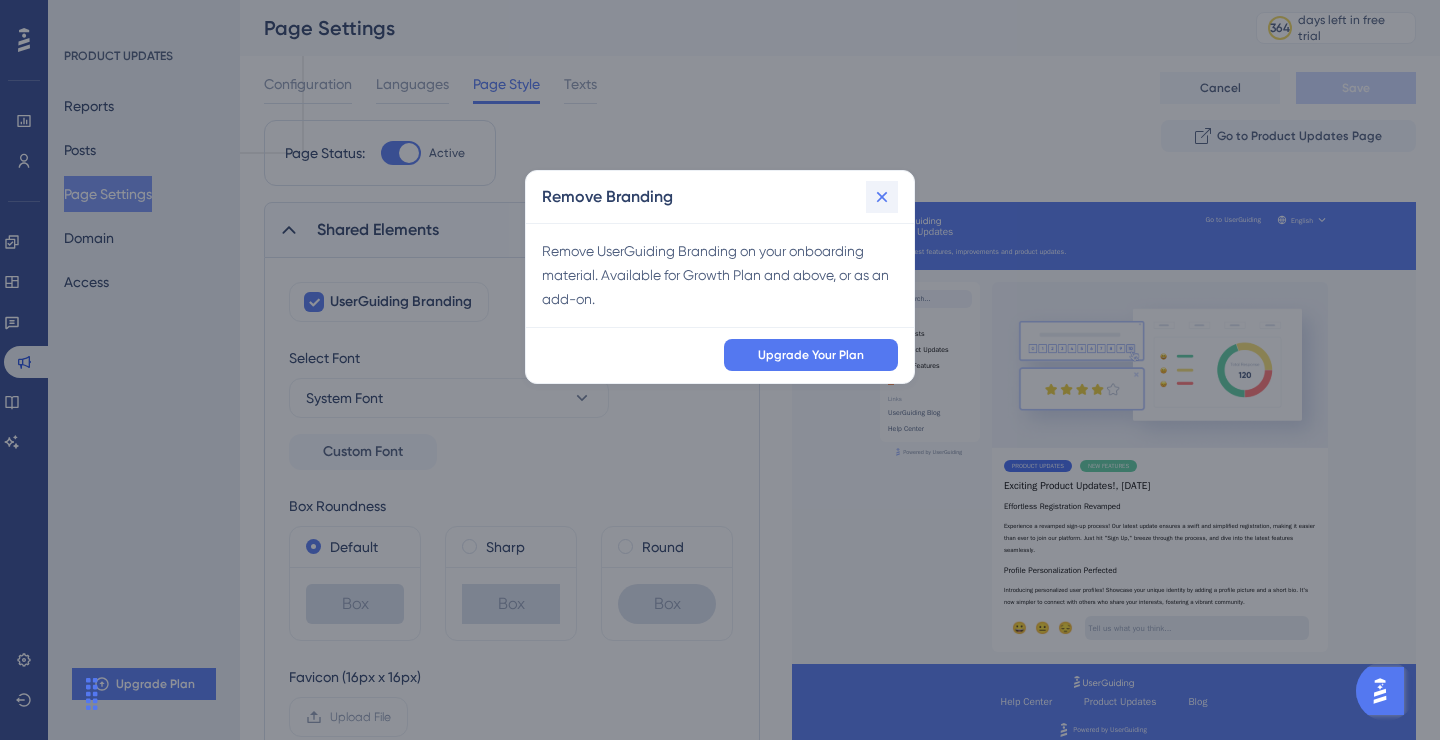 click 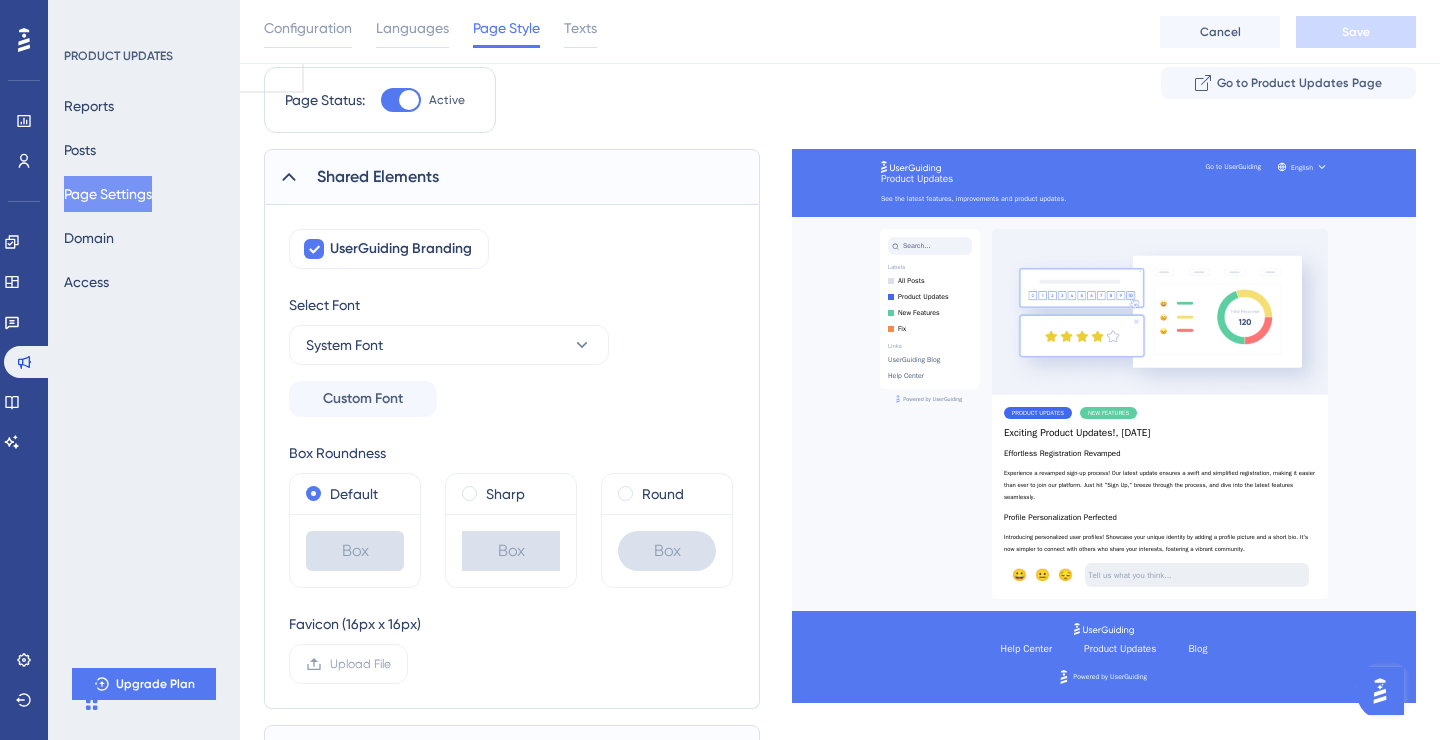 scroll, scrollTop: 70, scrollLeft: 0, axis: vertical 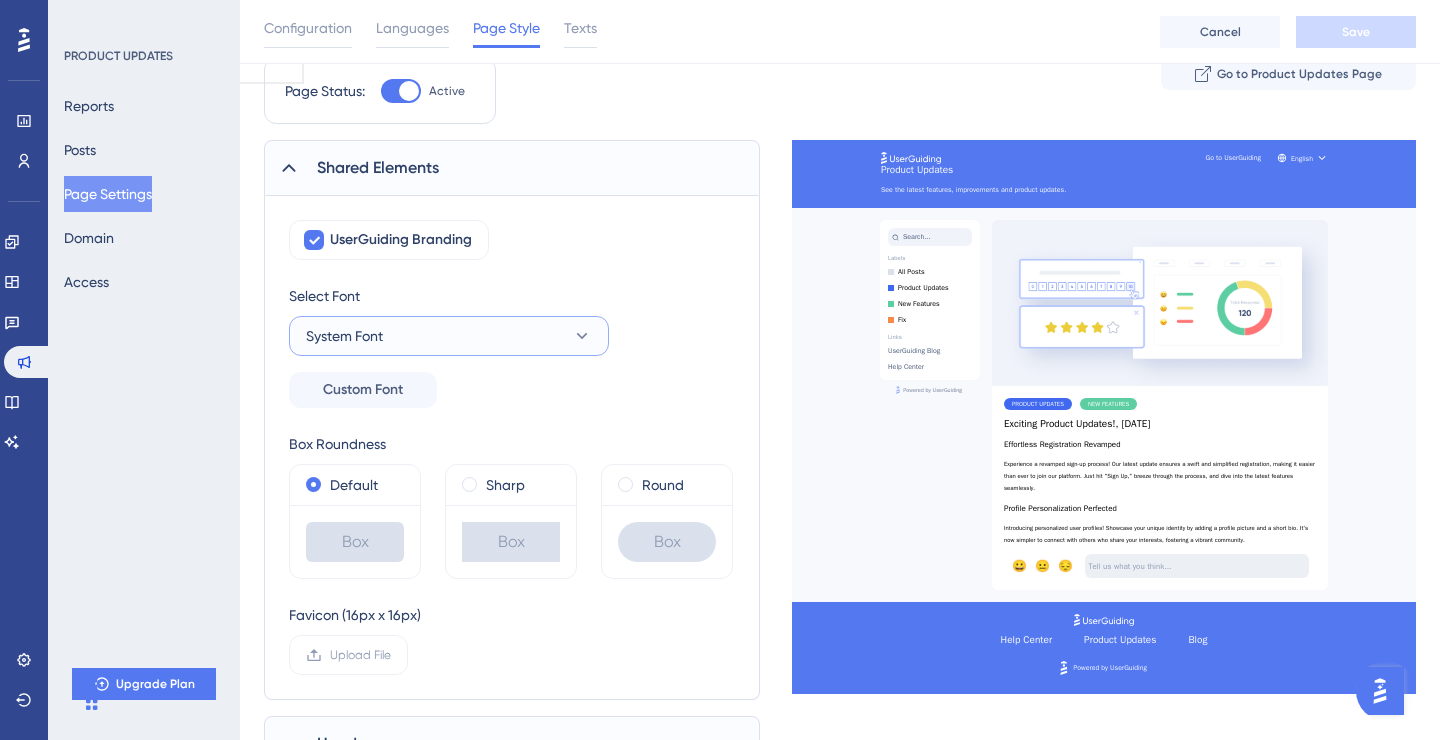 click on "System Font" at bounding box center [449, 336] 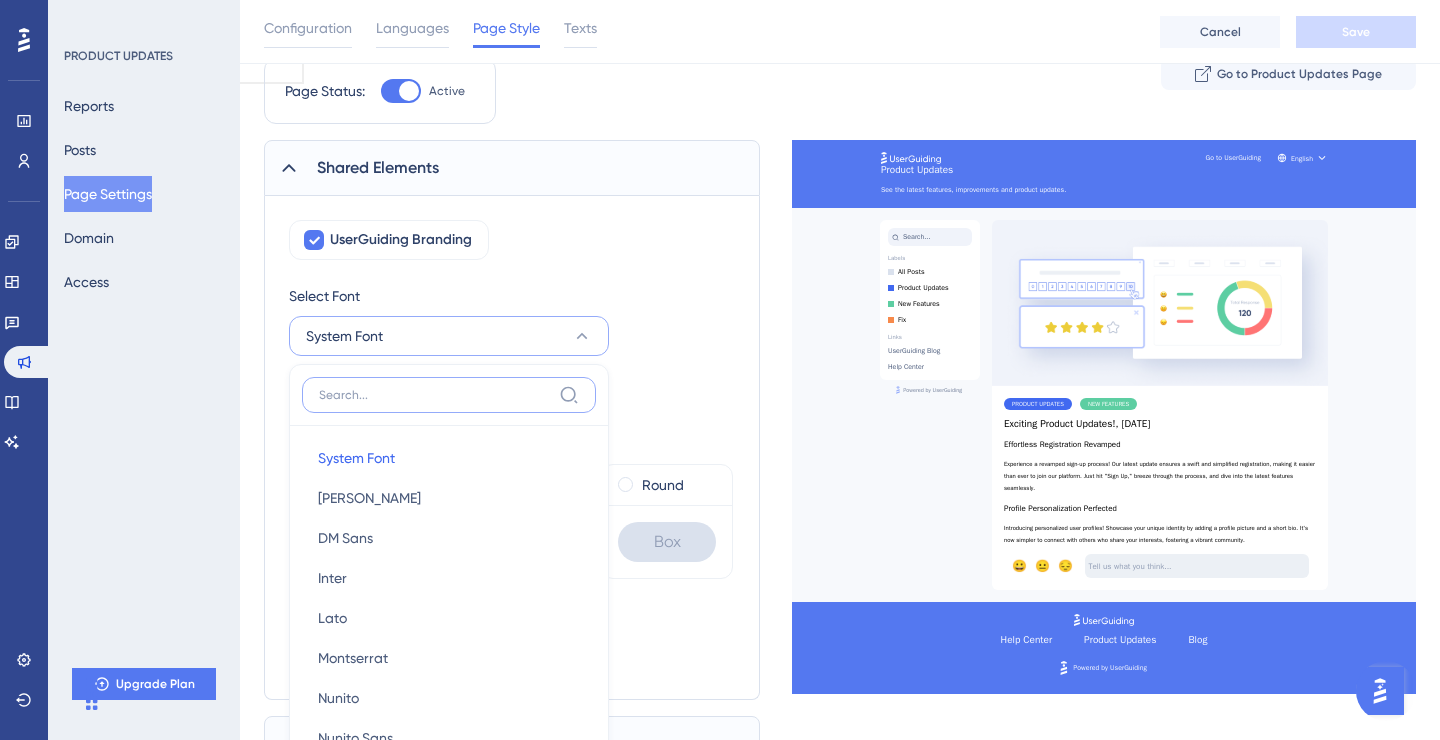 scroll, scrollTop: 261, scrollLeft: 0, axis: vertical 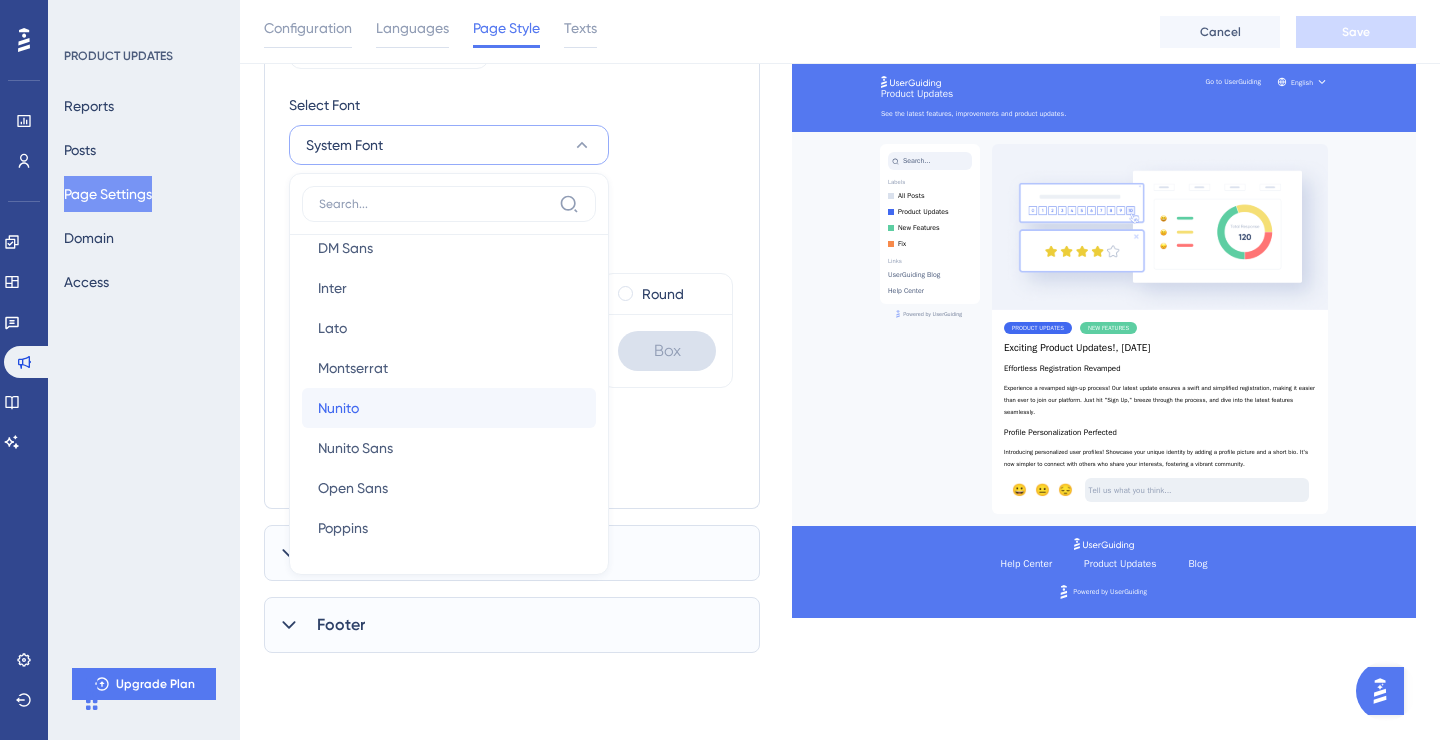 click on "[PERSON_NAME]" at bounding box center (449, 408) 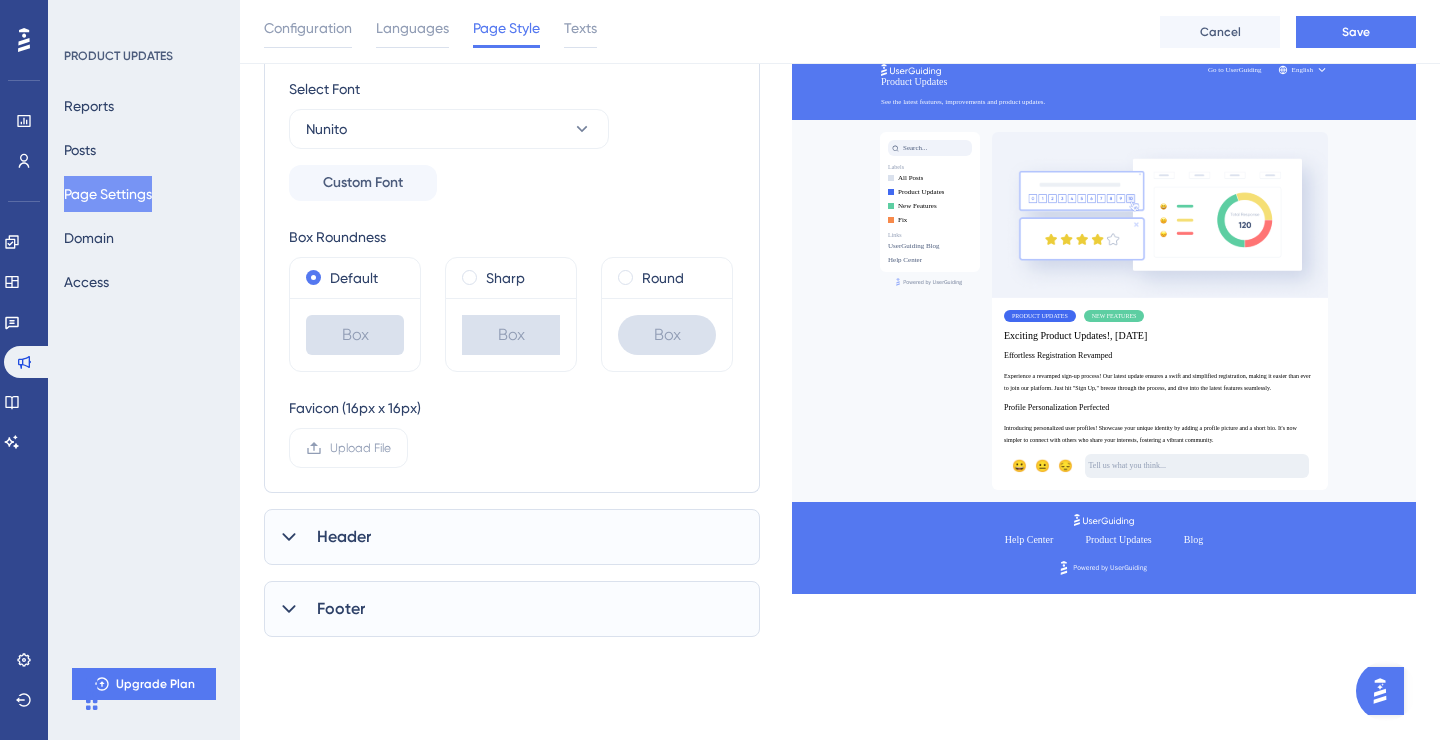 scroll, scrollTop: 289, scrollLeft: 0, axis: vertical 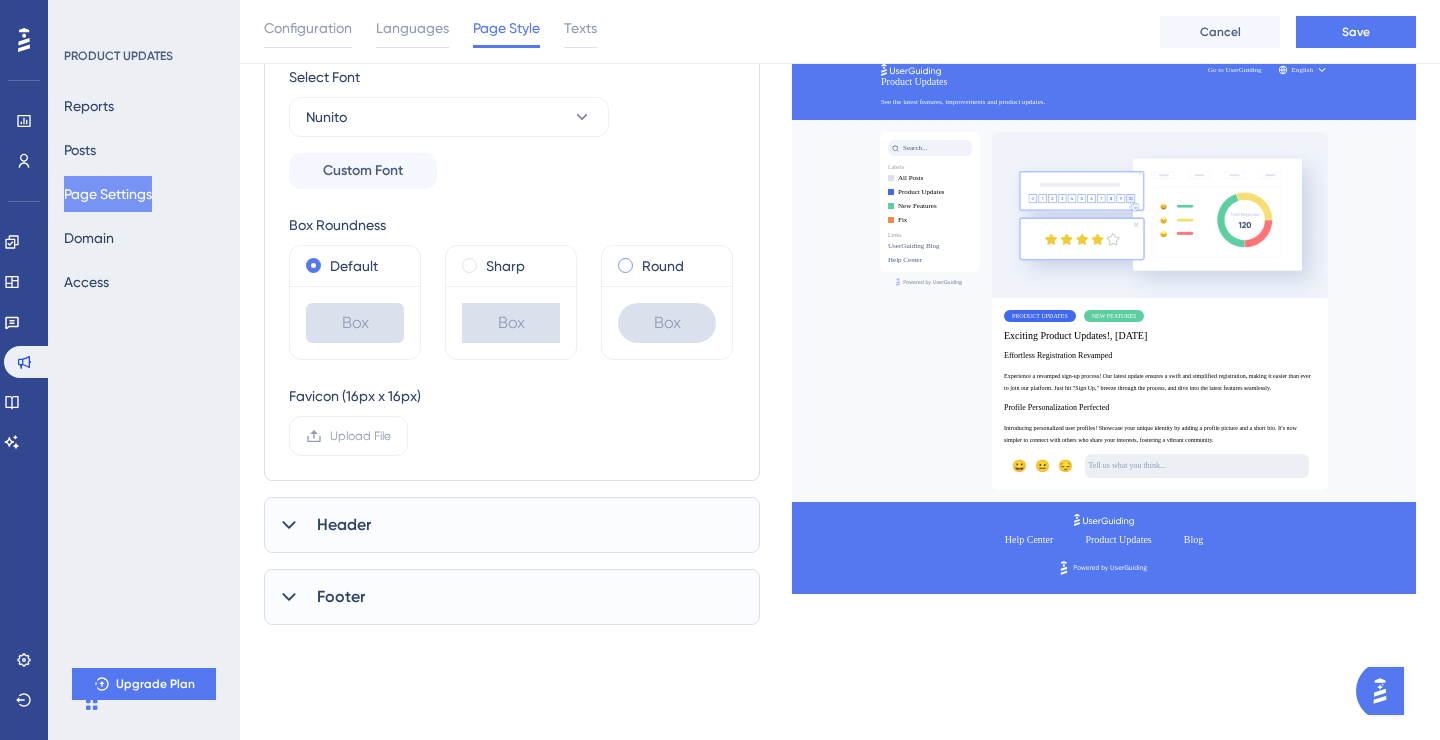 click on "Round" at bounding box center (663, 266) 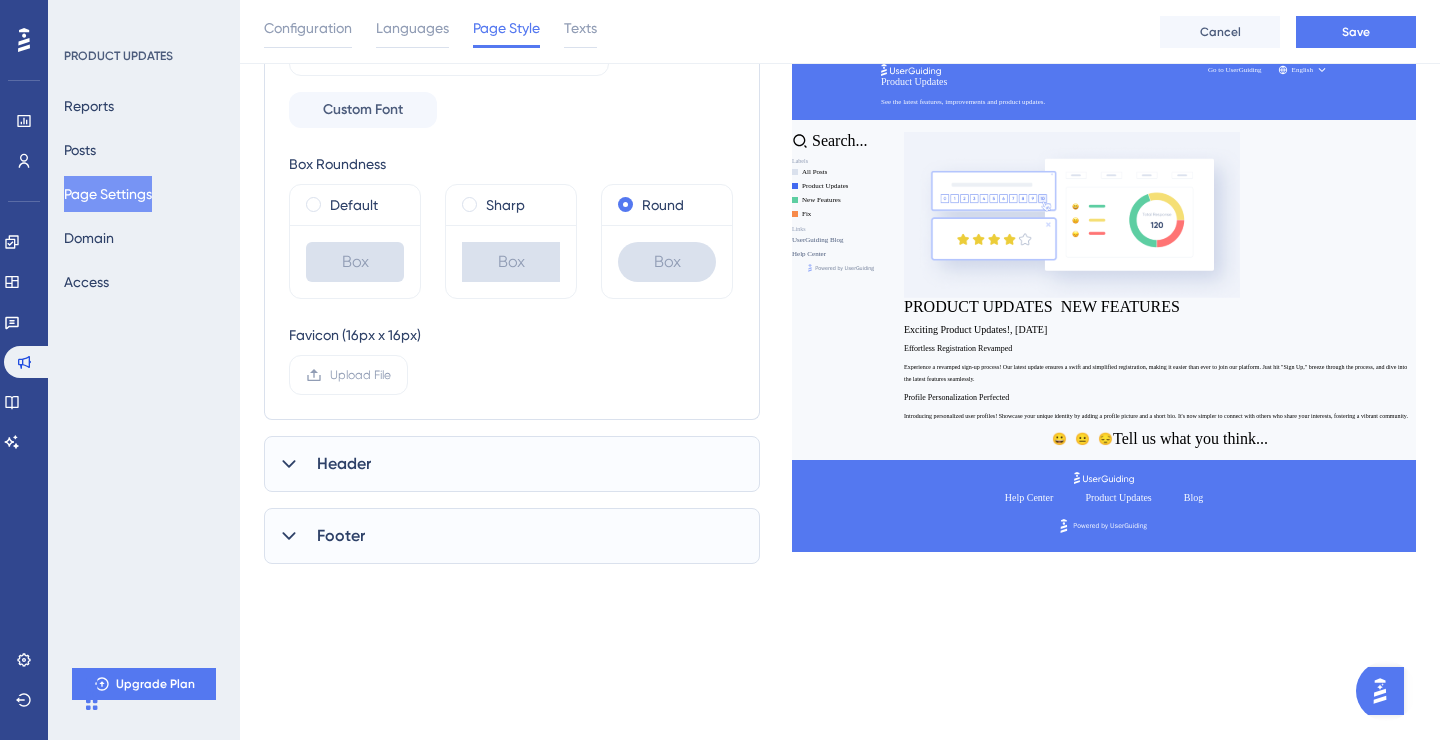 scroll, scrollTop: 354, scrollLeft: 0, axis: vertical 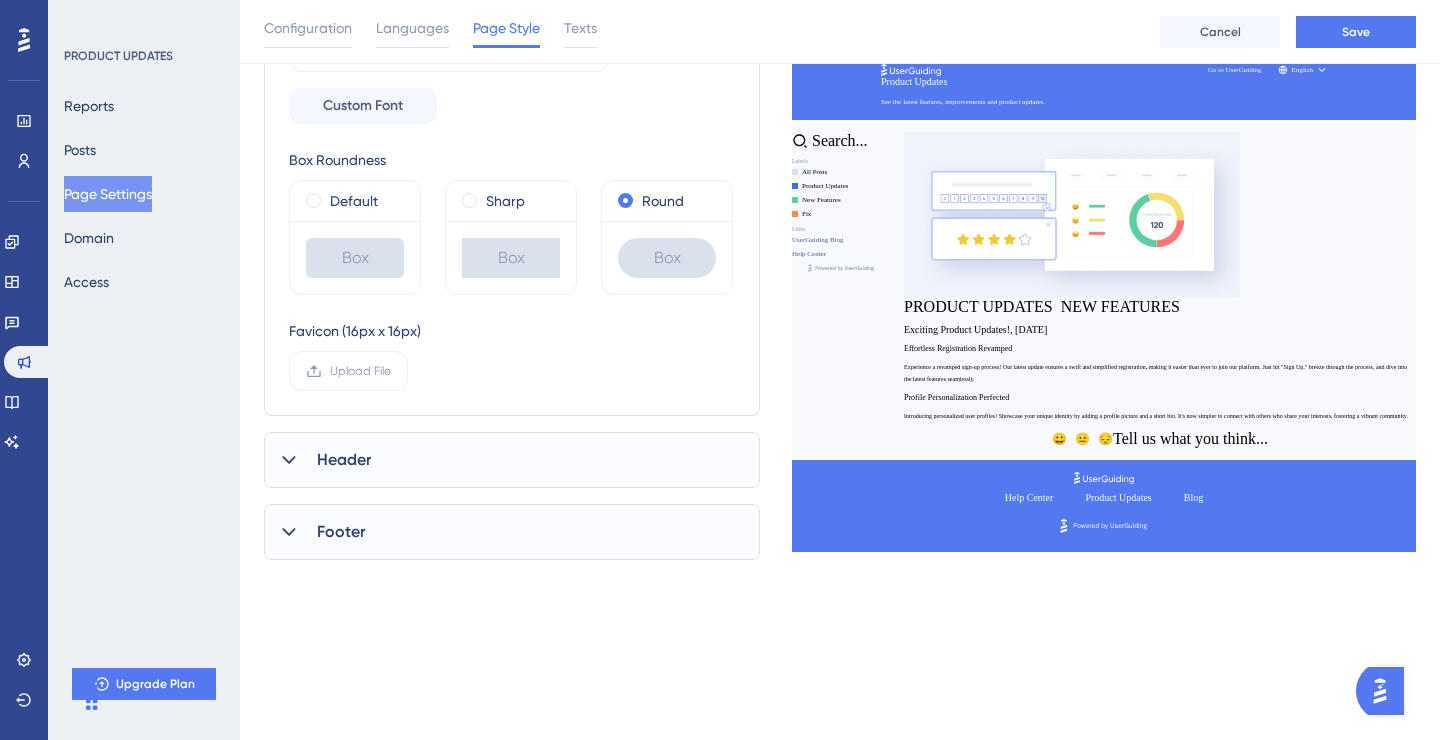 click on "Header" at bounding box center [512, 460] 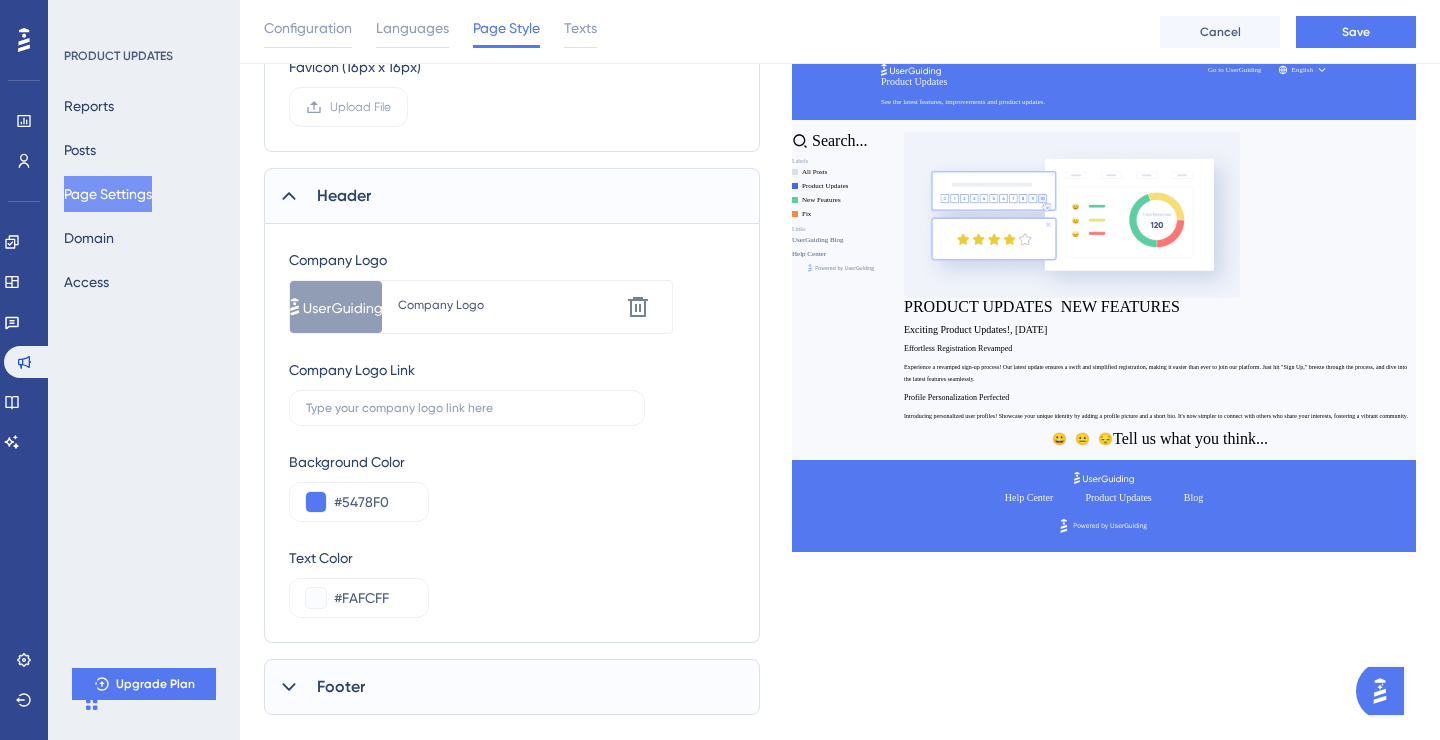 scroll, scrollTop: 657, scrollLeft: 0, axis: vertical 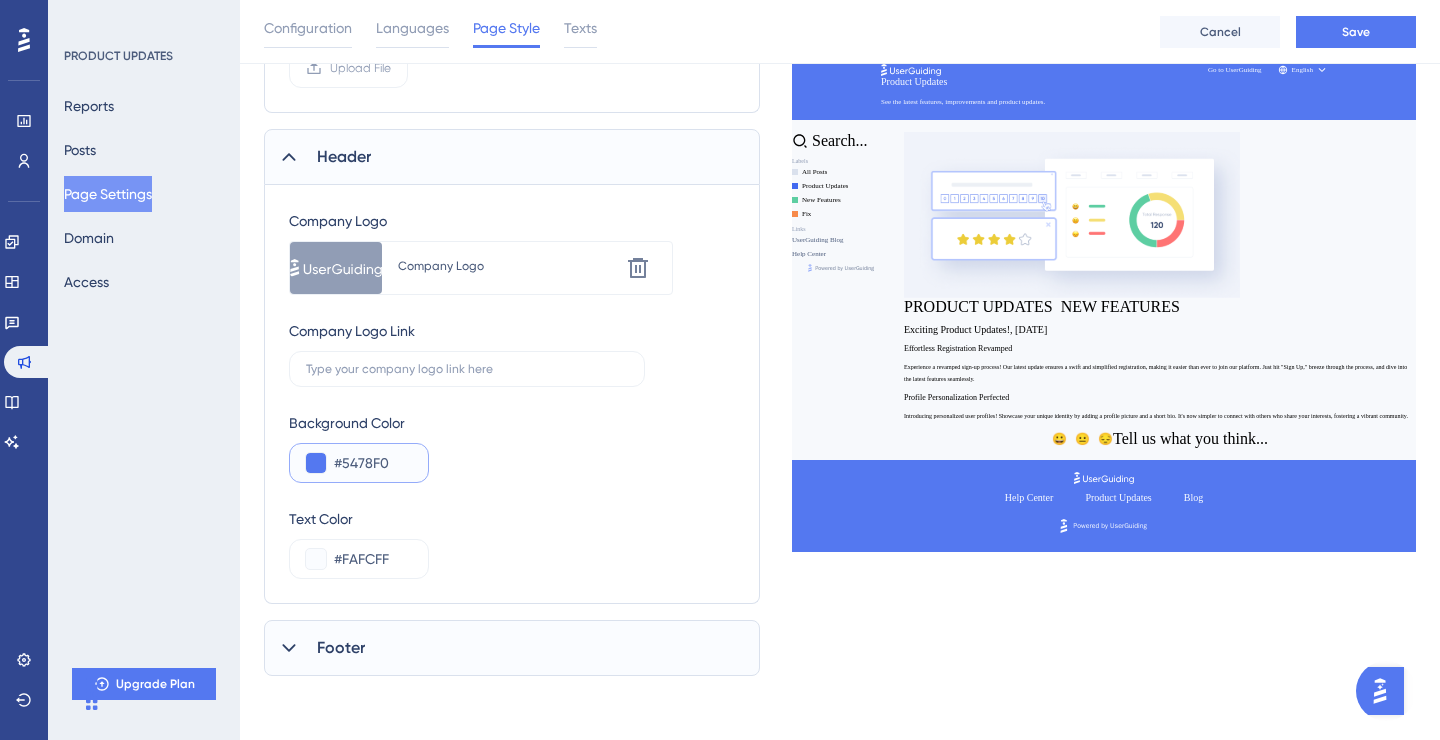 drag, startPoint x: 405, startPoint y: 460, endPoint x: 419, endPoint y: 467, distance: 15.652476 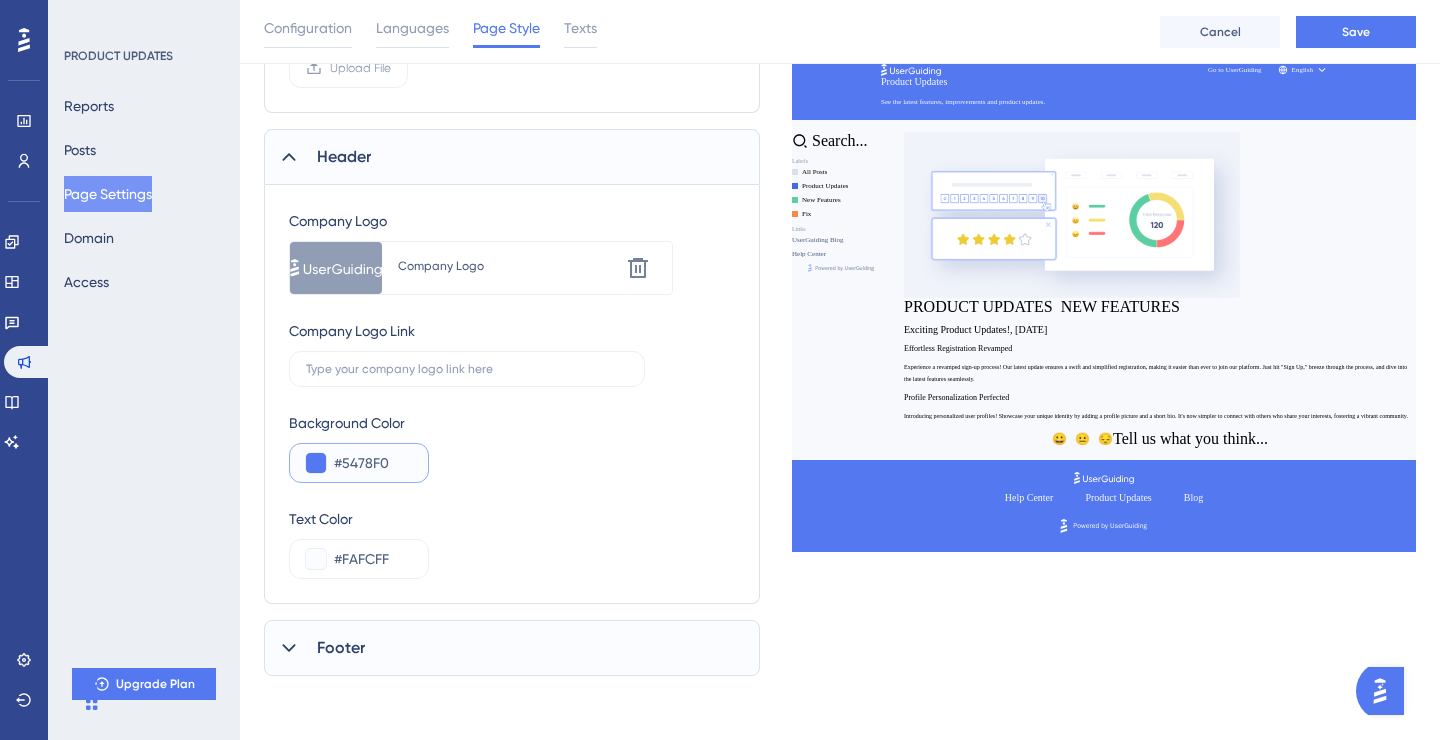 click on "#5478F0" at bounding box center (359, 463) 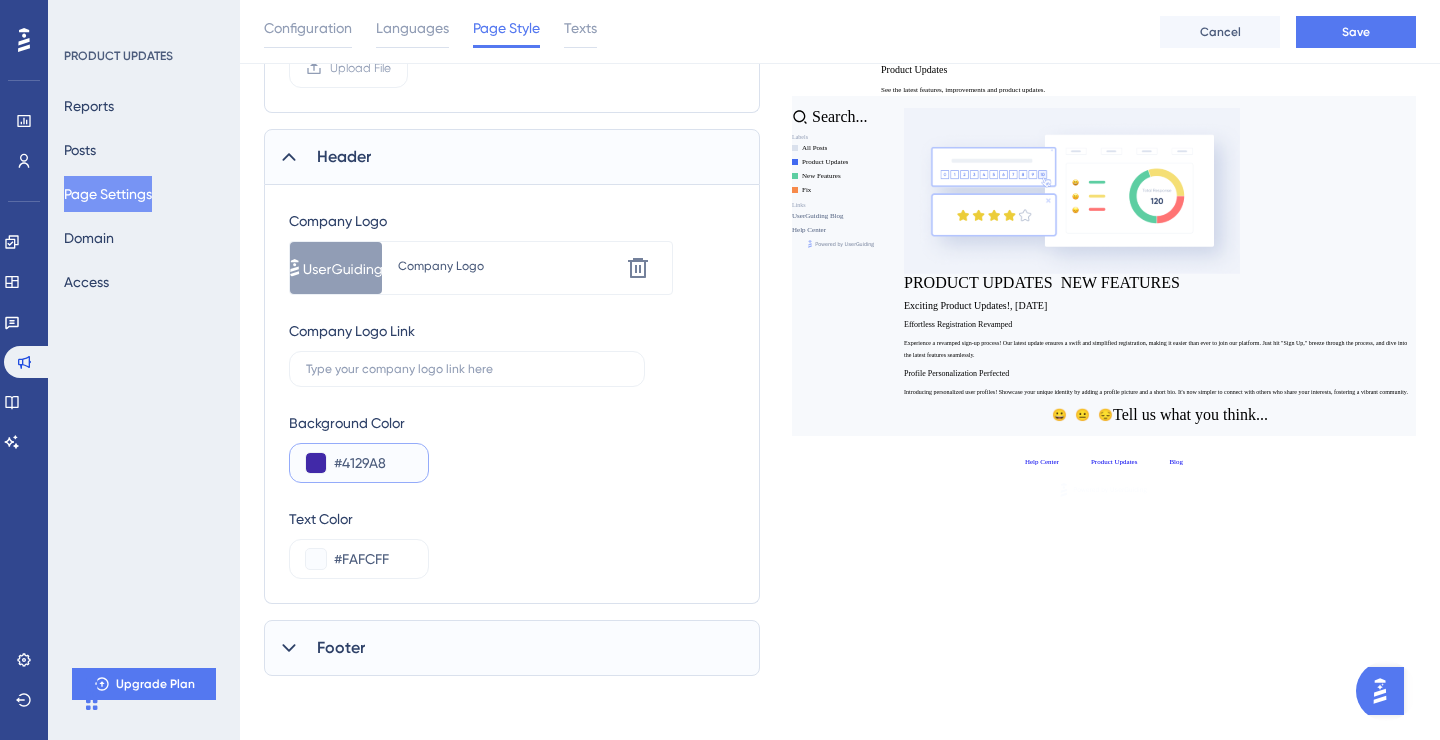 type on "#4129A8" 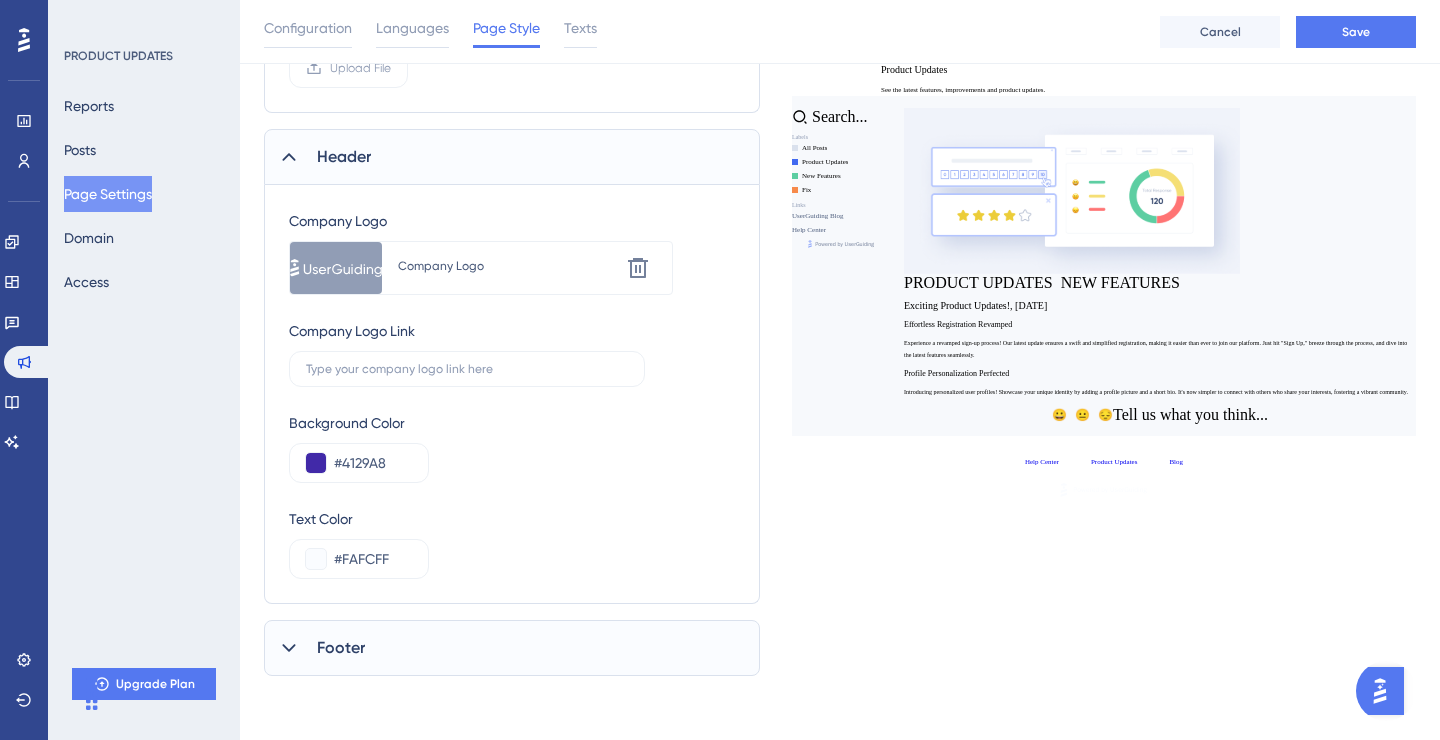 click on "Footer" at bounding box center (512, 648) 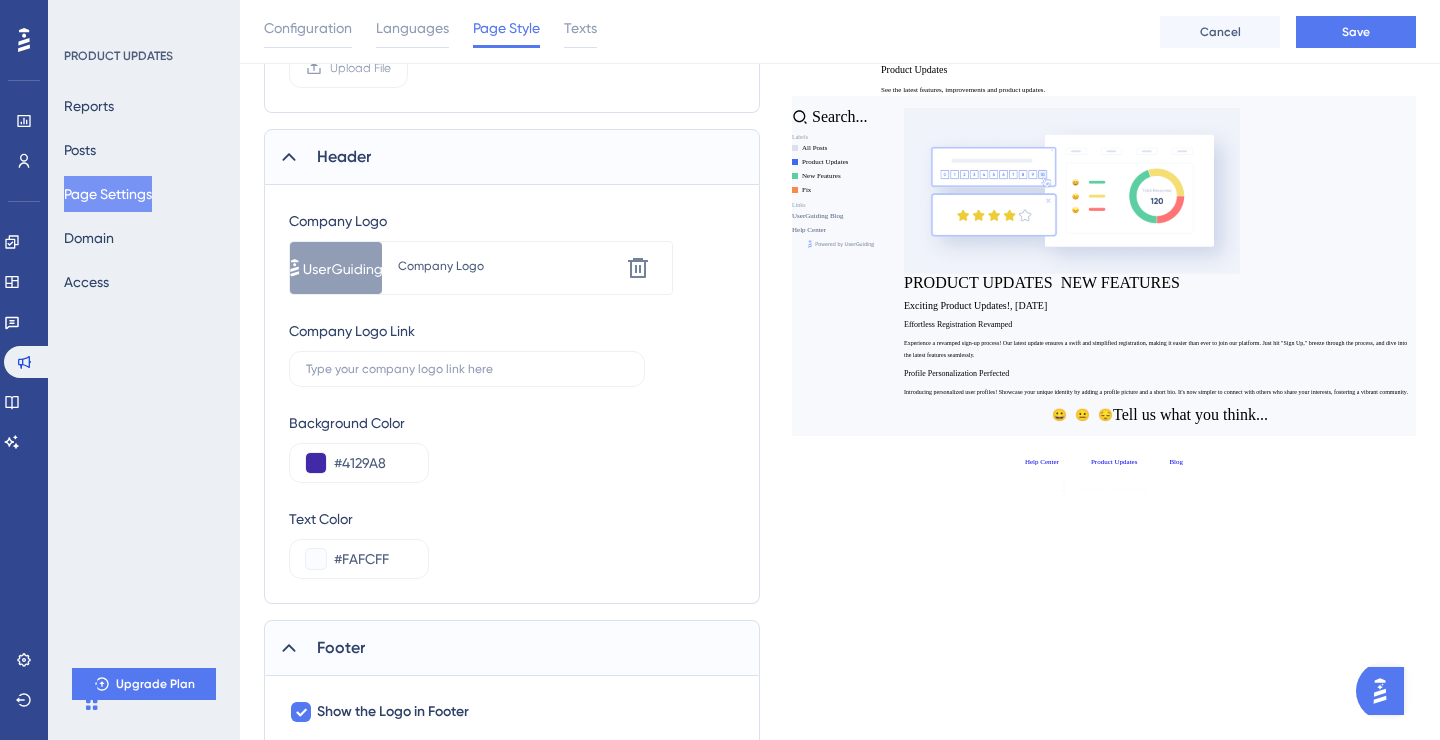 scroll, scrollTop: 730, scrollLeft: 0, axis: vertical 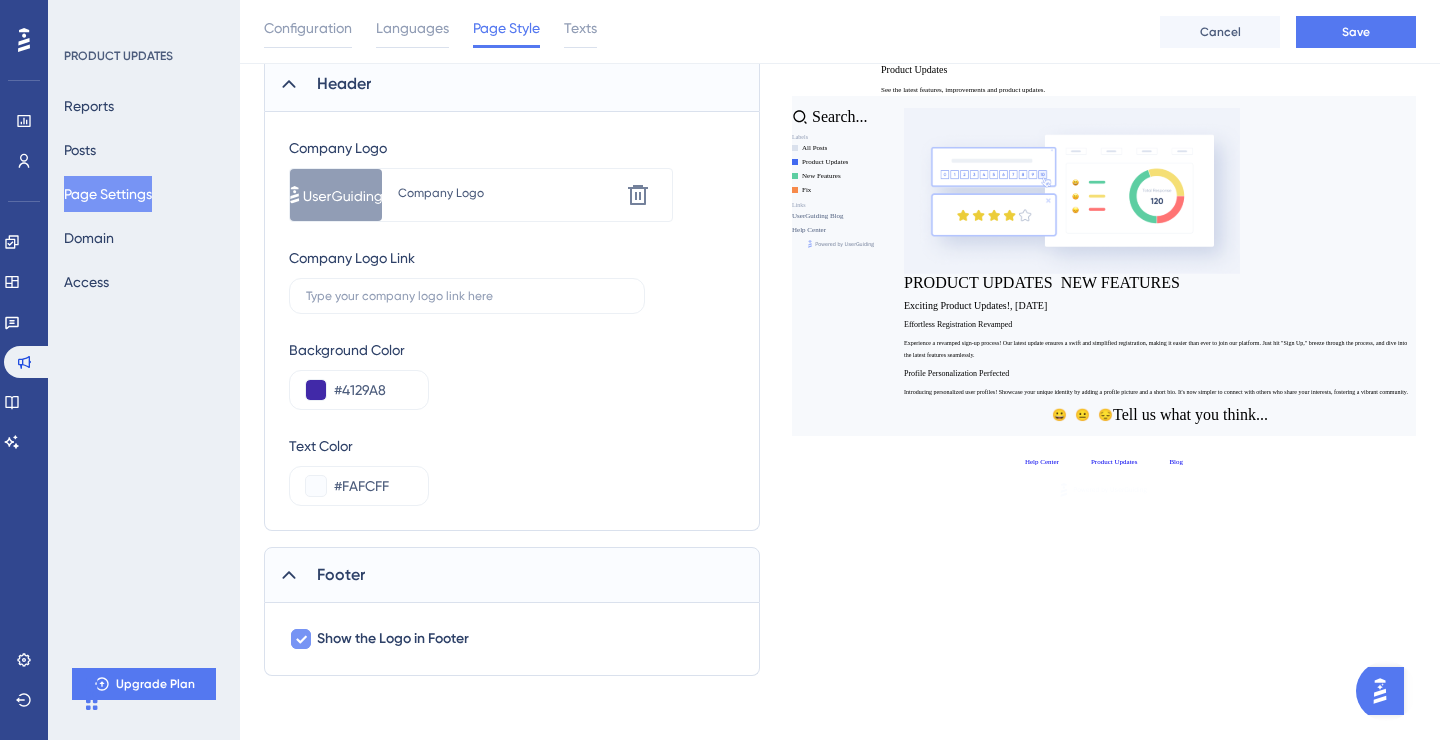 click on "Show the Logo in Footer" at bounding box center [393, 639] 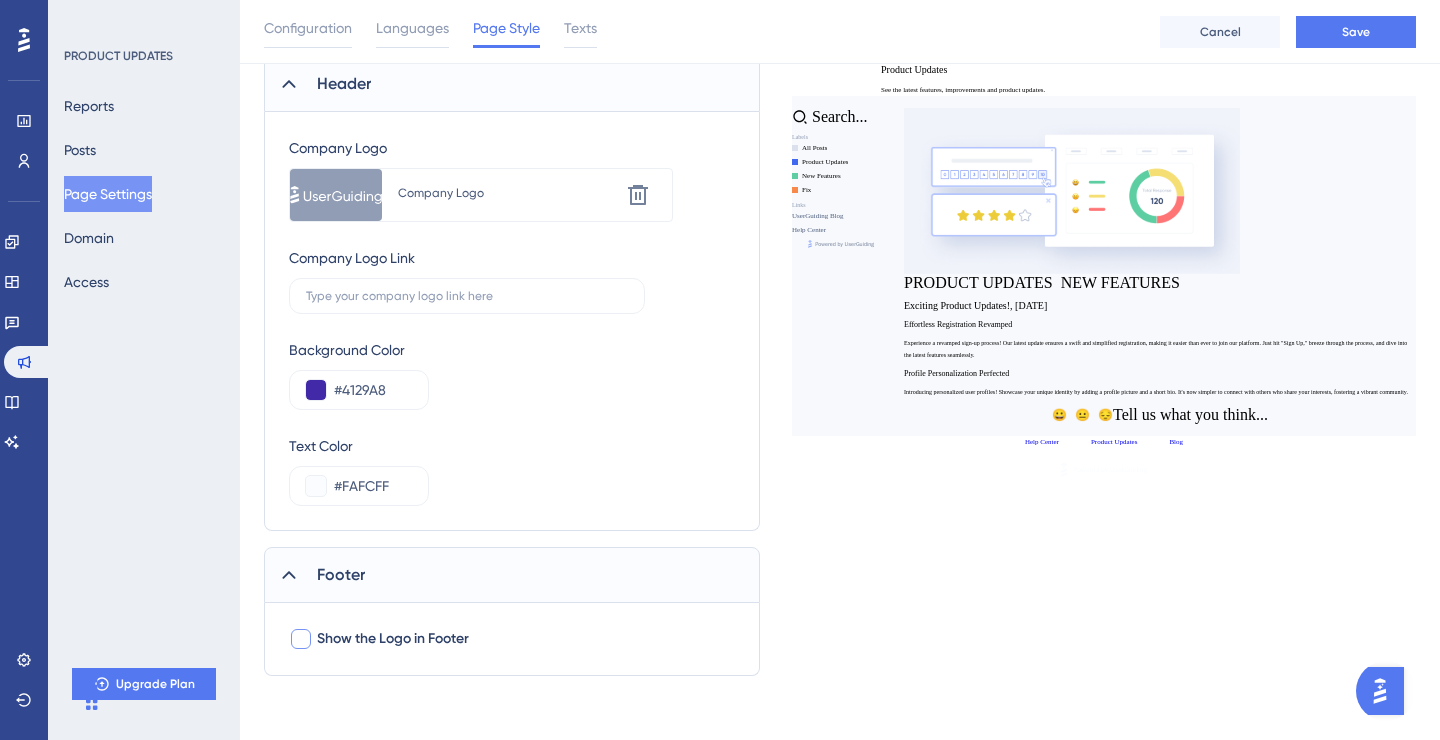 click on "Show the Logo in Footer" at bounding box center [393, 639] 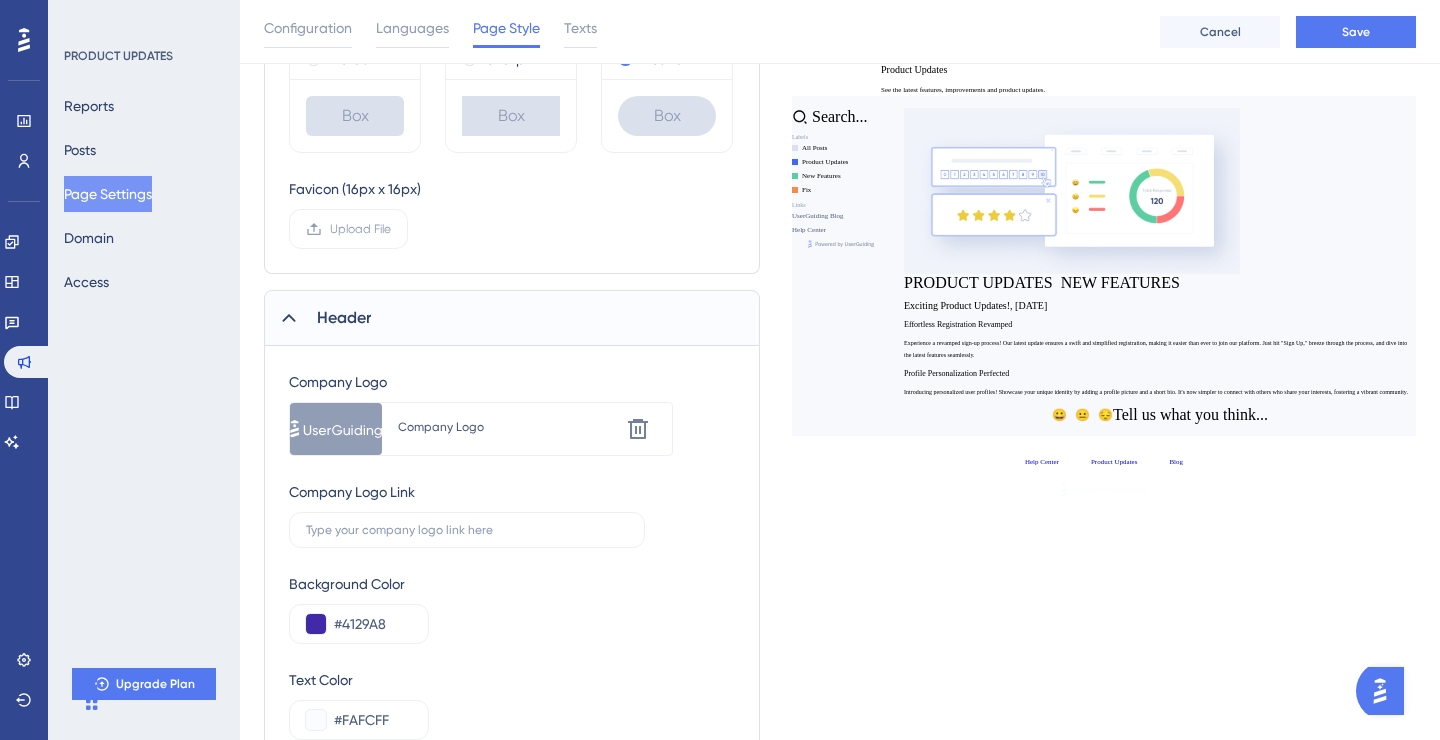 scroll, scrollTop: 474, scrollLeft: 0, axis: vertical 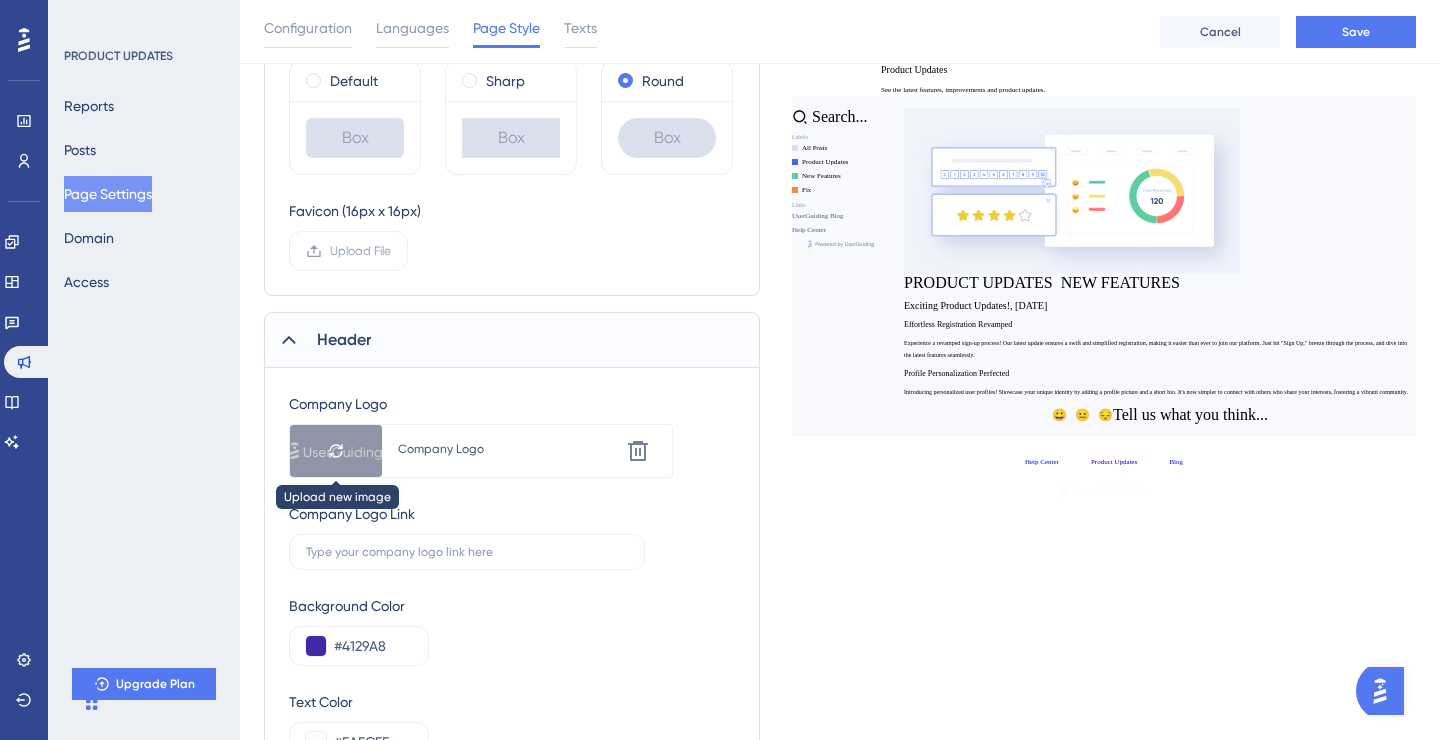 click at bounding box center (336, 451) 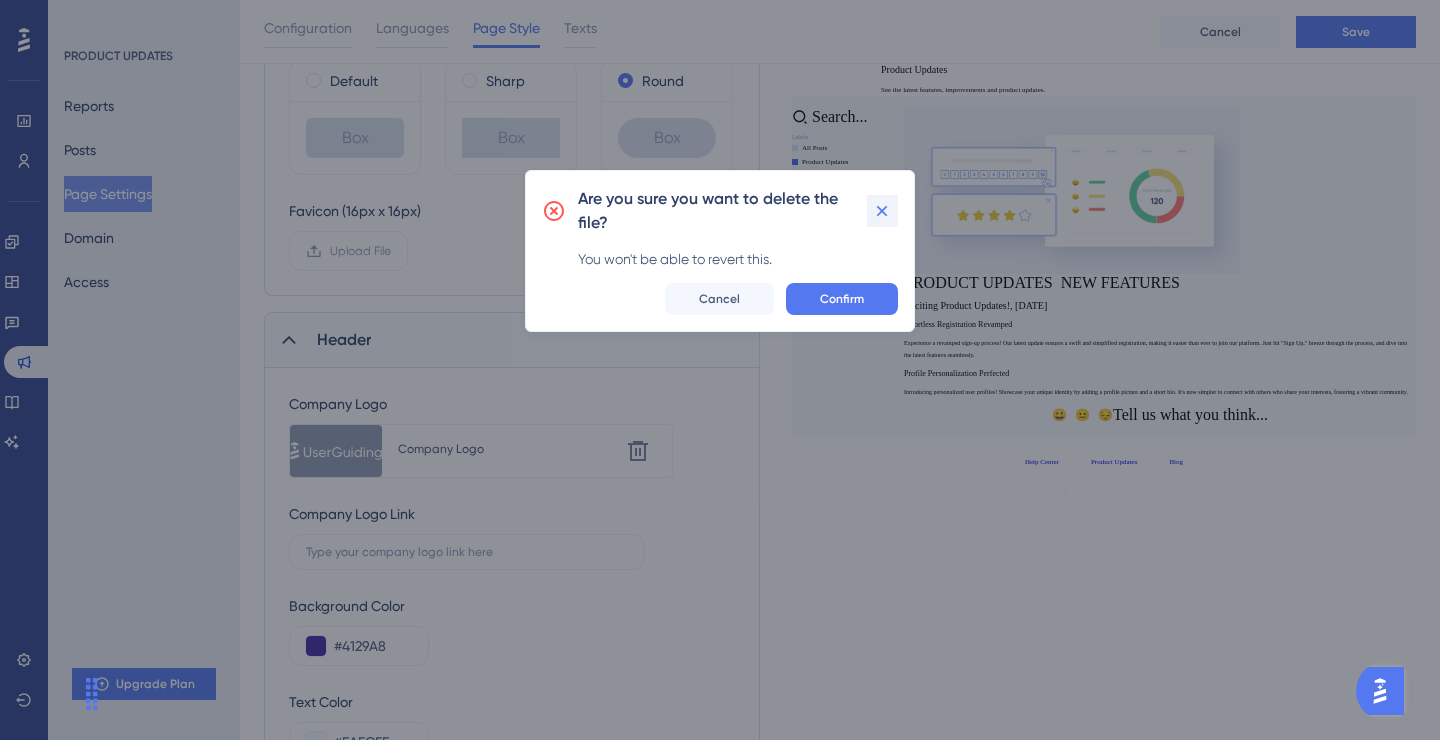 click 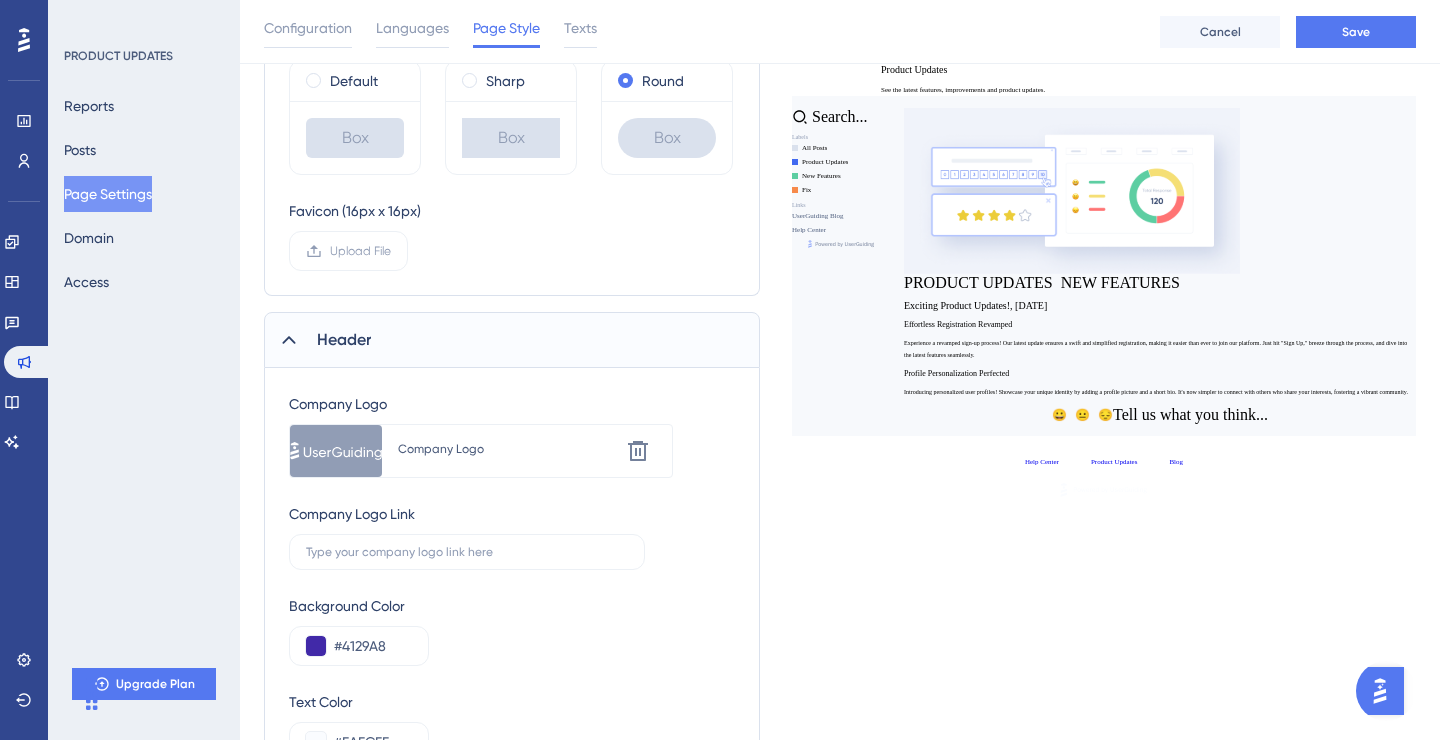click on "Company Logo" at bounding box center (508, 449) 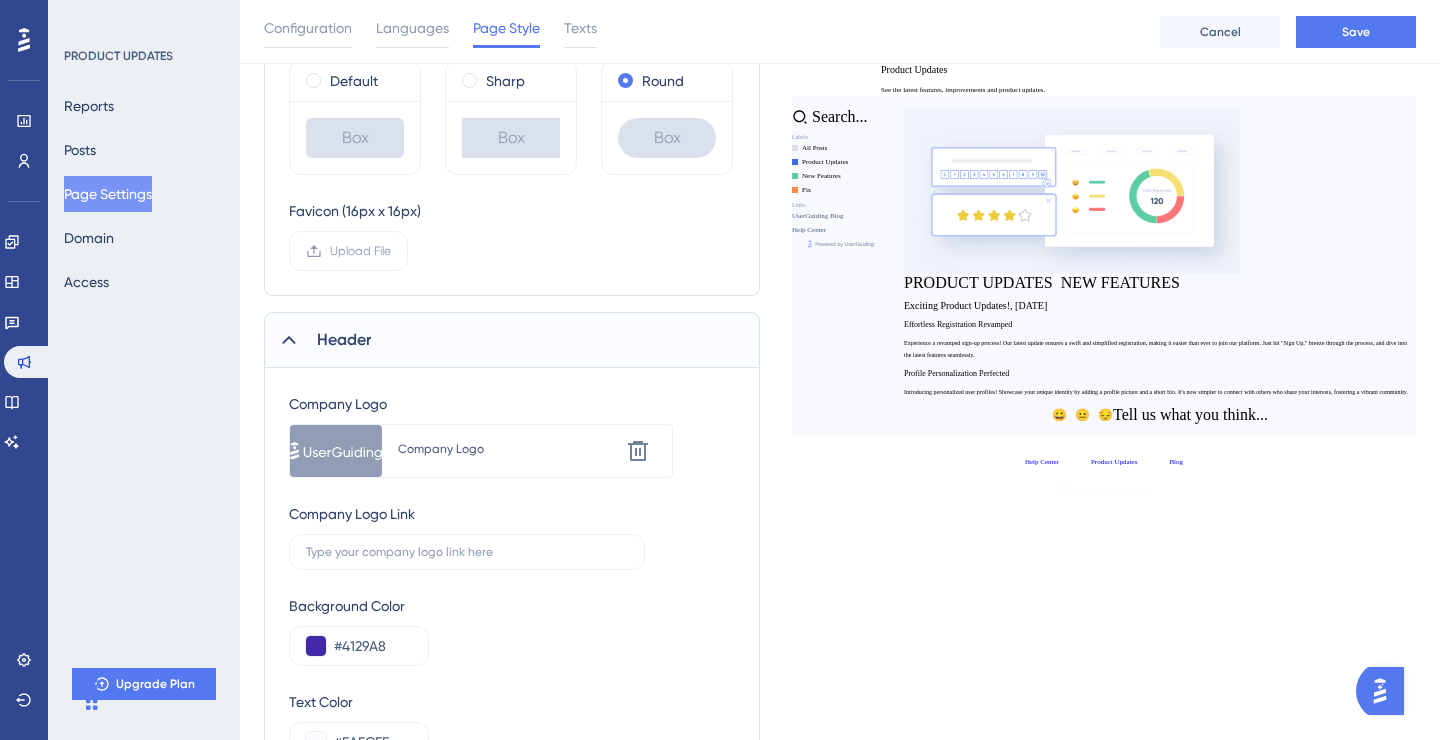 click on "Company Logo" at bounding box center [508, 449] 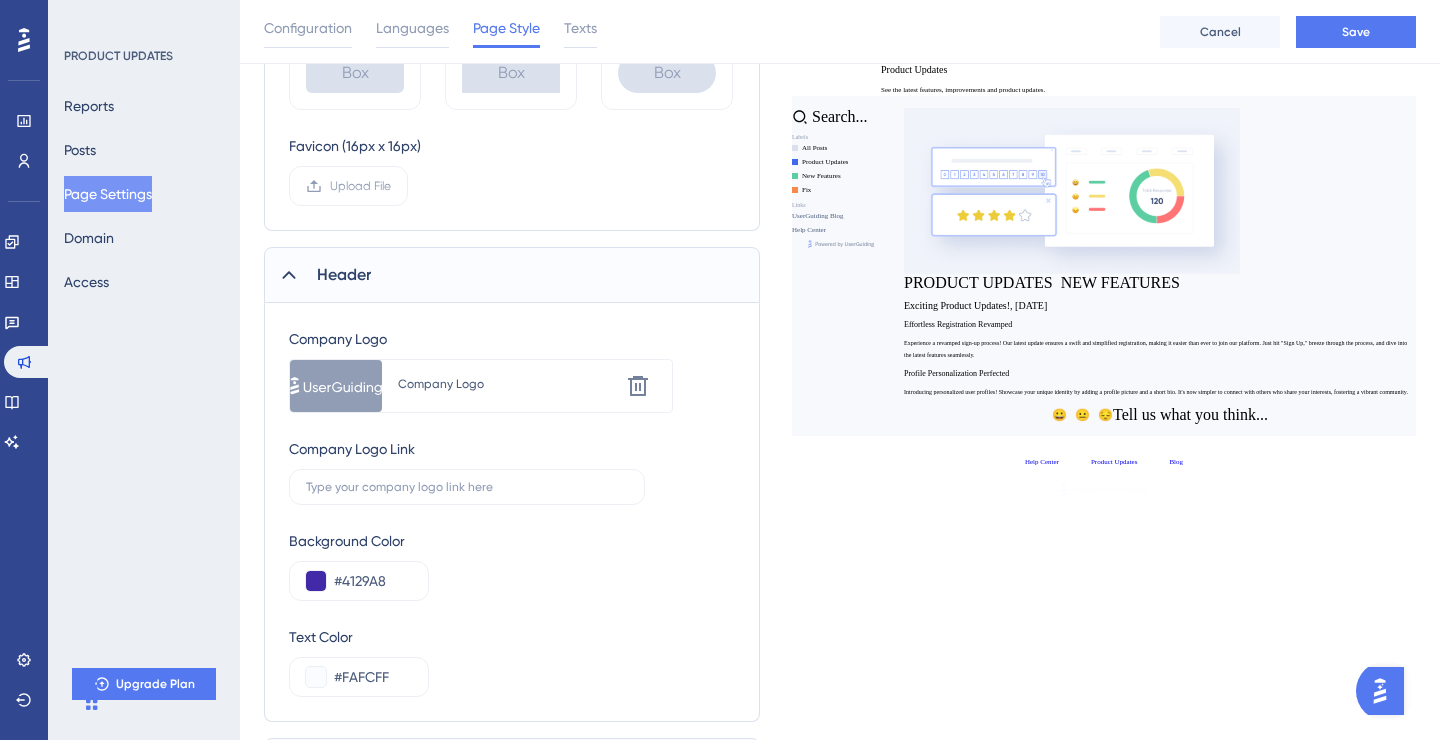 scroll, scrollTop: 540, scrollLeft: 0, axis: vertical 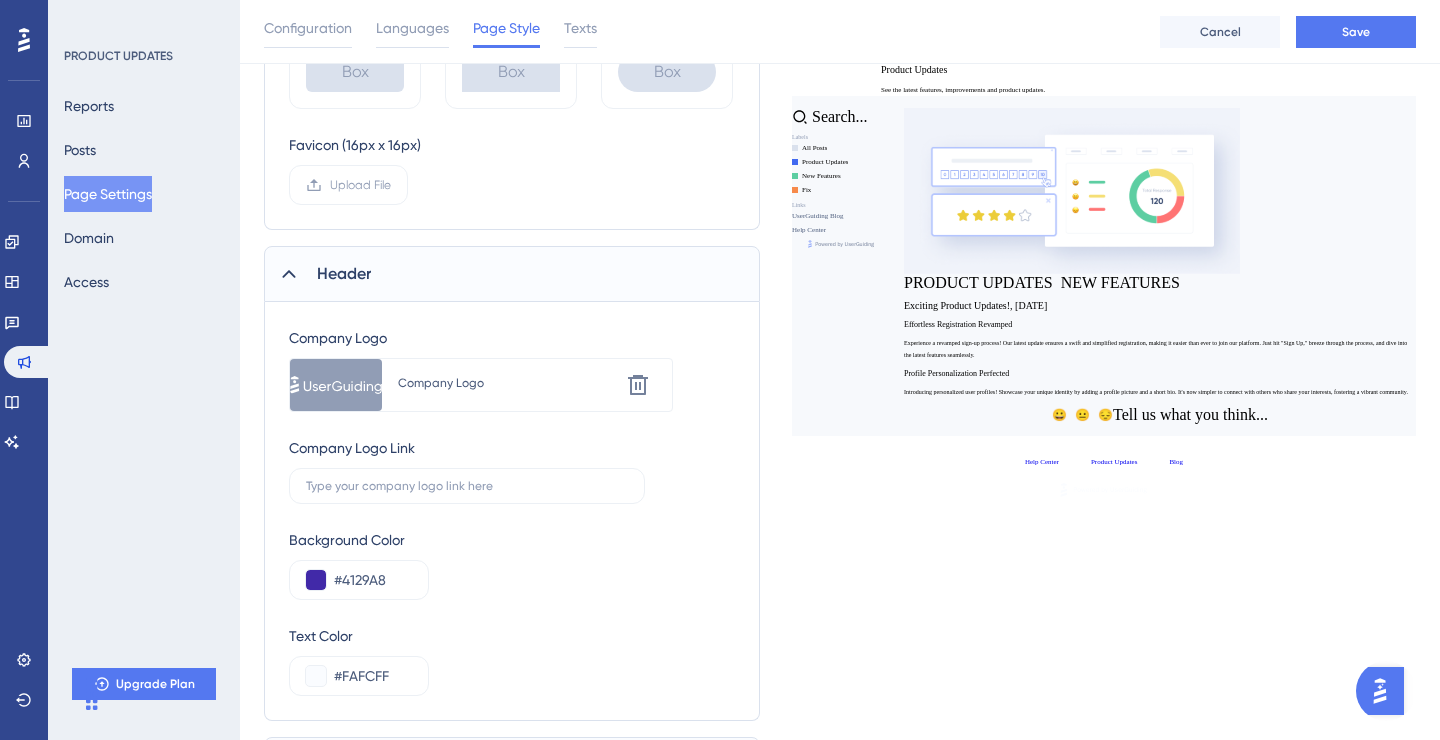 click at bounding box center [336, 385] 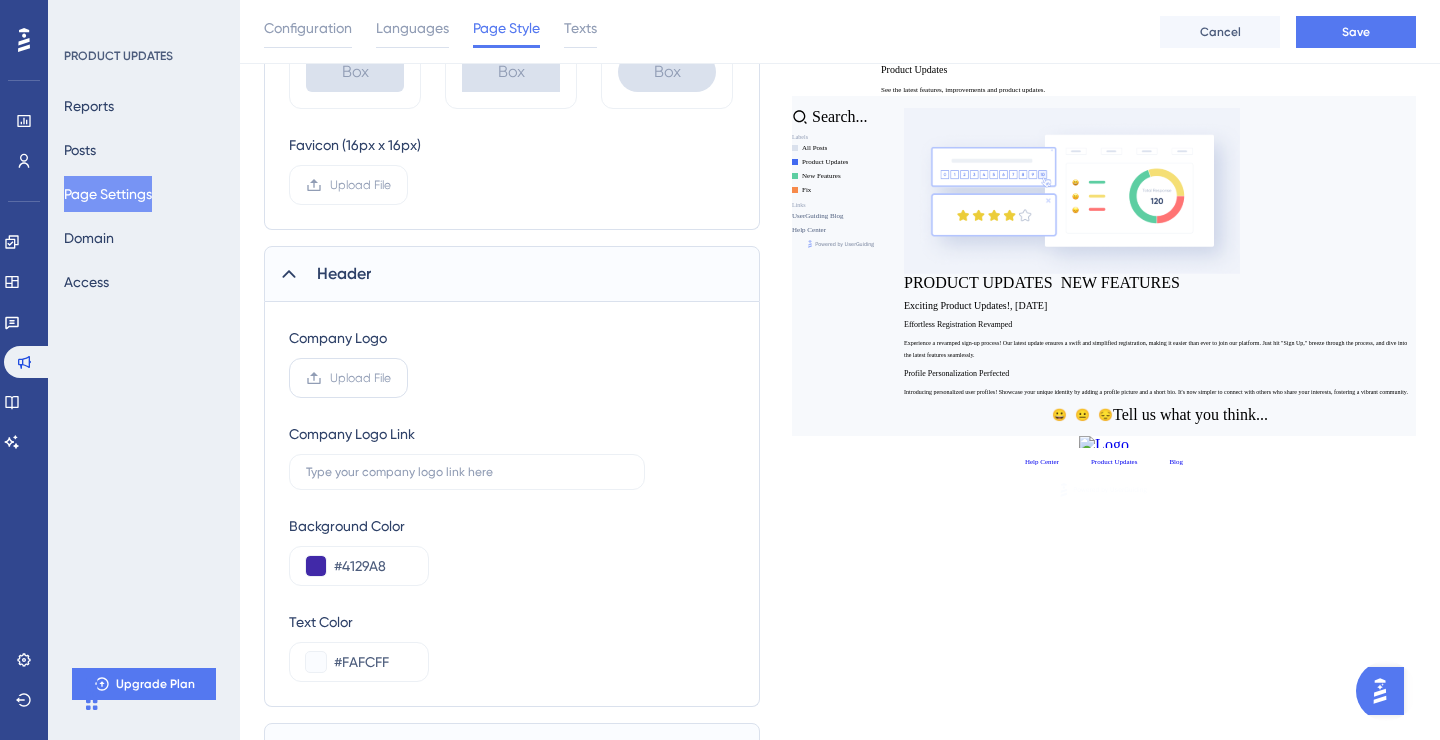 click 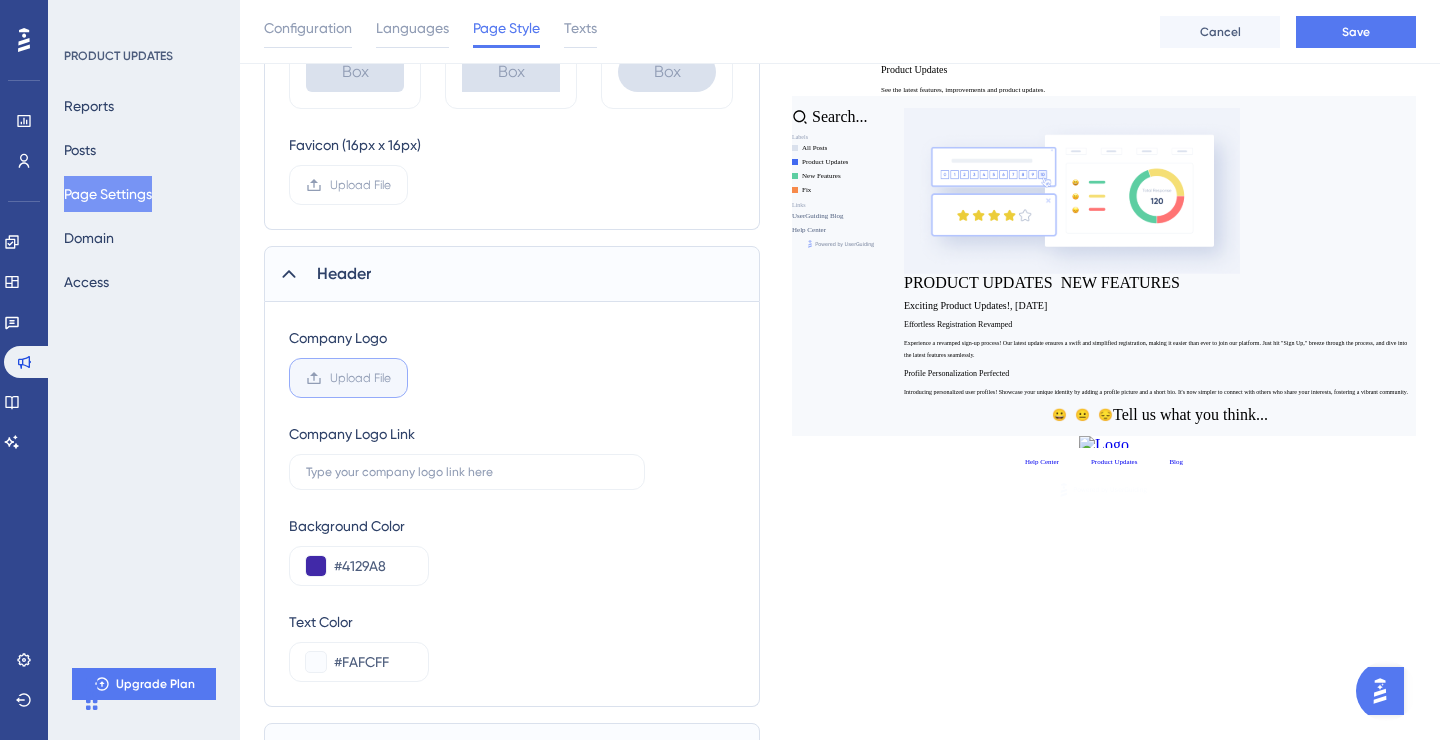 click on "Upload File" at bounding box center [391, 378] 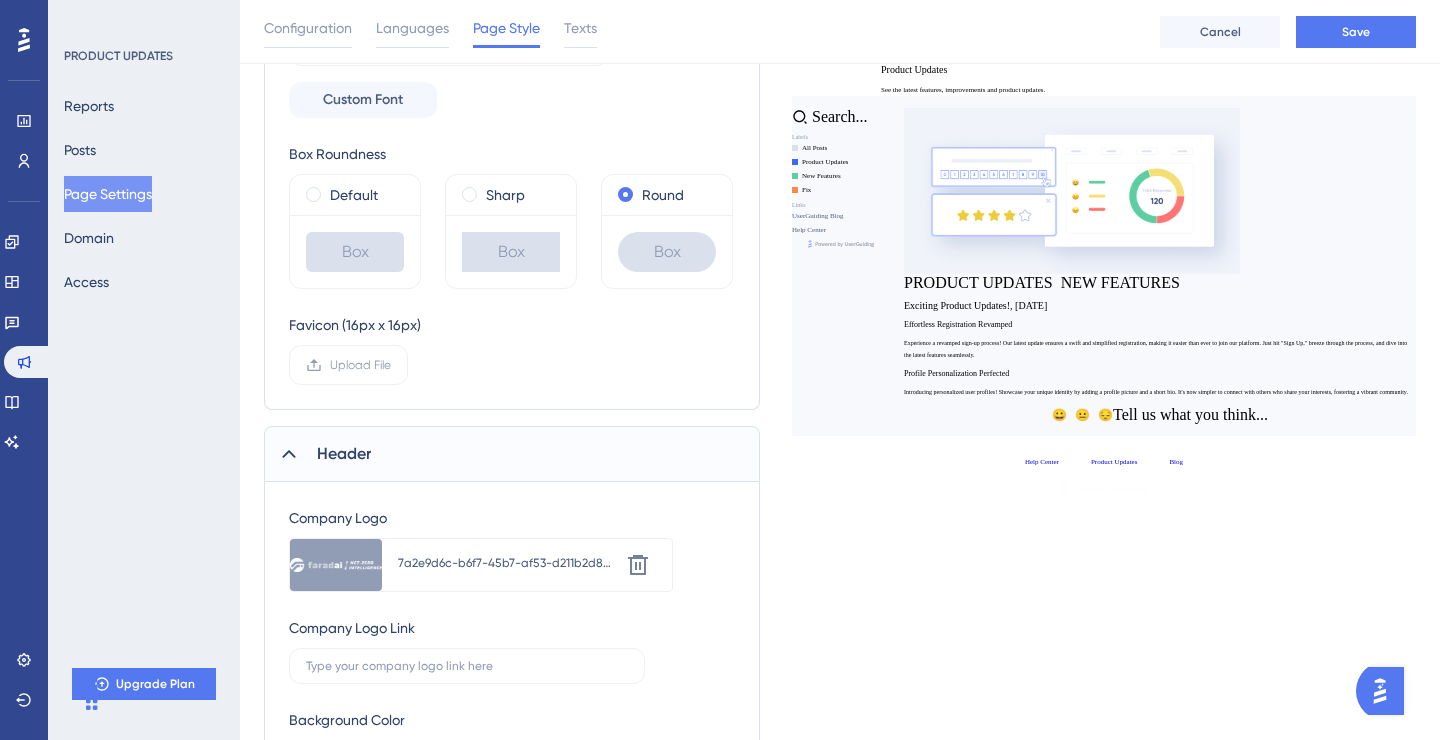 scroll, scrollTop: 0, scrollLeft: 0, axis: both 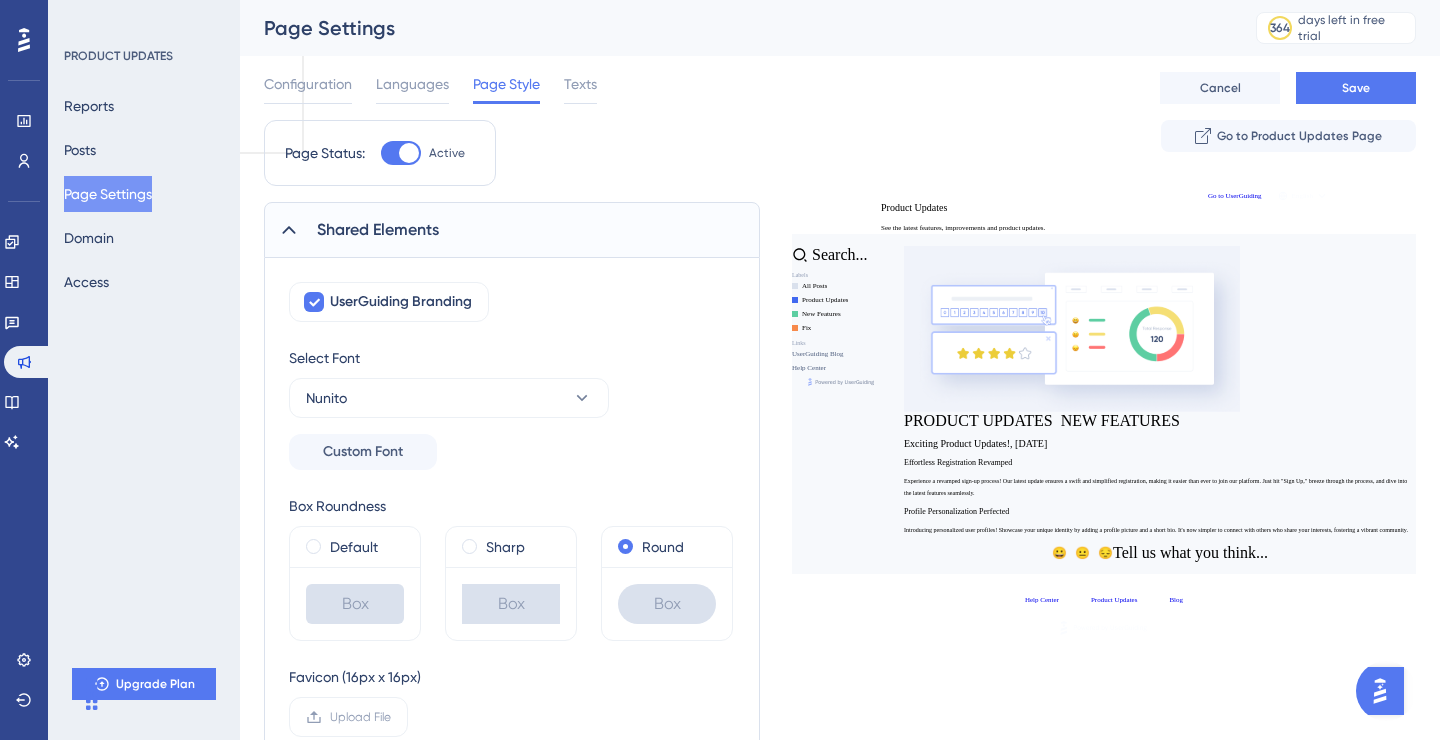 click at bounding box center [409, 153] 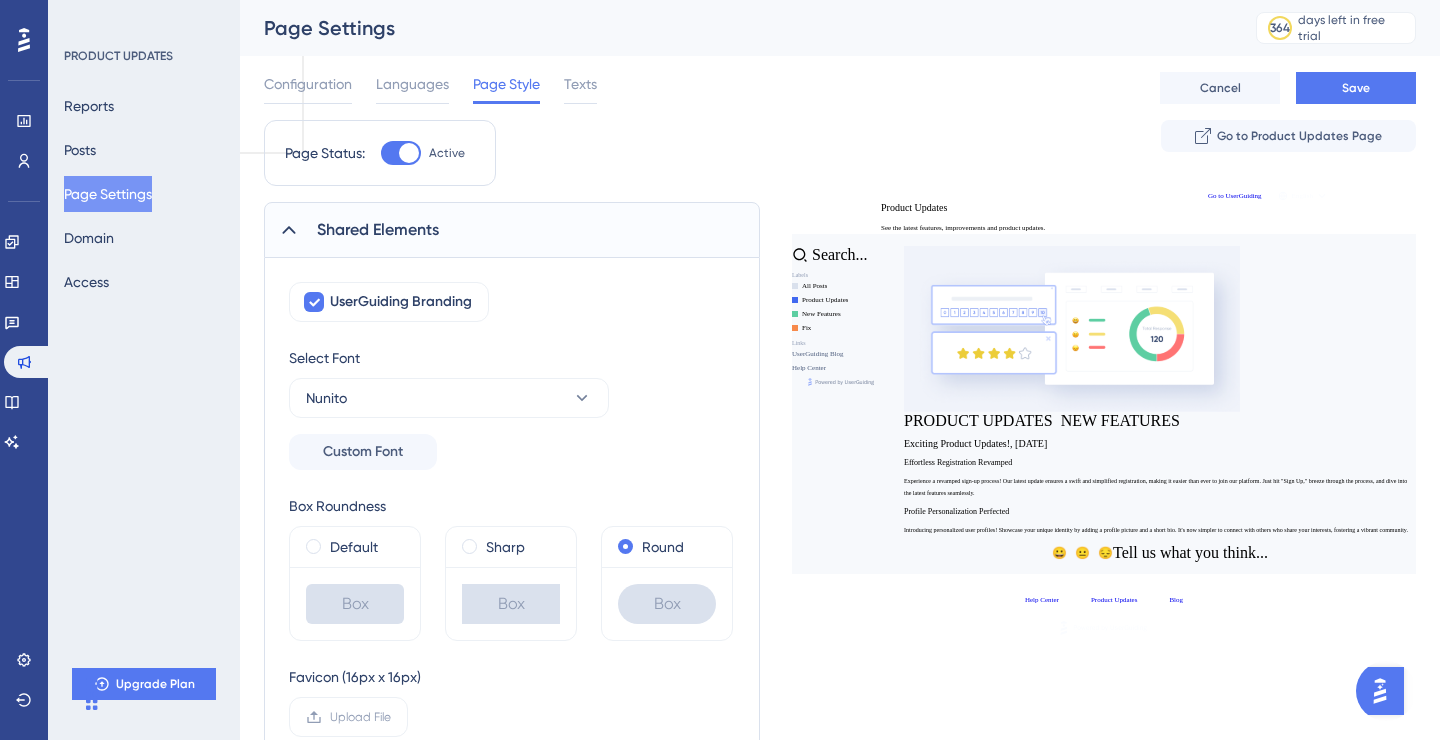 checkbox on "true" 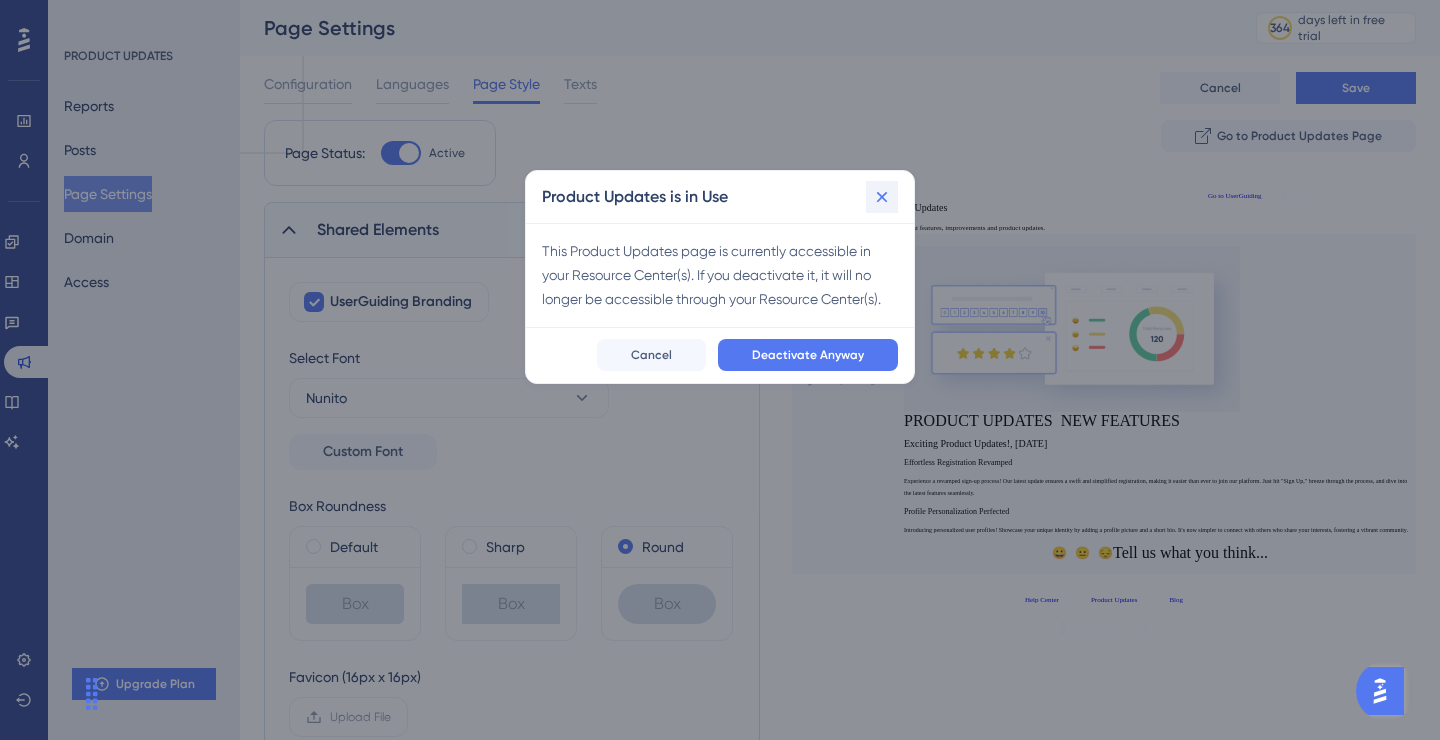 click 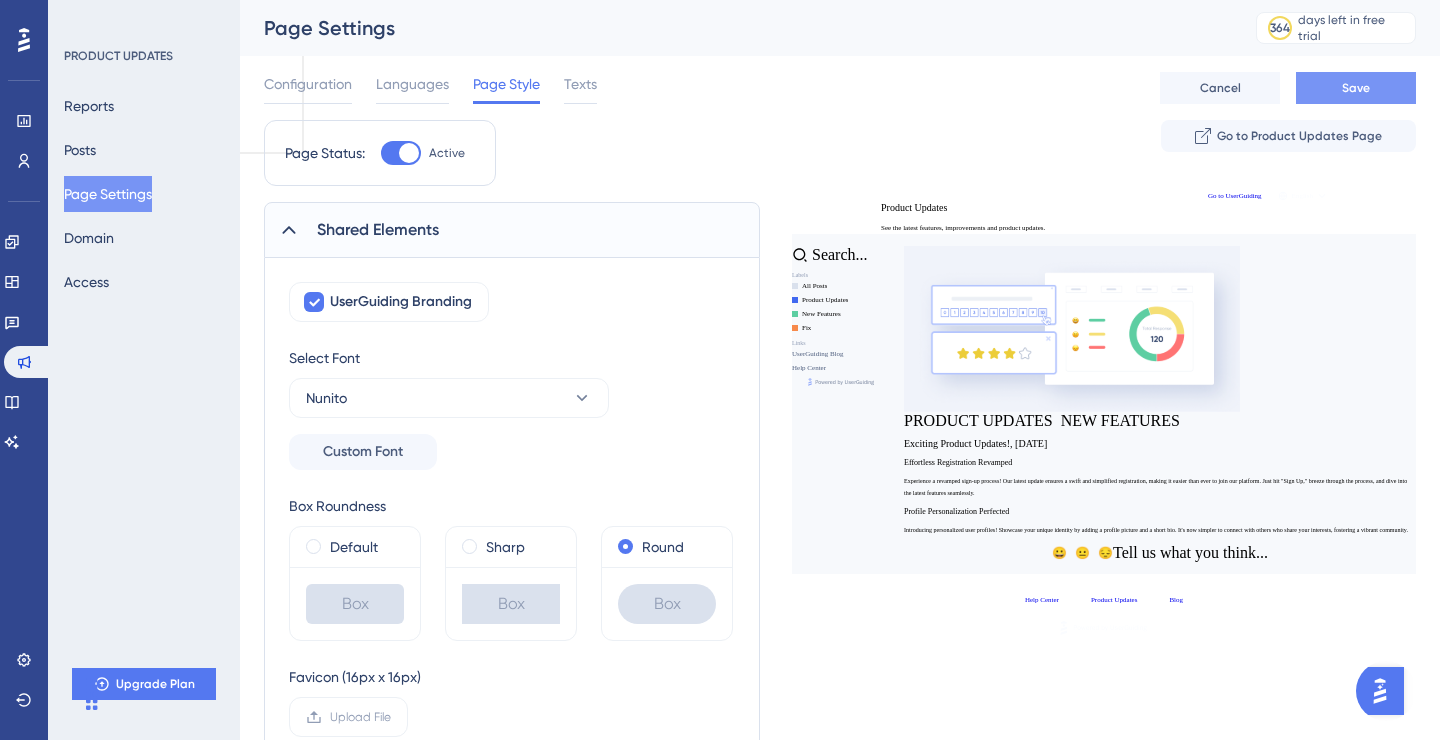 click on "Save" at bounding box center [1356, 88] 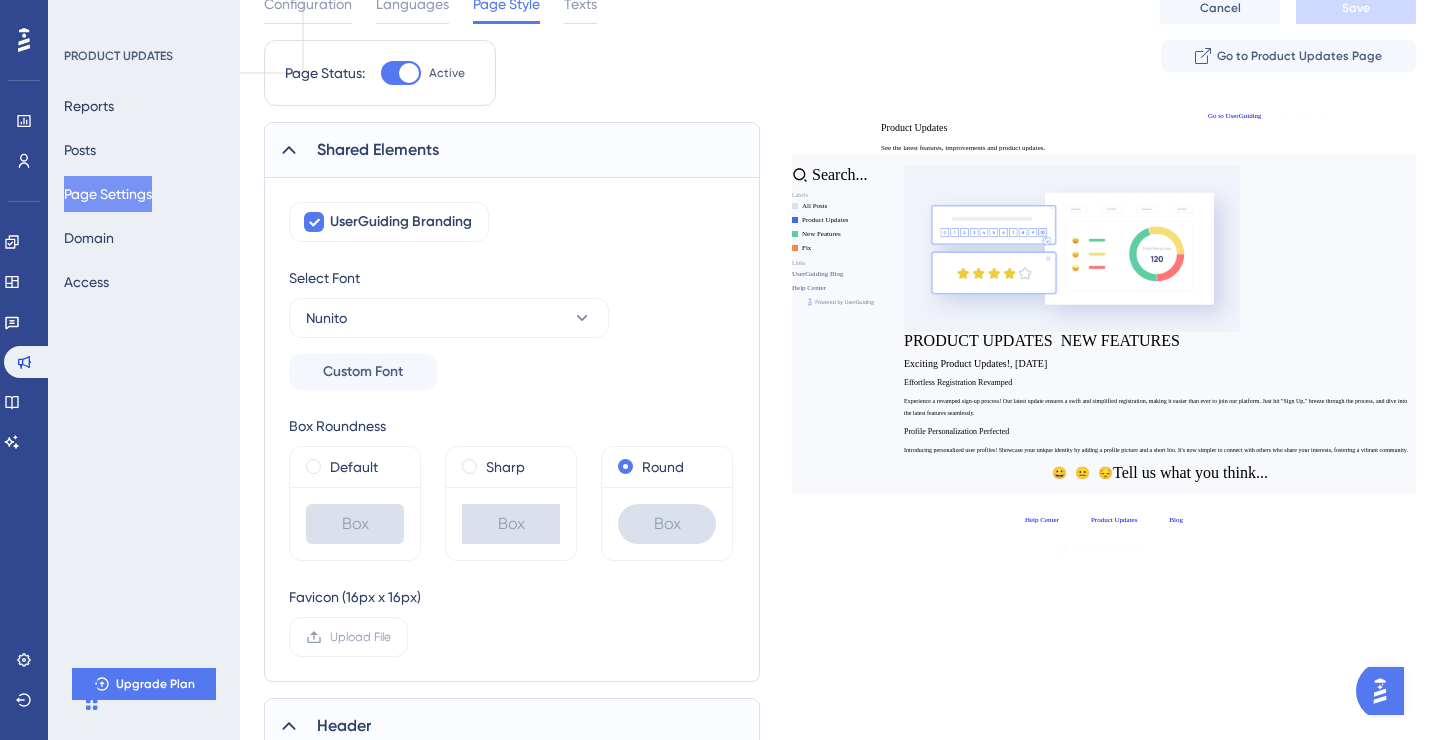 scroll, scrollTop: 0, scrollLeft: 0, axis: both 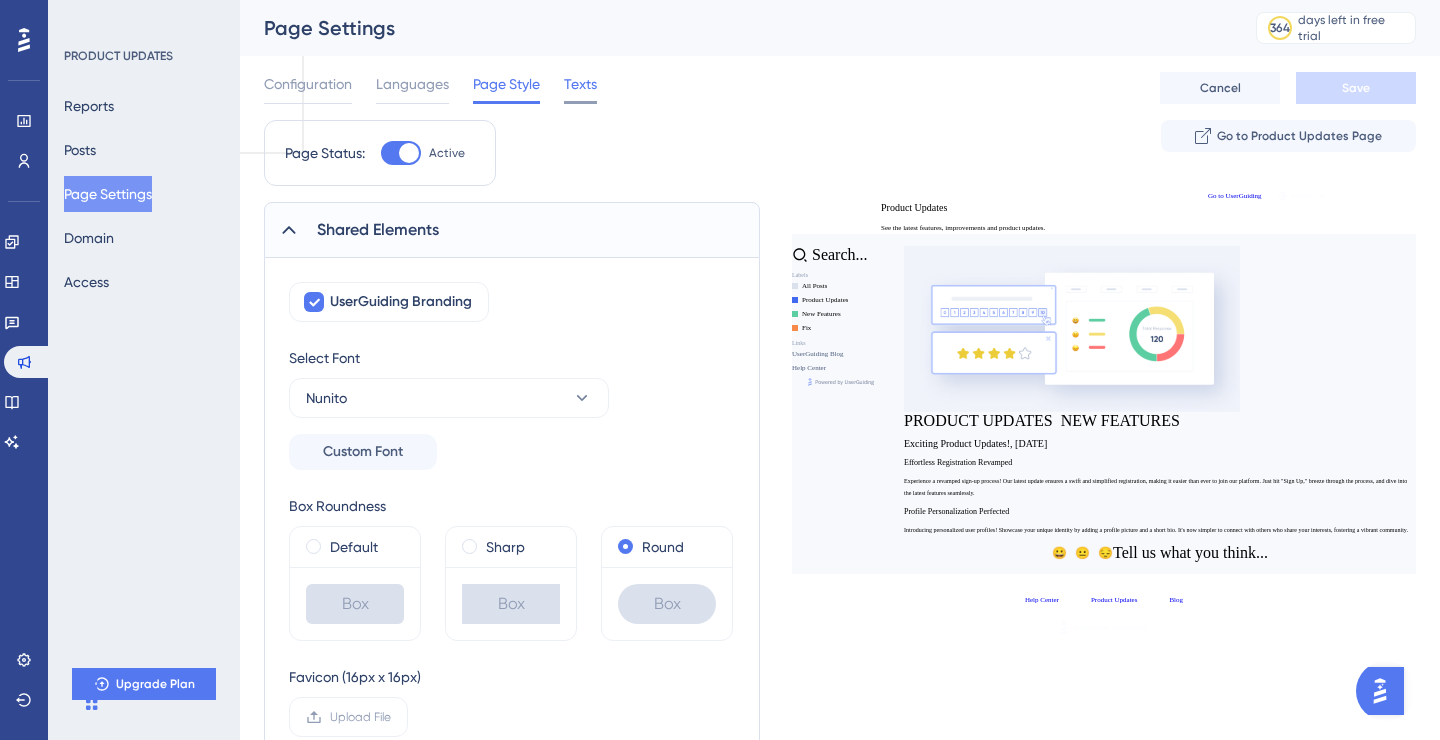 click on "Texts" at bounding box center (580, 84) 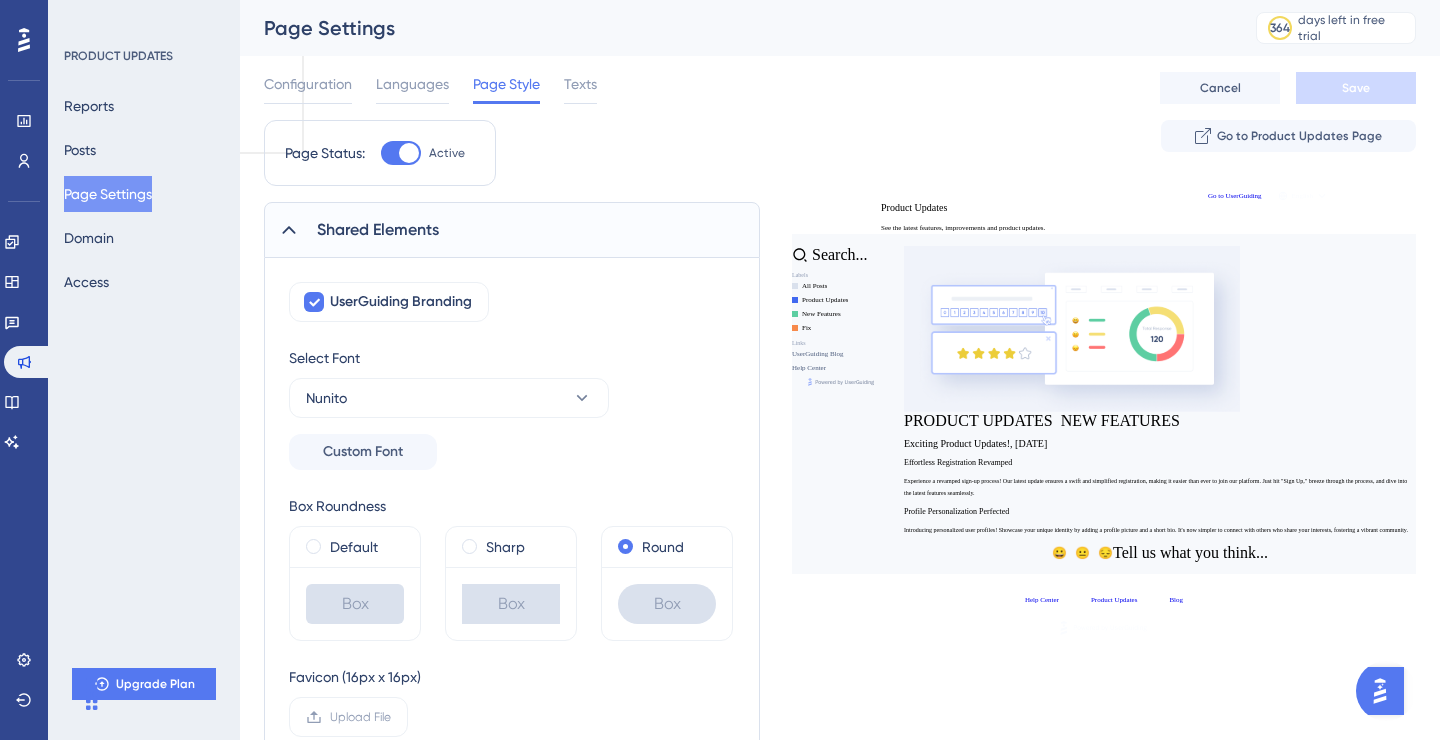 click on "Texts" at bounding box center (580, 84) 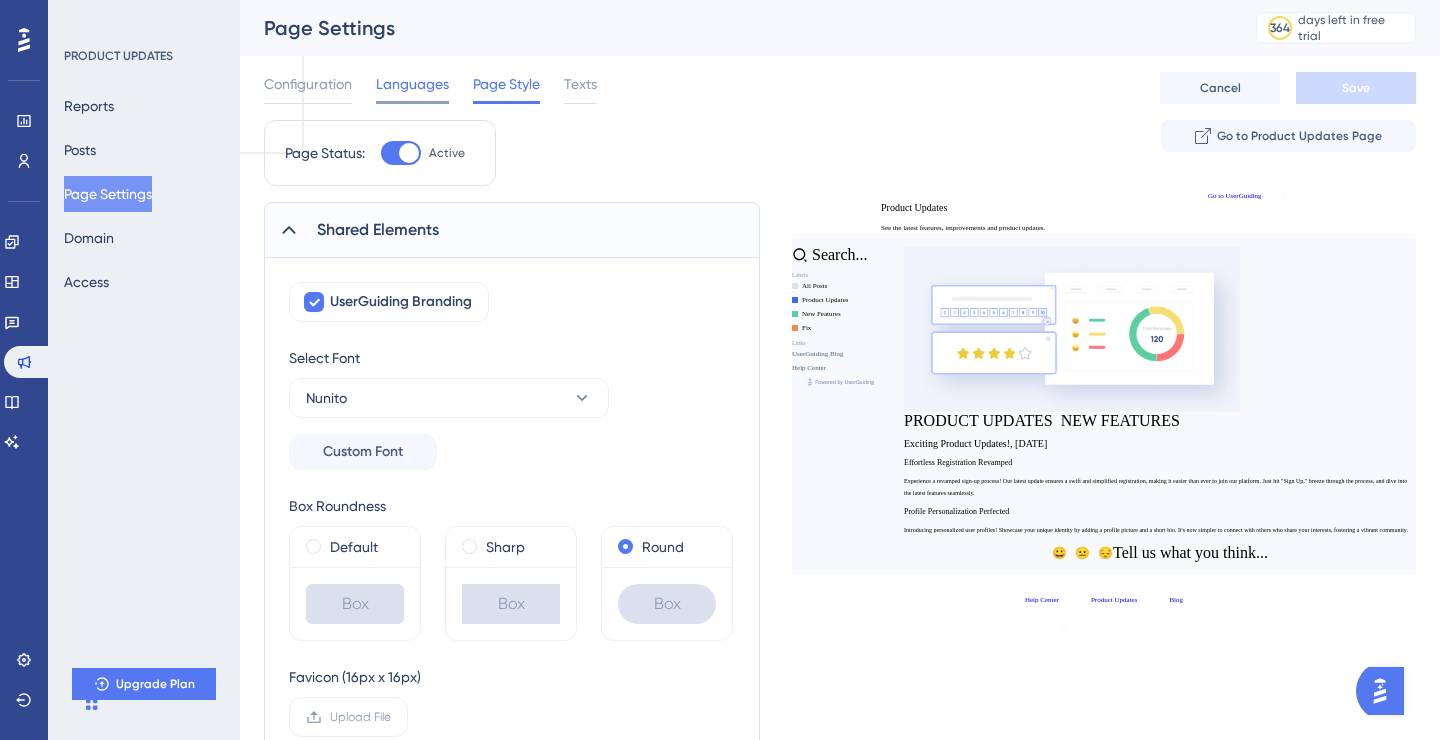 click on "Languages" at bounding box center (412, 84) 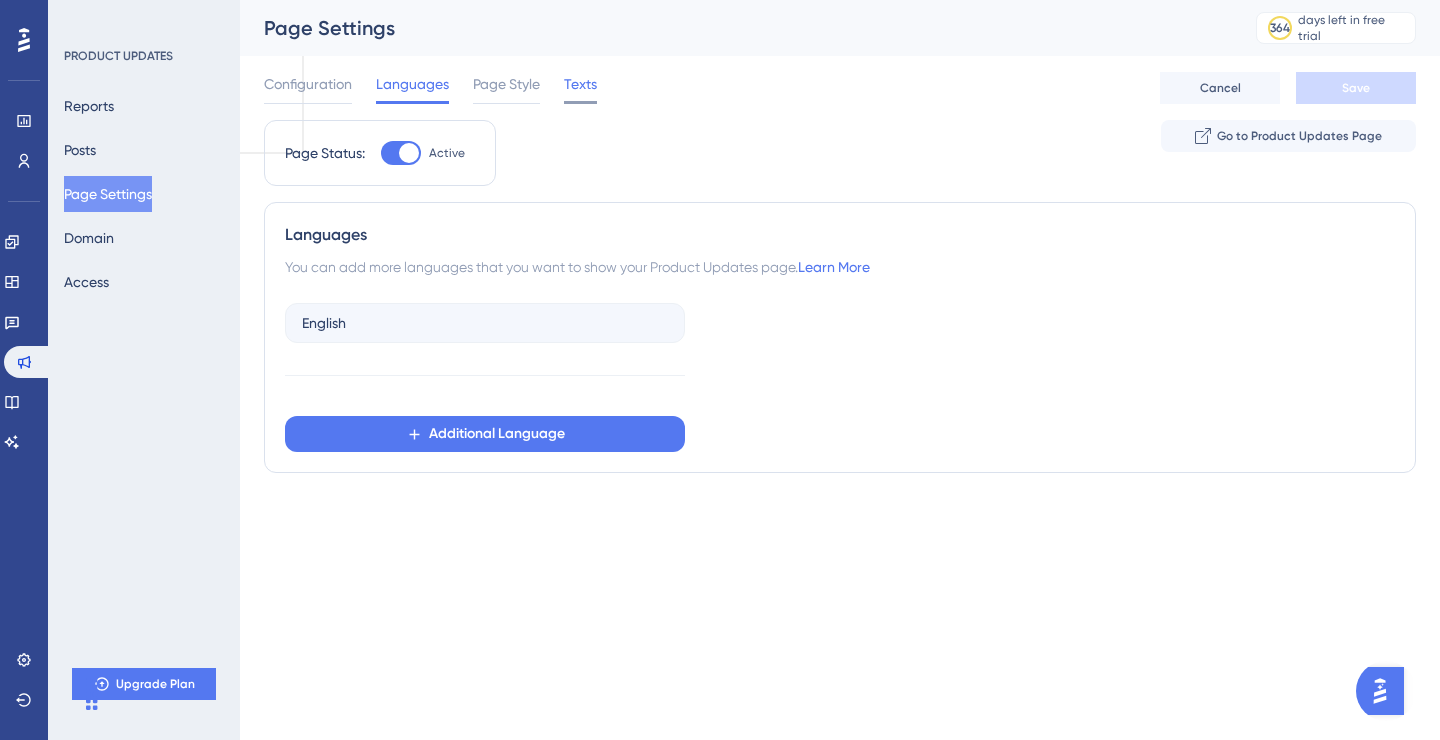 click on "Texts" at bounding box center [580, 84] 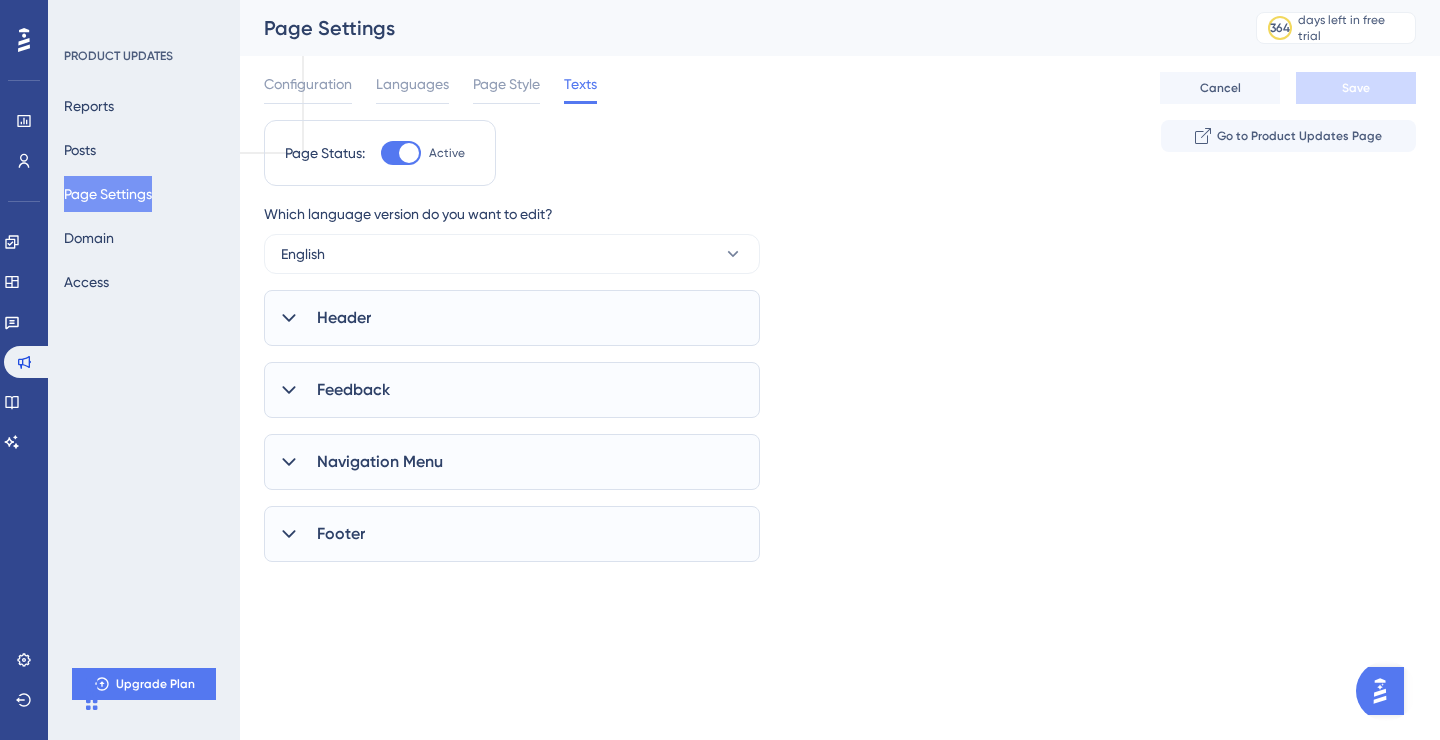 click on "Header" at bounding box center [512, 318] 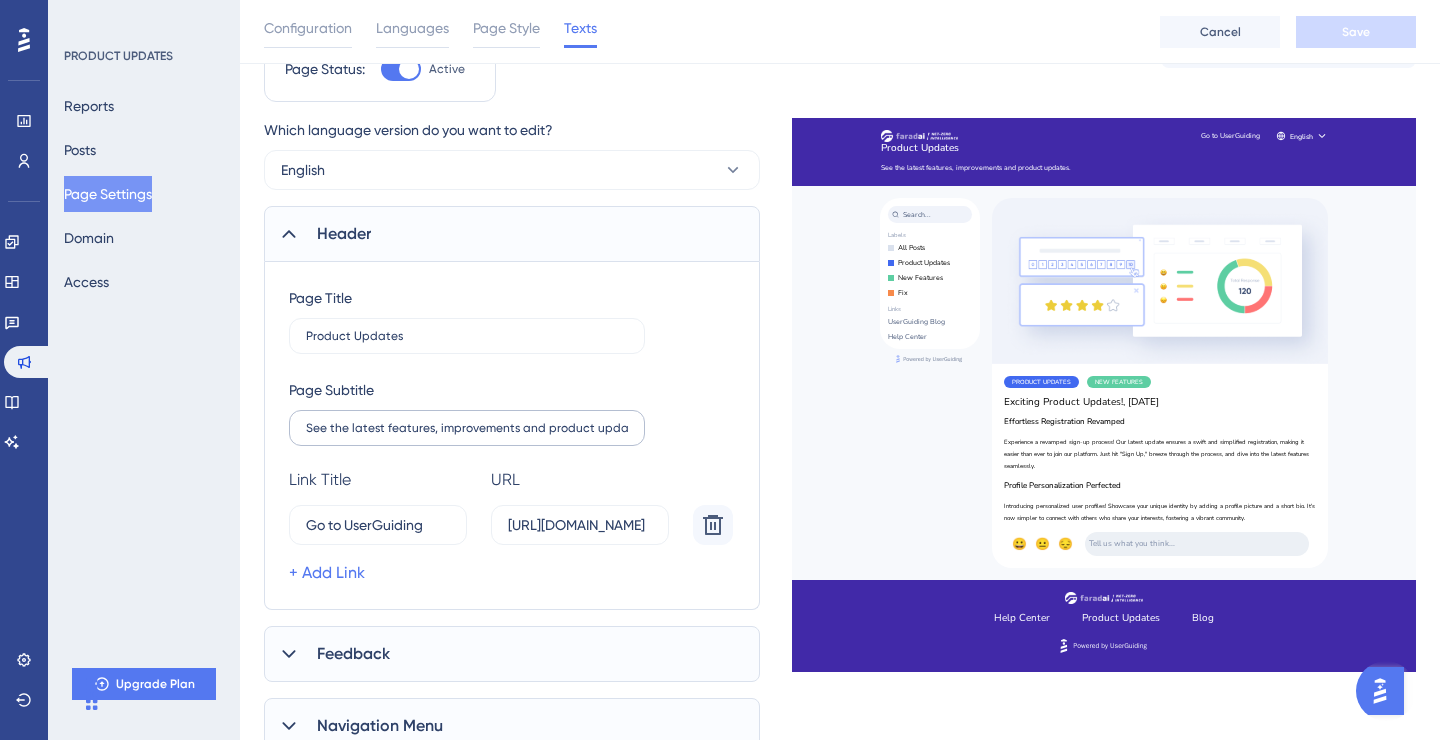 scroll, scrollTop: 125, scrollLeft: 0, axis: vertical 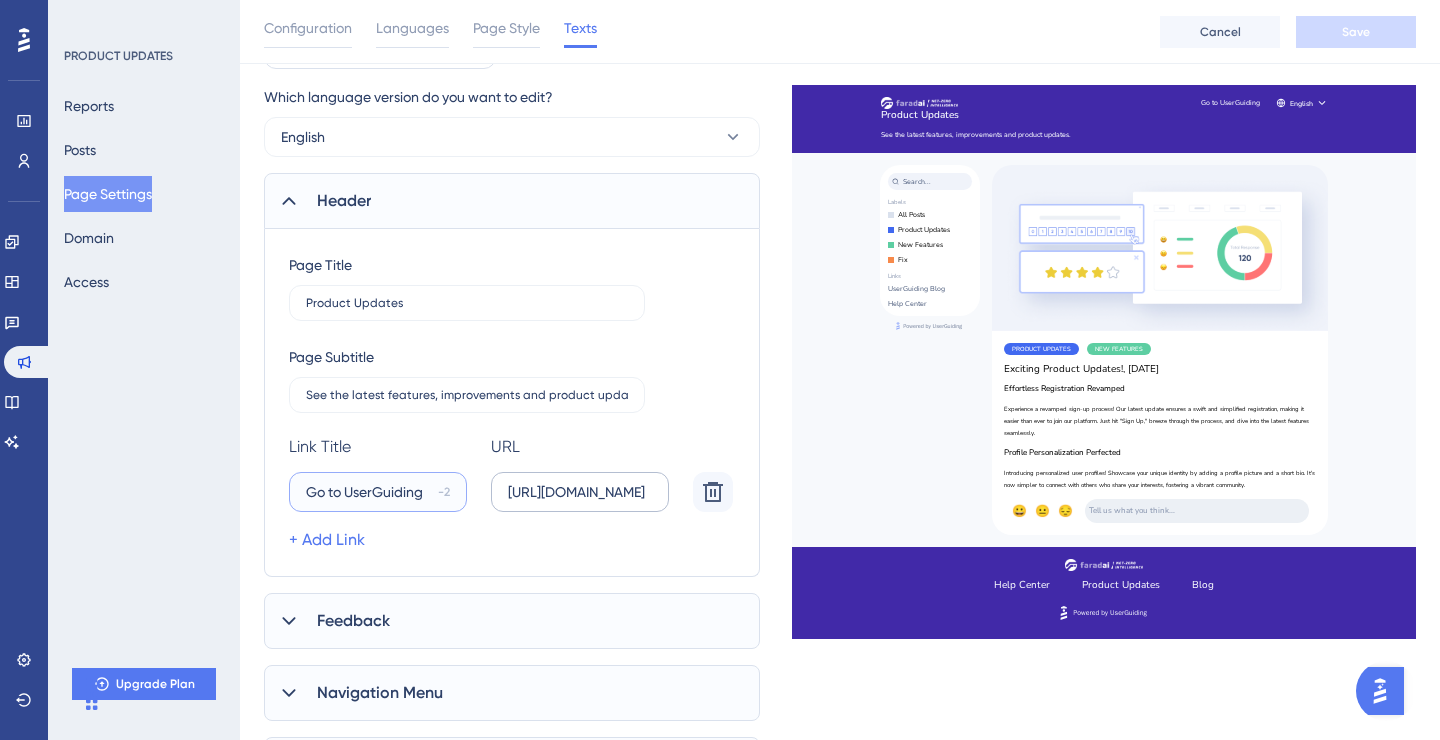 drag, startPoint x: 347, startPoint y: 494, endPoint x: 494, endPoint y: 499, distance: 147.085 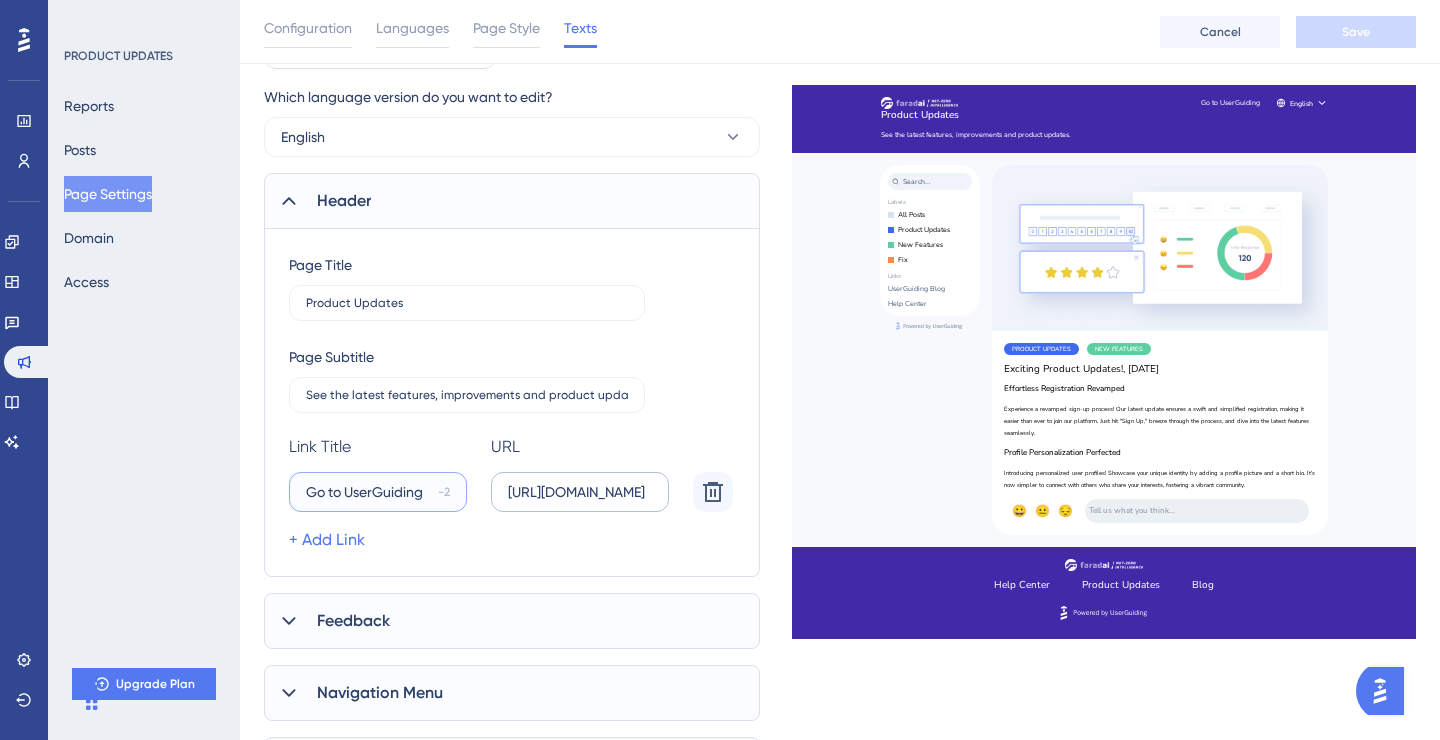 click on "Go to UserGuiding -2 [URL][DOMAIN_NAME]" at bounding box center (515, 492) 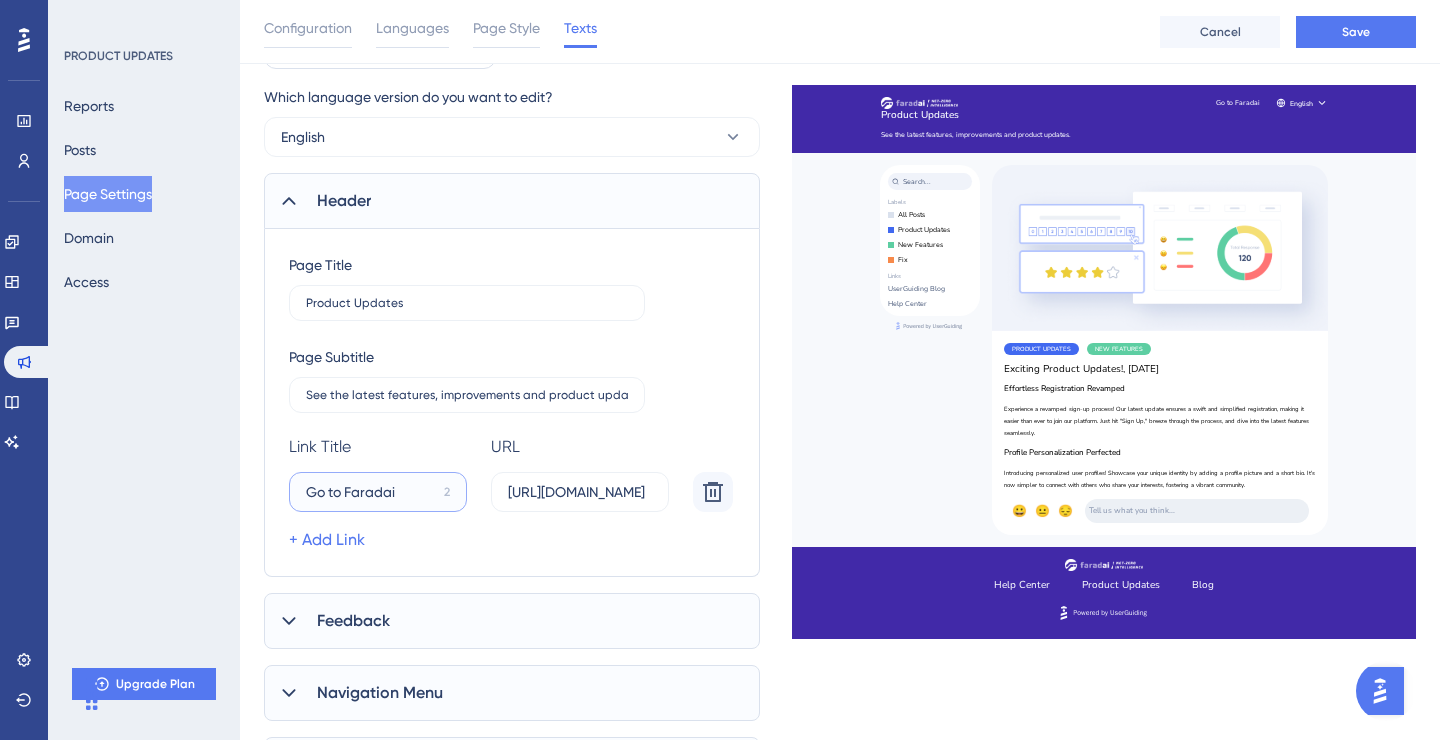 type on "Go to Faradai" 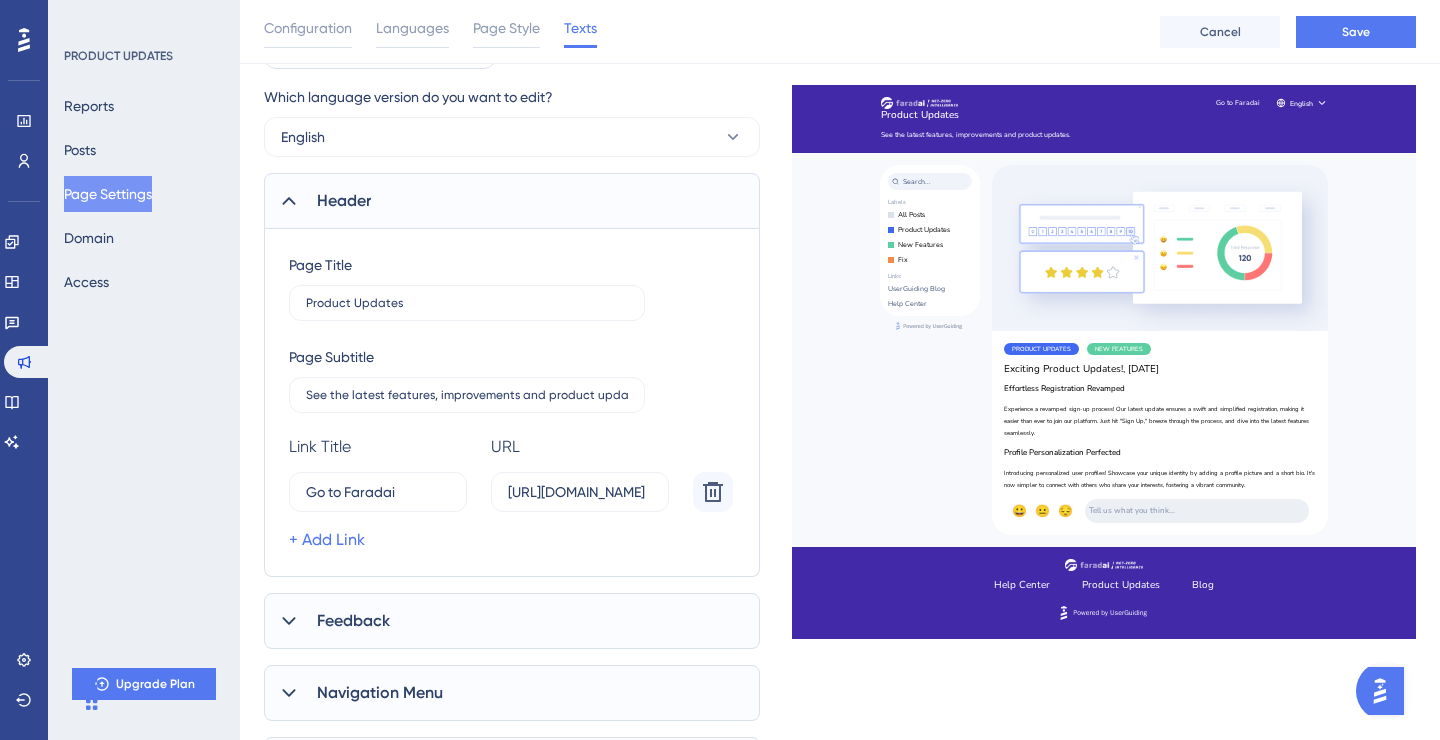 click on "+ Add Link" at bounding box center [515, 540] 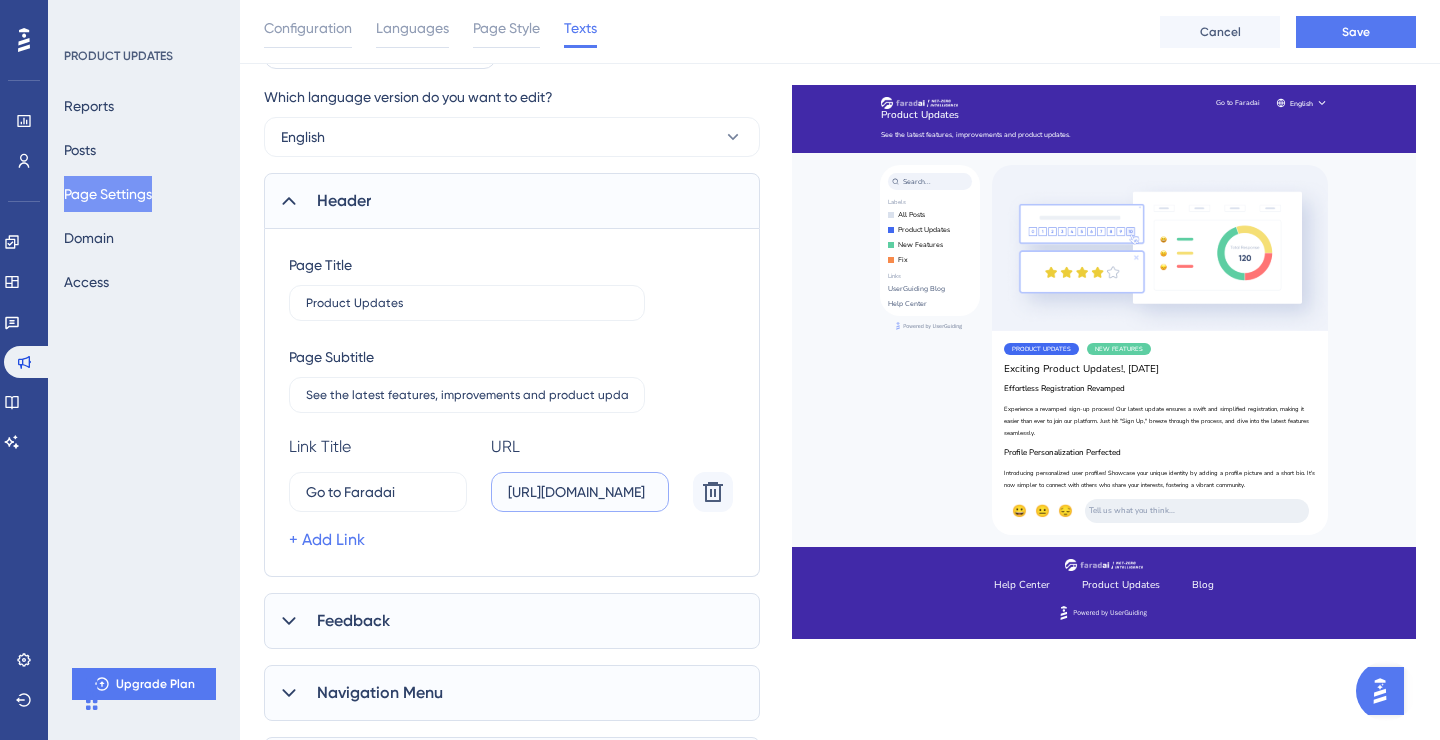 click on "[URL][DOMAIN_NAME]" at bounding box center (580, 492) 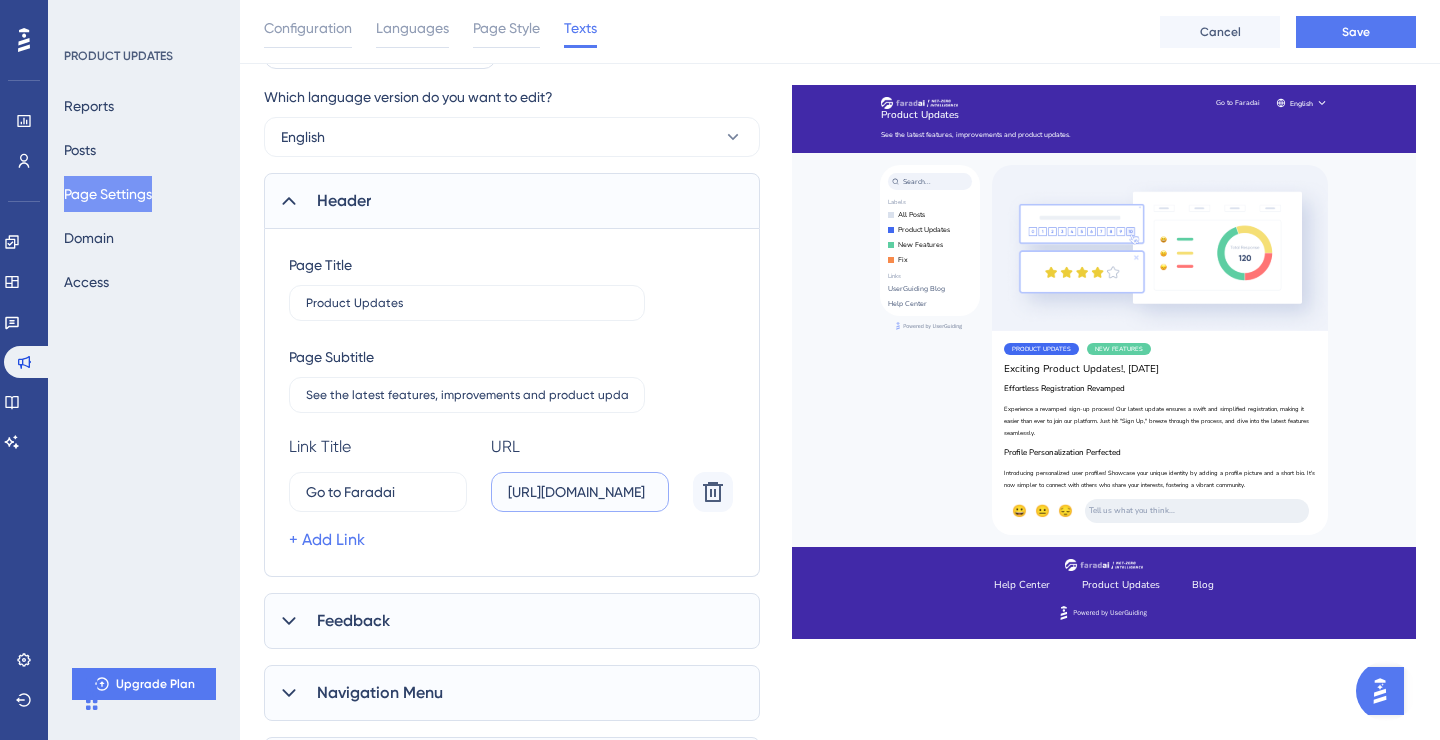 paste on "[URL]" 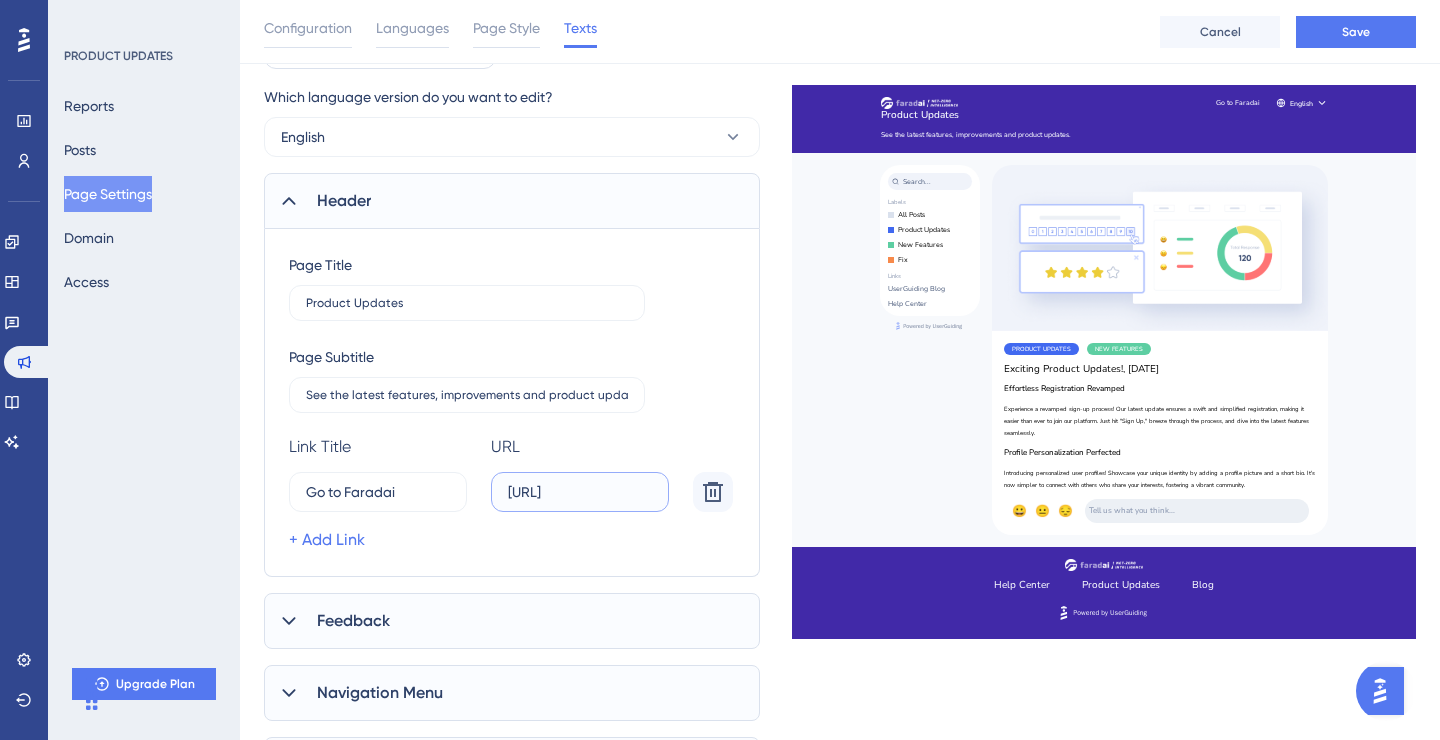 type on "[URL]" 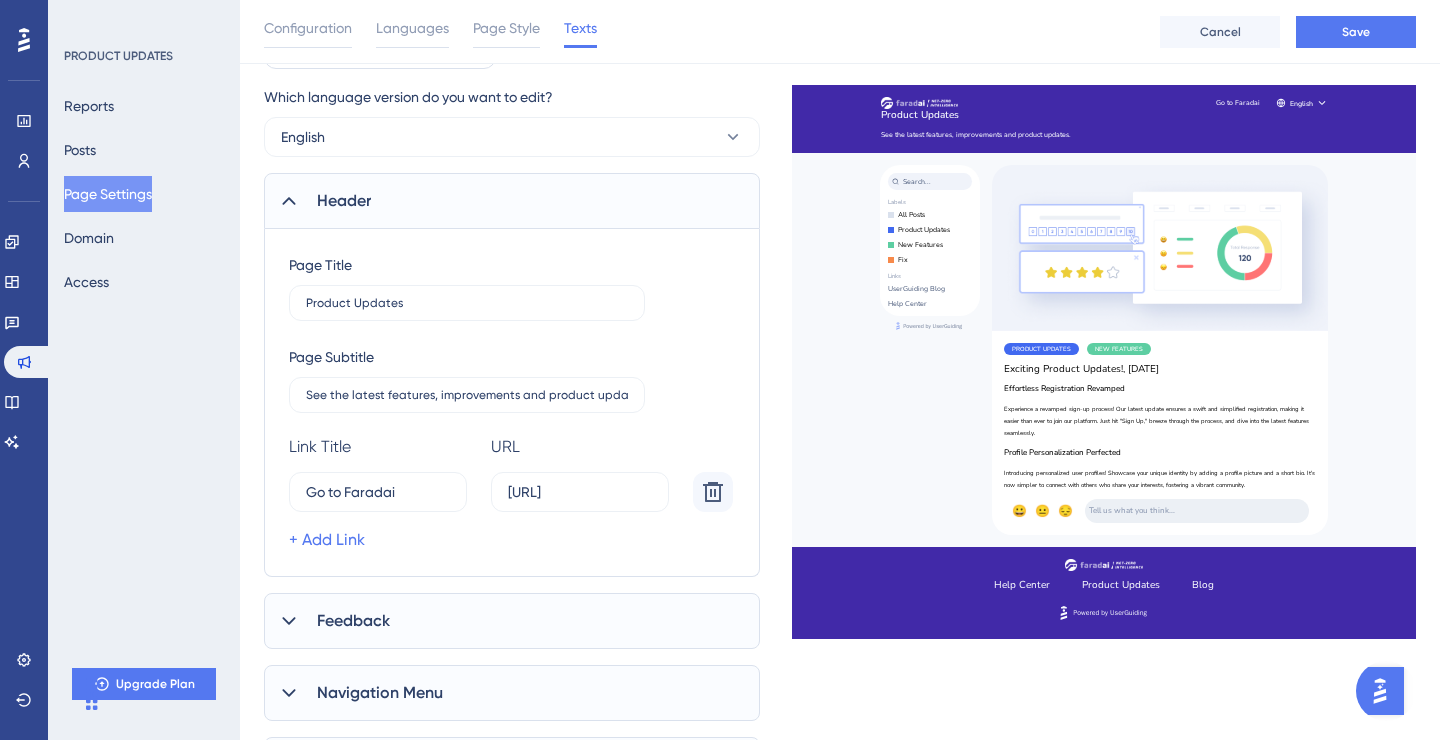 click on "+ Add Link" at bounding box center [515, 540] 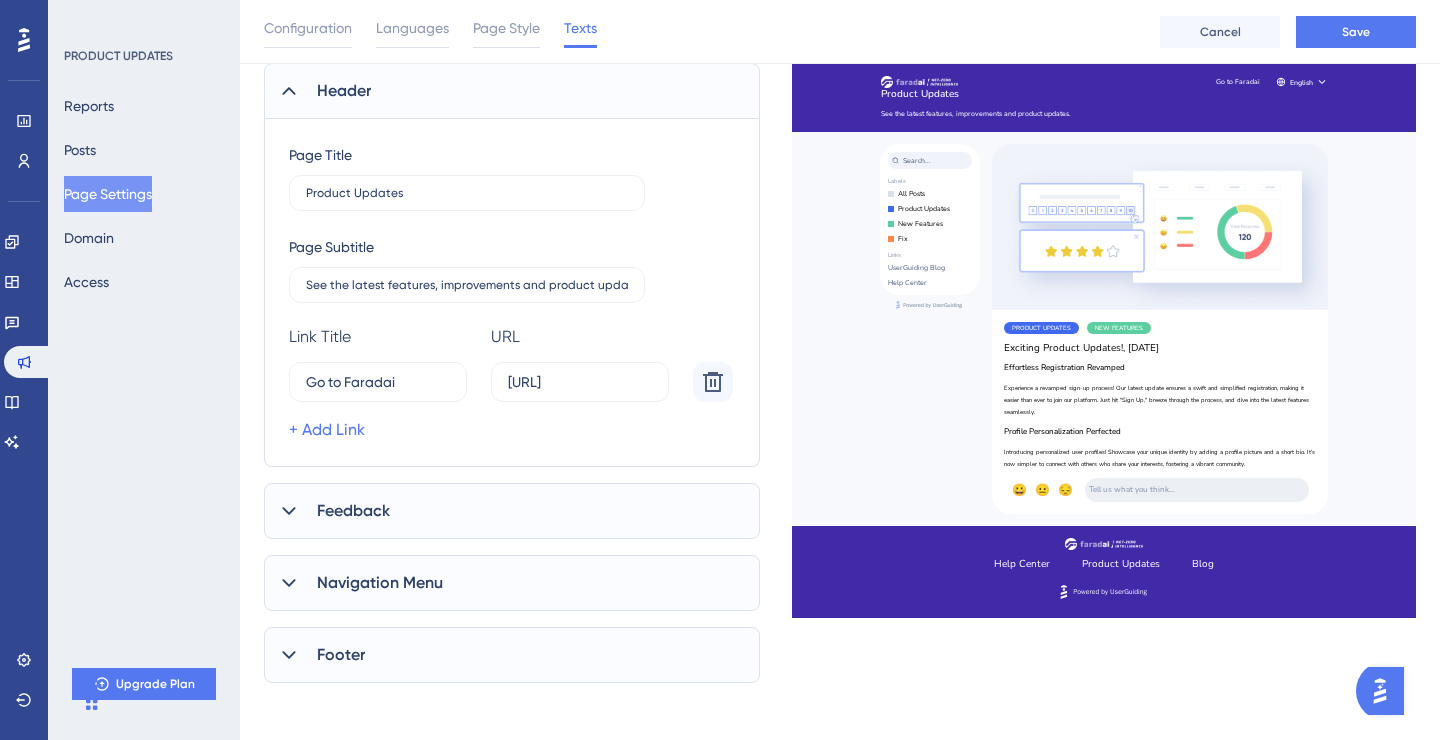 scroll, scrollTop: 240, scrollLeft: 0, axis: vertical 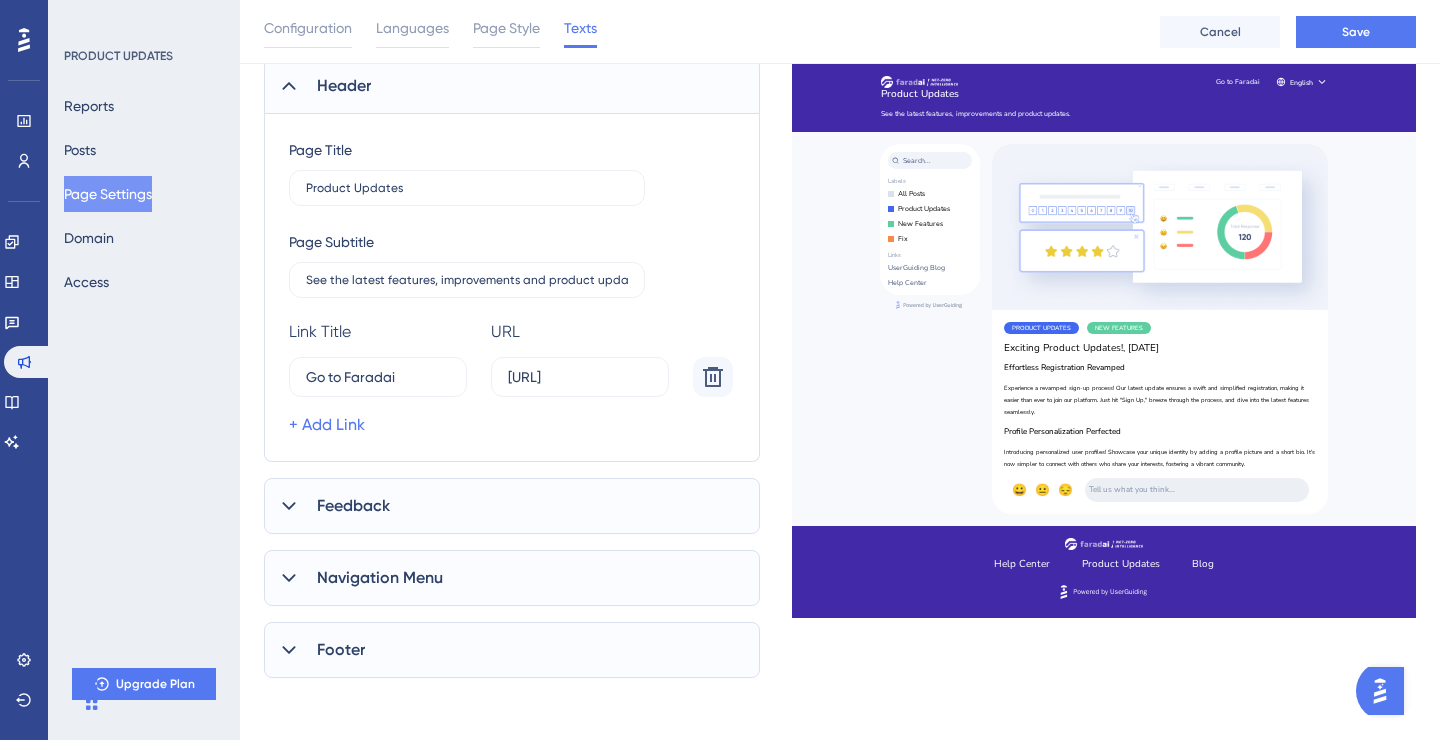 click on "Feedback" at bounding box center (512, 506) 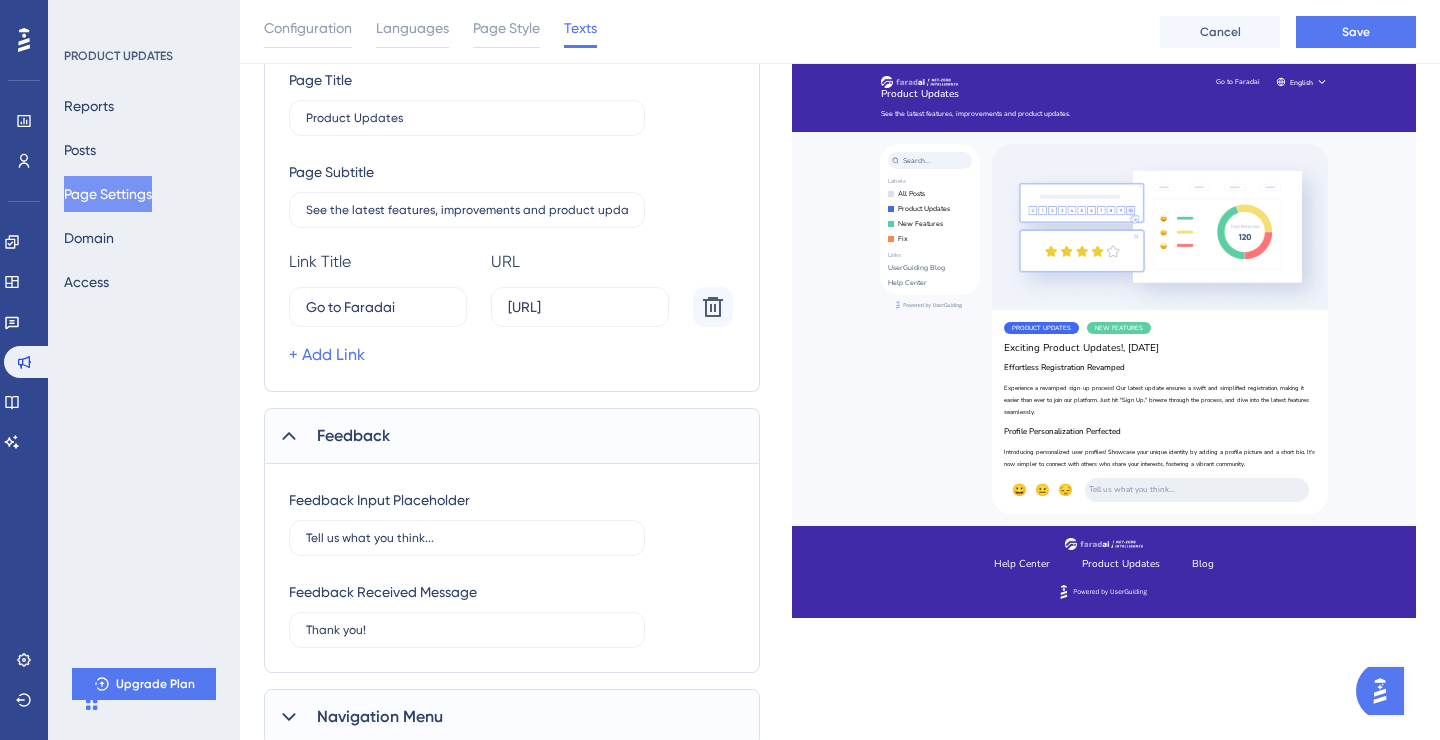 scroll, scrollTop: 458, scrollLeft: 0, axis: vertical 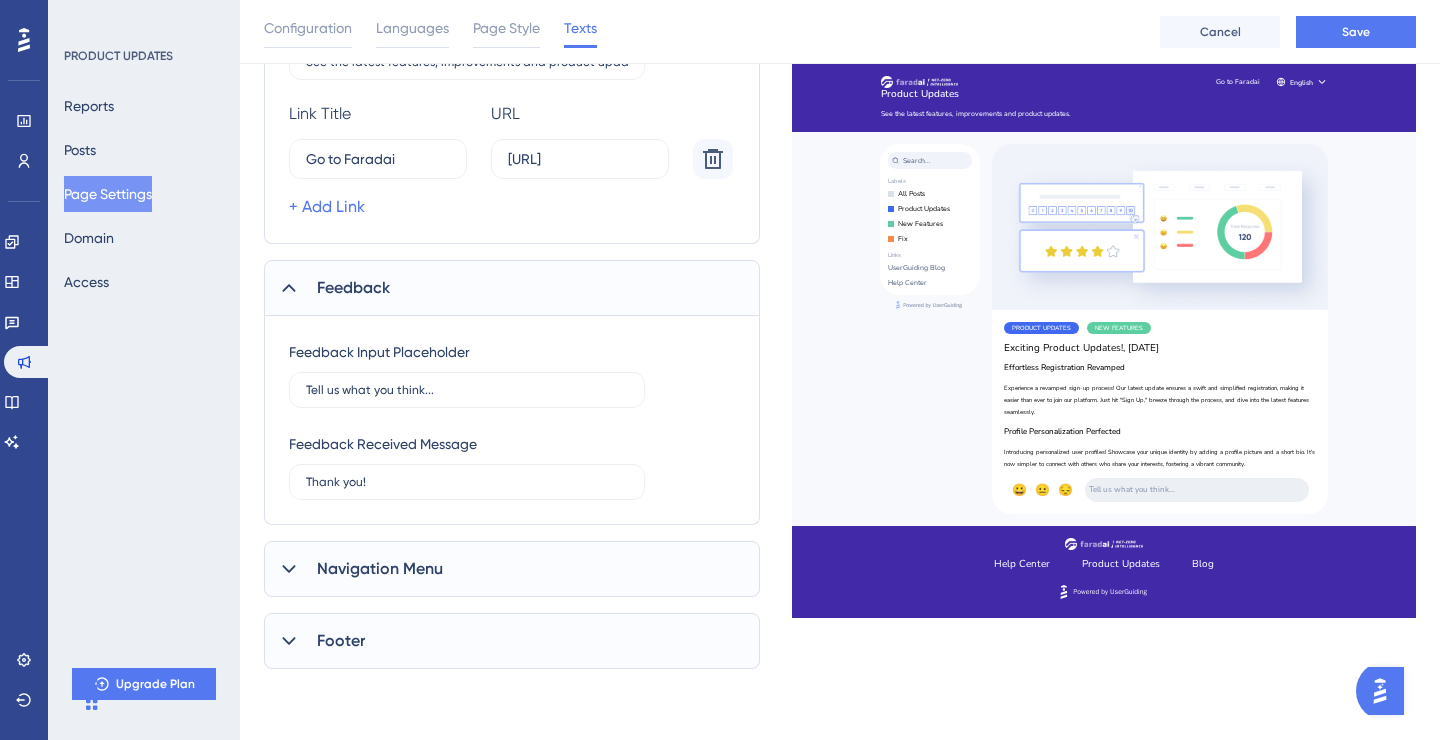 click on "Navigation Menu" at bounding box center (380, 569) 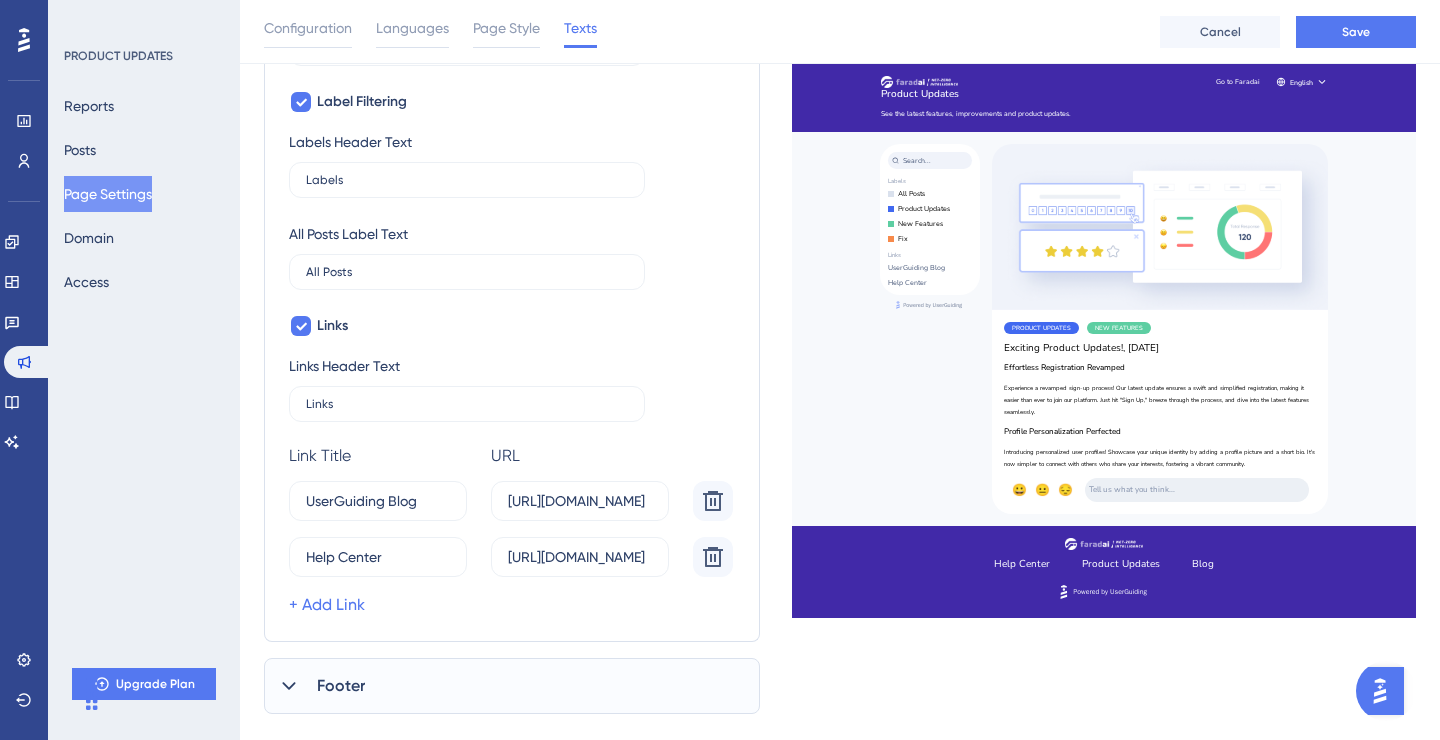 scroll, scrollTop: 1118, scrollLeft: 0, axis: vertical 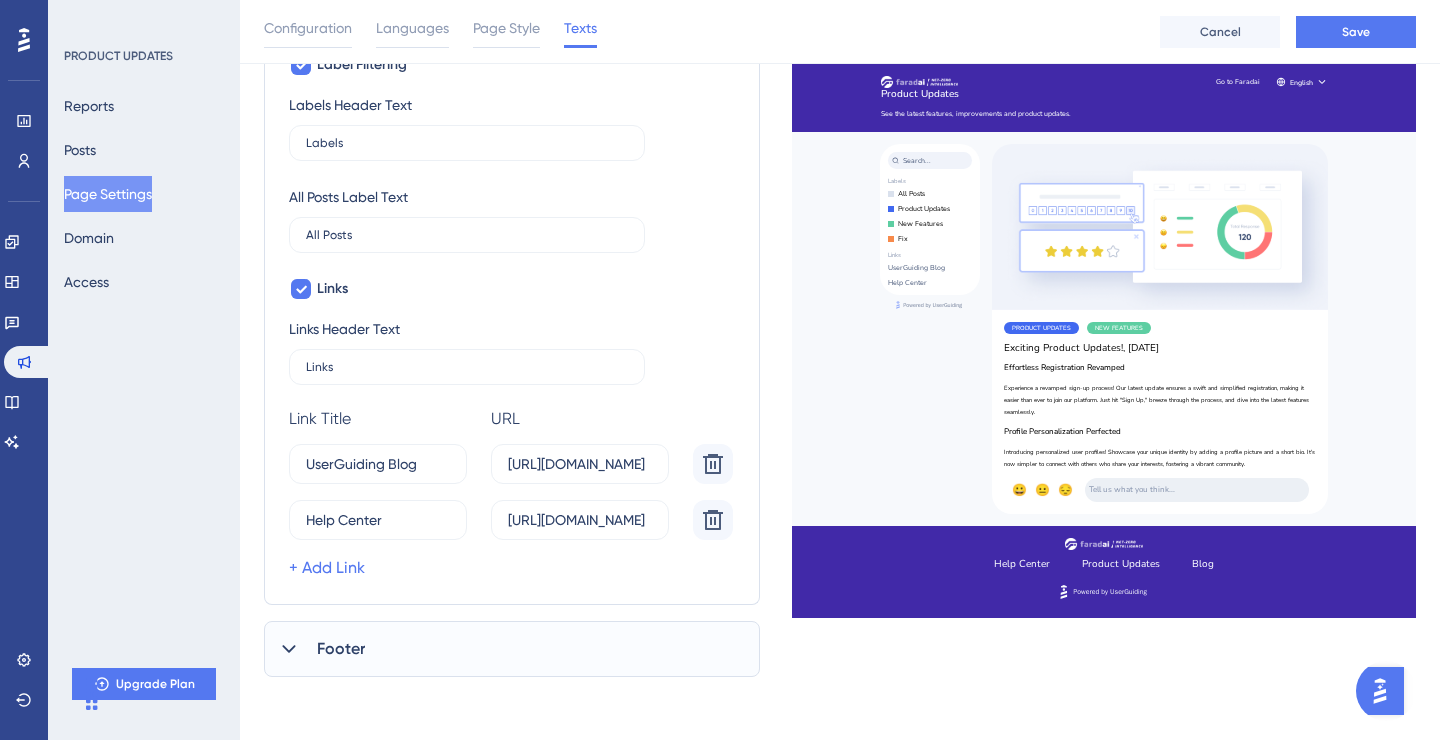 click on "Footer" at bounding box center (512, 649) 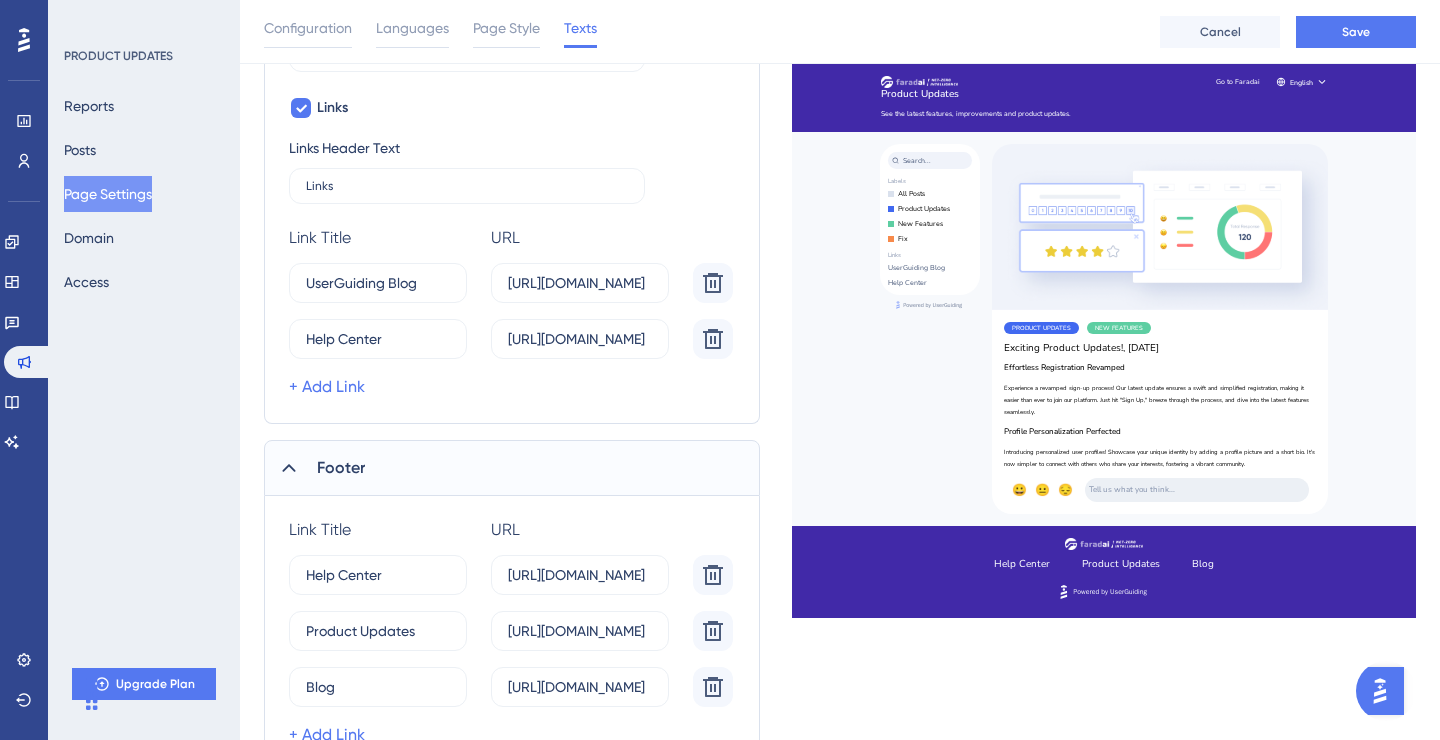 scroll, scrollTop: 1393, scrollLeft: 0, axis: vertical 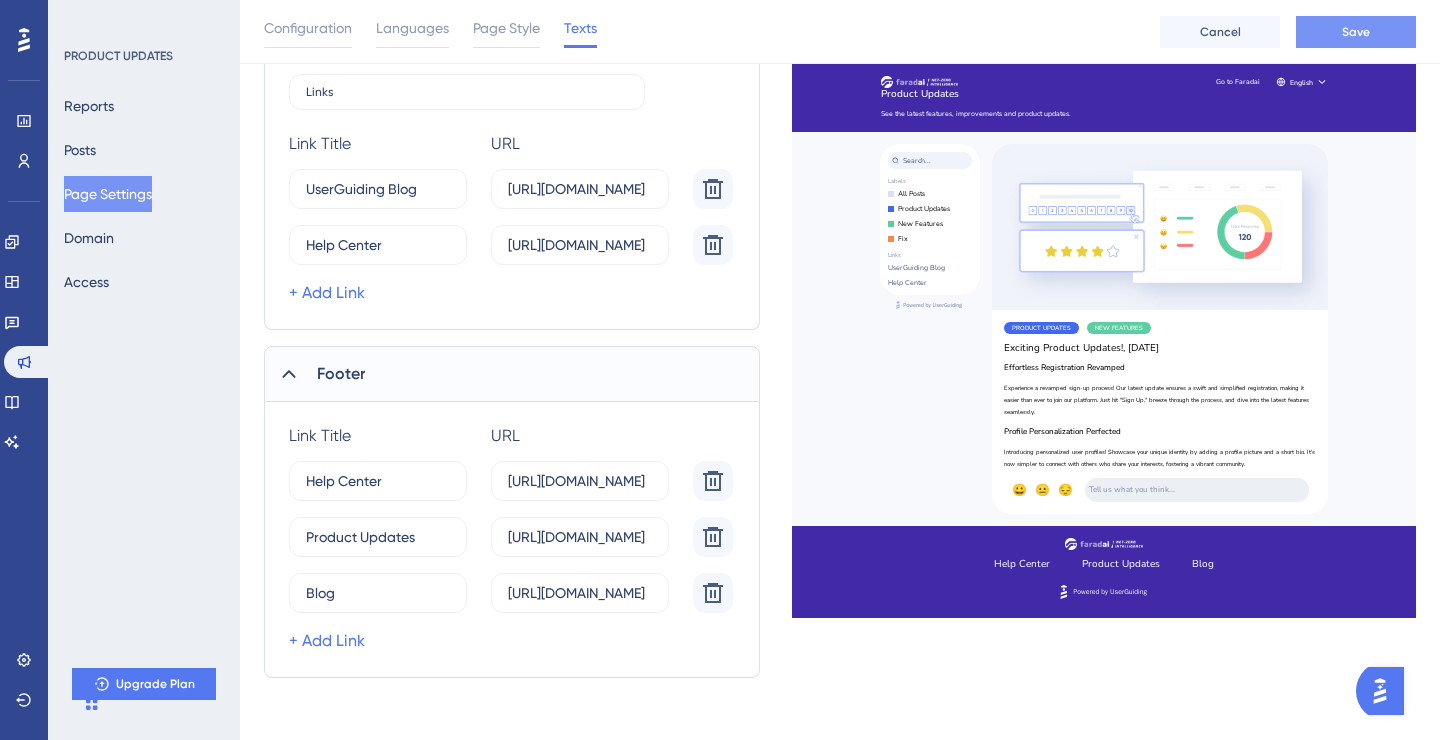 click on "Save" at bounding box center (1356, 32) 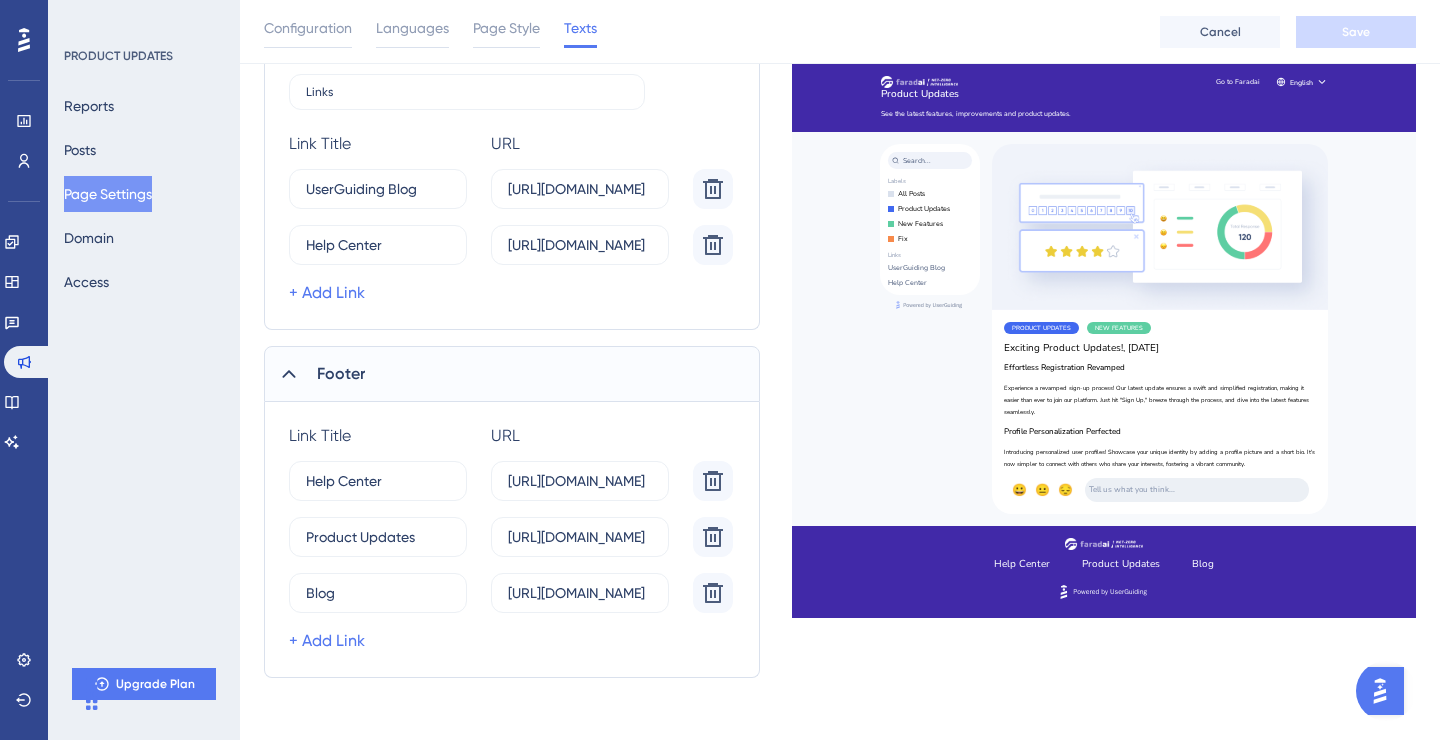 scroll, scrollTop: 0, scrollLeft: 0, axis: both 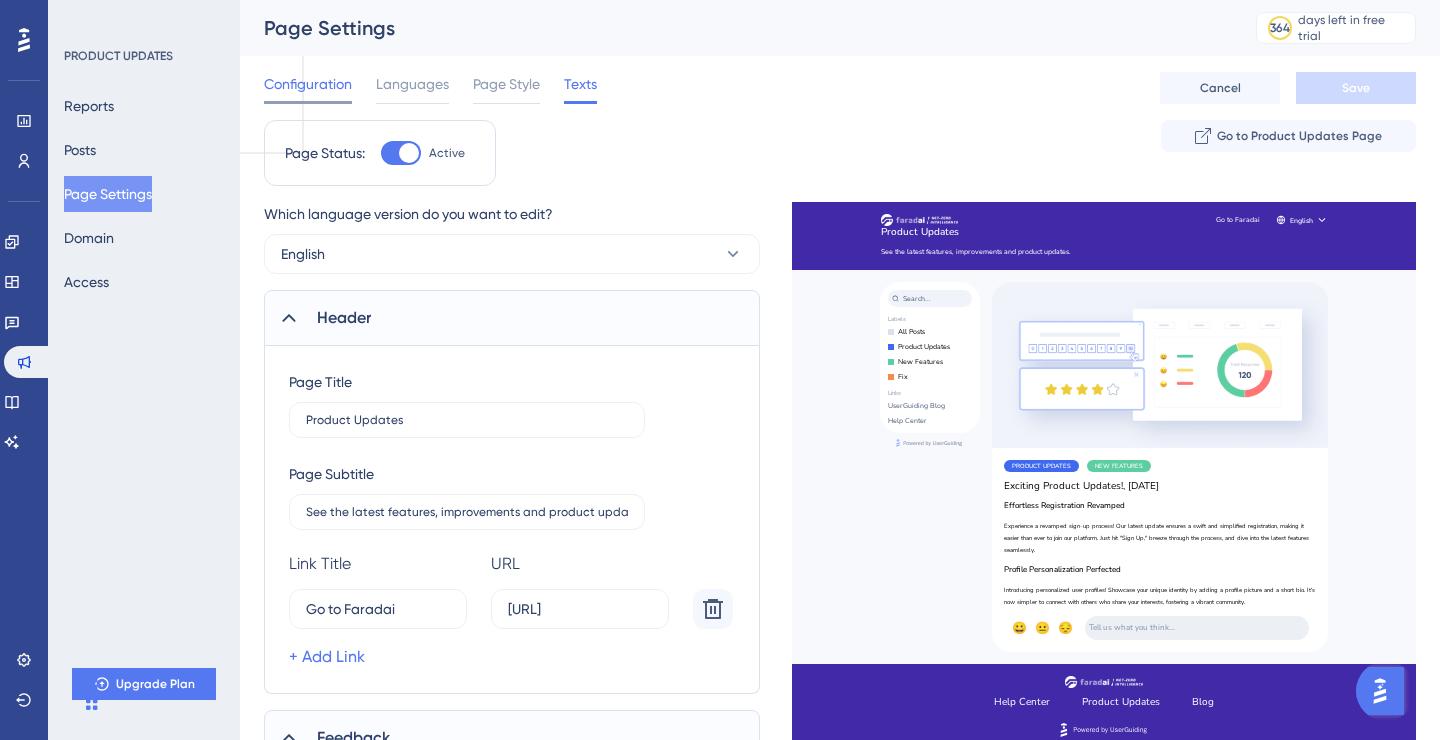 click on "Configuration" at bounding box center (308, 84) 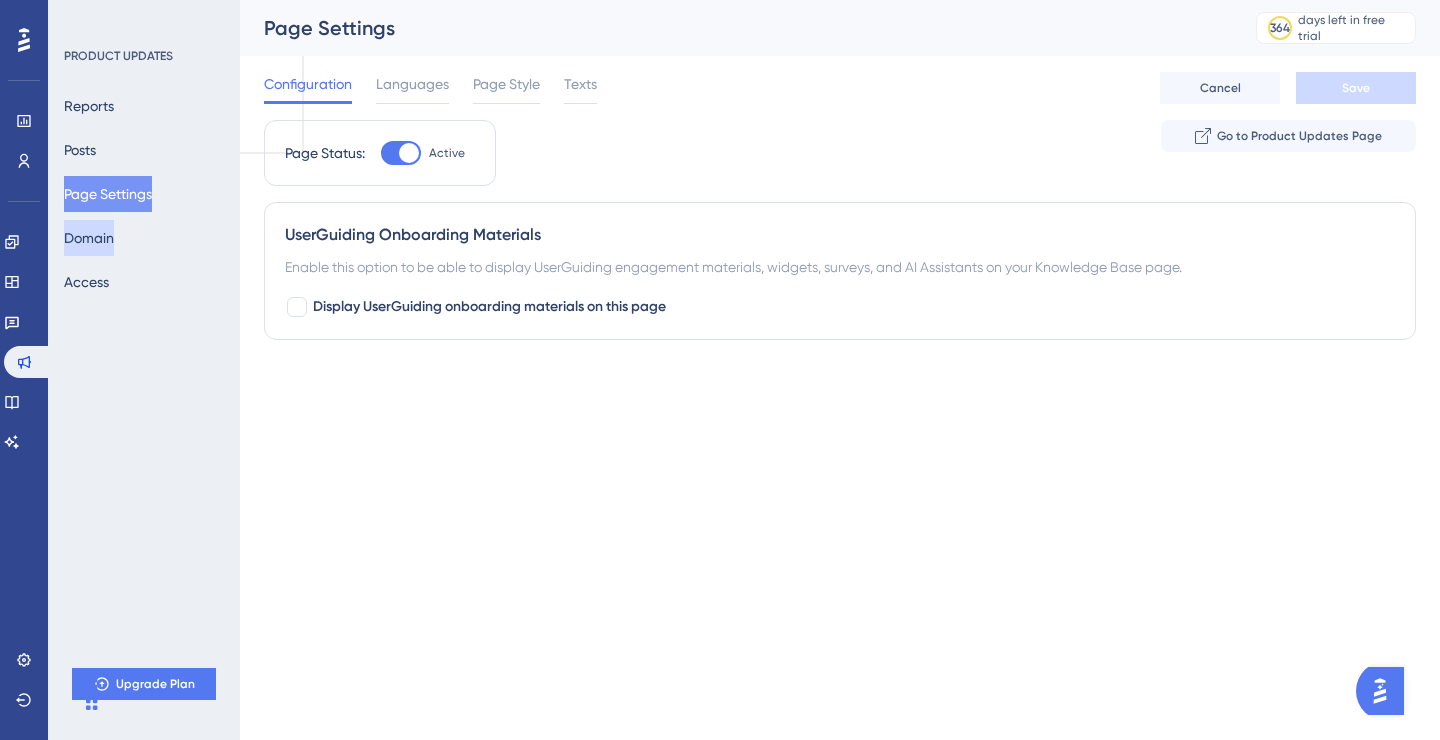 click on "Domain" at bounding box center [89, 238] 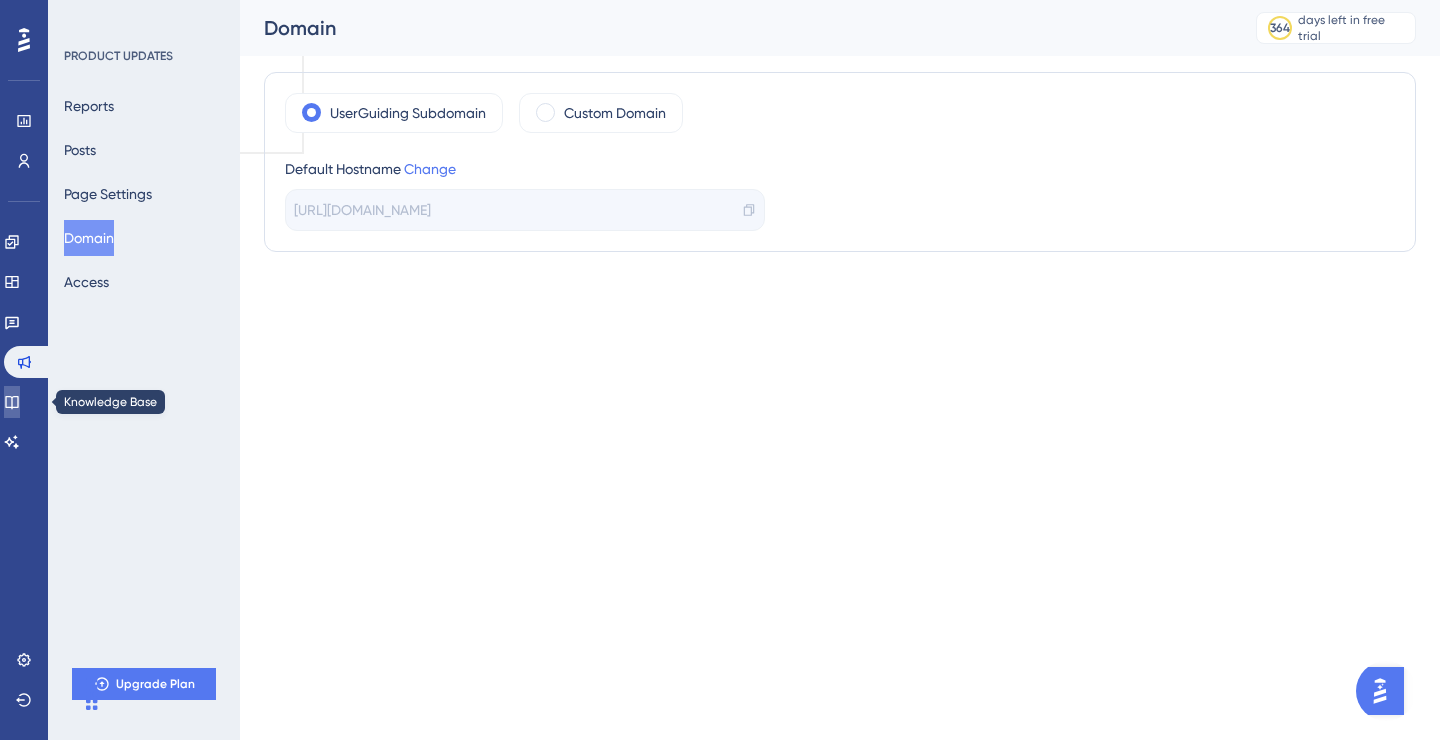 click at bounding box center (12, 402) 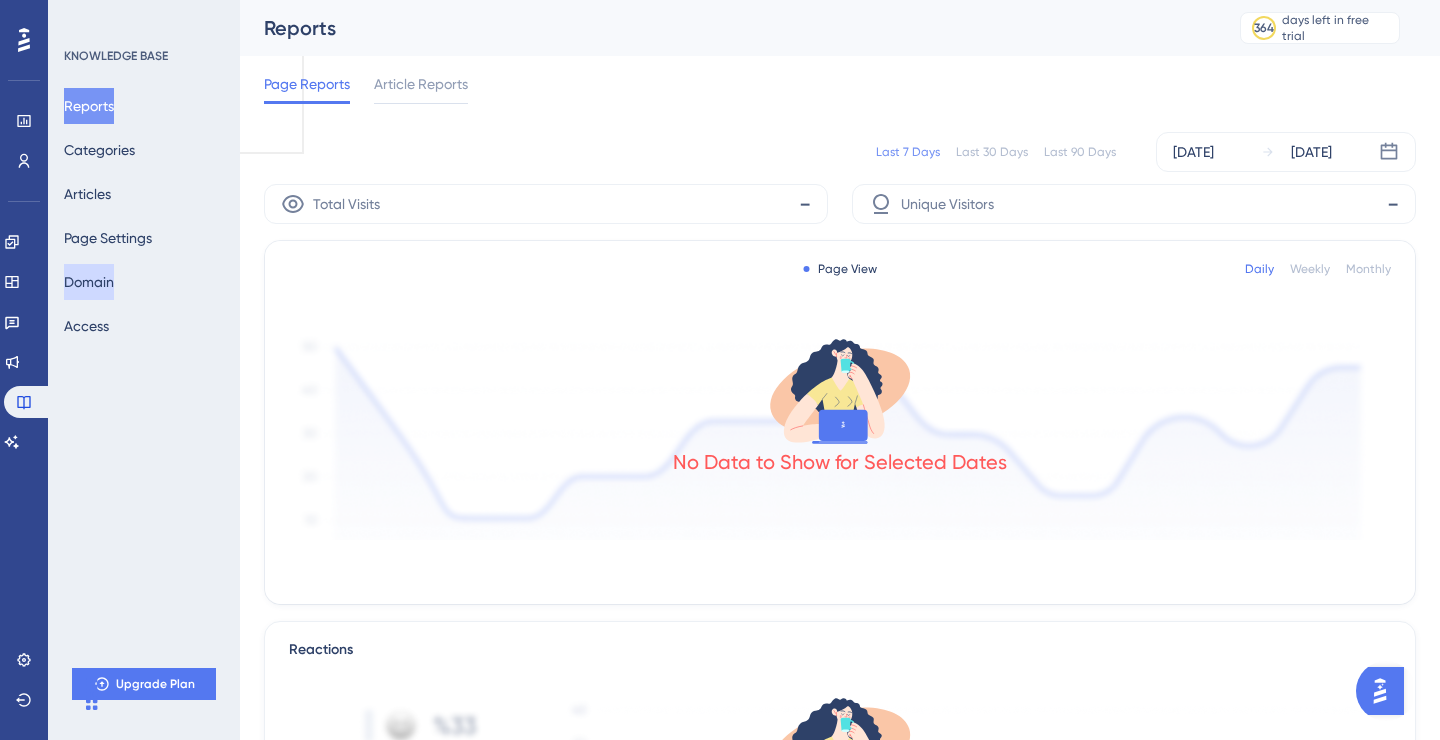 click on "Domain" at bounding box center [89, 282] 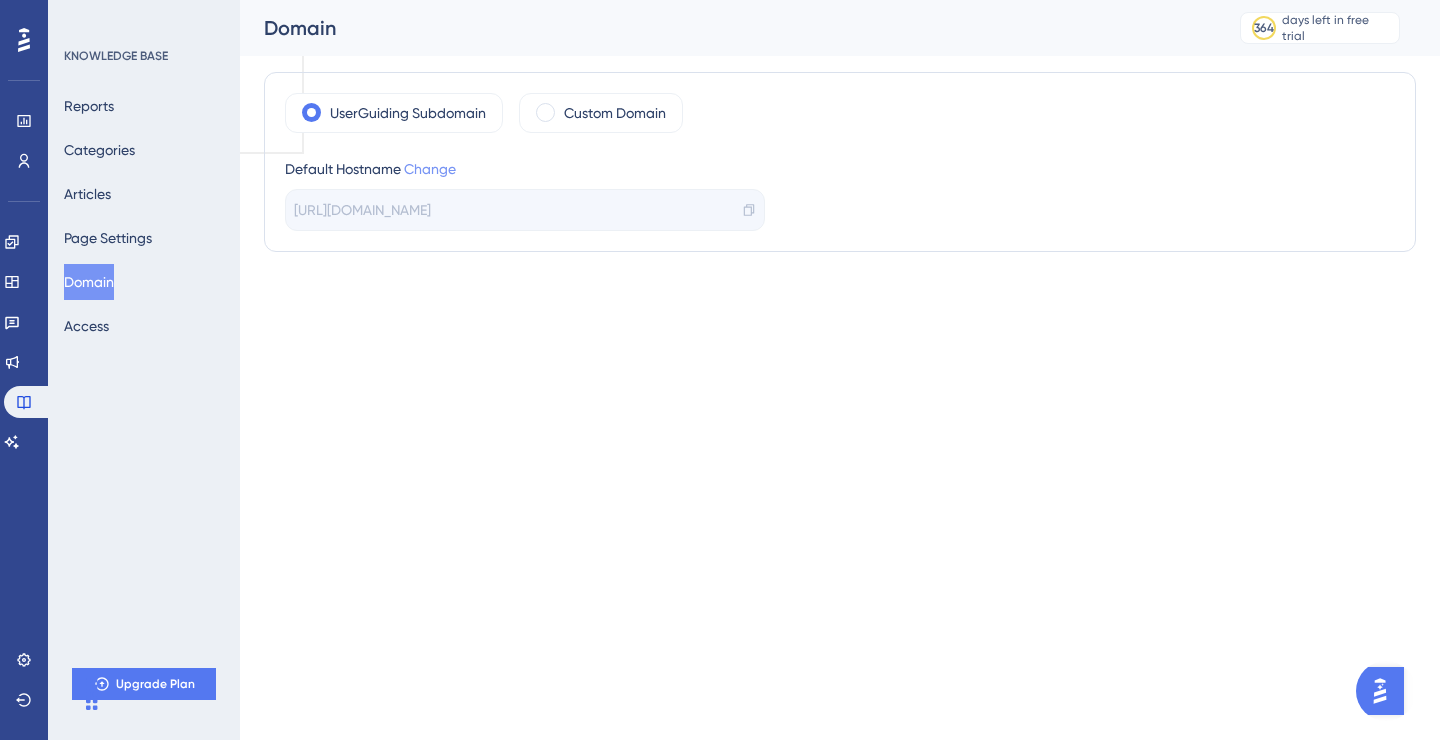 click on "Change" at bounding box center (430, 169) 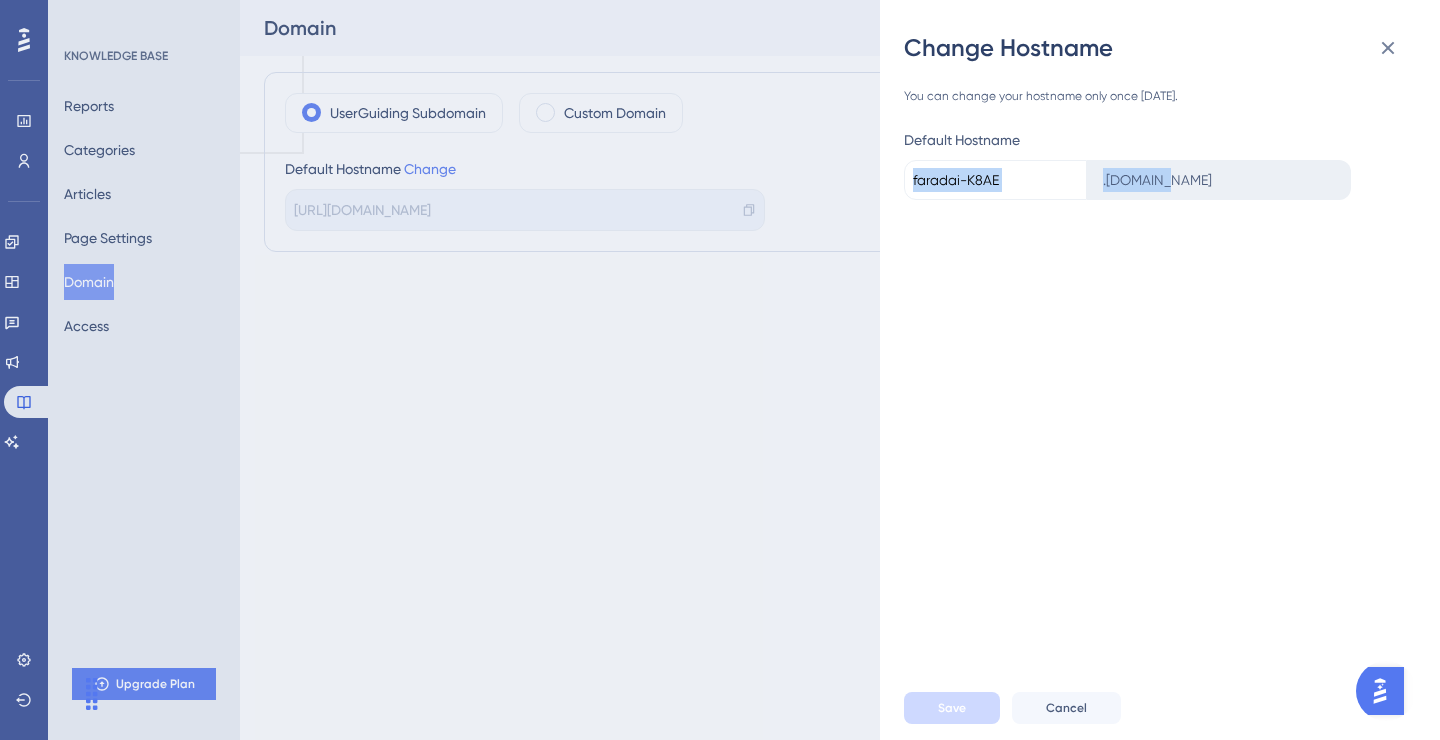 drag, startPoint x: 1141, startPoint y: 181, endPoint x: 1037, endPoint y: 181, distance: 104 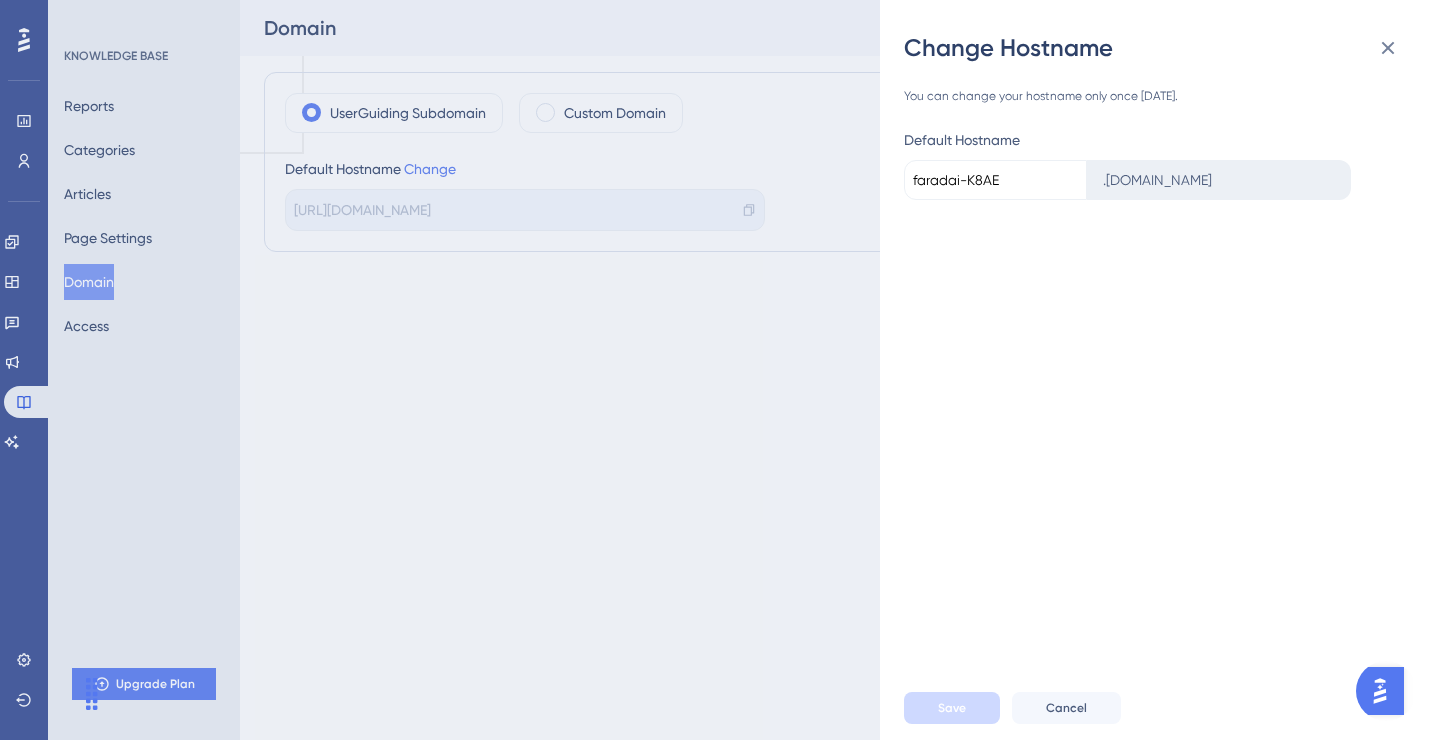 click on "faradai-K8AE" at bounding box center [995, 180] 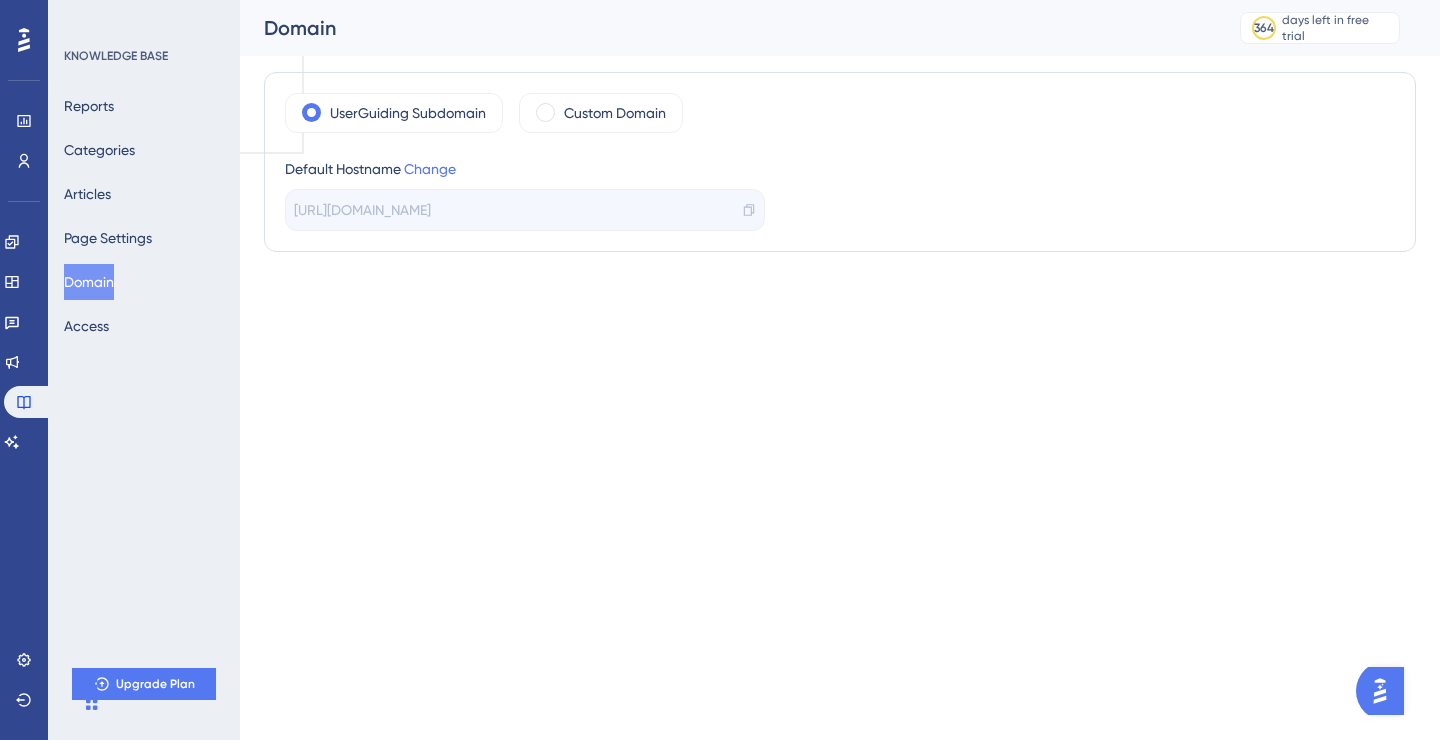 click on "Performance Users Engagement Widgets Feedback Product Updates Knowledge Base AI Assistant Settings Logout KNOWLEDGE BASE Reports Categories Articles Page Settings Domain Access Upgrade Plan Domain 364 days left in free trial Click to see  upgrade options UserGuiding Subdomain Custom Domain Default Hostname   Change [URL][DOMAIN_NAME]" at bounding box center (720, 79) 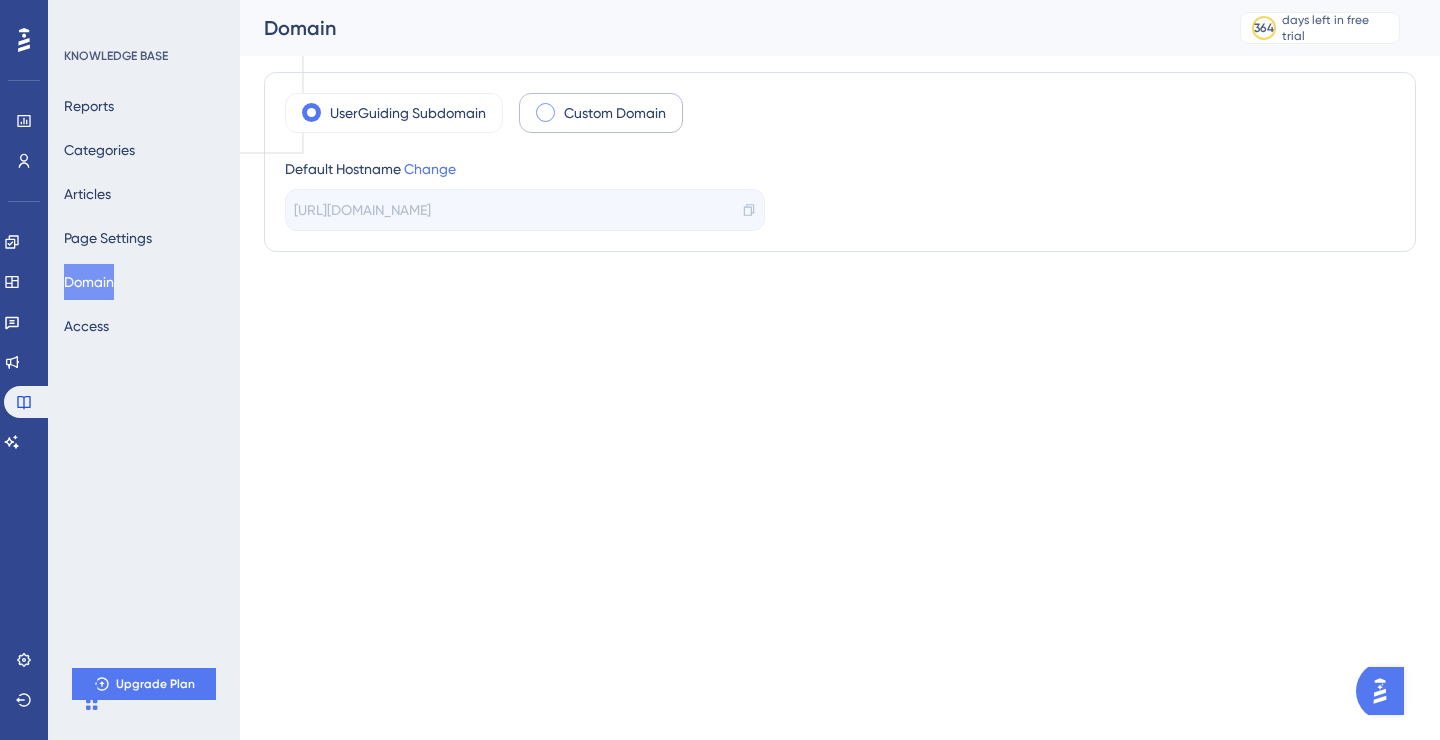 click on "Custom Domain" at bounding box center (615, 113) 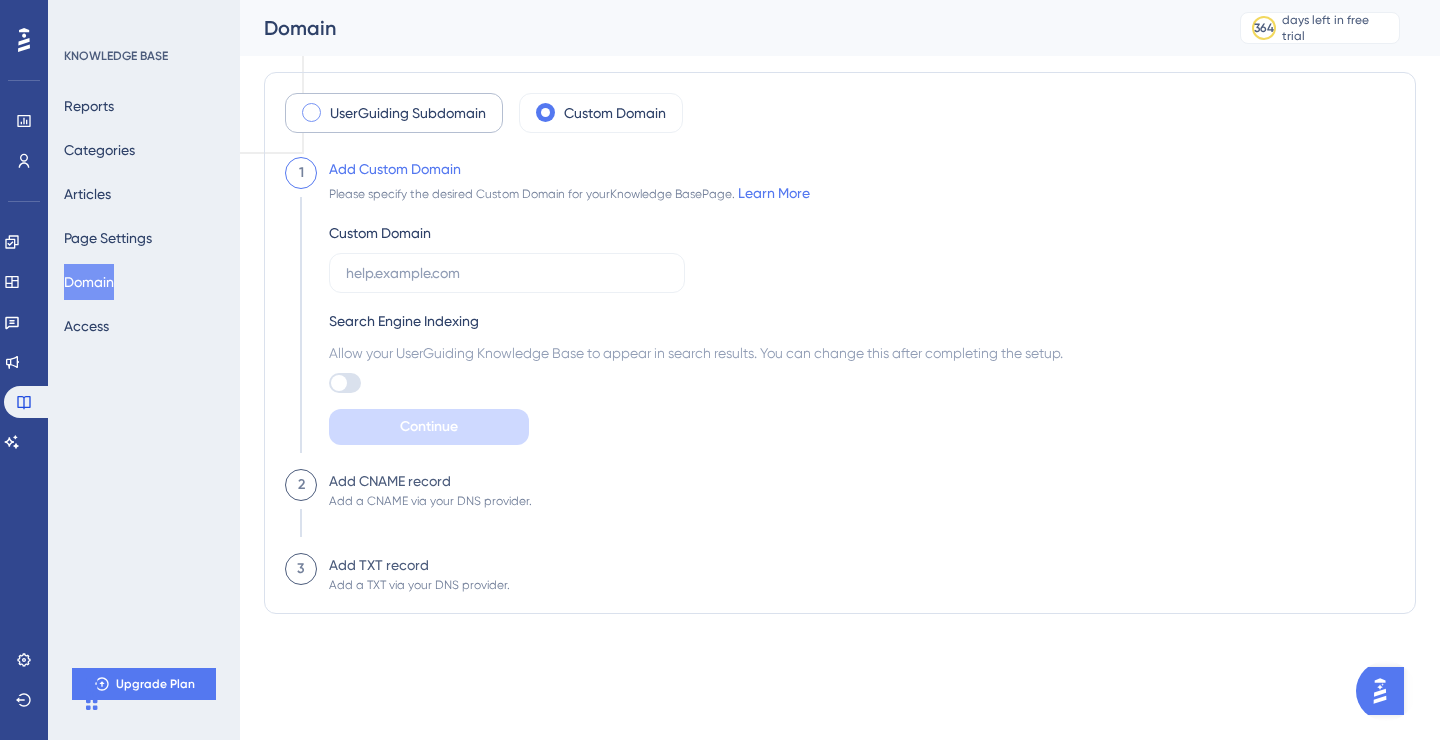 click on "UserGuiding Subdomain" at bounding box center (408, 113) 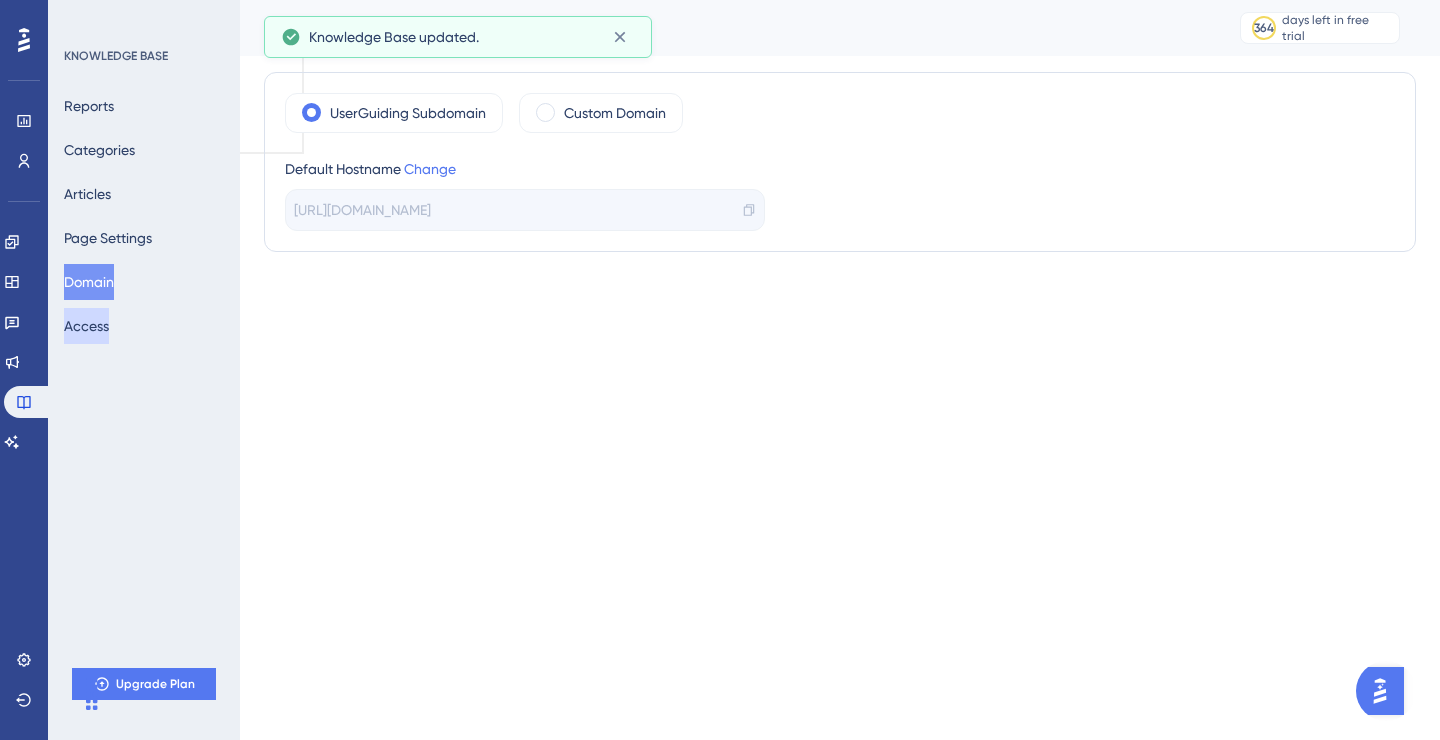 click on "Access" at bounding box center [86, 326] 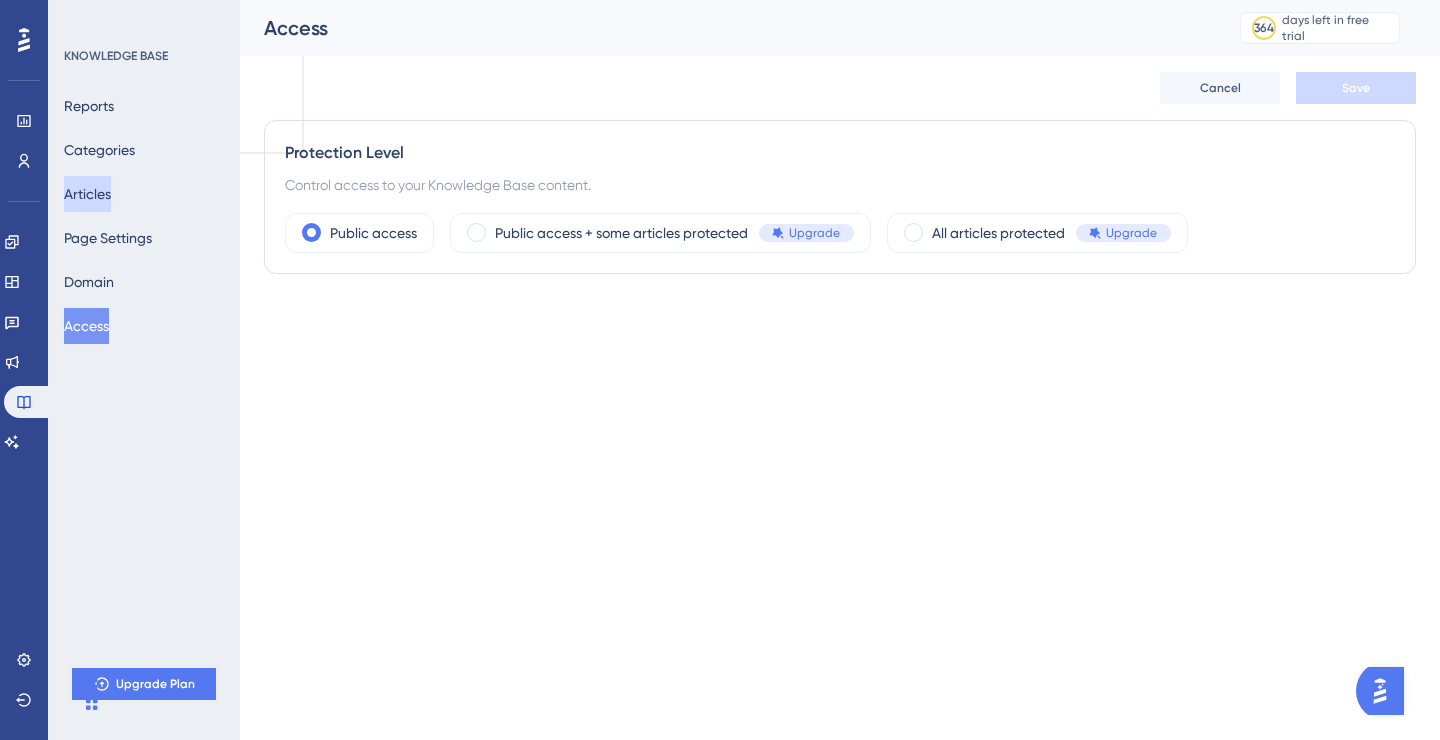 click on "Articles" at bounding box center (87, 194) 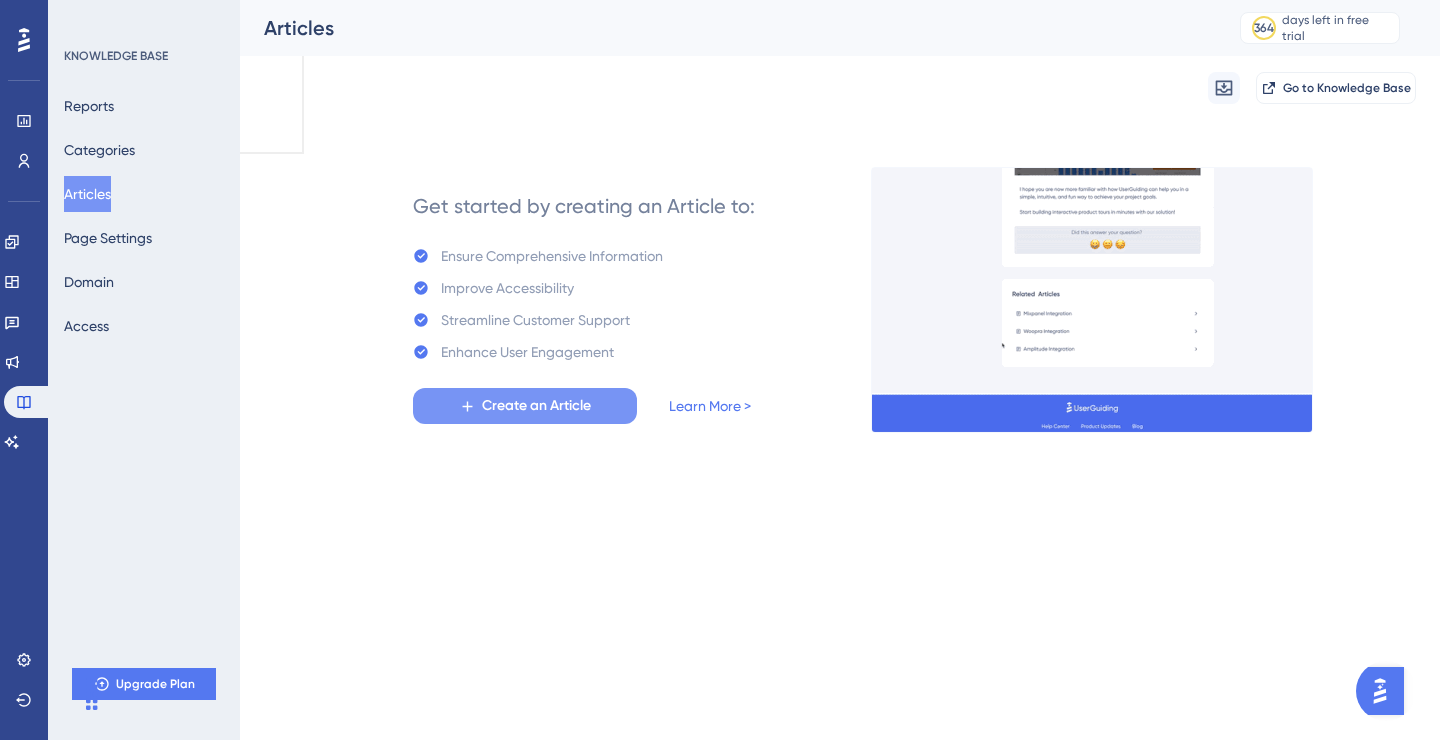 click on "Create an Article" at bounding box center (536, 406) 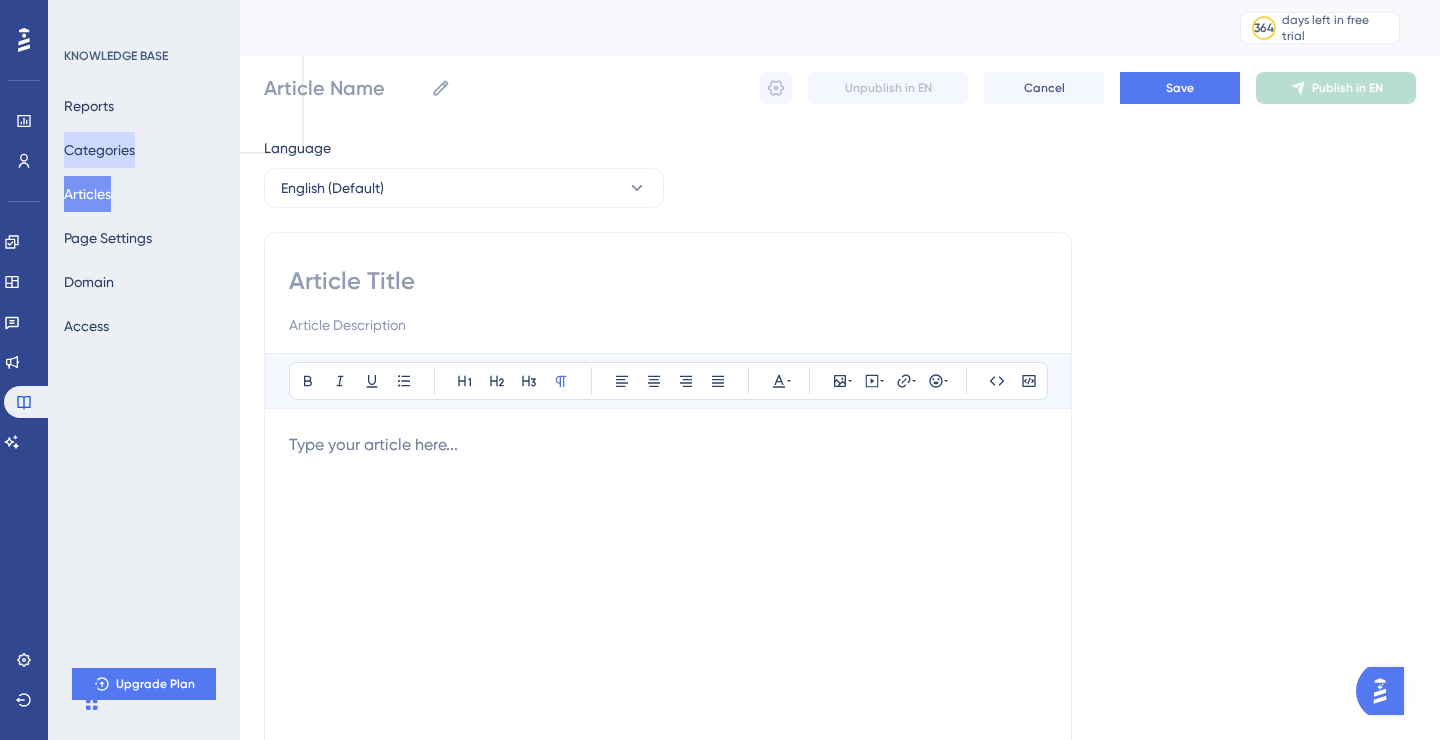 click on "Categories" at bounding box center (99, 150) 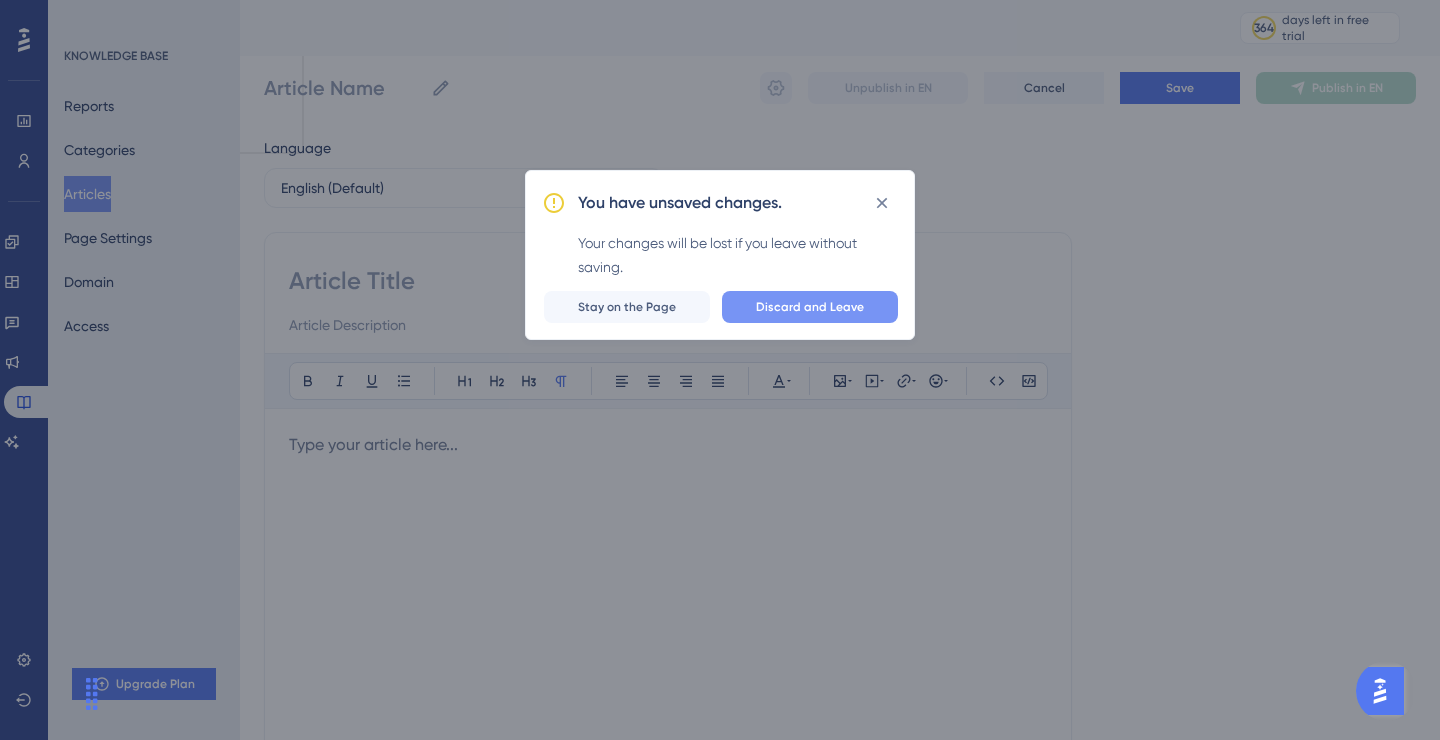 click on "Discard and Leave" at bounding box center [810, 307] 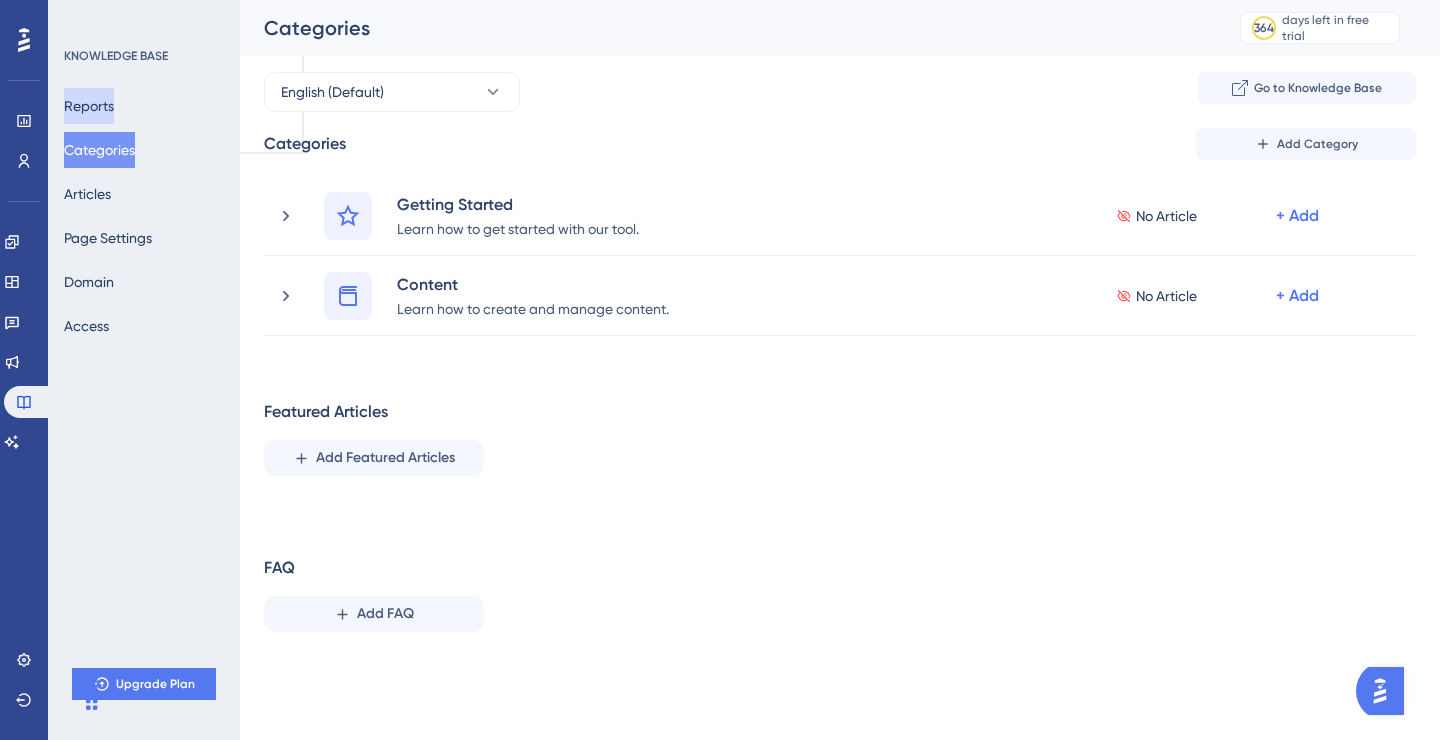 click on "Reports" at bounding box center (89, 106) 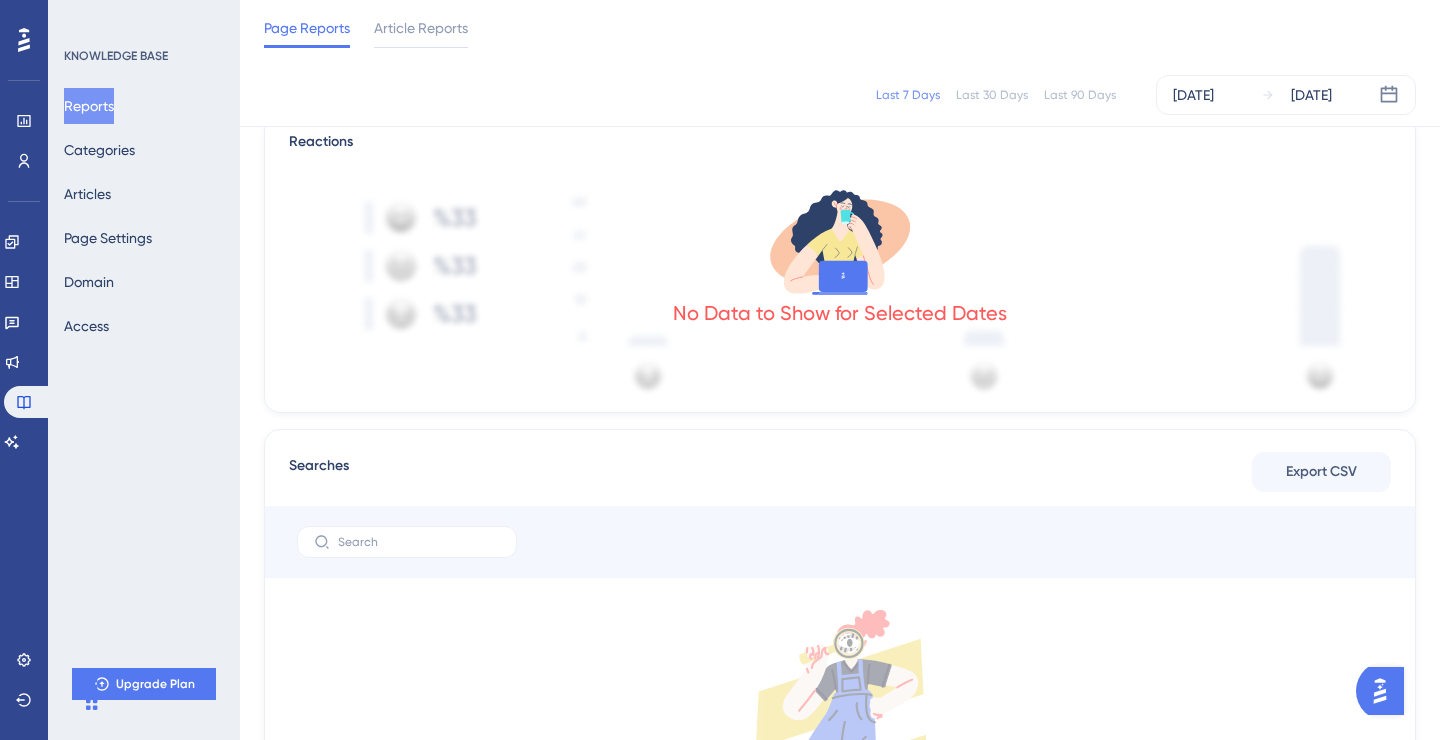 scroll, scrollTop: 0, scrollLeft: 0, axis: both 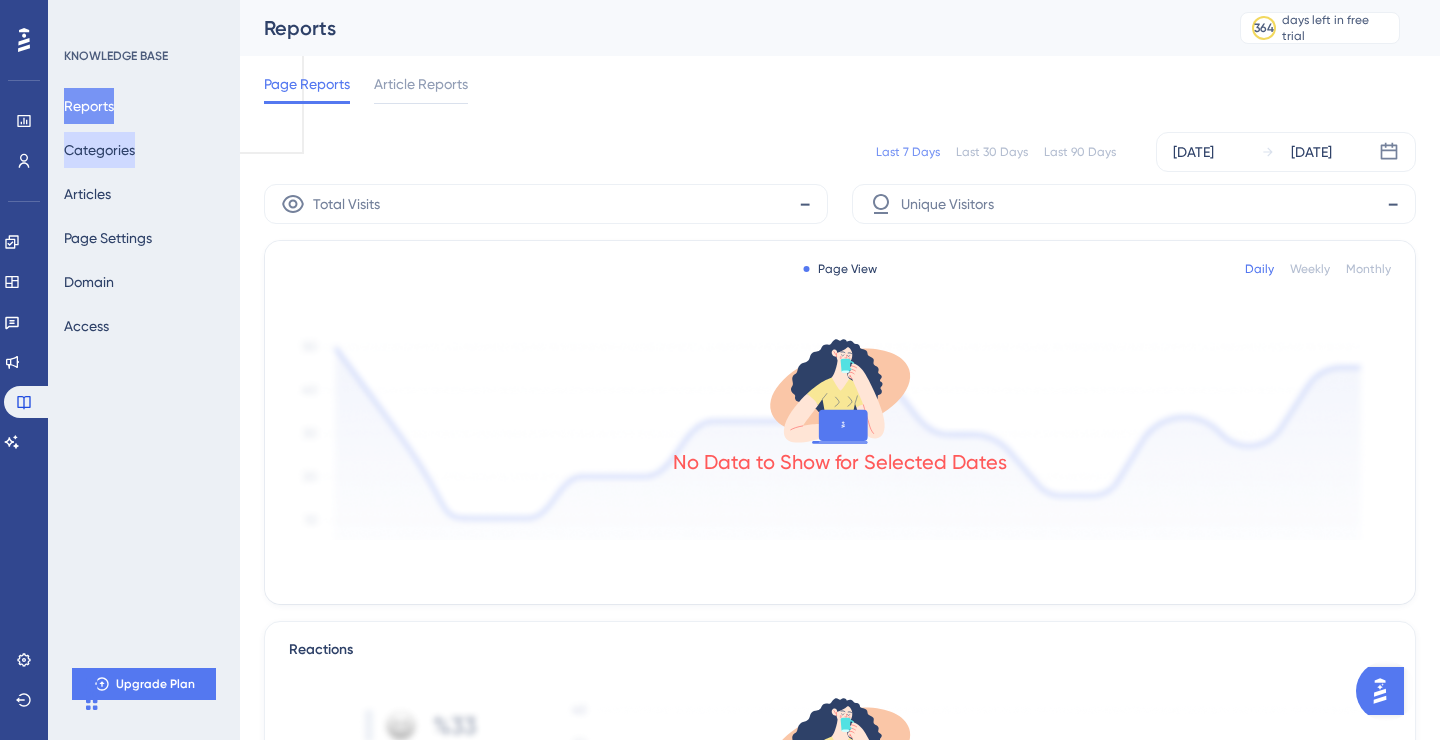 click on "Categories" at bounding box center (99, 150) 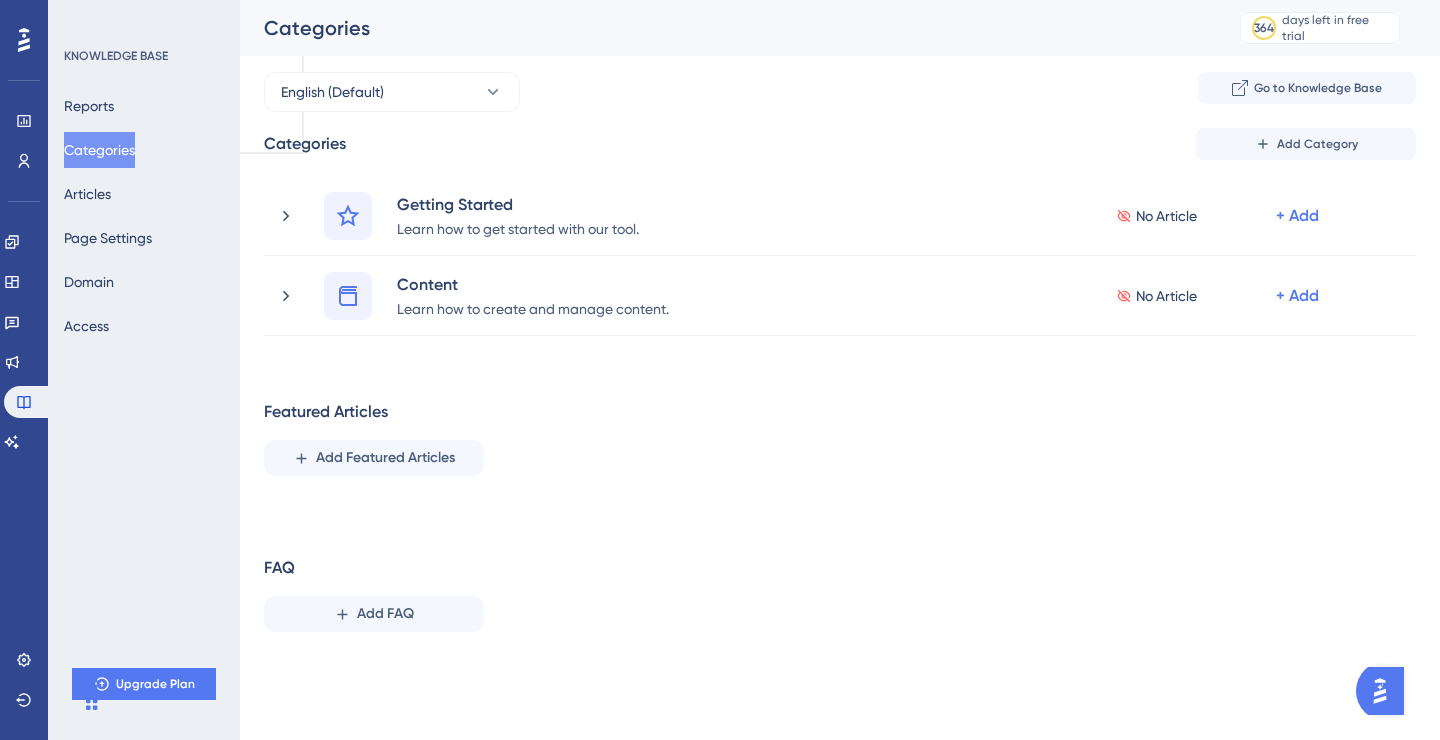 click on "Featured Articles Add Featured Articles" at bounding box center [840, 438] 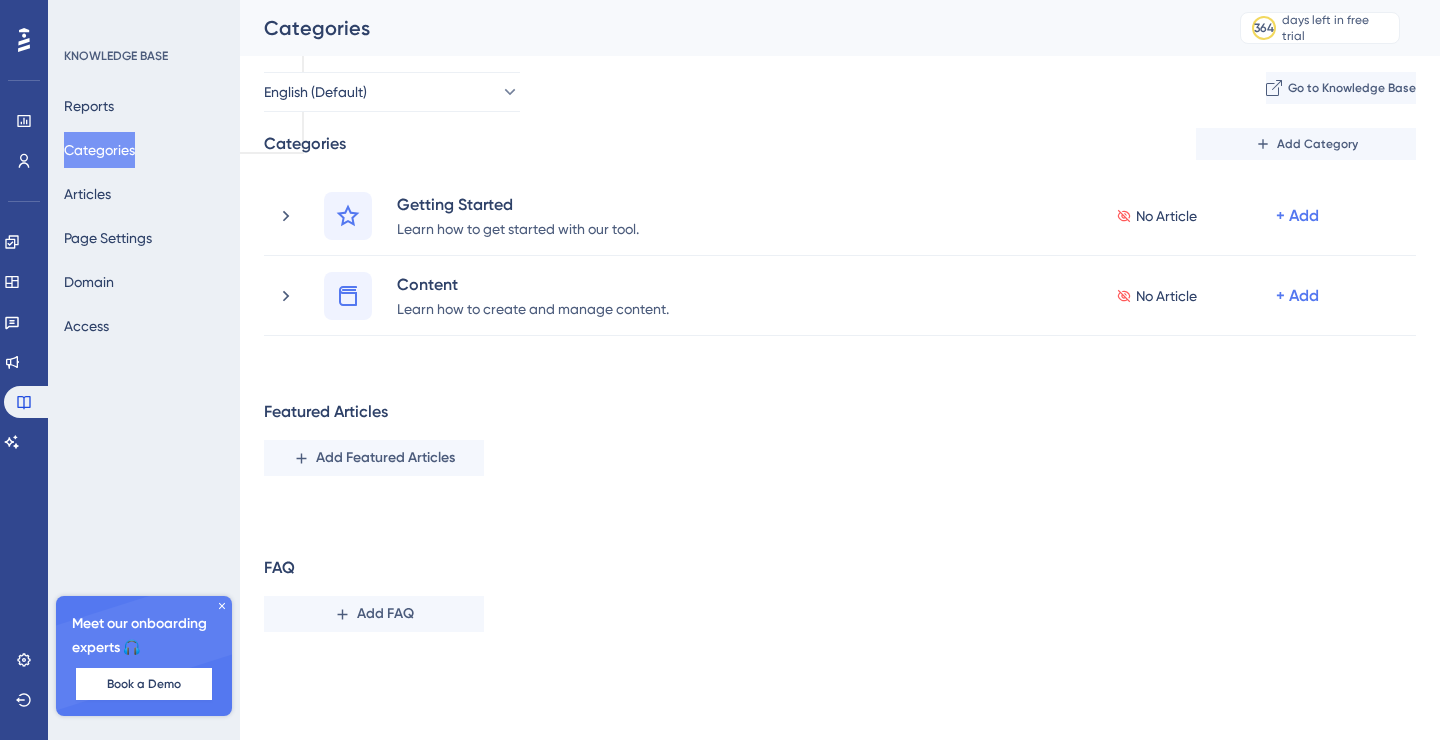 scroll, scrollTop: 0, scrollLeft: 0, axis: both 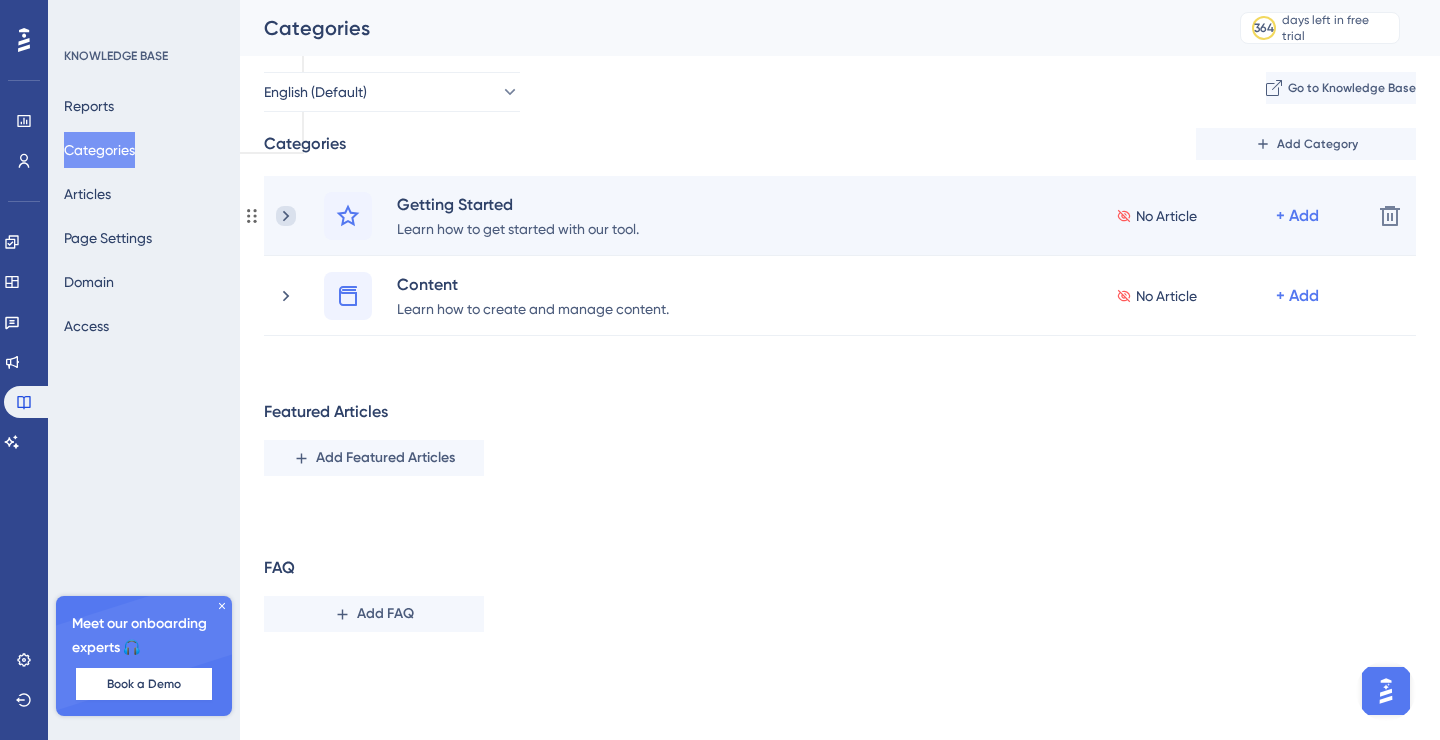 click 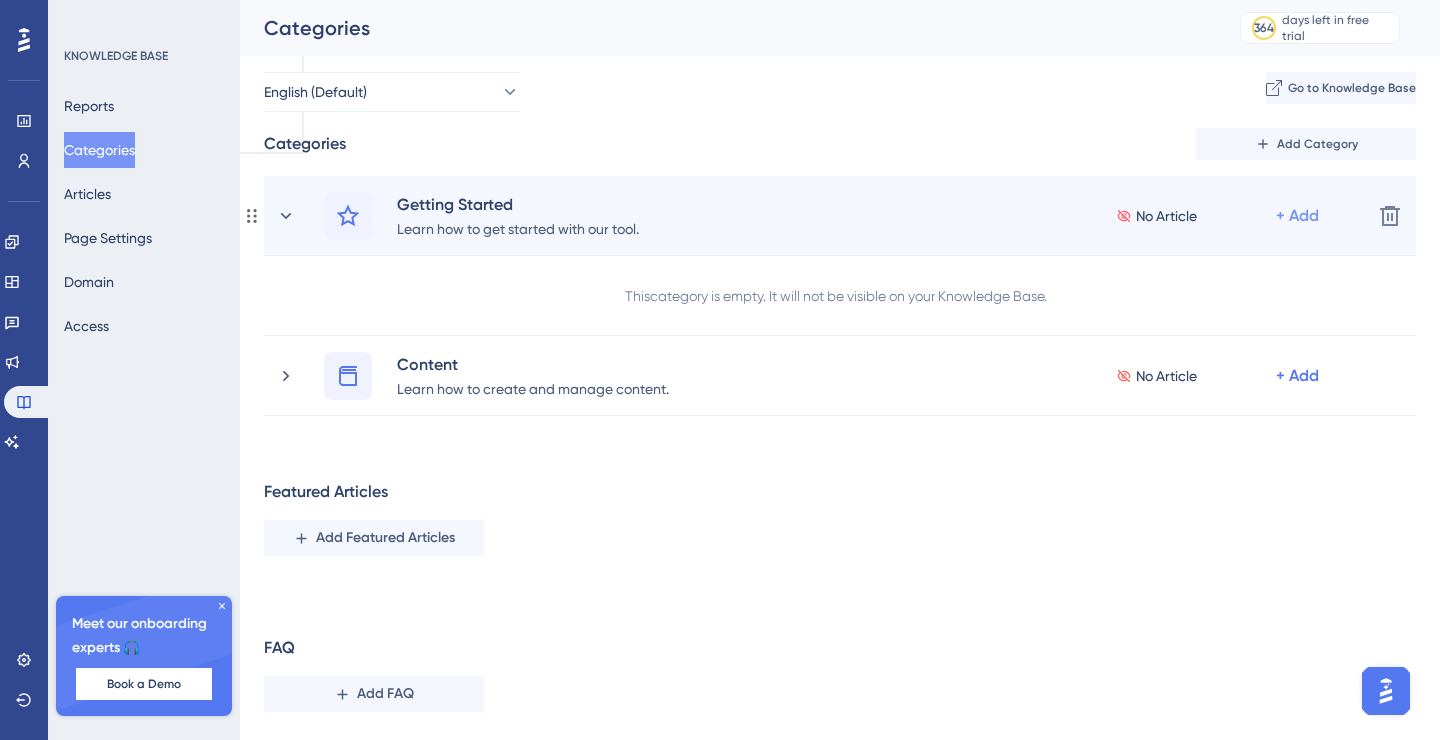 click on "+ Add" at bounding box center [1297, 216] 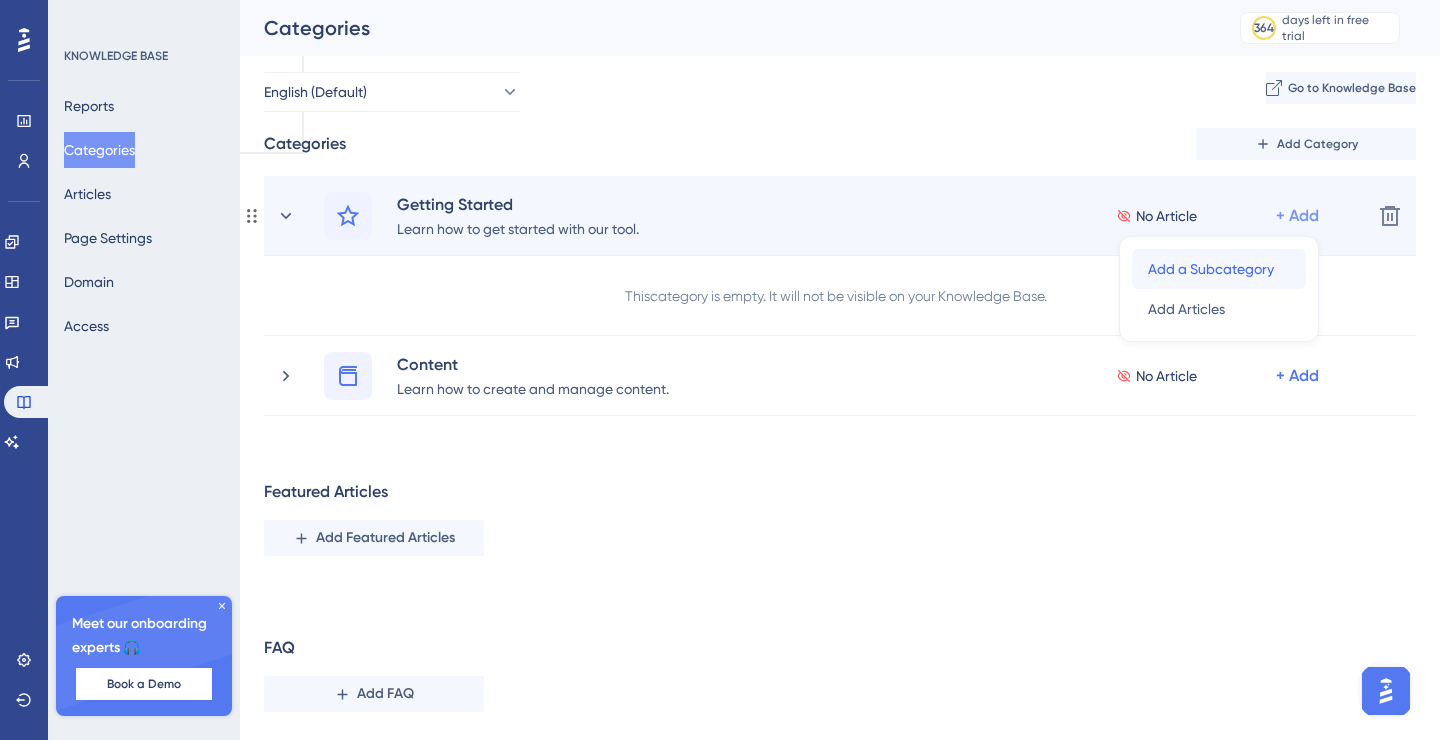 click on "Add a Subcategory" at bounding box center (1211, 269) 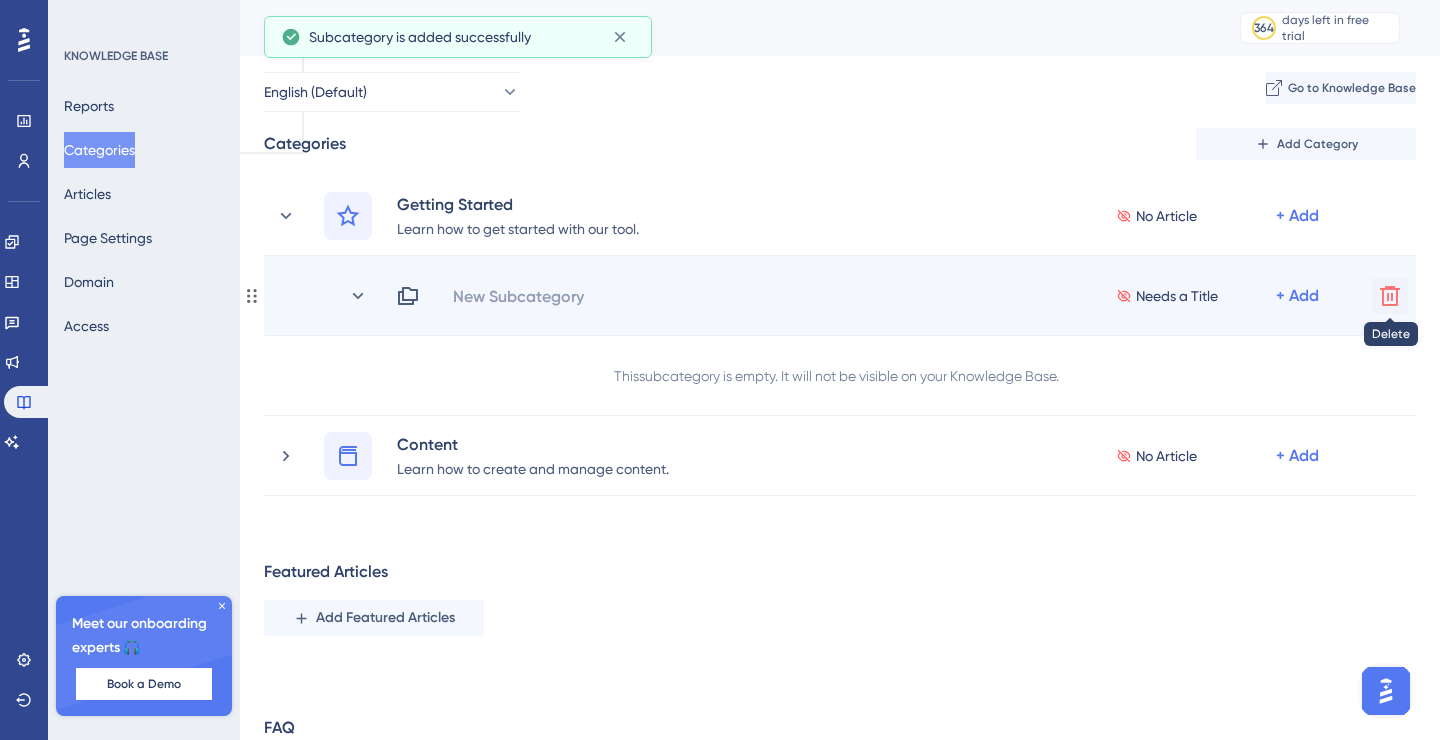 click 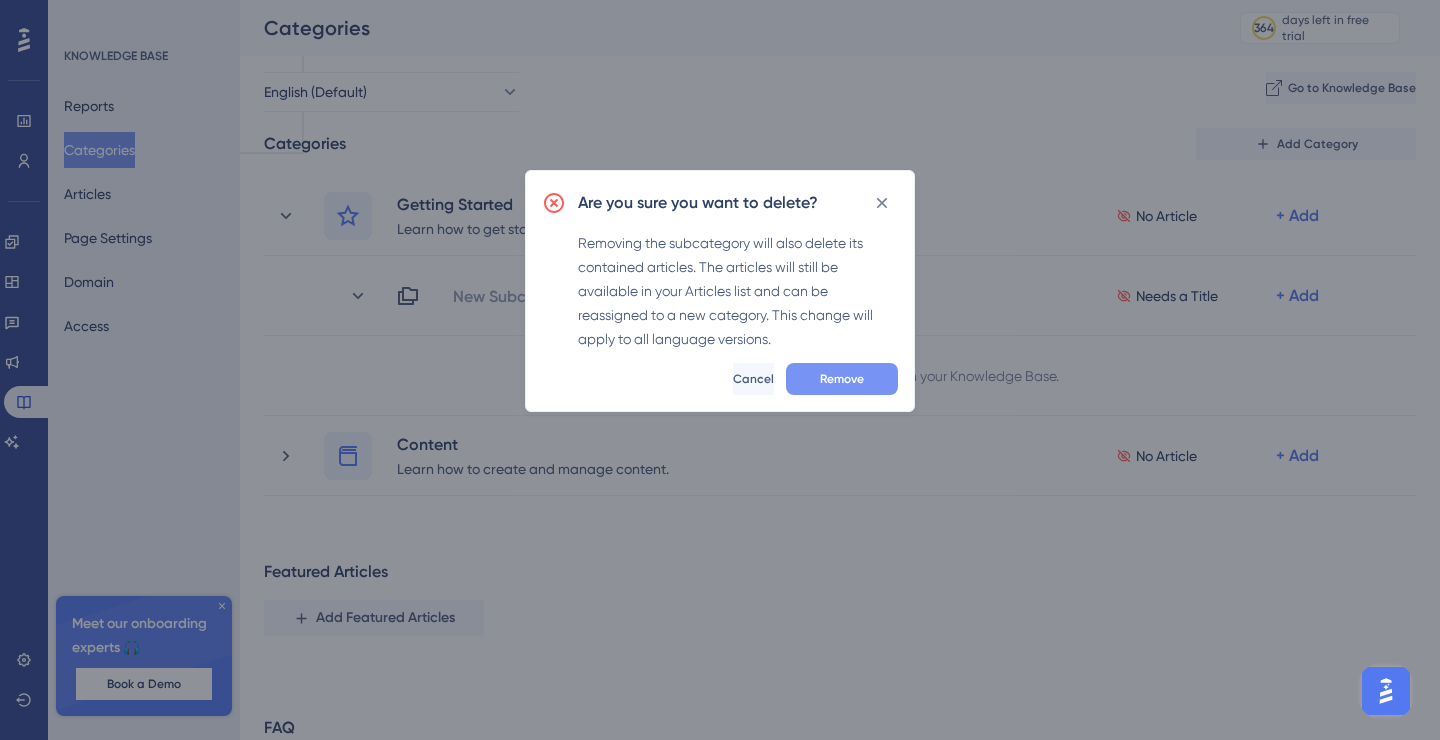 click on "Remove" at bounding box center (842, 379) 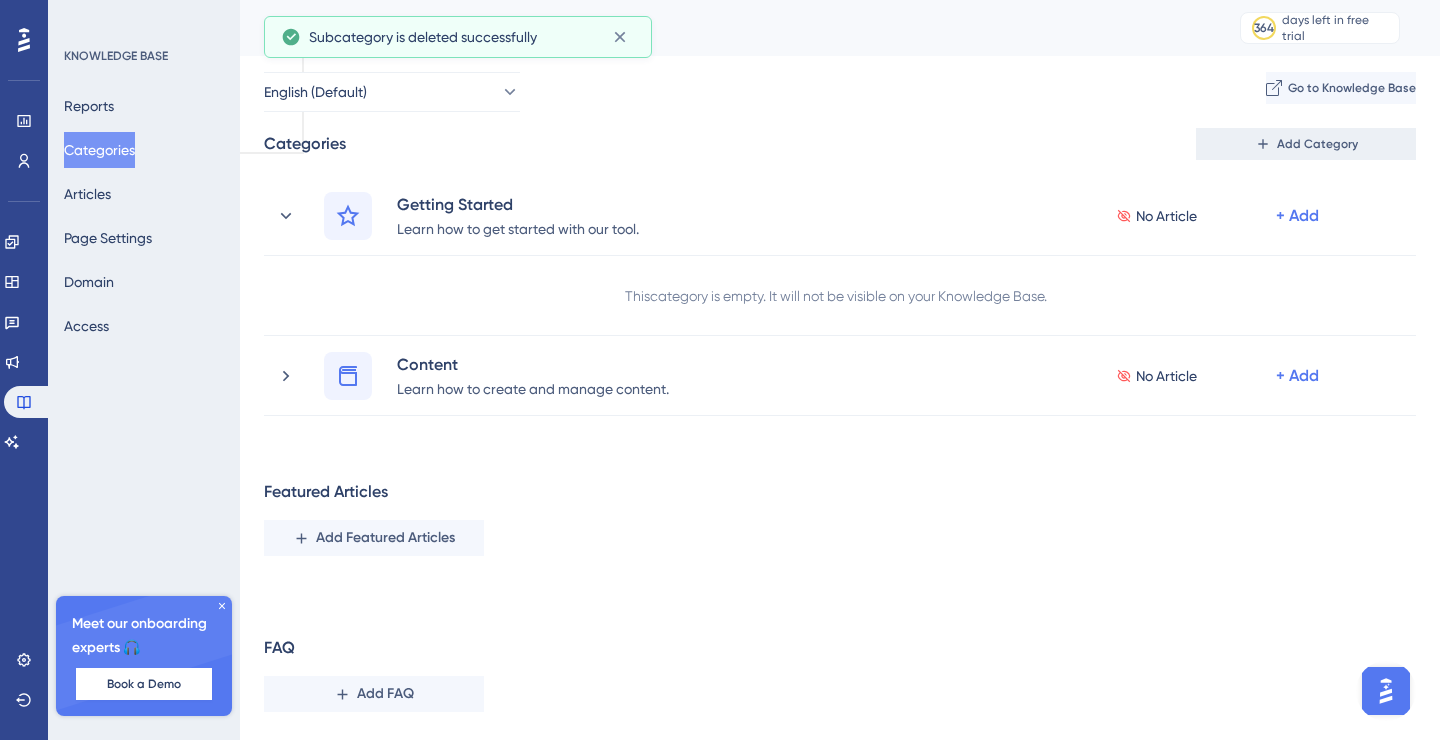 click on "Add Category" at bounding box center (1317, 144) 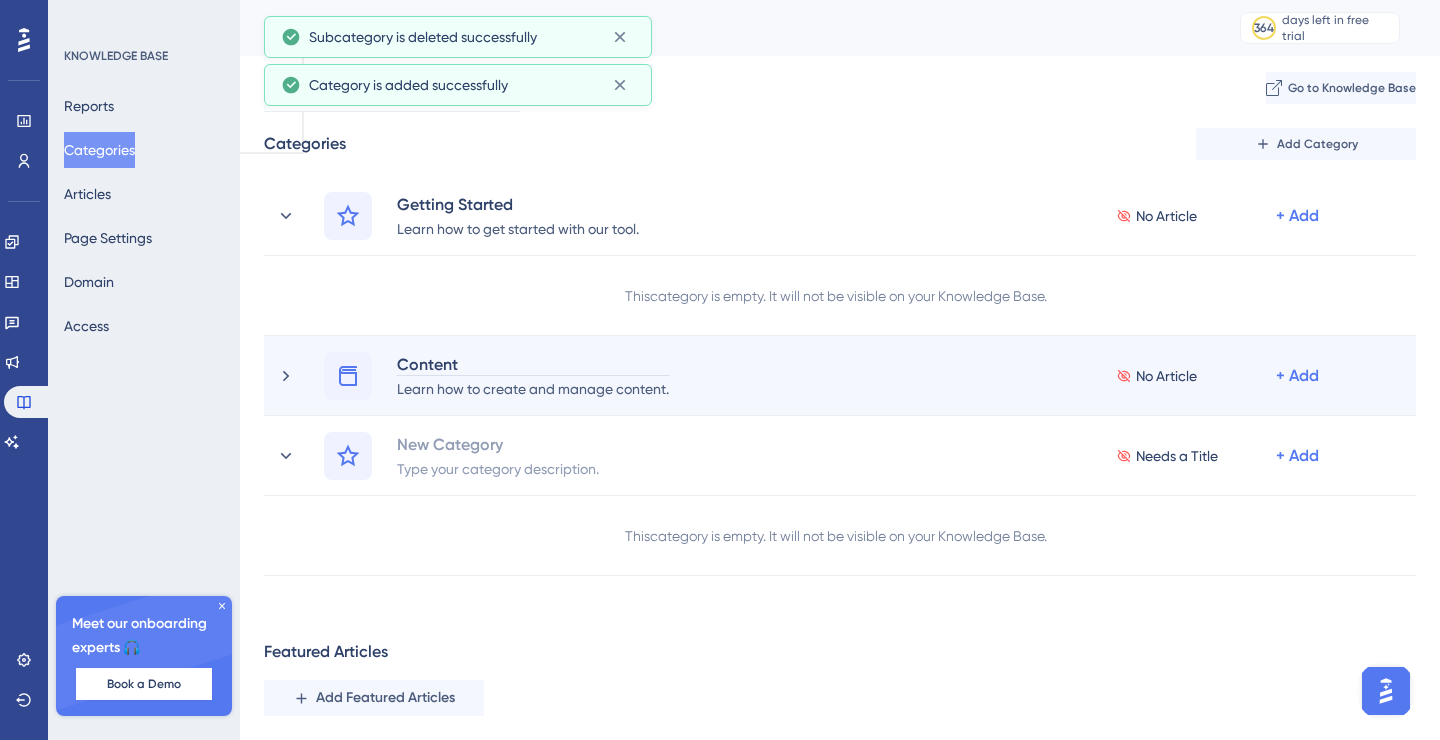scroll, scrollTop: 6, scrollLeft: 0, axis: vertical 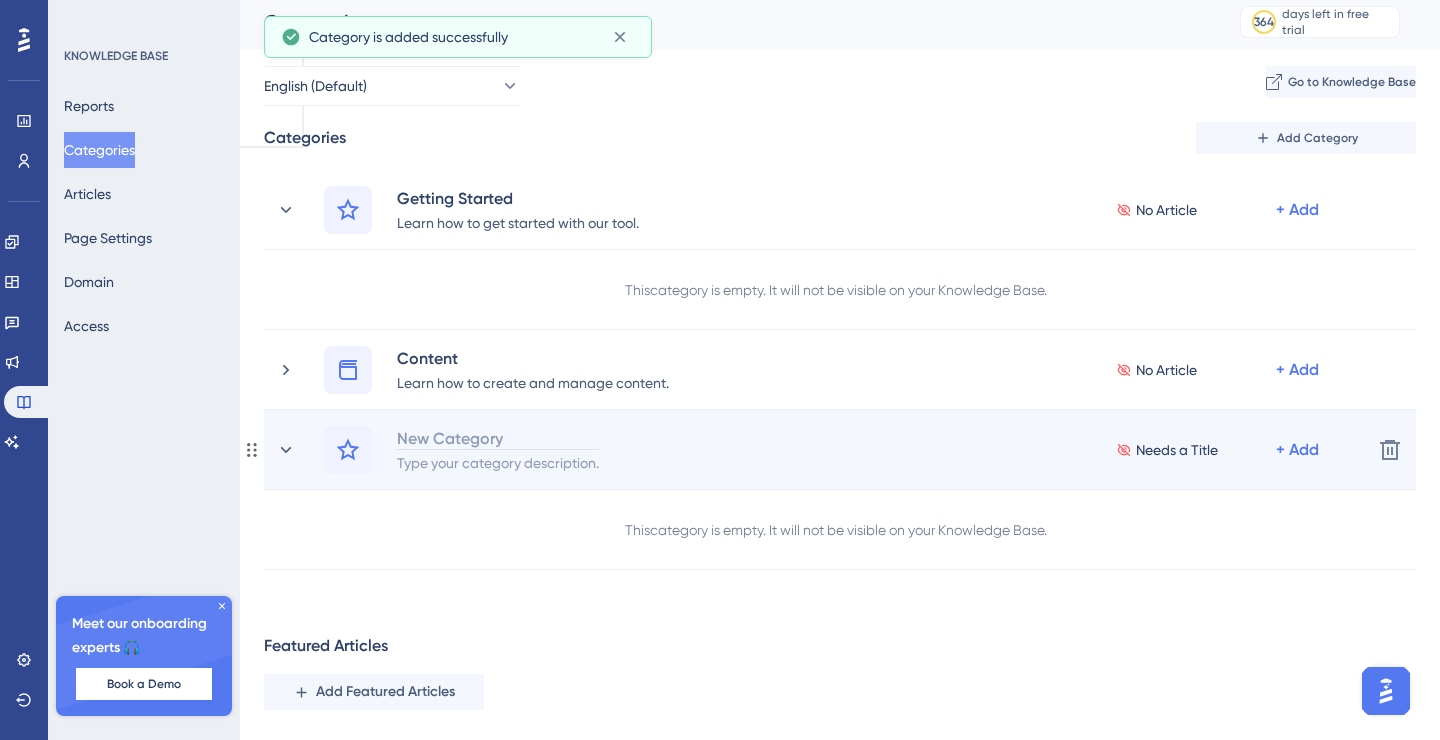click on "New Category" at bounding box center [498, 438] 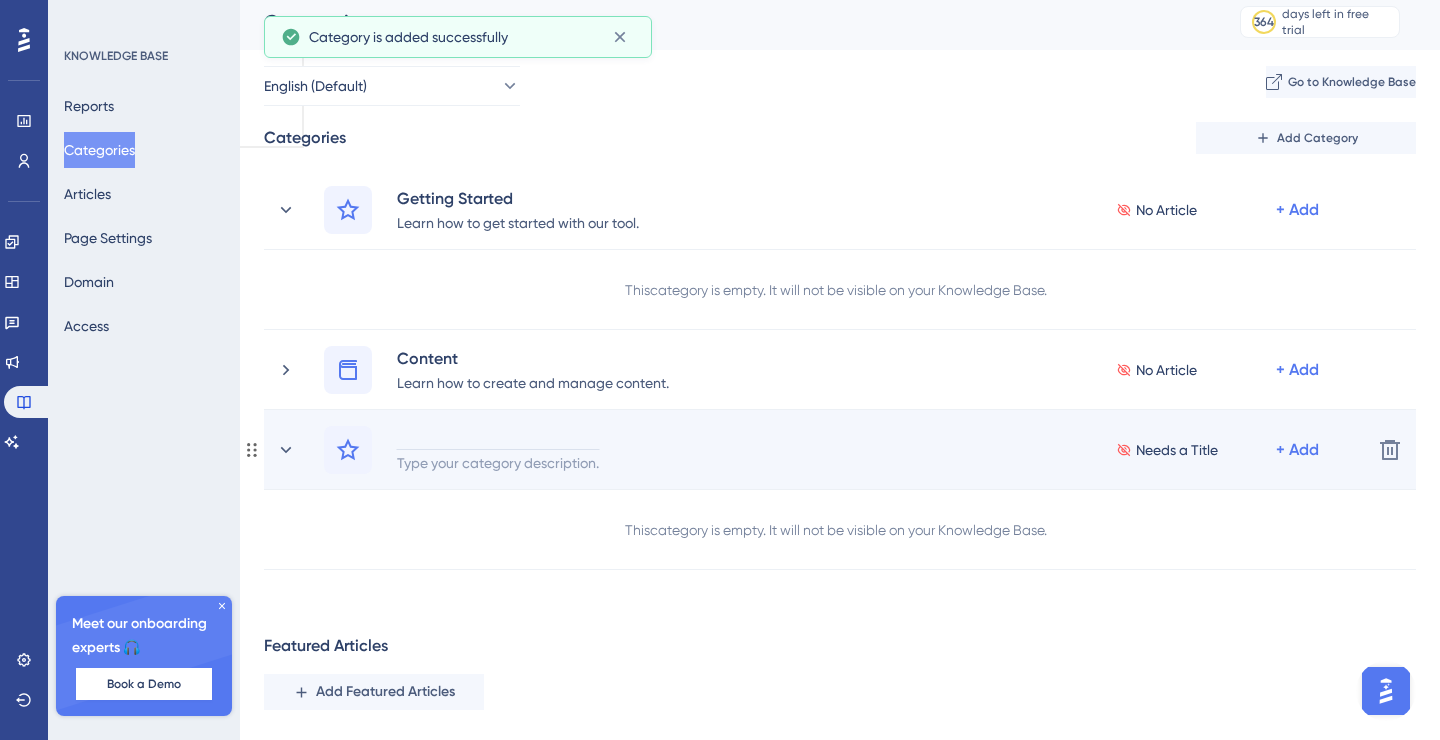 type 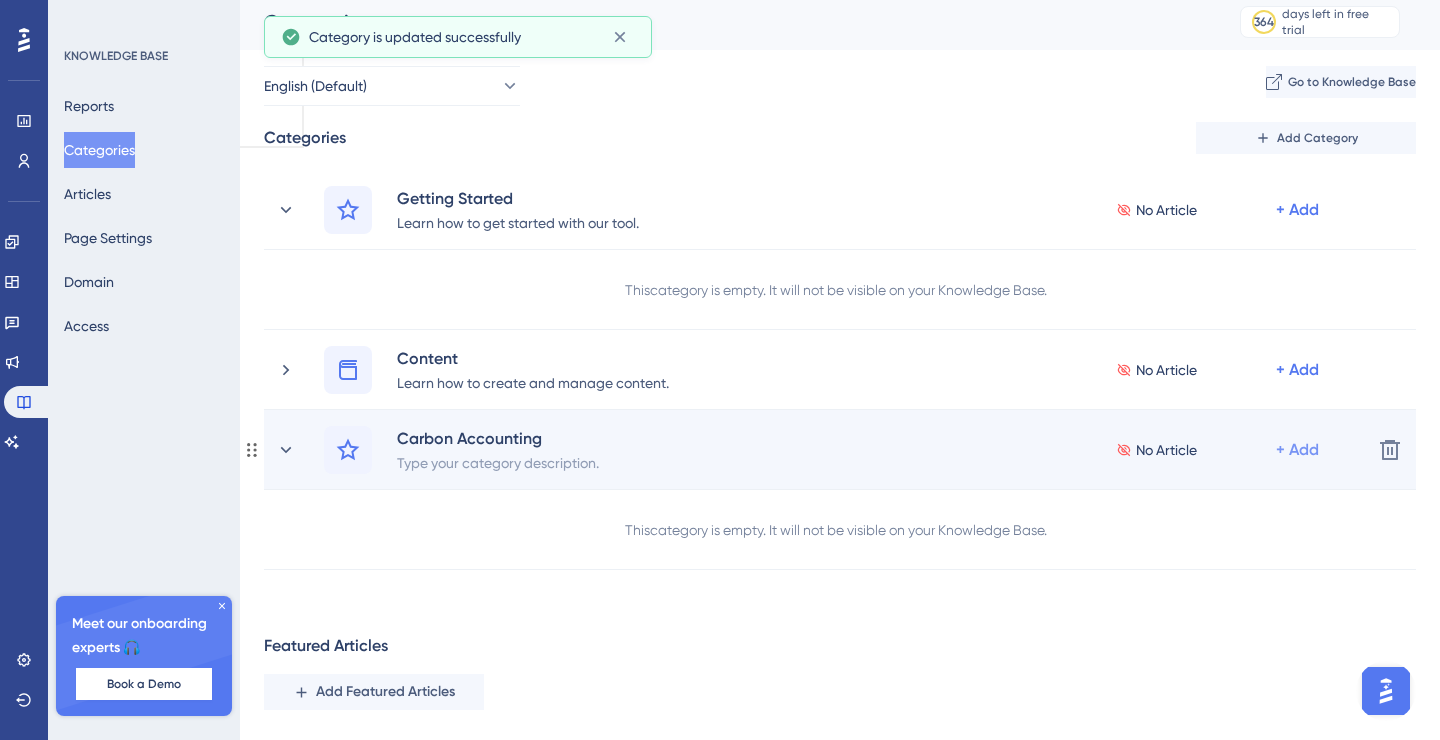 click on "+ Add" at bounding box center (1297, 210) 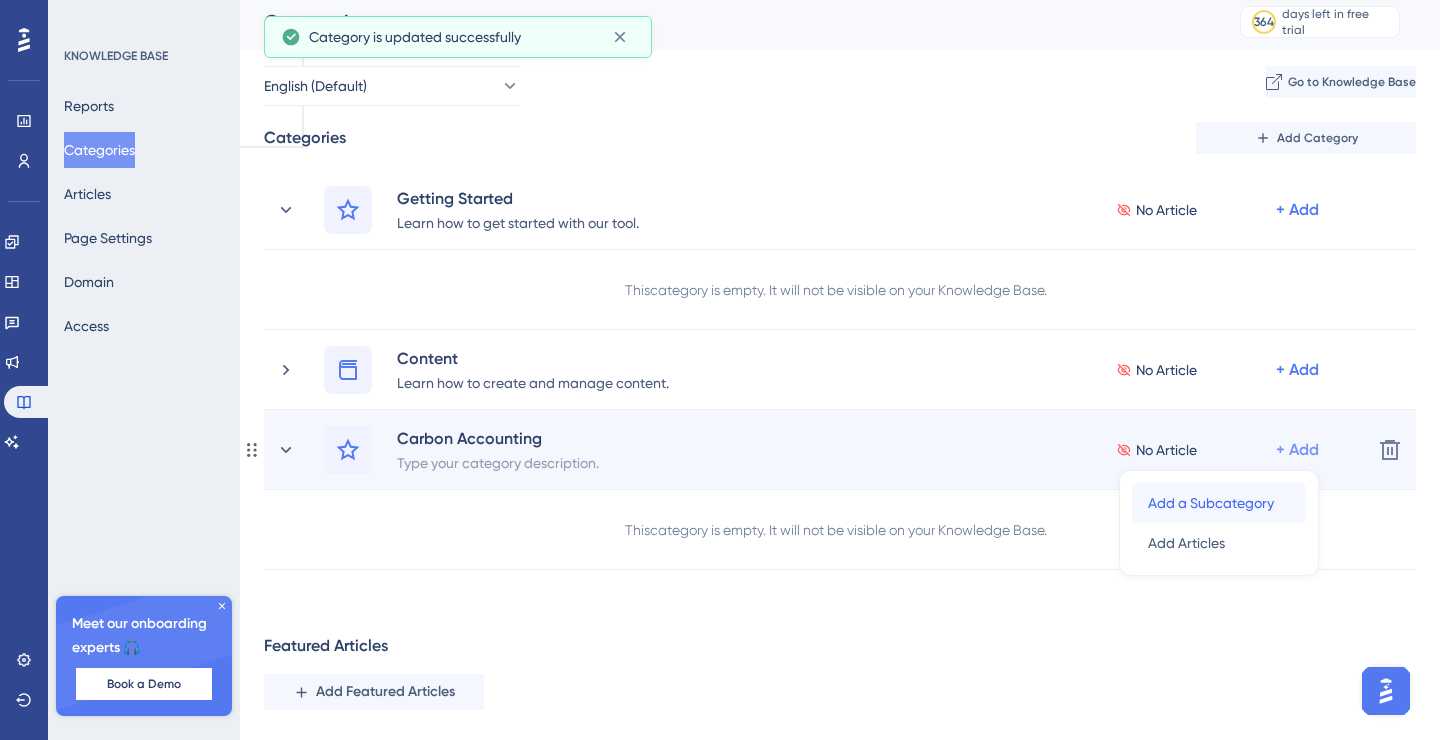 click on "Add a Subcategory" at bounding box center [1211, 503] 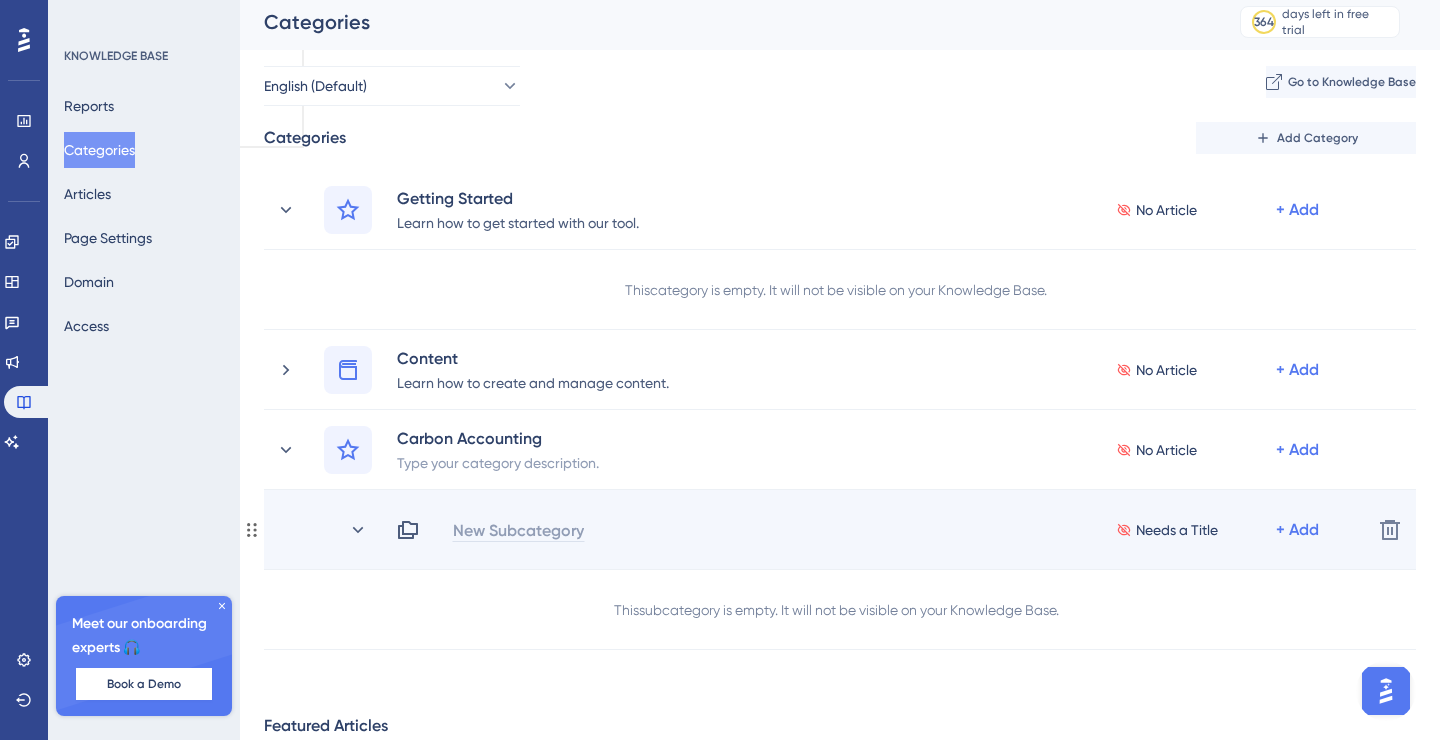 click on "New Subcategory" at bounding box center (518, 530) 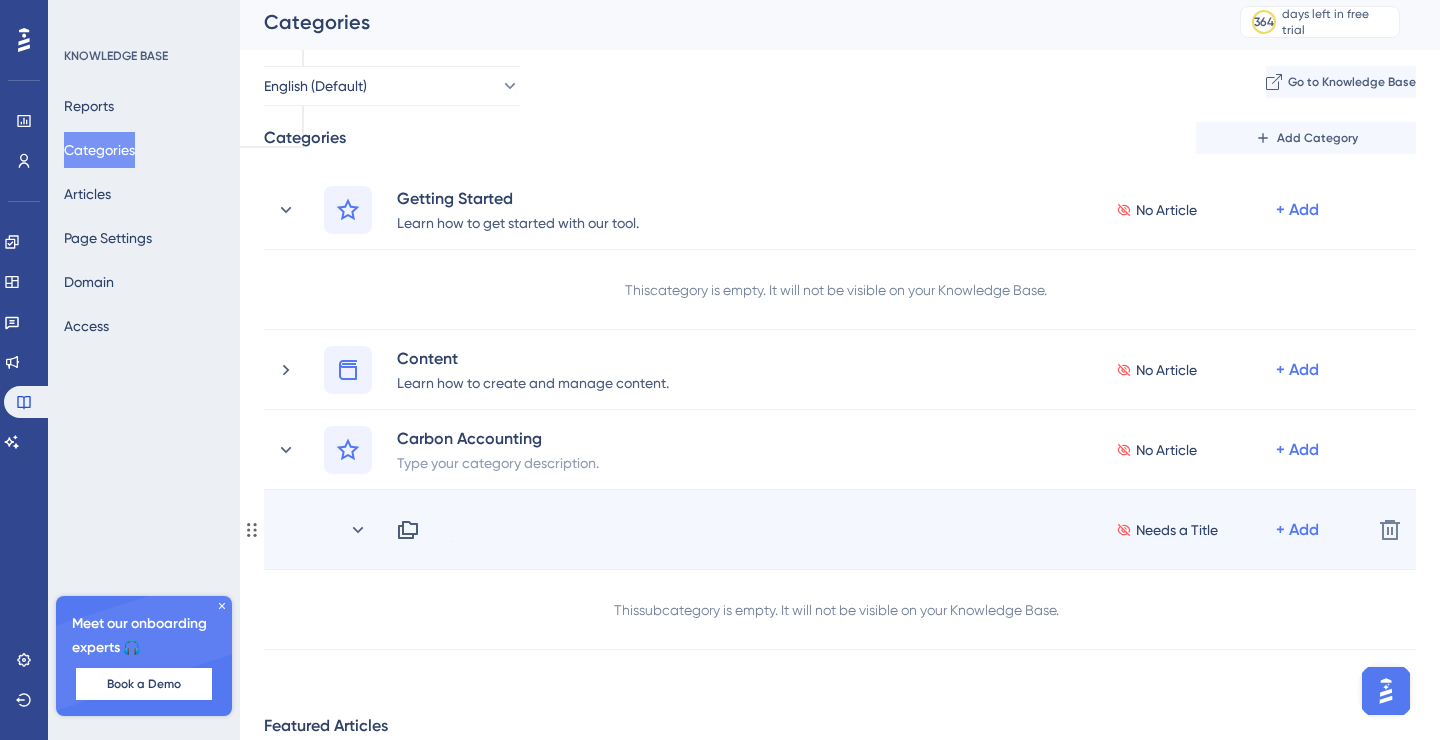 type 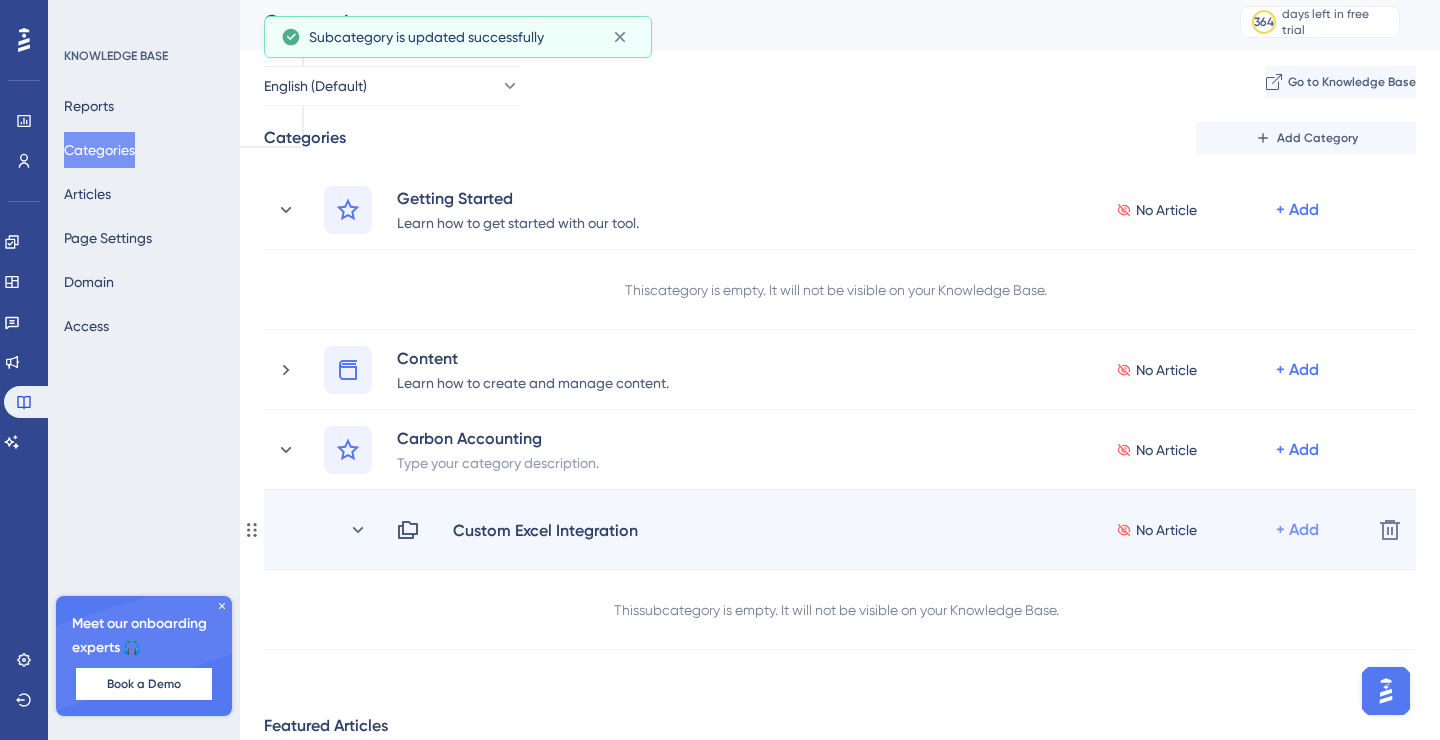 click on "+ Add" at bounding box center (1297, 530) 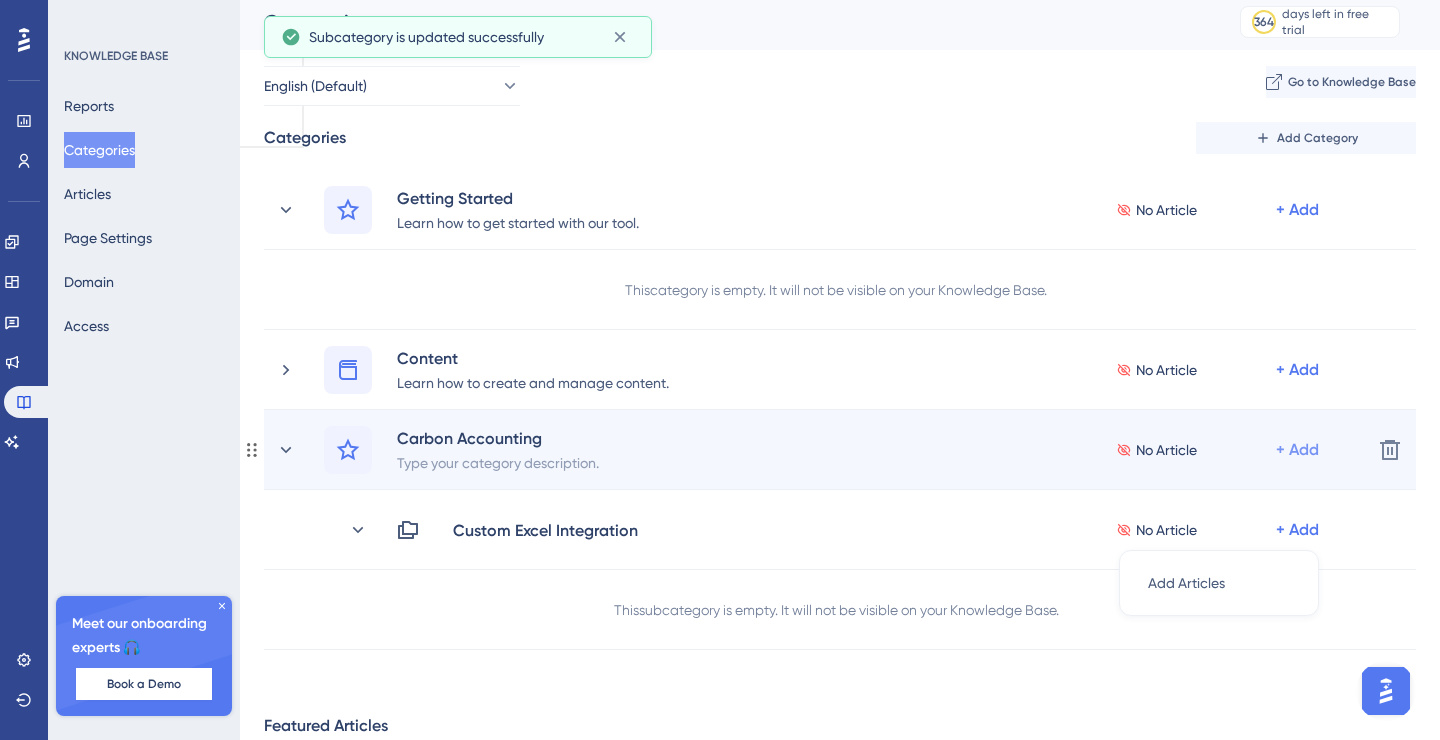 click on "+ Add" at bounding box center [1297, 210] 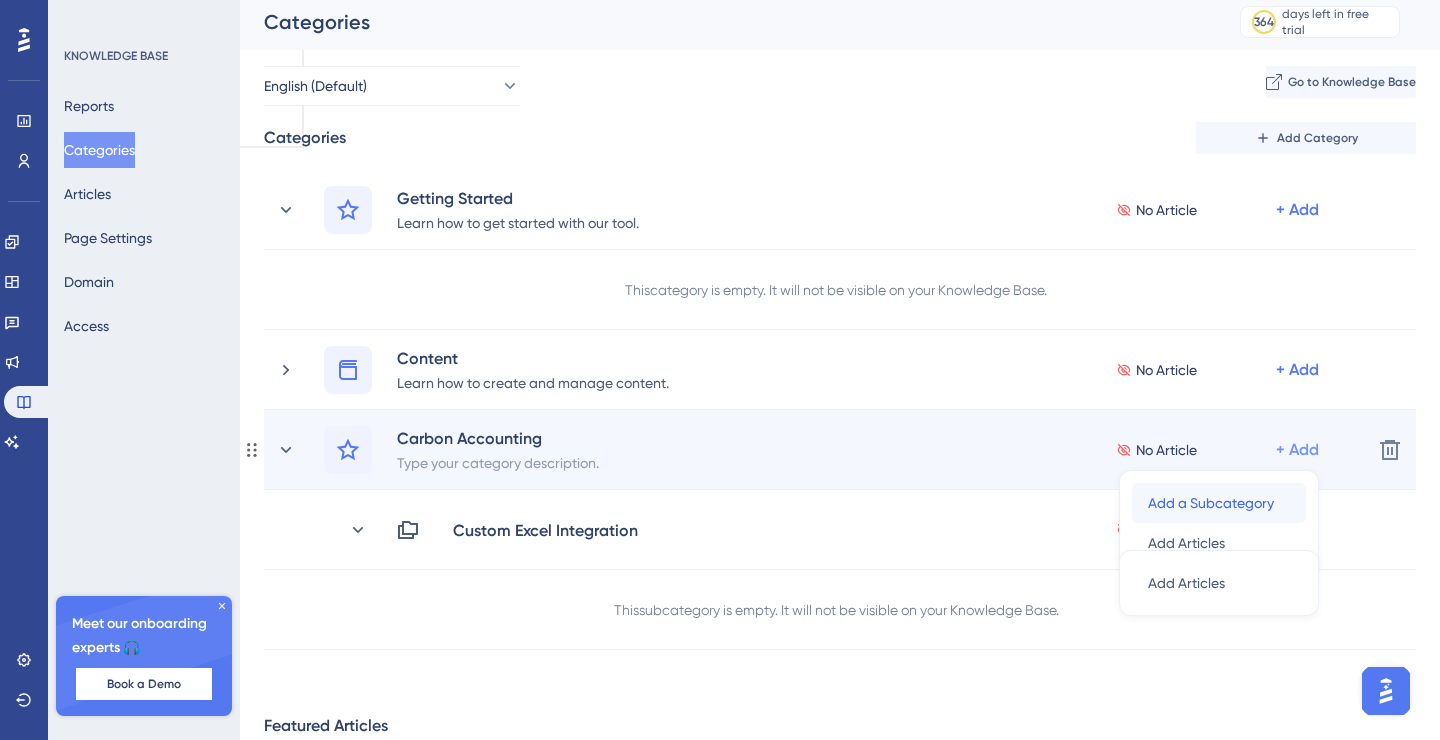 click on "Add a Subcategory" at bounding box center (1211, 503) 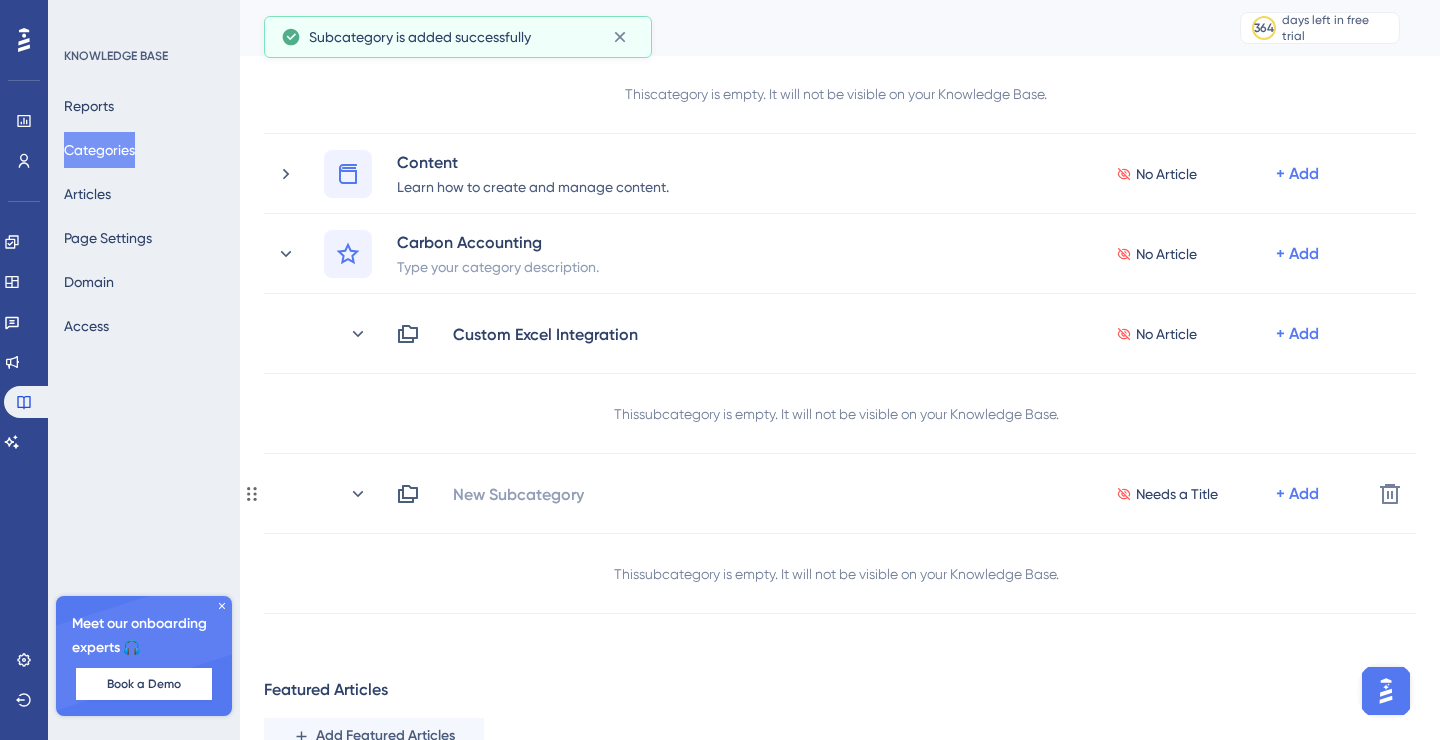 scroll, scrollTop: 219, scrollLeft: 0, axis: vertical 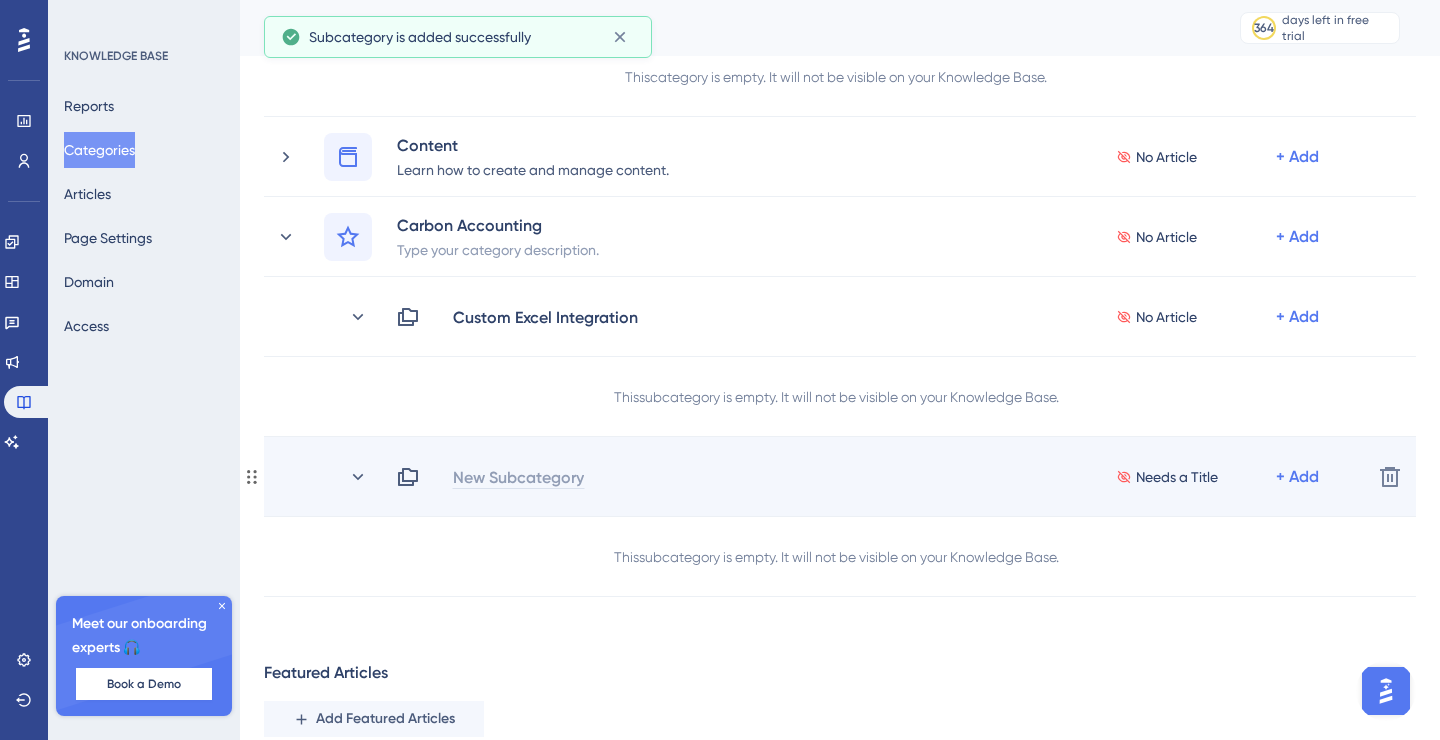 click on "New Subcategory" at bounding box center [518, 477] 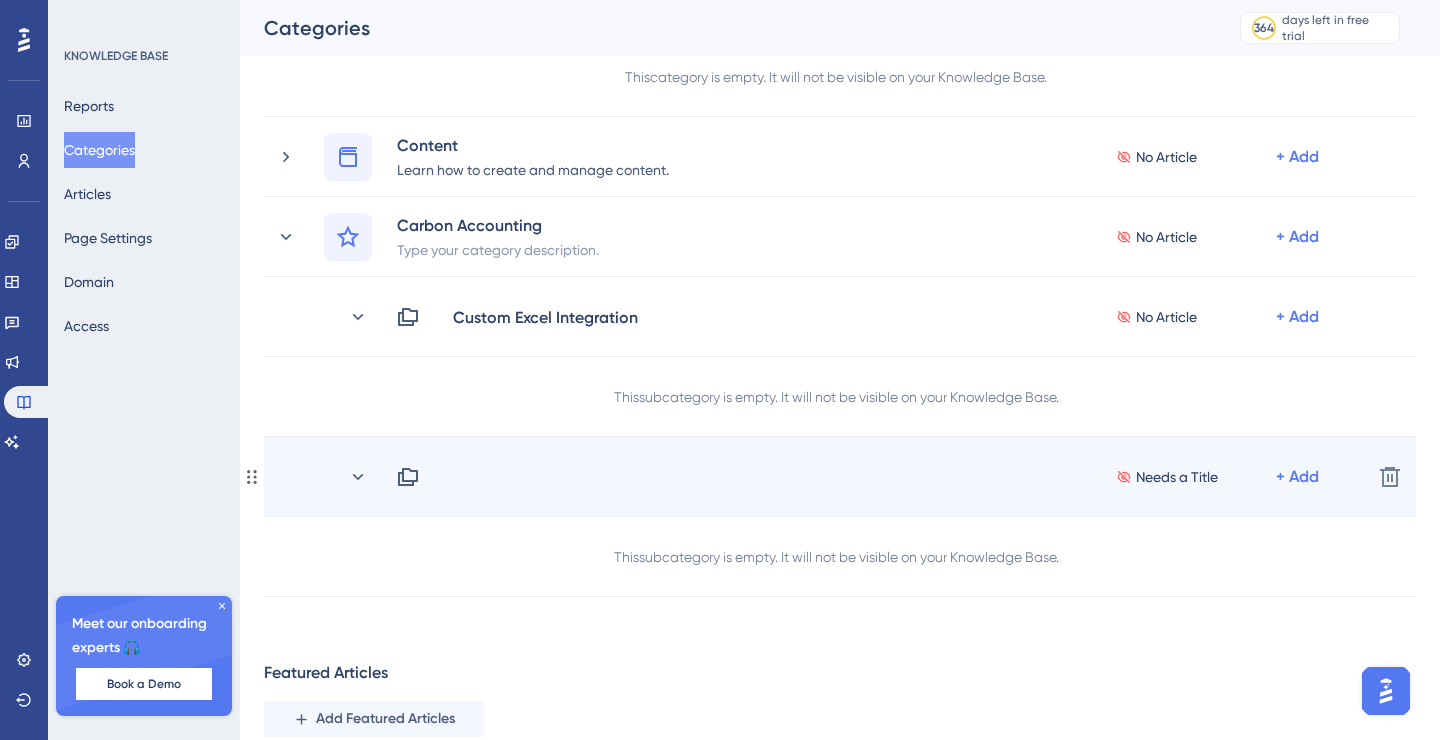 type 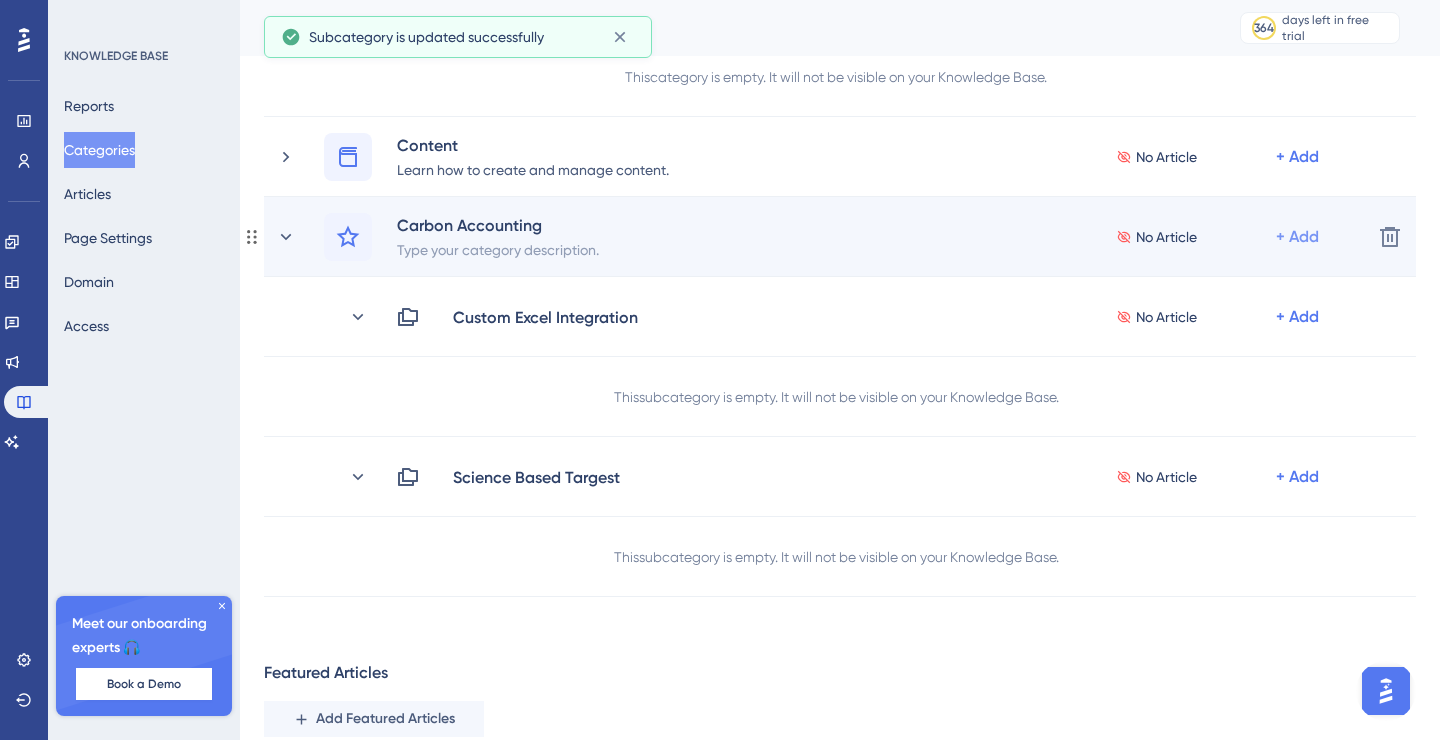 click on "+ Add" at bounding box center (1297, -3) 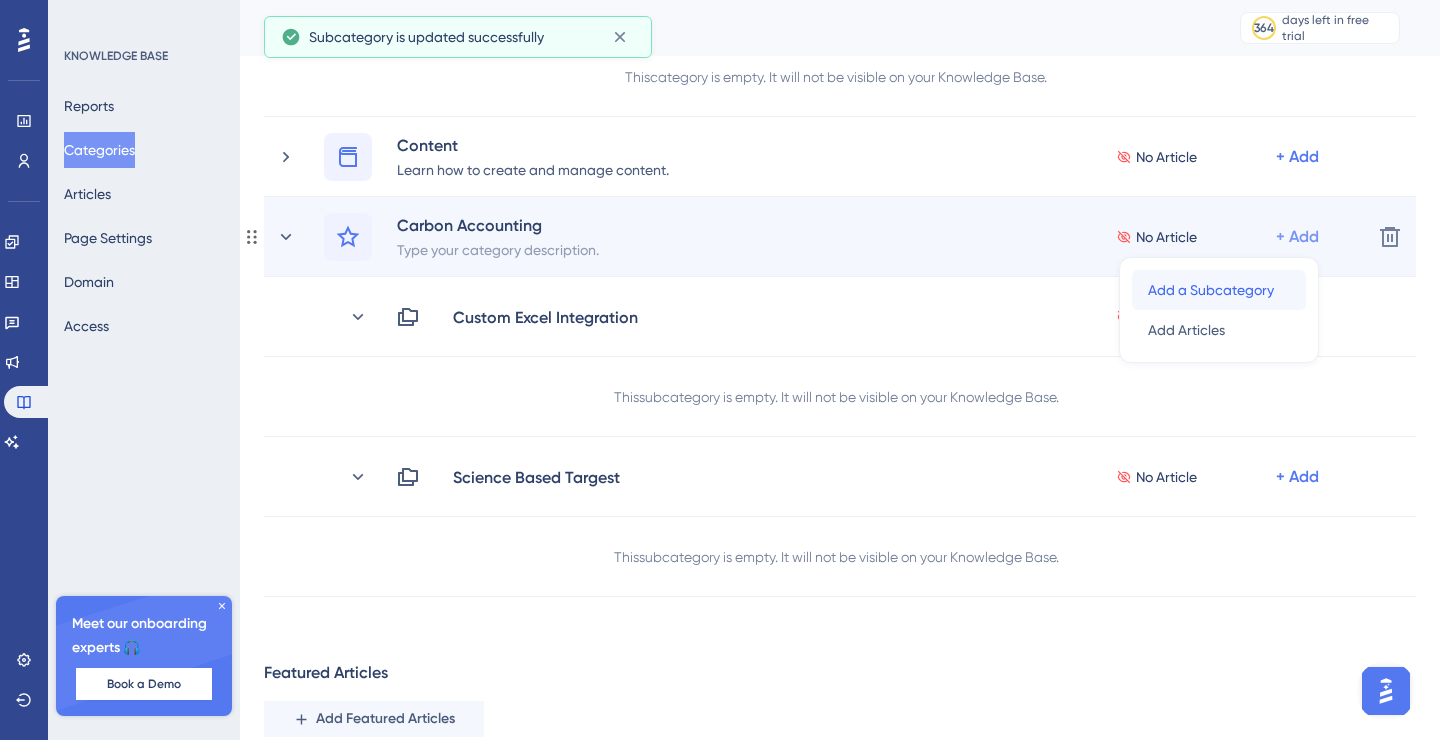 click on "Add a Subcategory" at bounding box center (1211, 290) 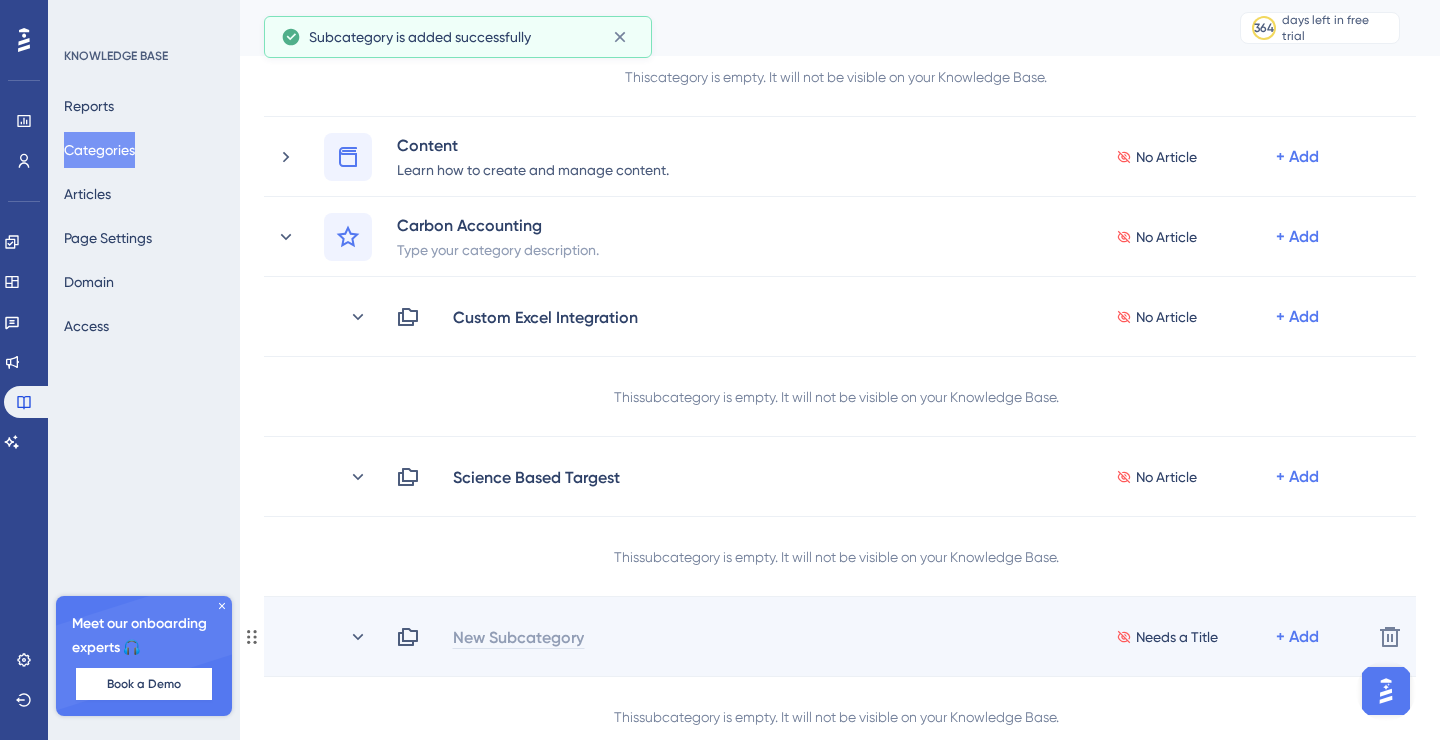 click on "New Subcategory" at bounding box center [518, 637] 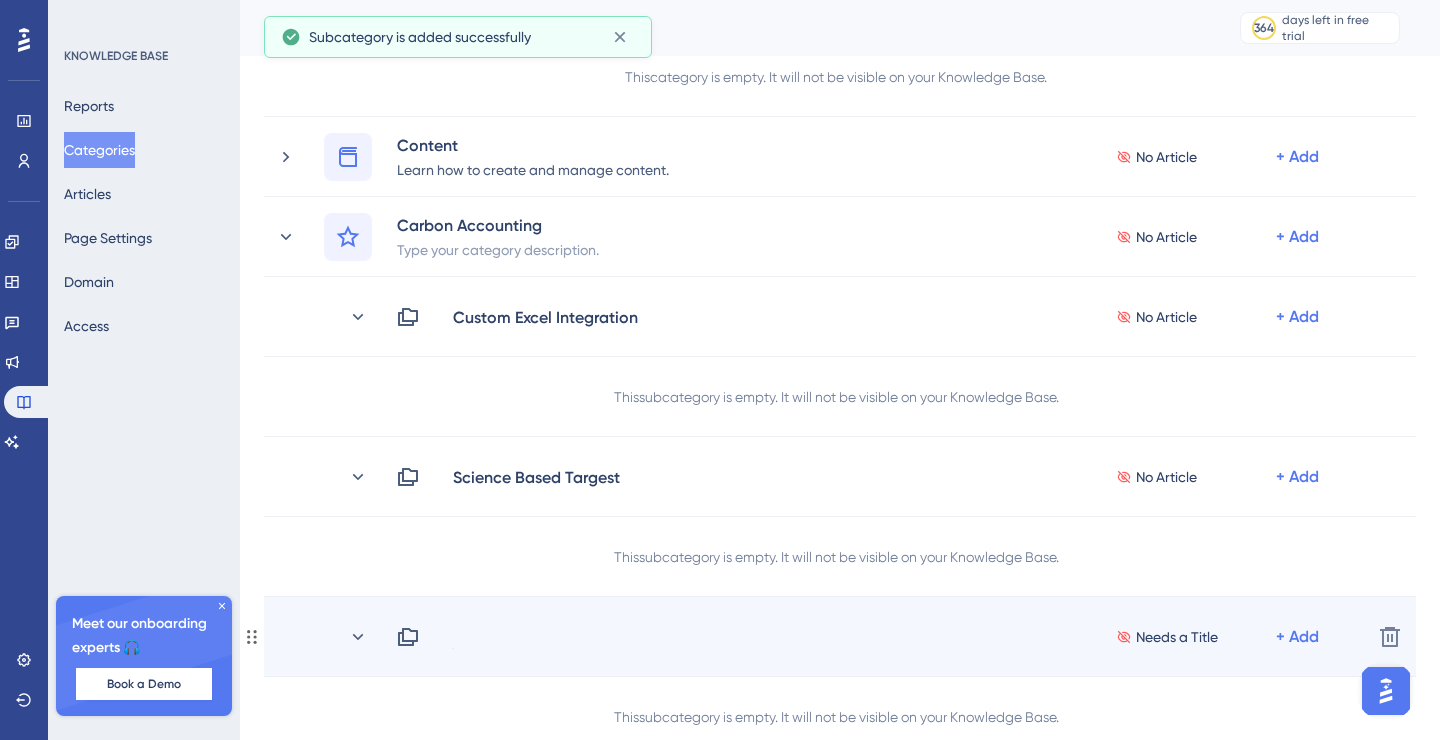 type 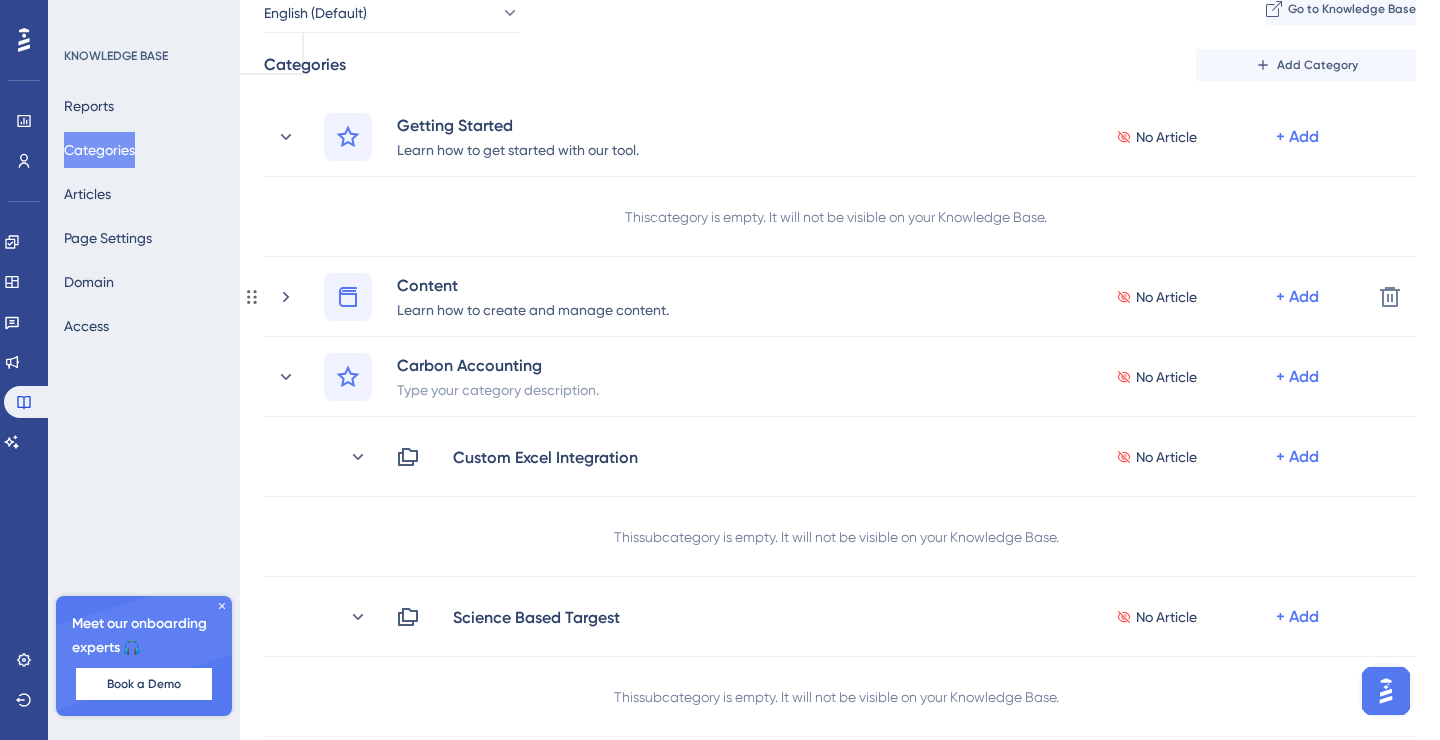 scroll, scrollTop: 0, scrollLeft: 0, axis: both 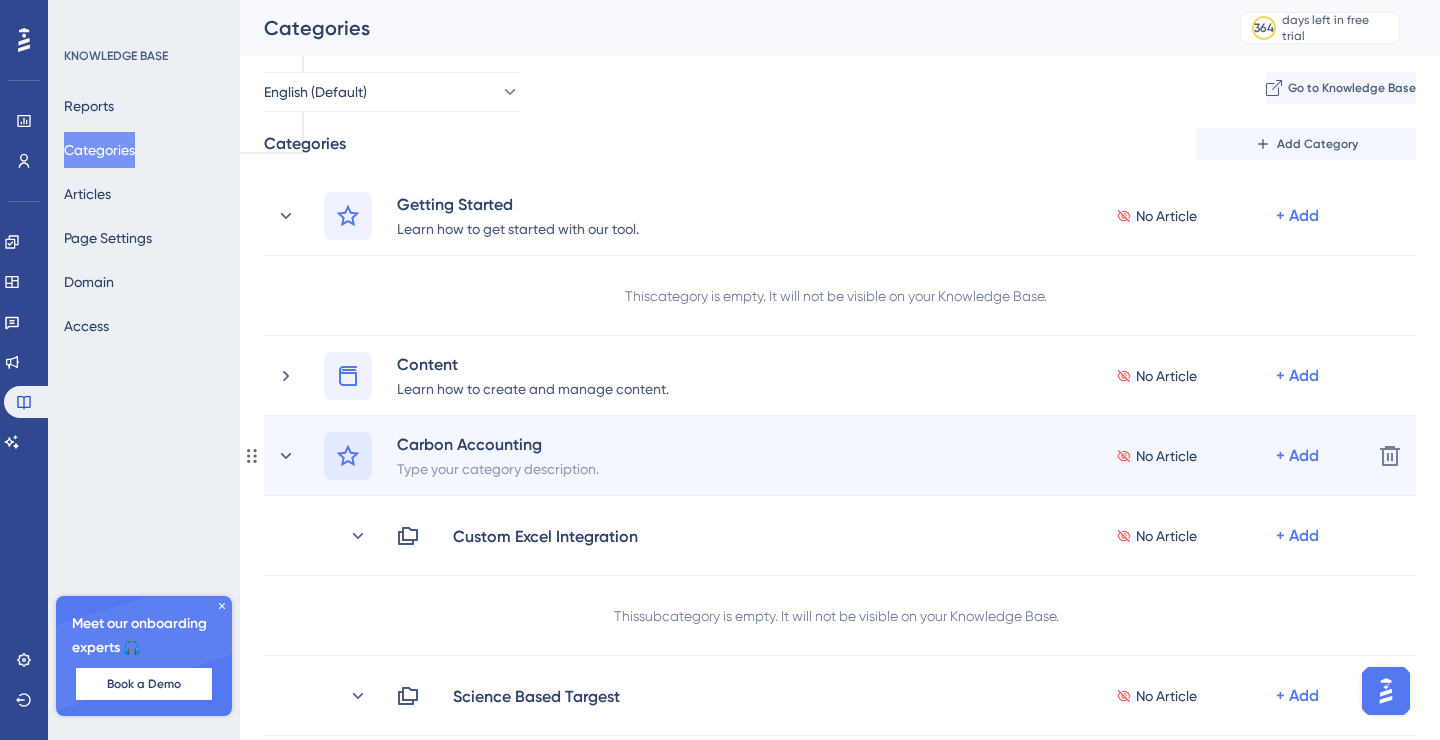 click 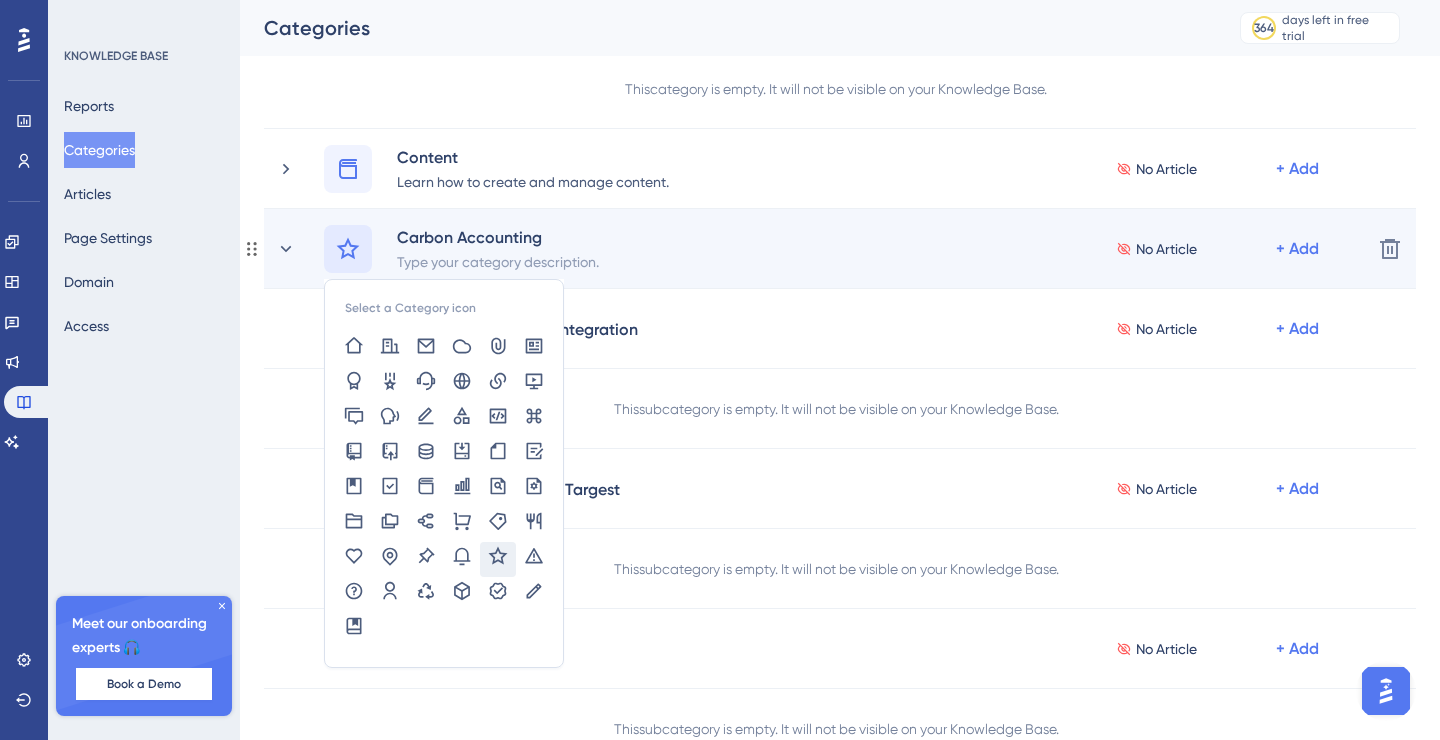 scroll, scrollTop: 209, scrollLeft: 0, axis: vertical 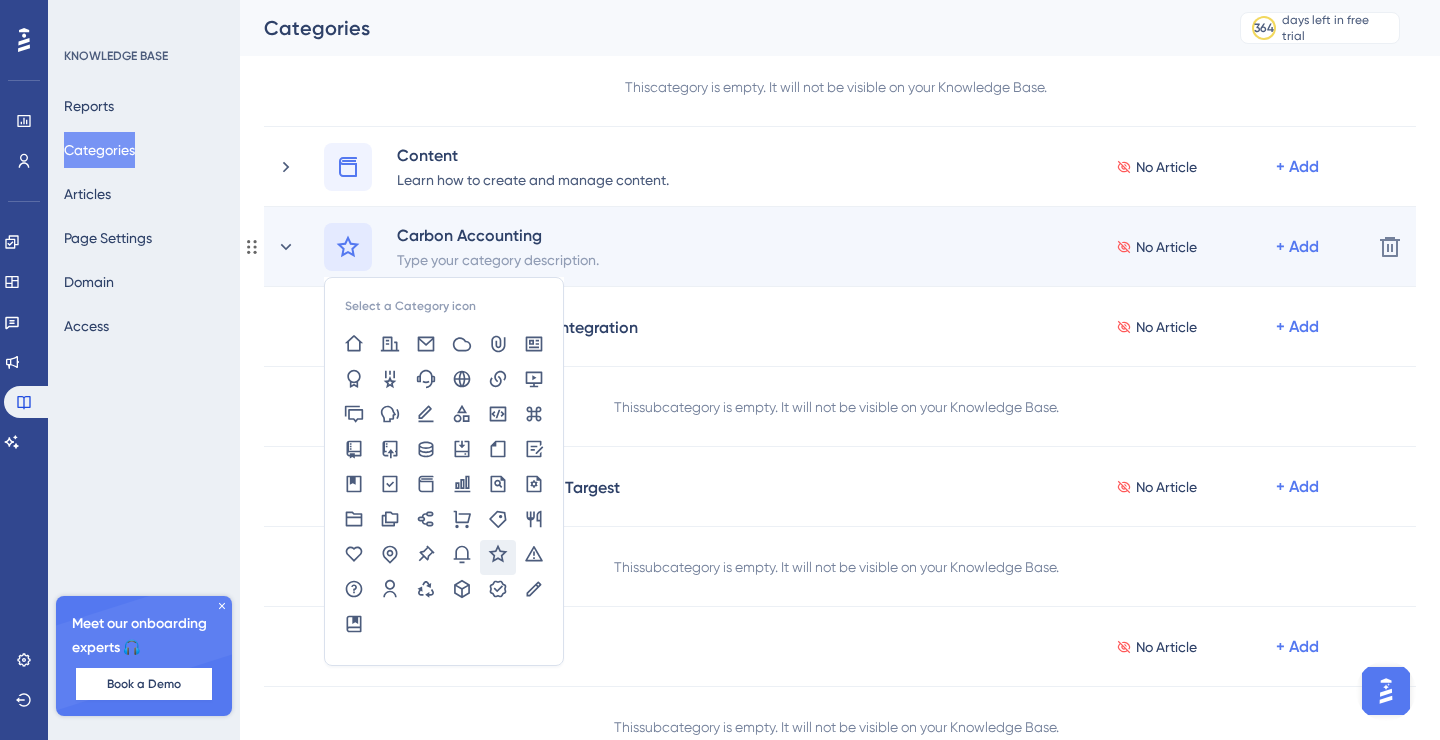 click on "Select a Category icon" at bounding box center [410, 306] 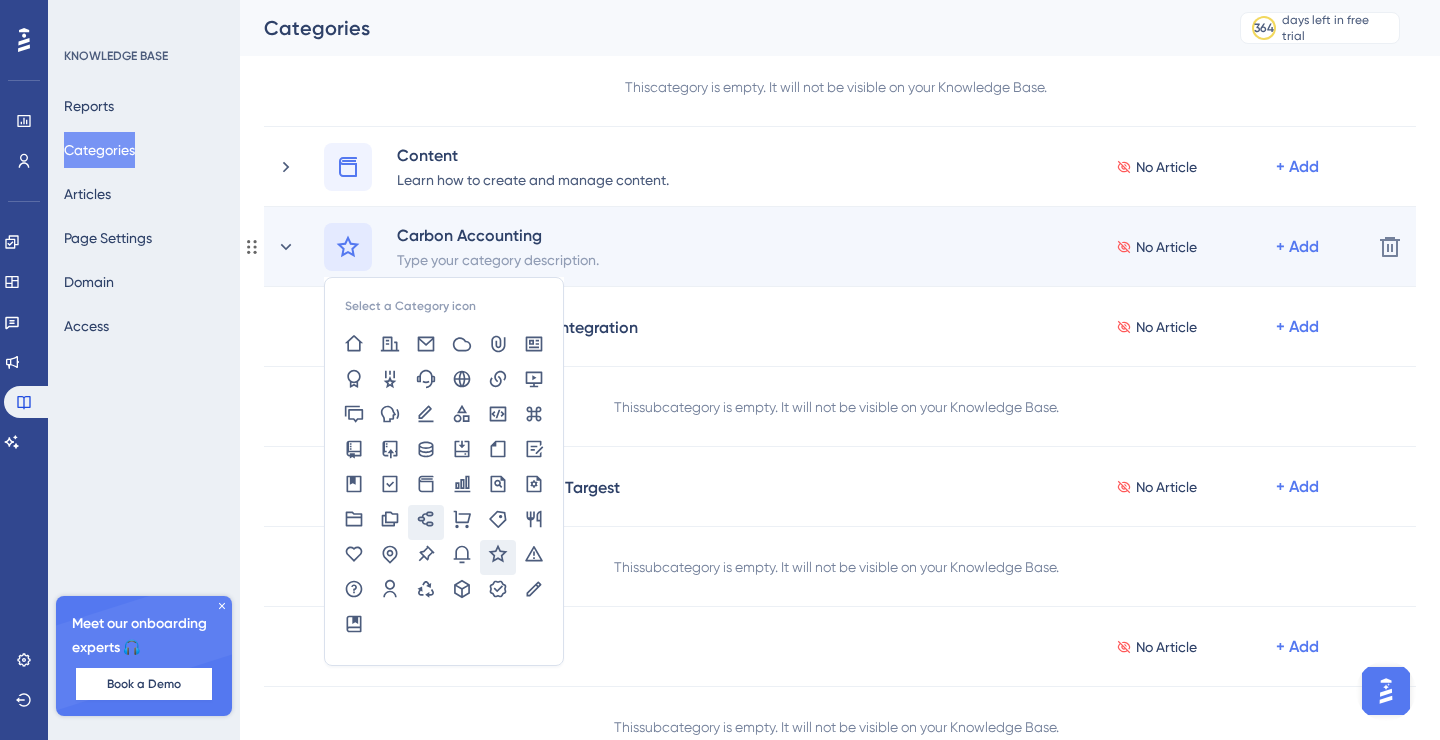 click 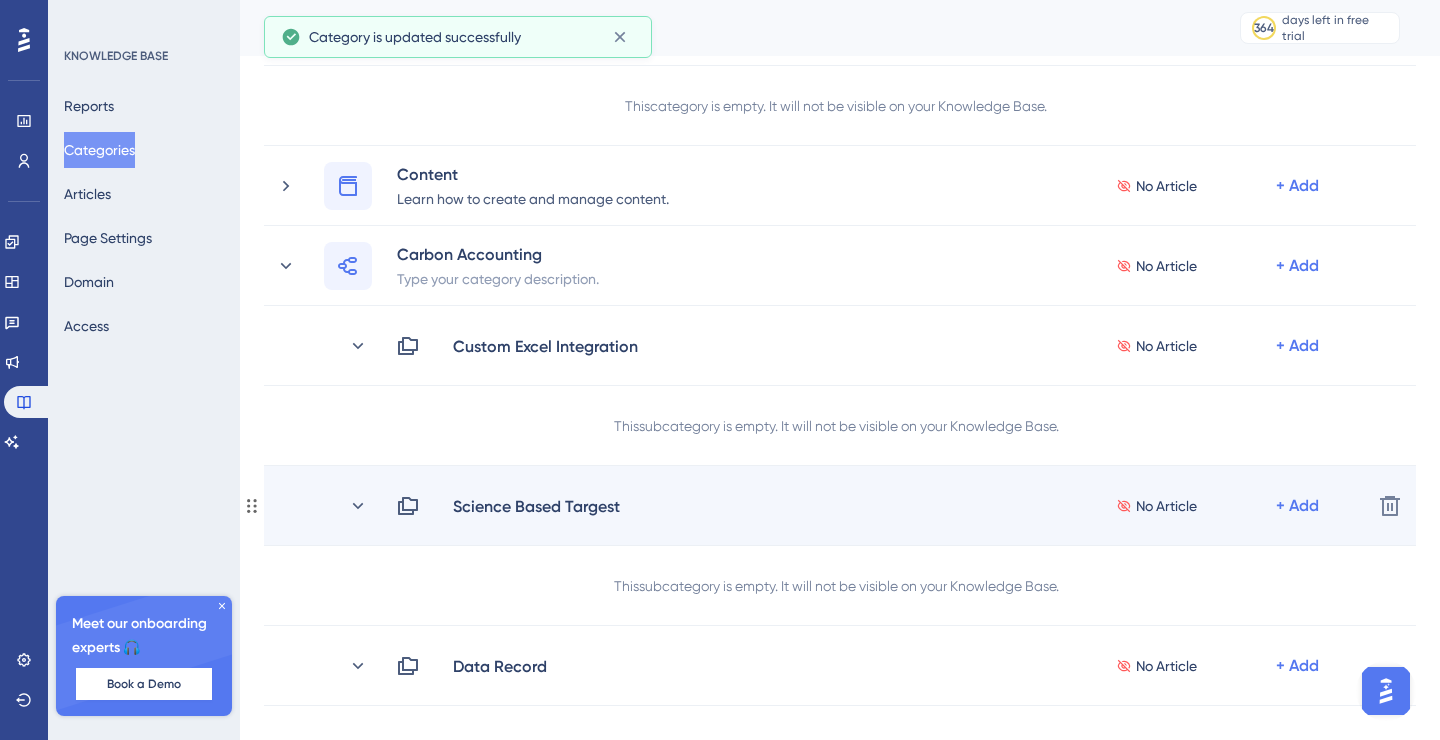 scroll, scrollTop: 177, scrollLeft: 0, axis: vertical 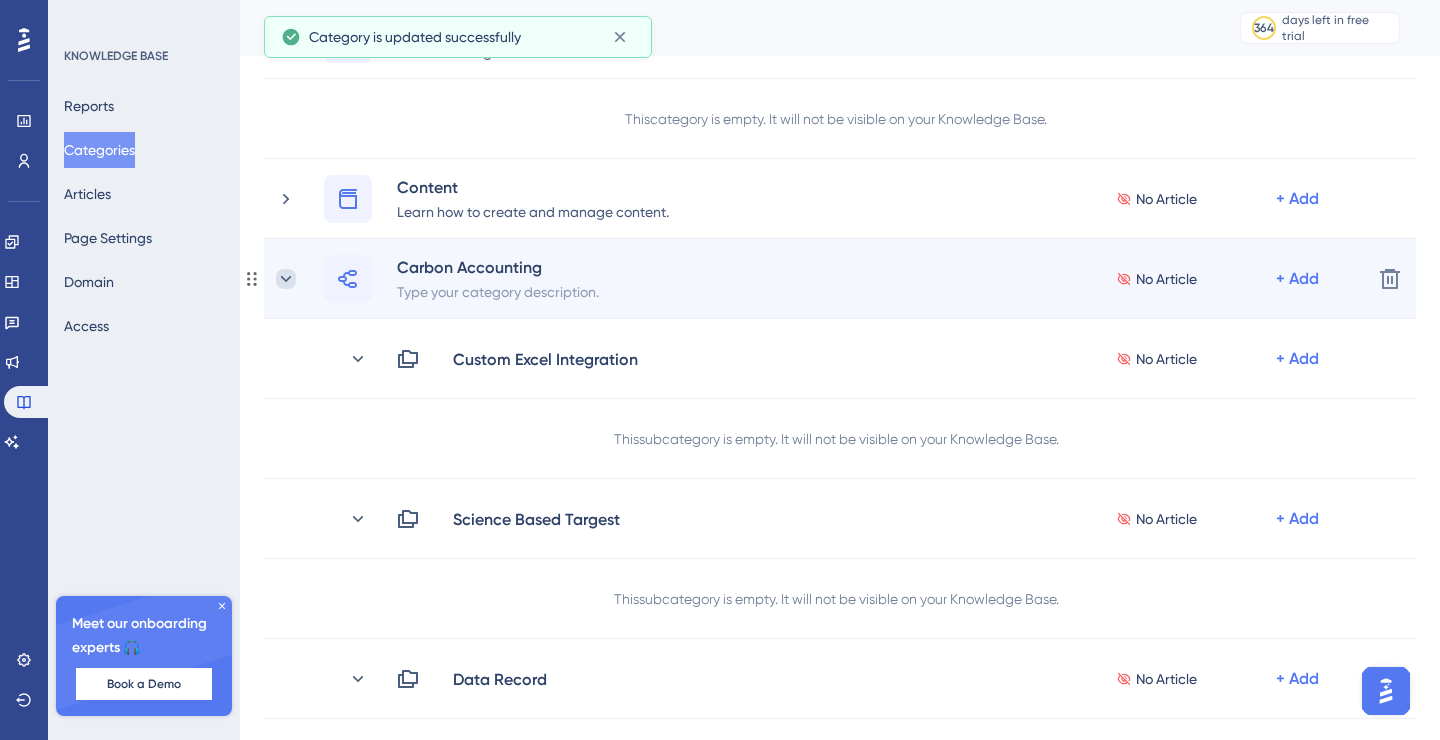 click 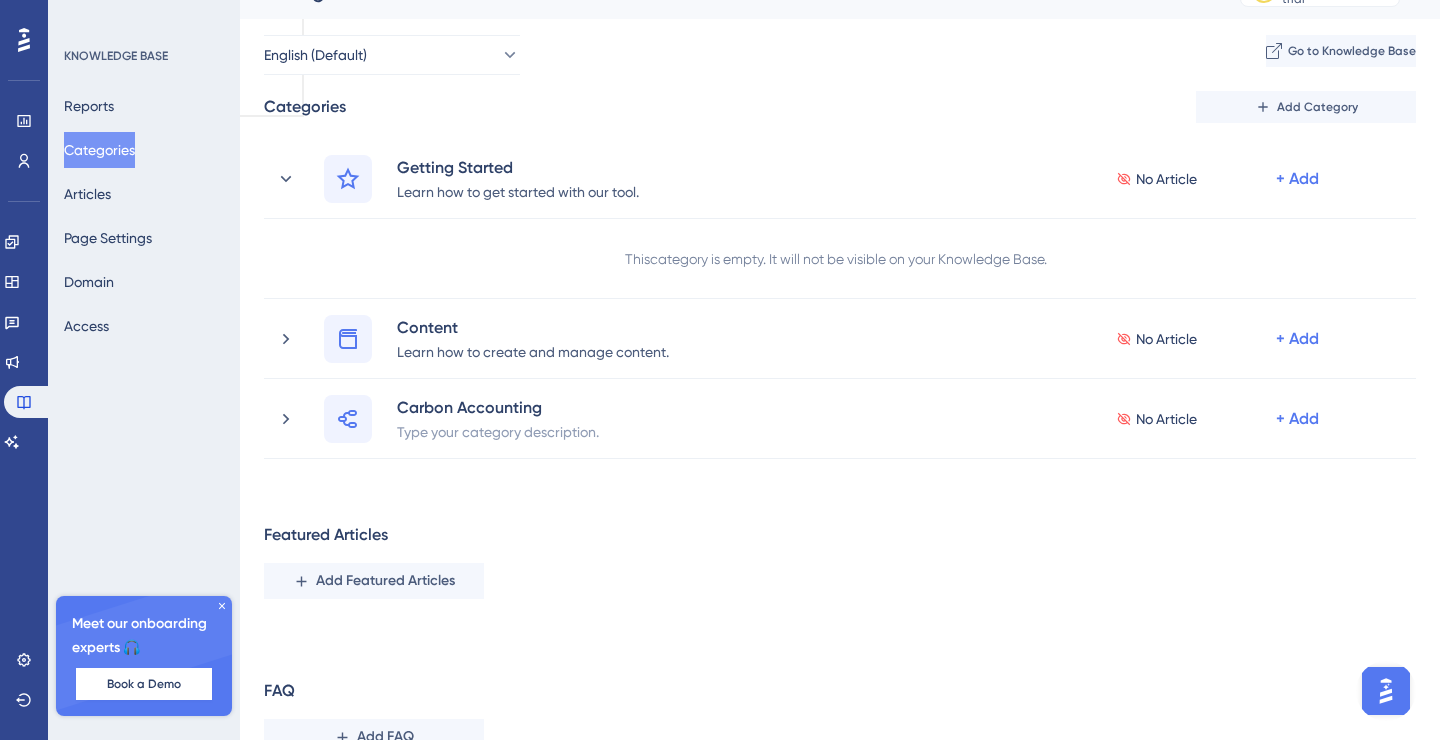 scroll, scrollTop: 0, scrollLeft: 0, axis: both 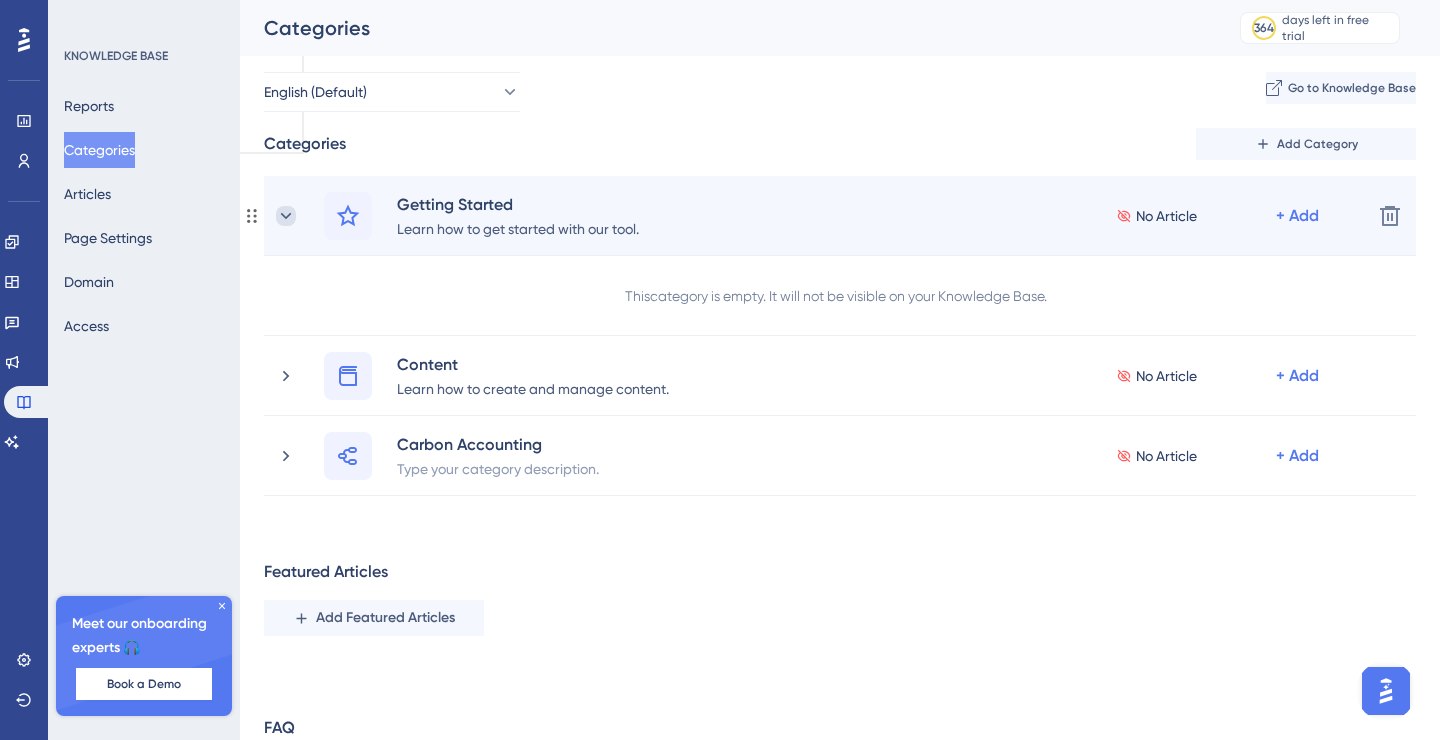 click 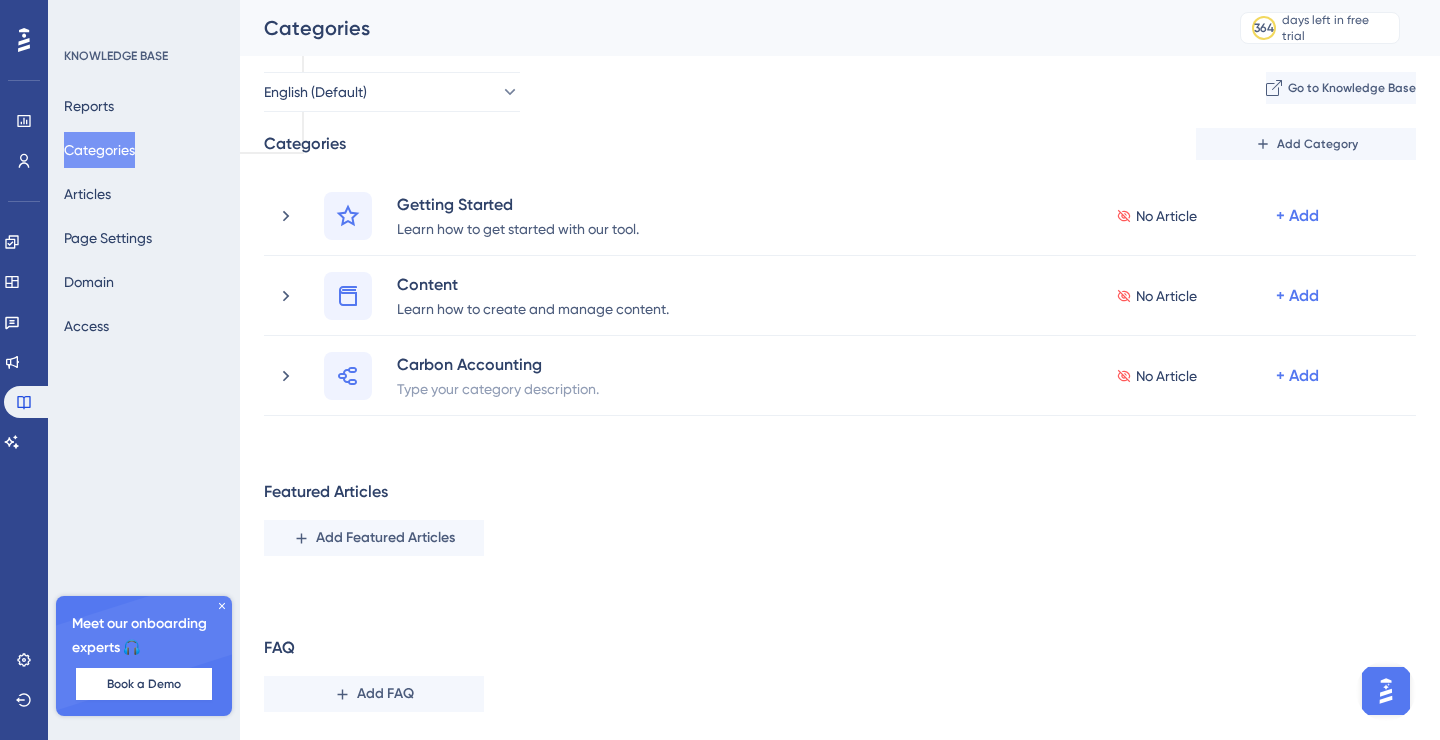 click on "Featured Articles" at bounding box center (326, 492) 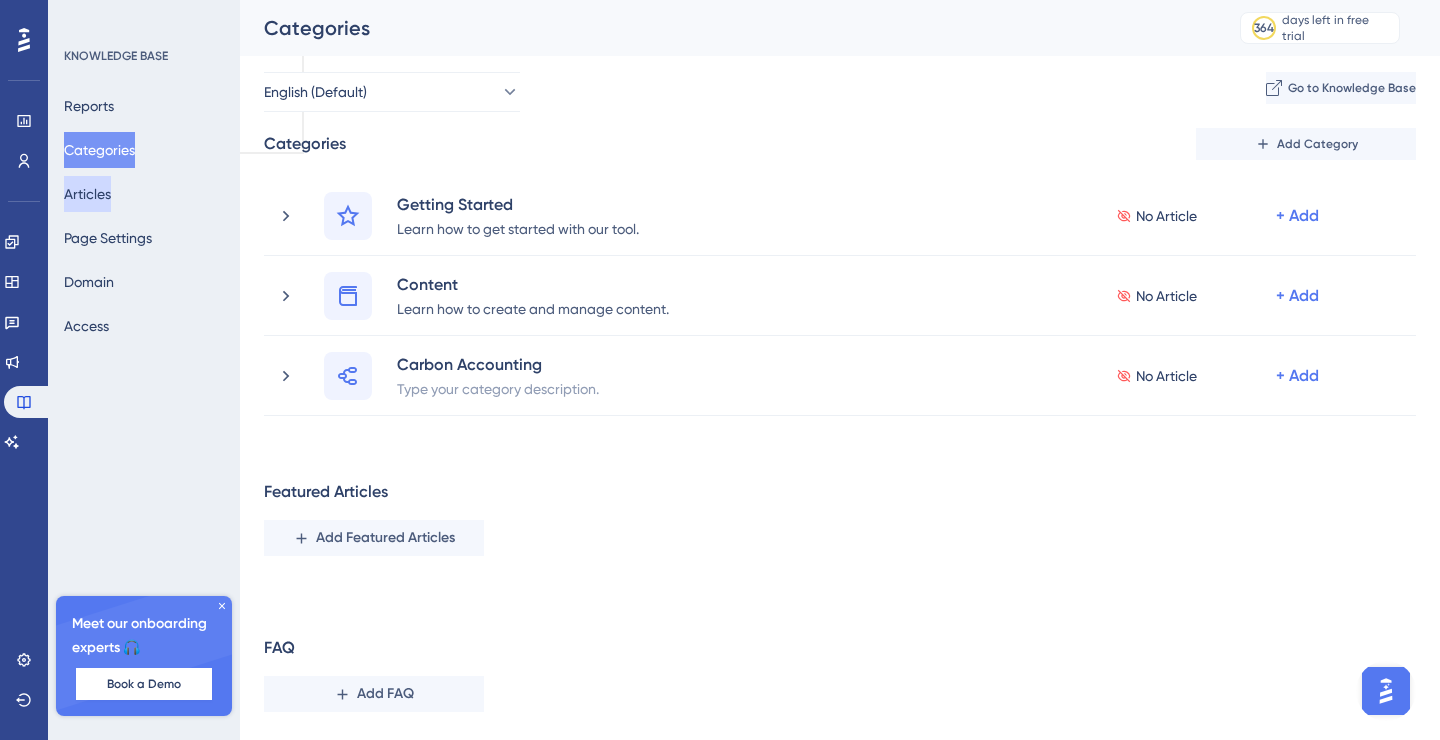 click on "Articles" at bounding box center (87, 194) 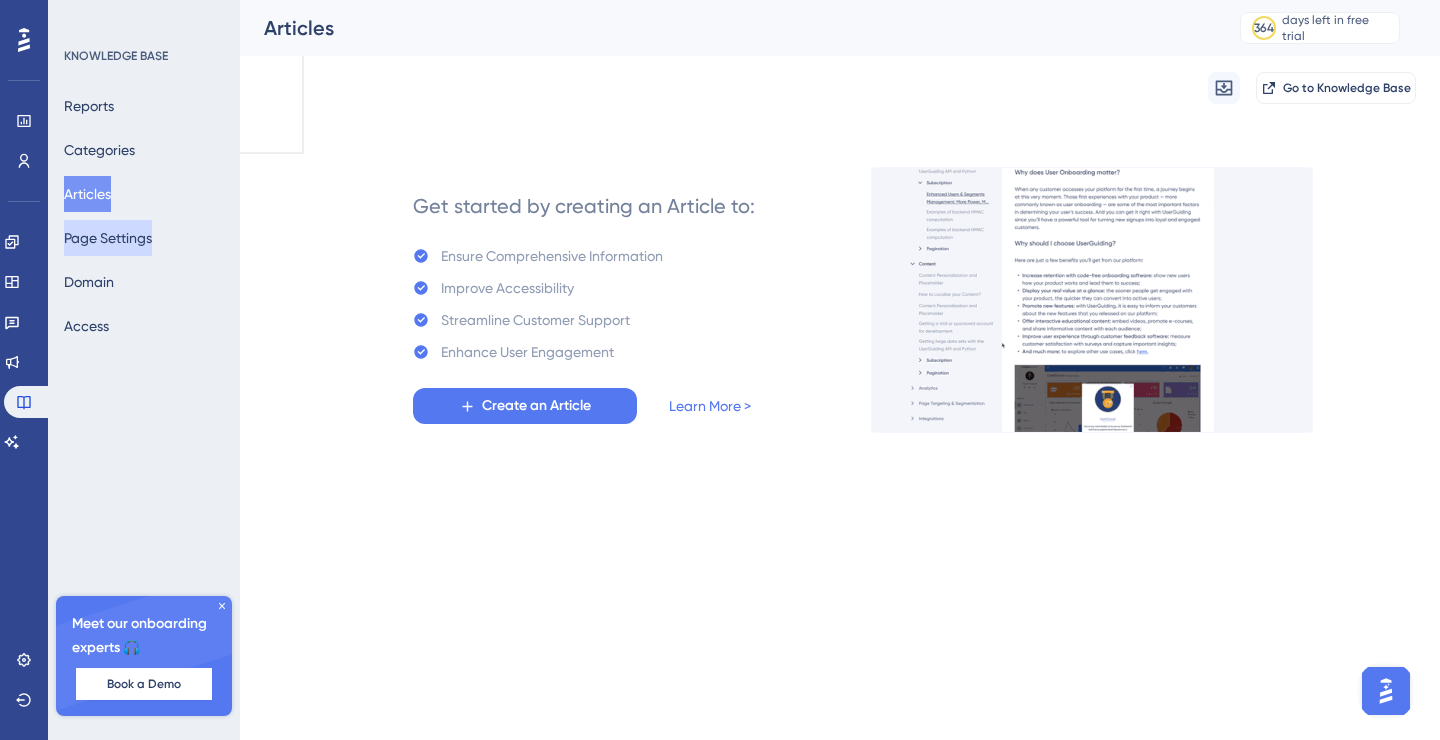 click on "Page Settings" at bounding box center (108, 238) 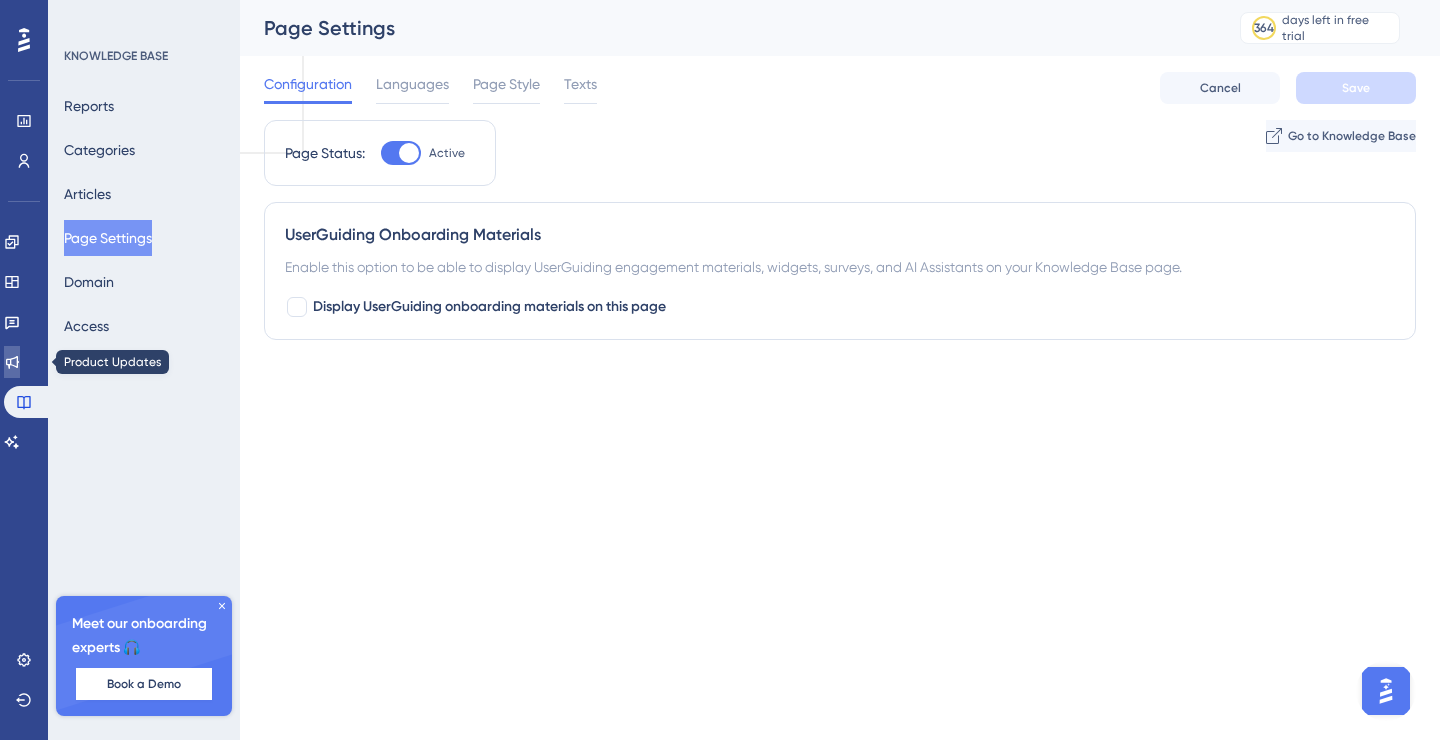 click at bounding box center (12, 362) 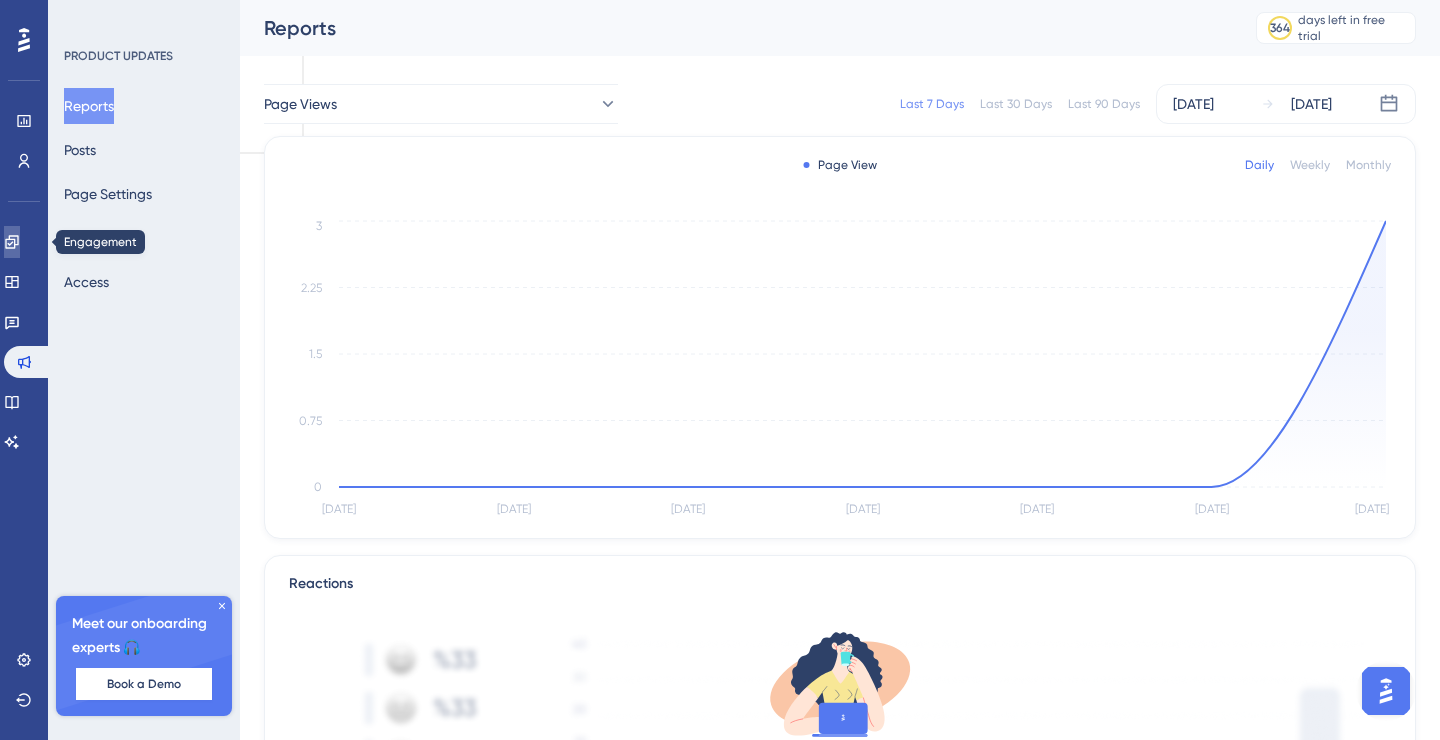 click 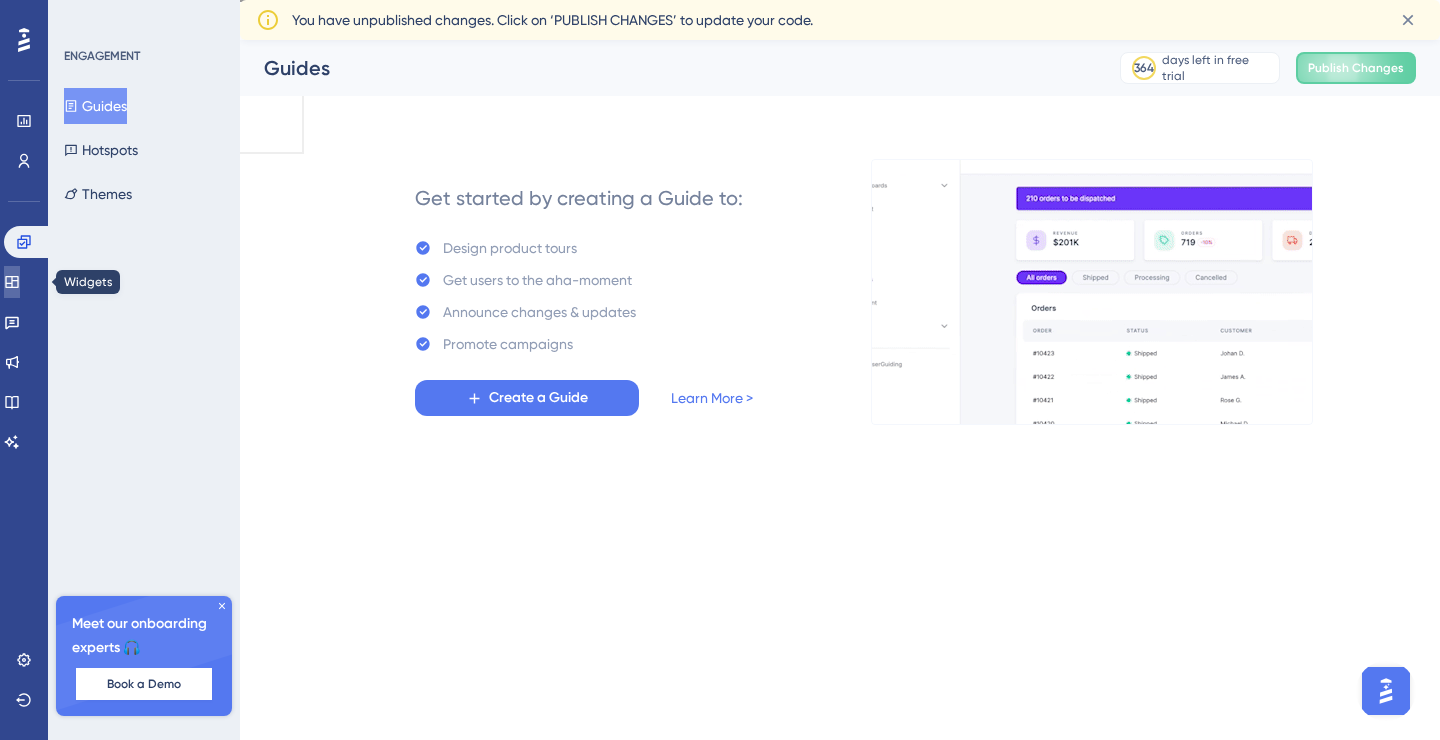 click 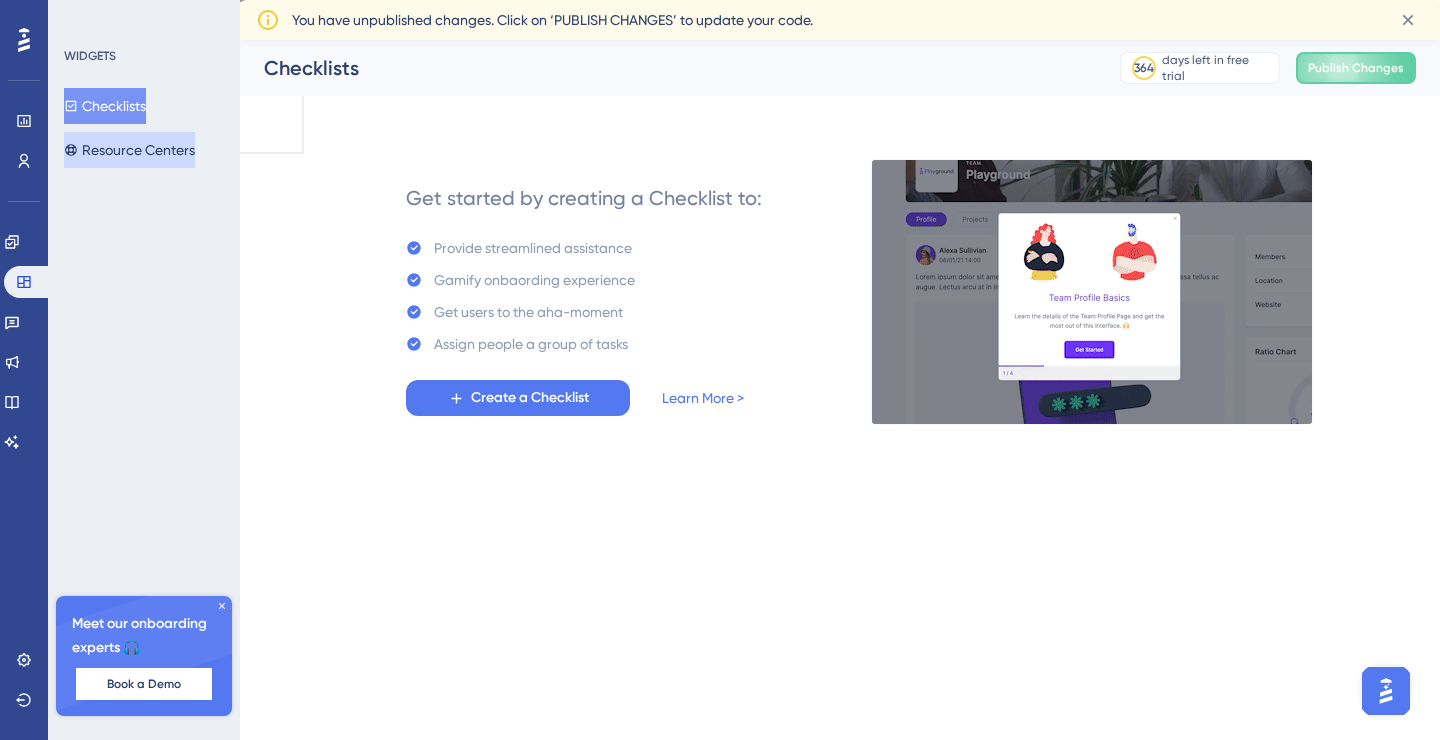 click on "Resource Centers" at bounding box center (129, 150) 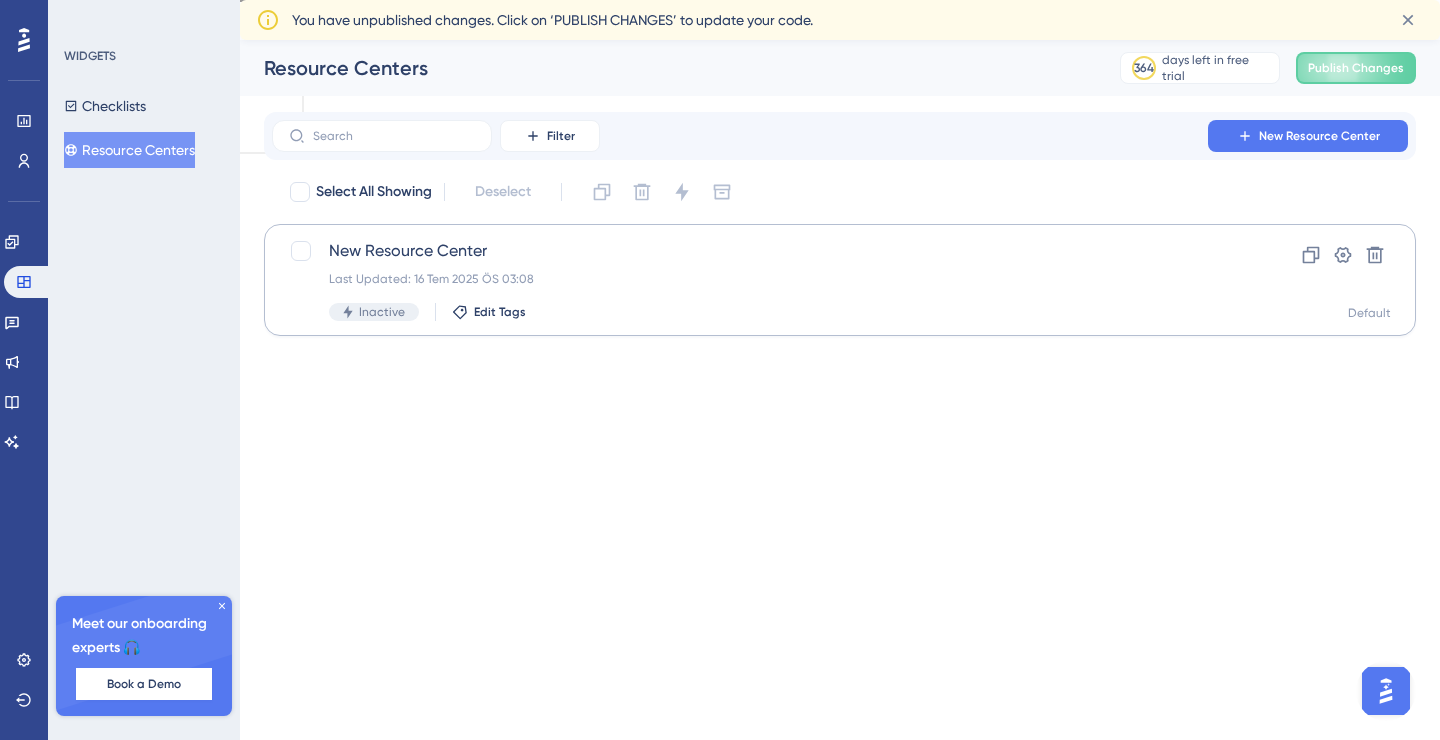 type 